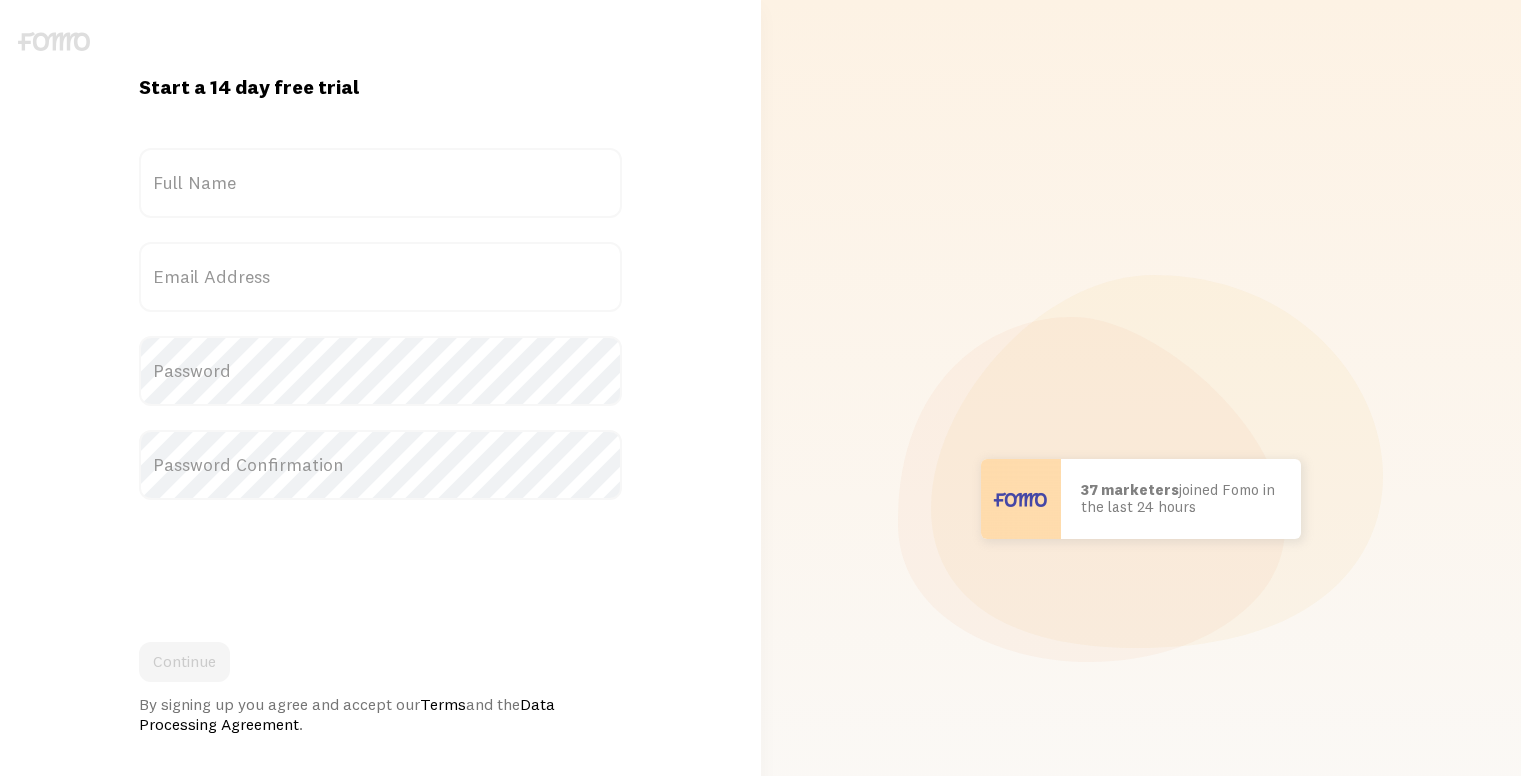 scroll, scrollTop: 0, scrollLeft: 0, axis: both 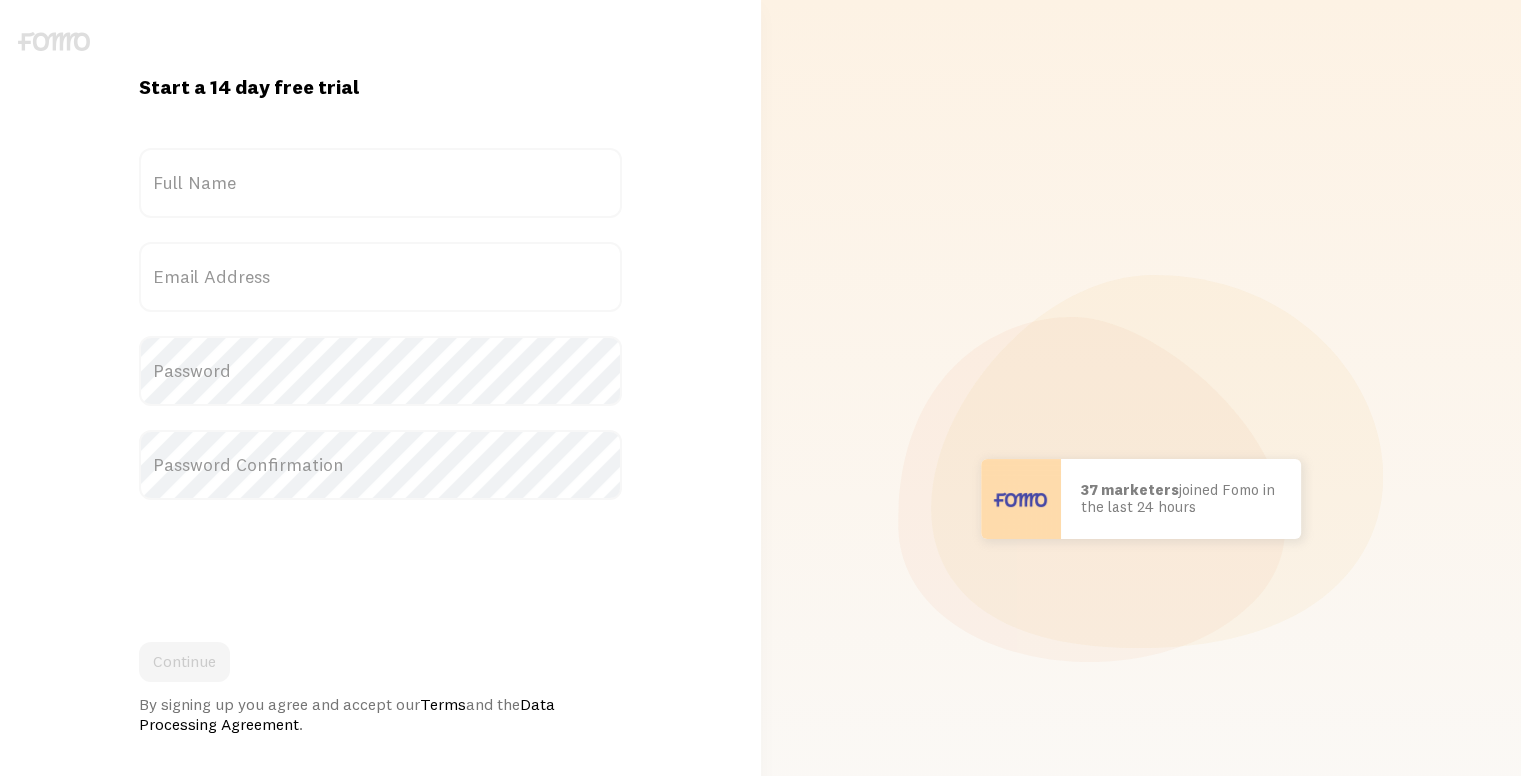 click on "Full Name" at bounding box center (380, 183) 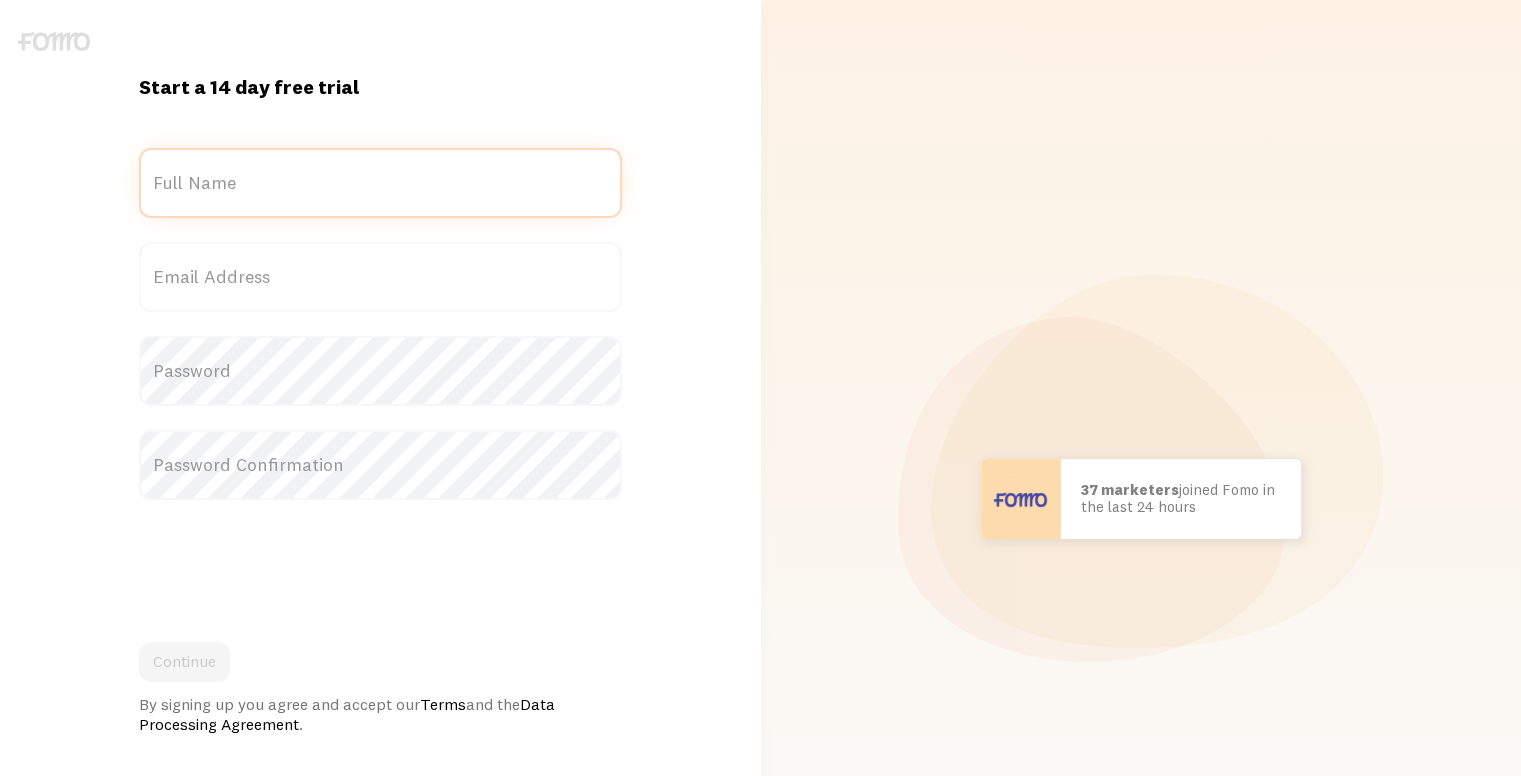 click on "Full Name" at bounding box center [380, 183] 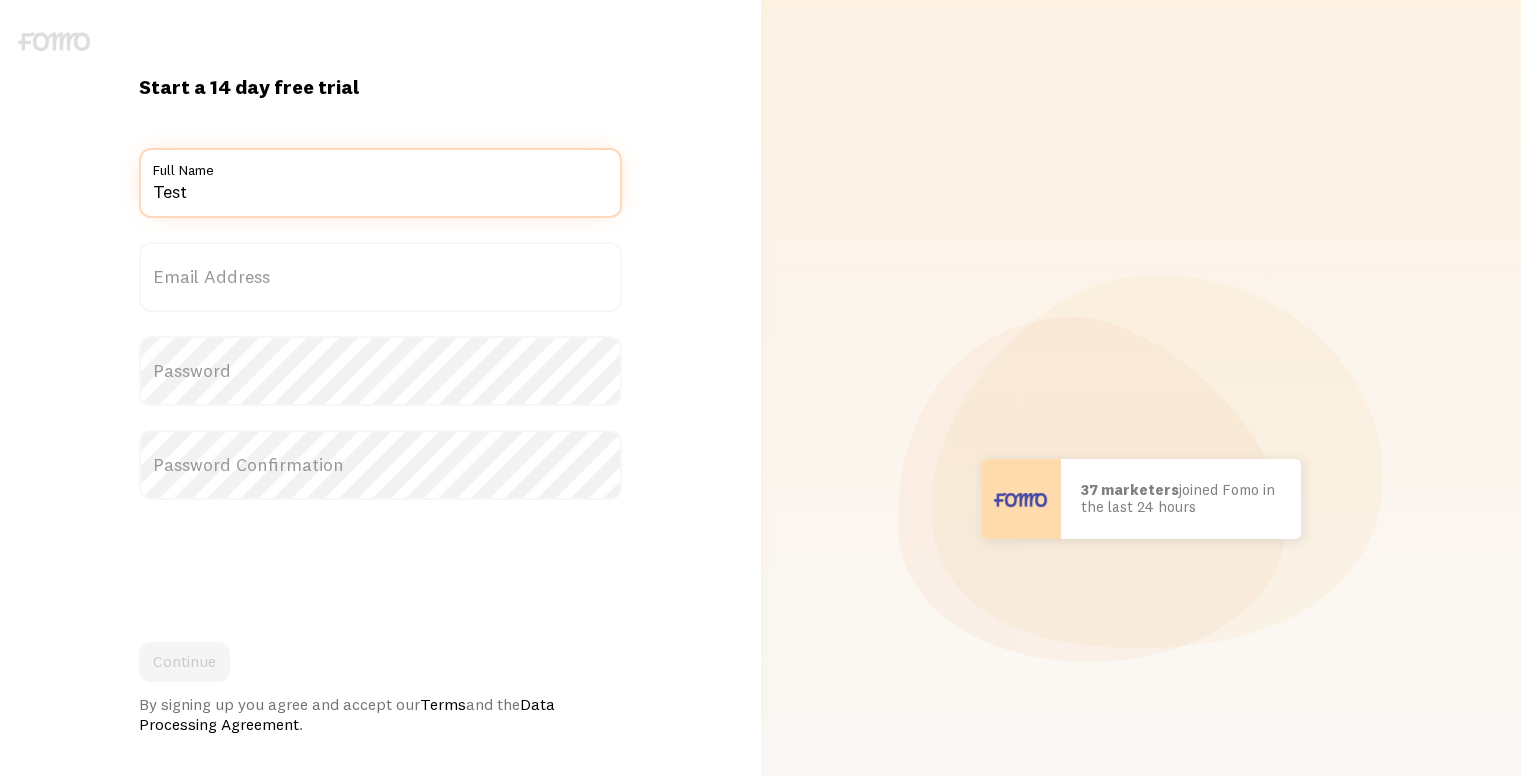 type on "Test" 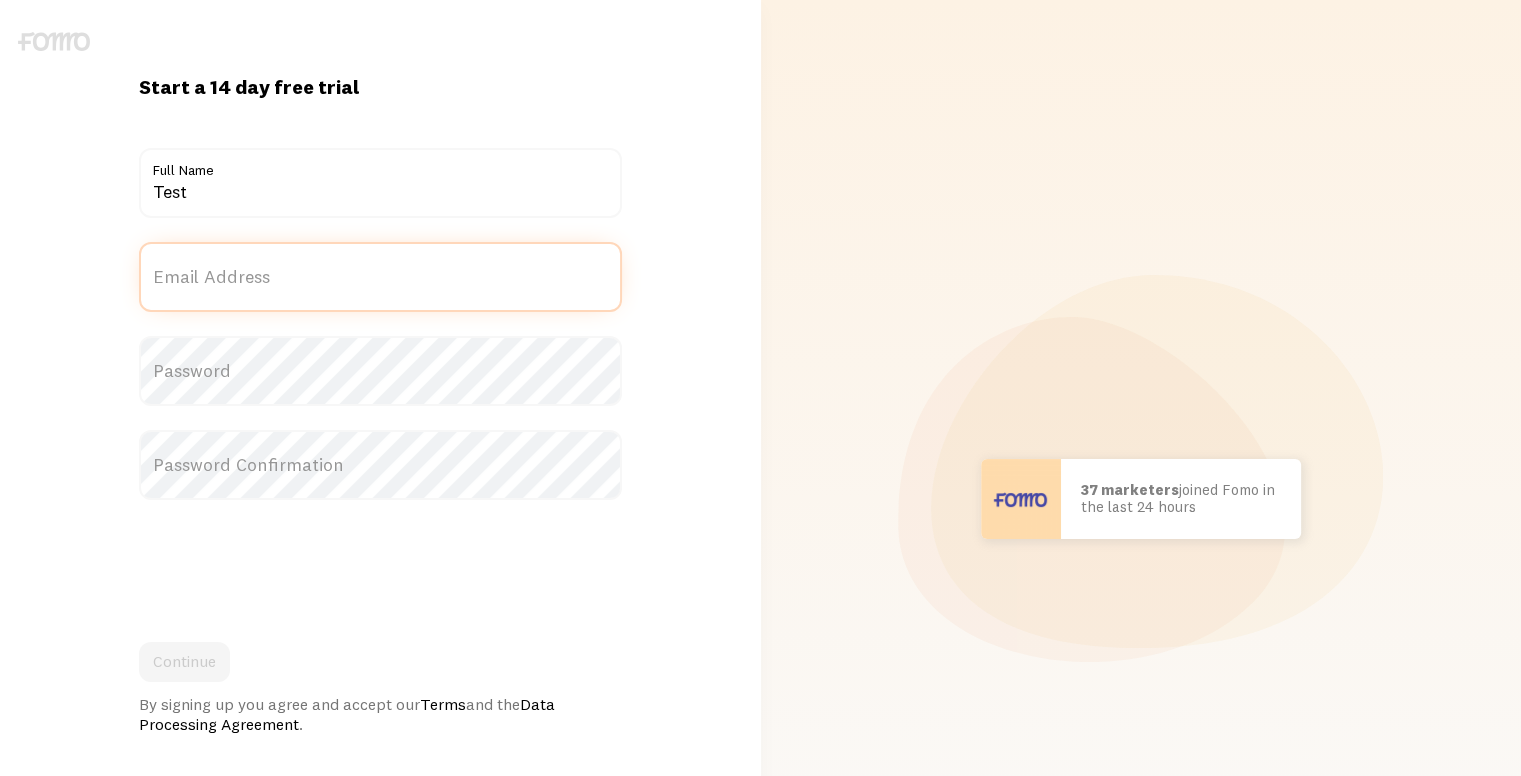paste on "yotogox378@forexru.com" 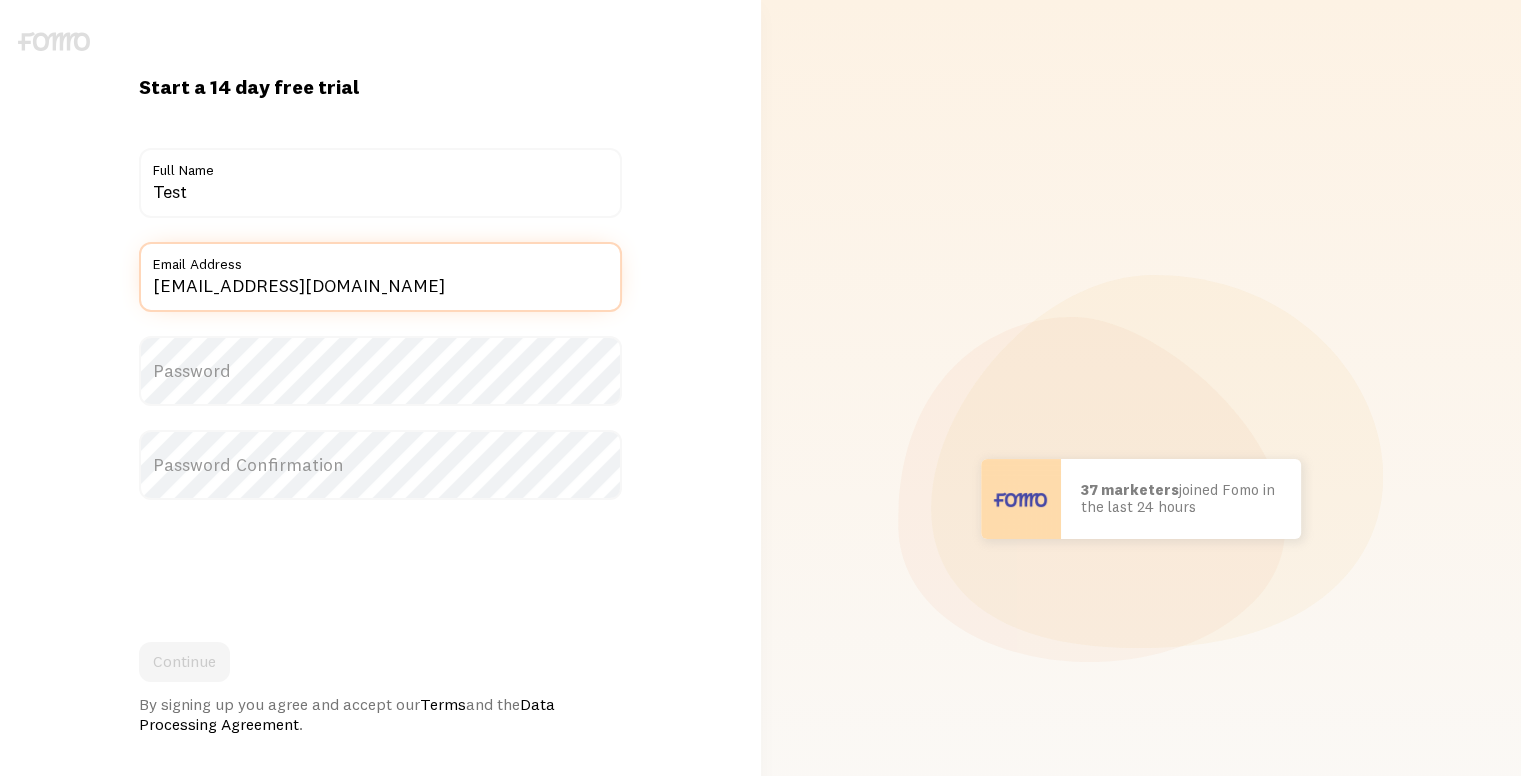 type on "yotogox378@forexru.com" 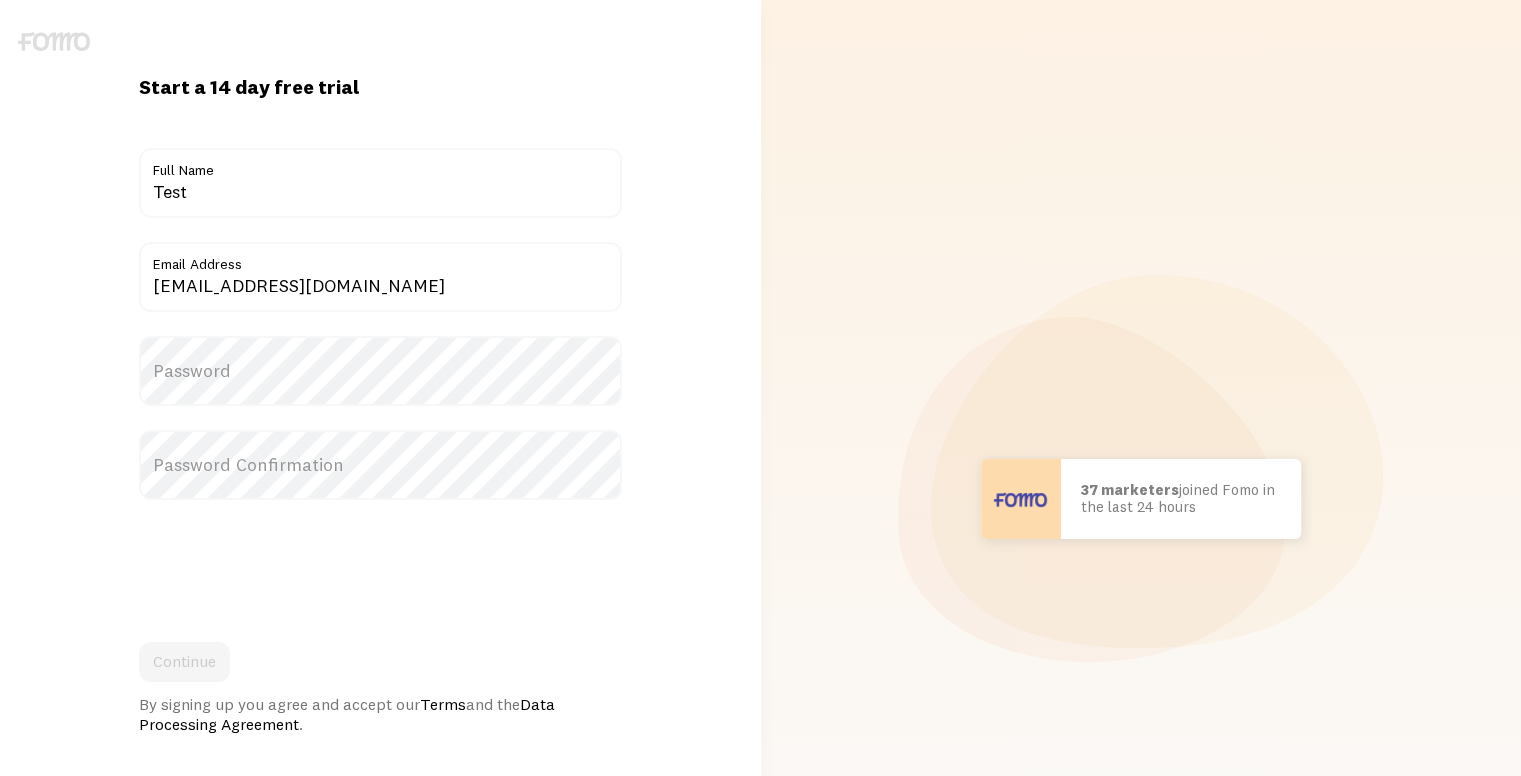 click on "Password" at bounding box center [380, 371] 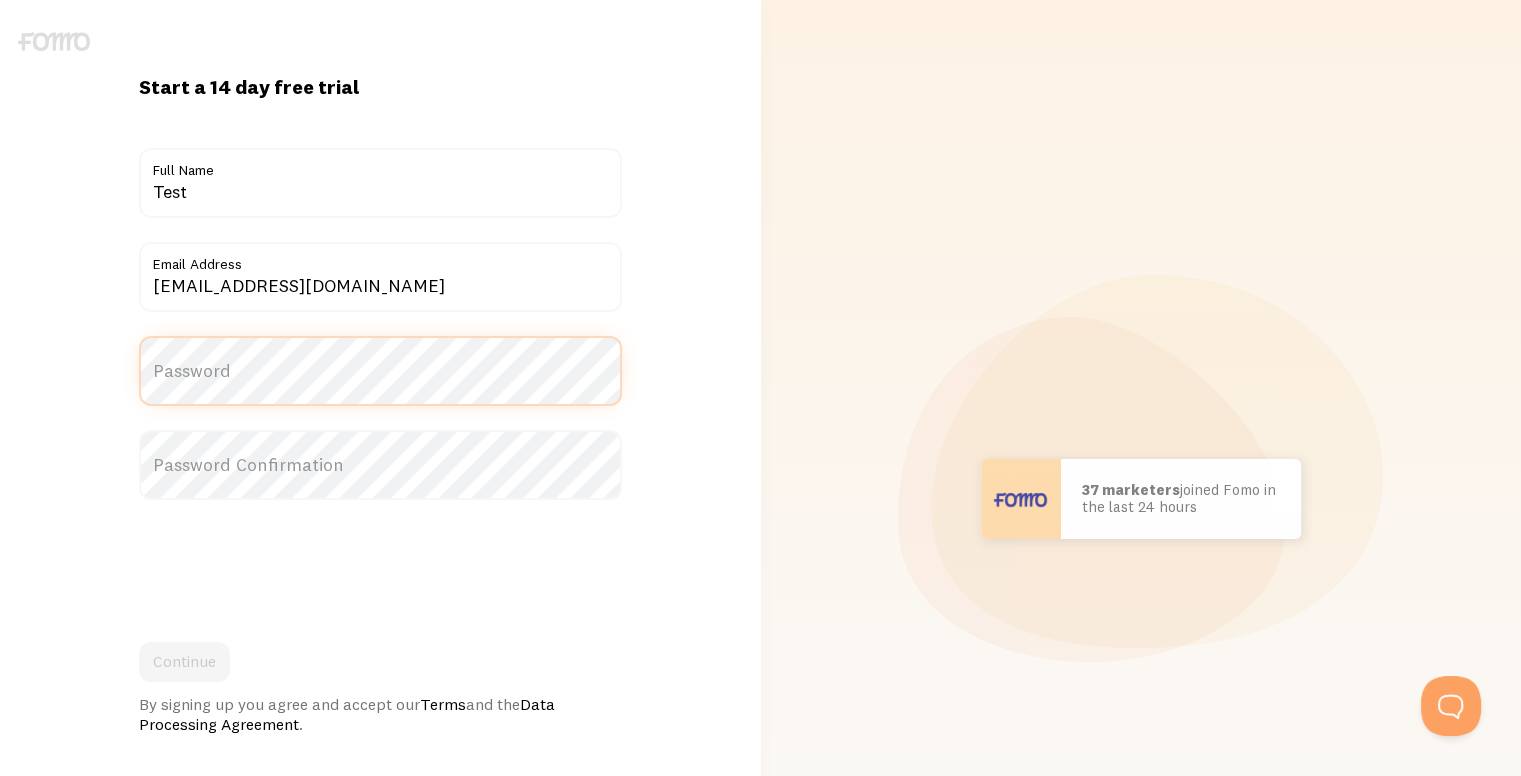 scroll, scrollTop: 0, scrollLeft: 0, axis: both 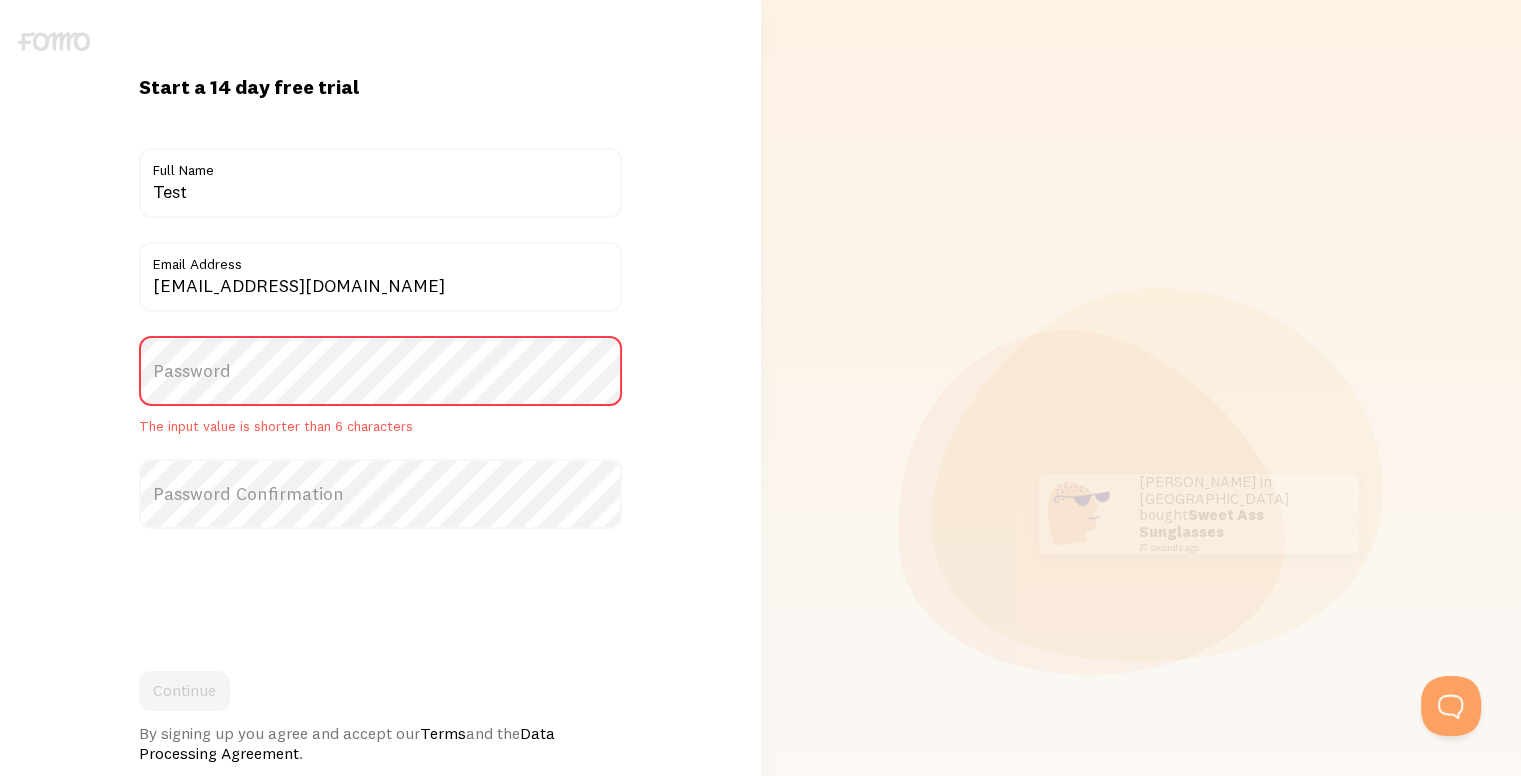 click on "Password" at bounding box center (380, 371) 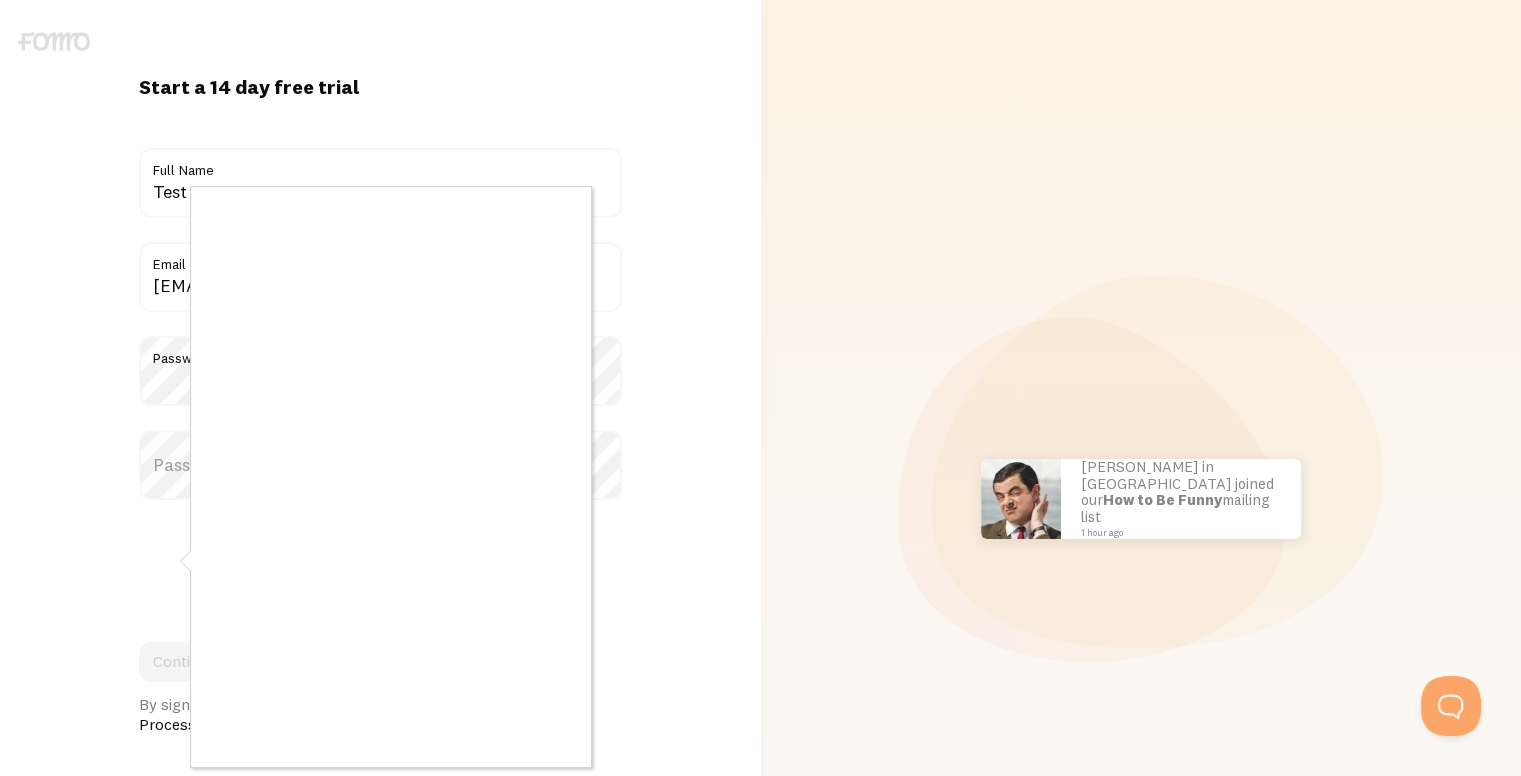 click at bounding box center (760, 388) 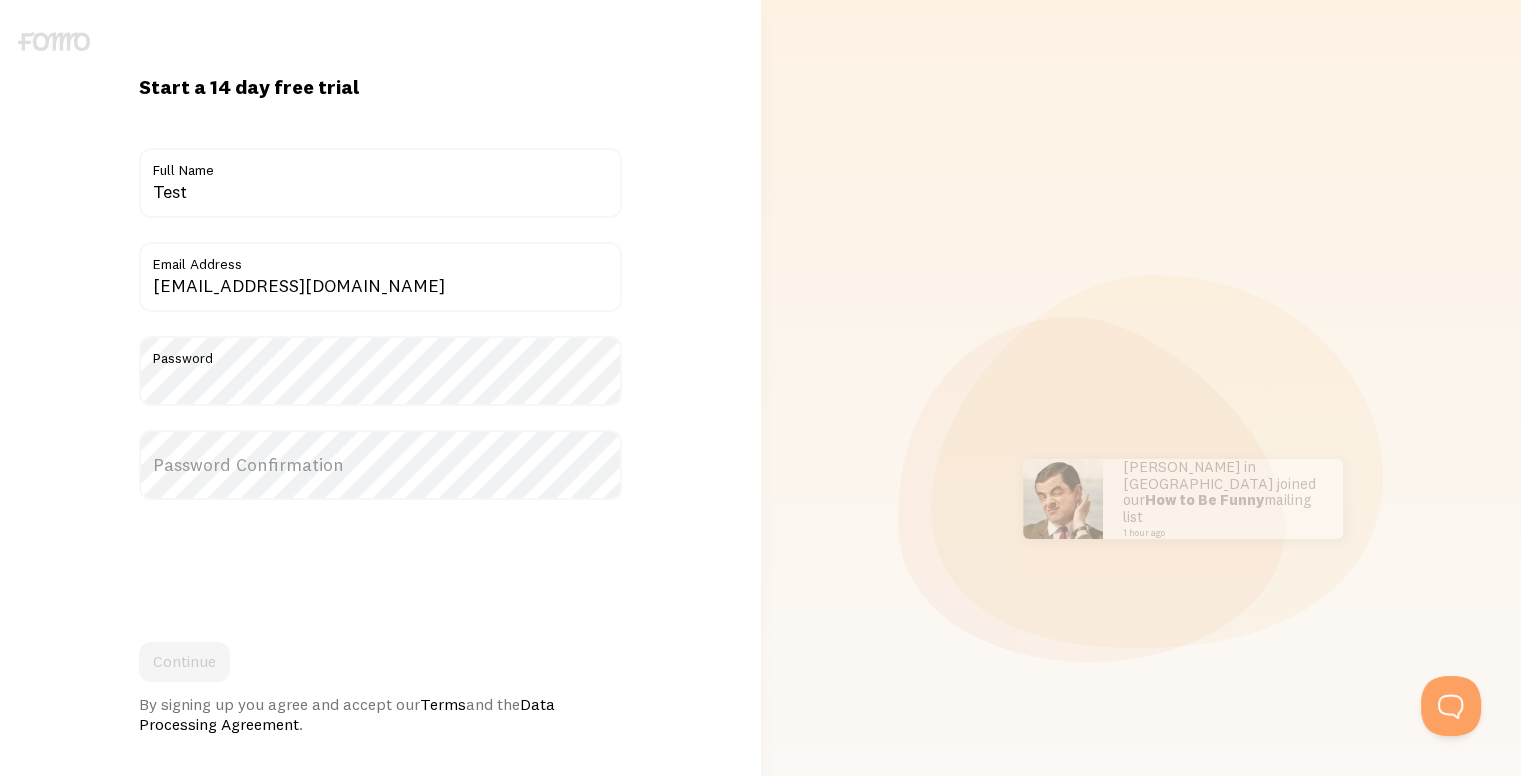 click on "Password Confirmation" at bounding box center (380, 465) 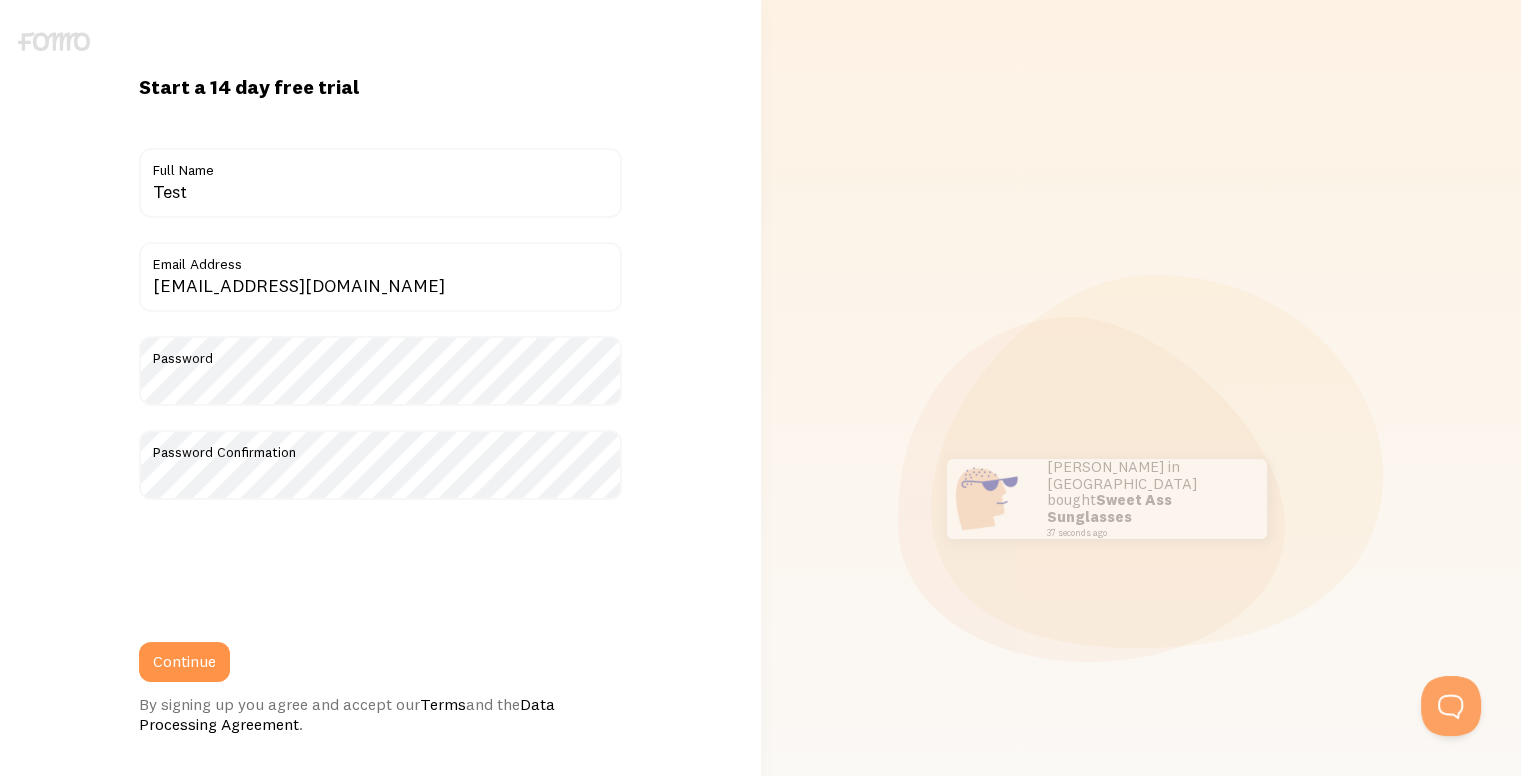 drag, startPoint x: 189, startPoint y: 677, endPoint x: 549, endPoint y: 637, distance: 362.2154 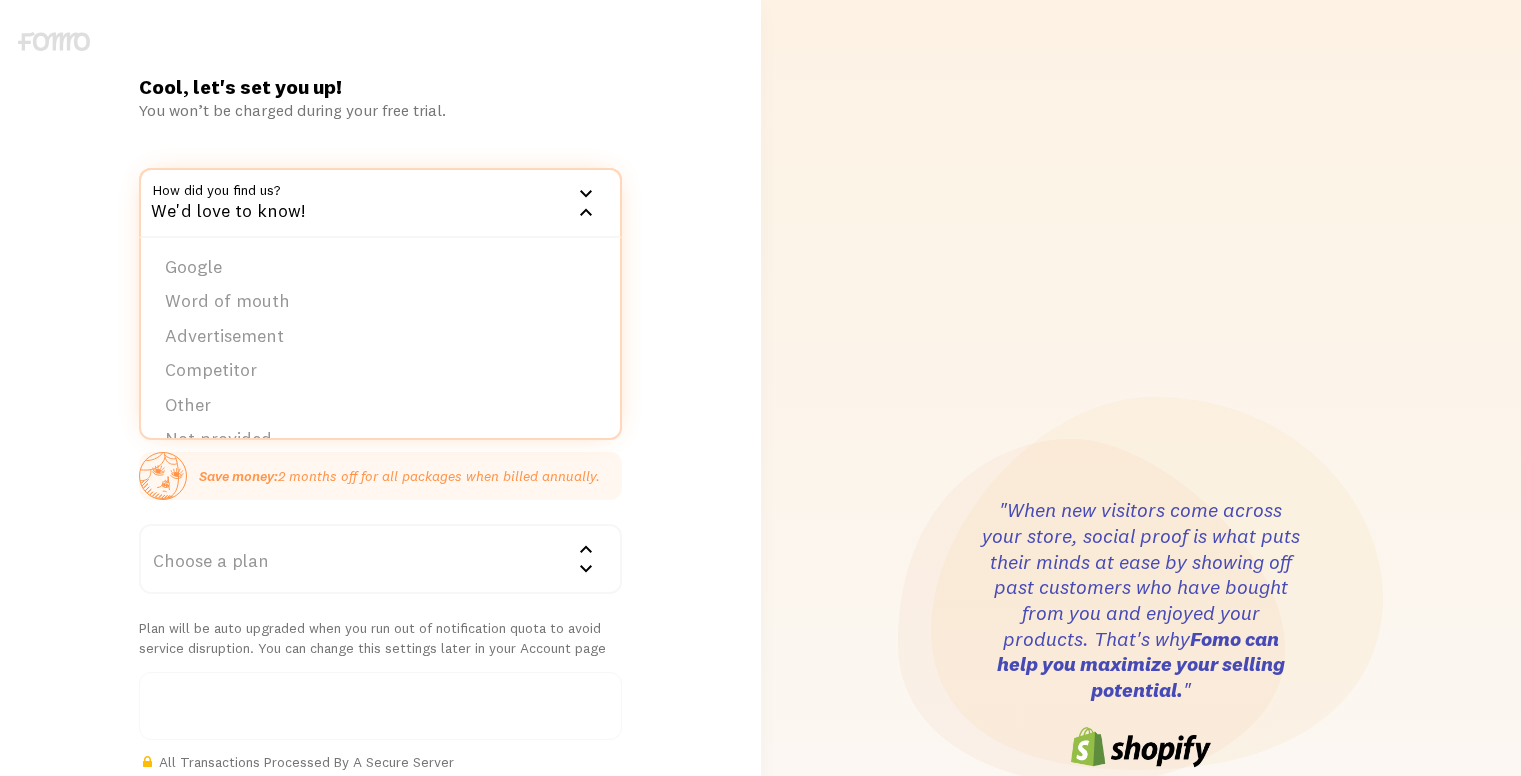 scroll, scrollTop: 0, scrollLeft: 0, axis: both 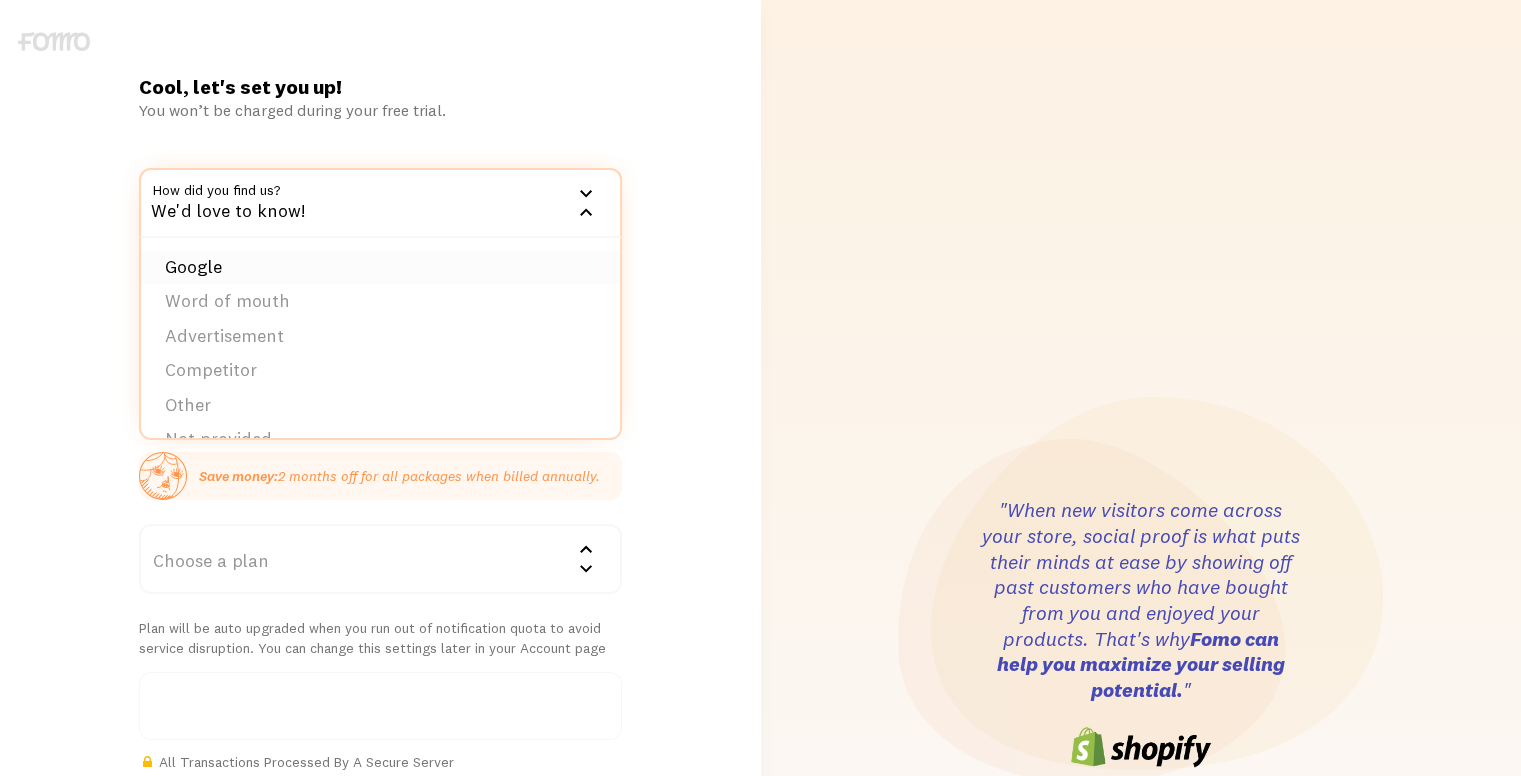 click on "Google" at bounding box center (380, 267) 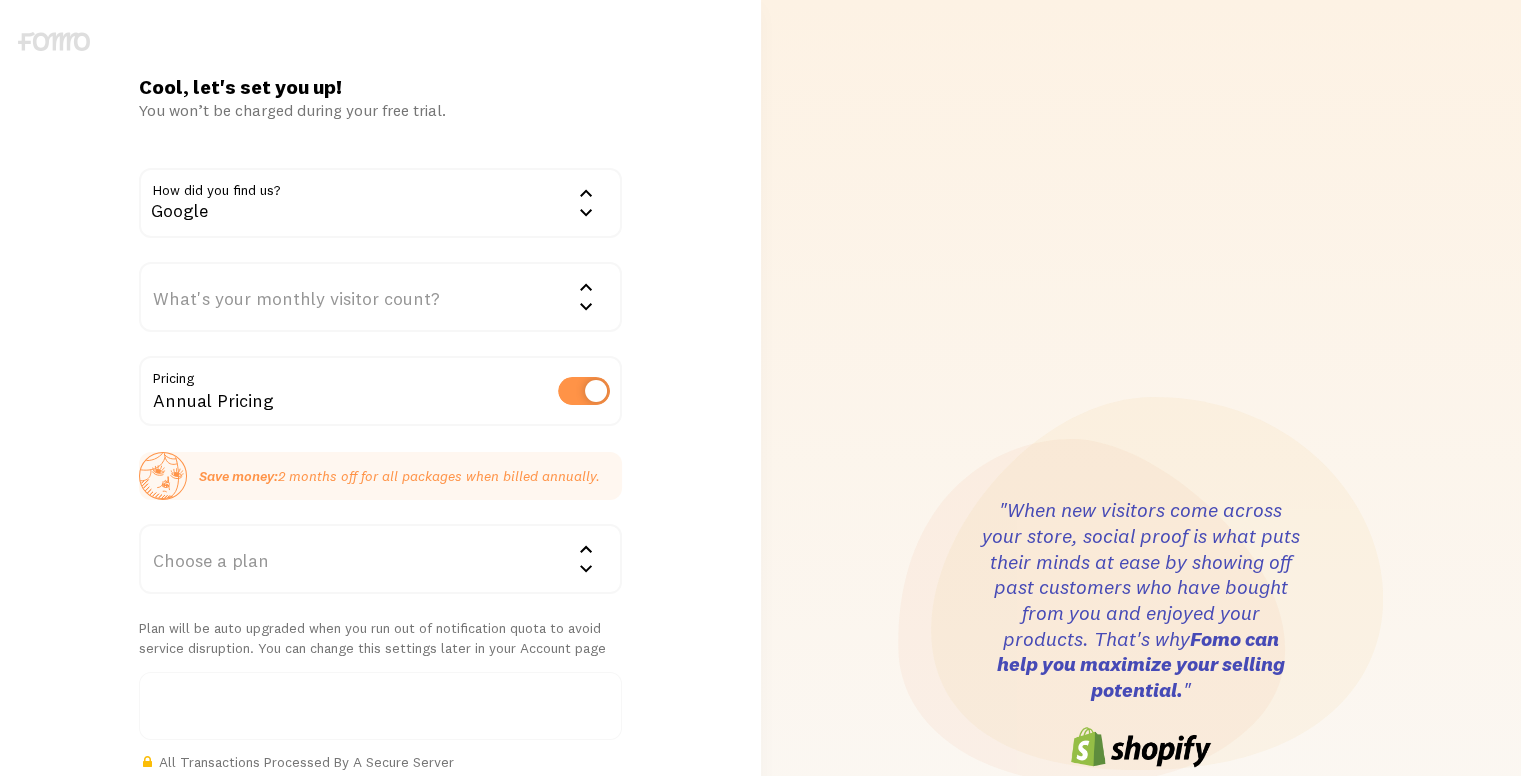 click on "What's your monthly visitor count?" at bounding box center (380, 297) 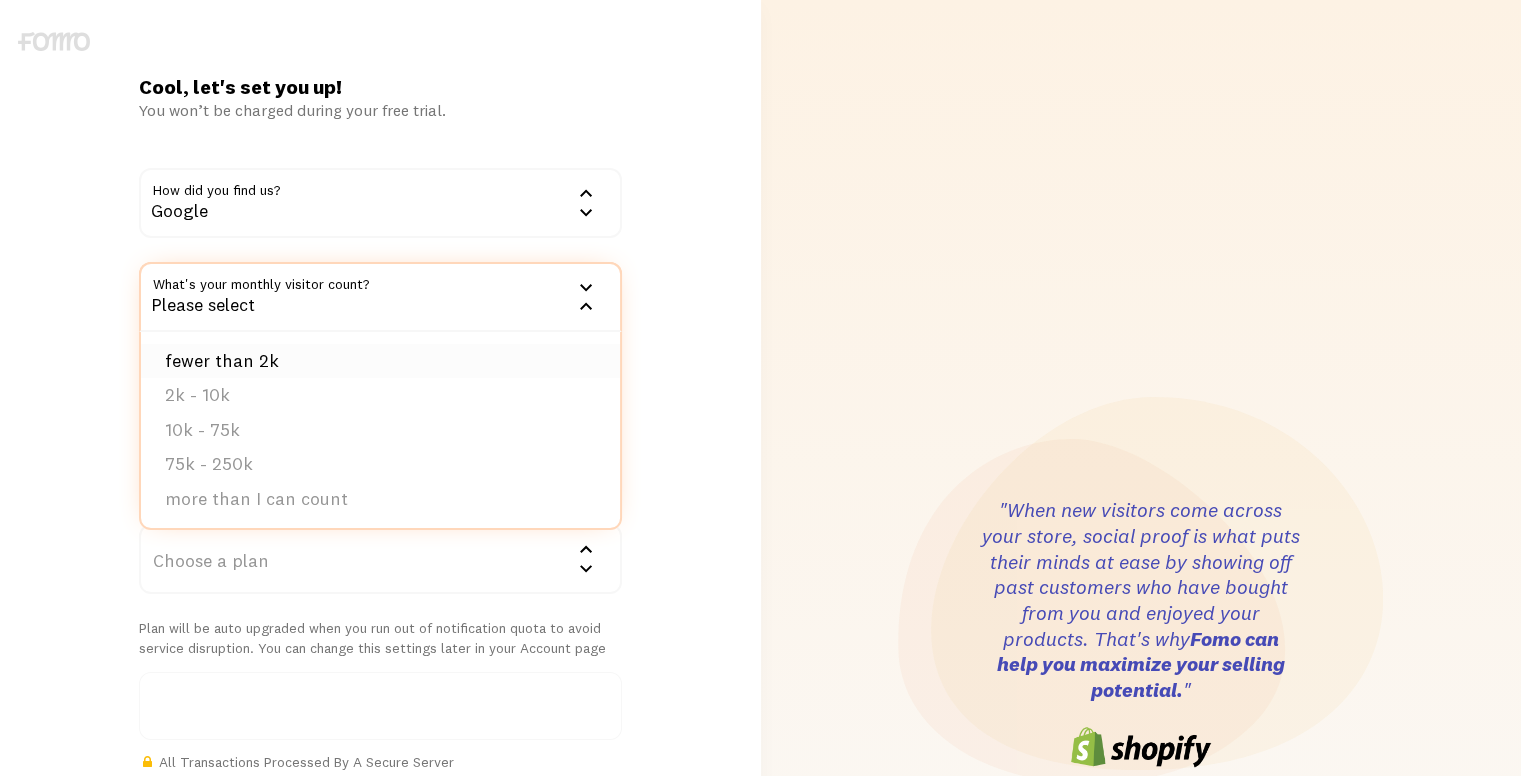 click on "fewer than 2k" at bounding box center [380, 361] 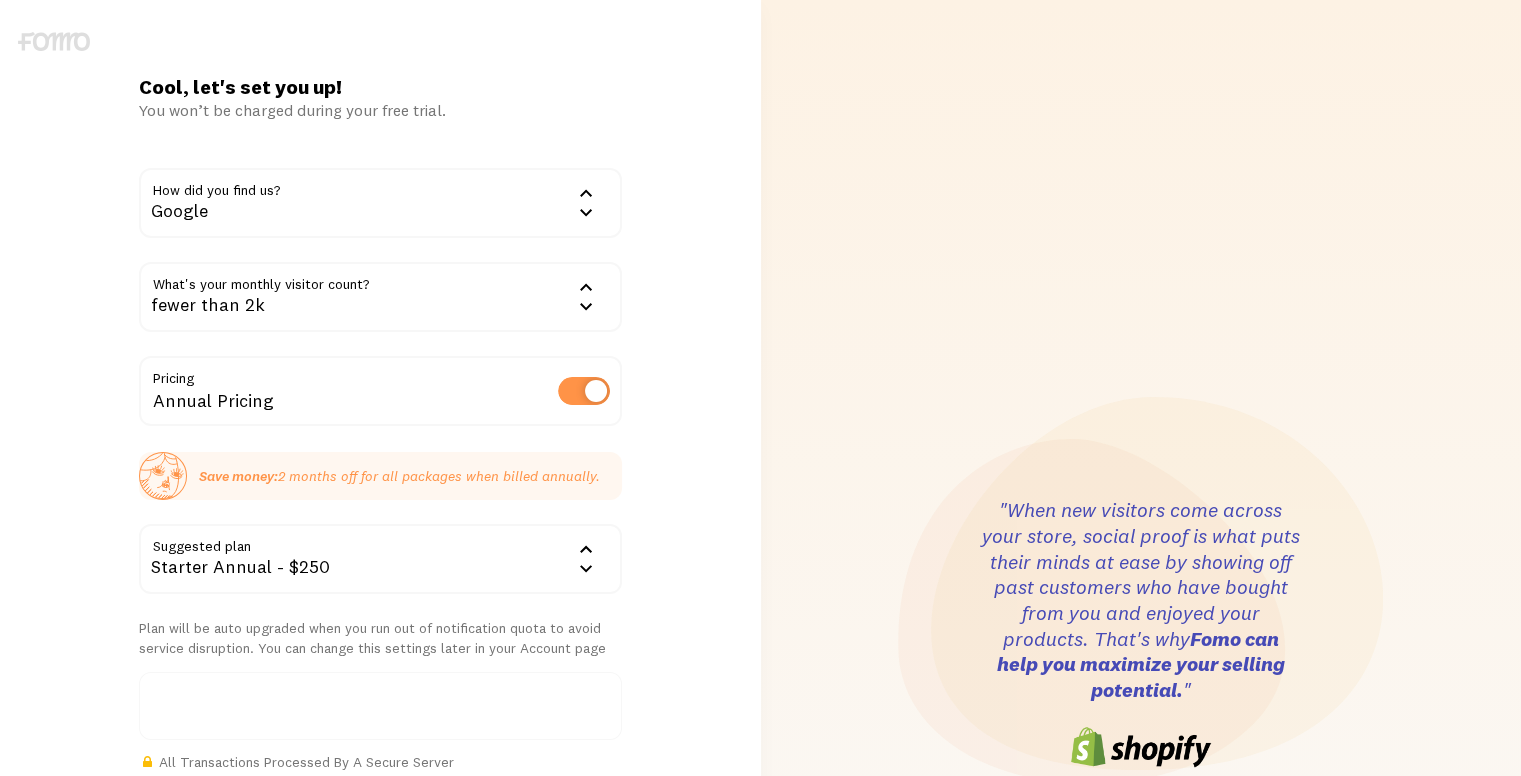 click on "Cool, let's set you up!
You won’t be charged during your free trial.
How did you find us?
Google
Google
Word of mouth
Advertisement
Competitor
Other
Not provided
fewer than 2k" at bounding box center (380, 634) 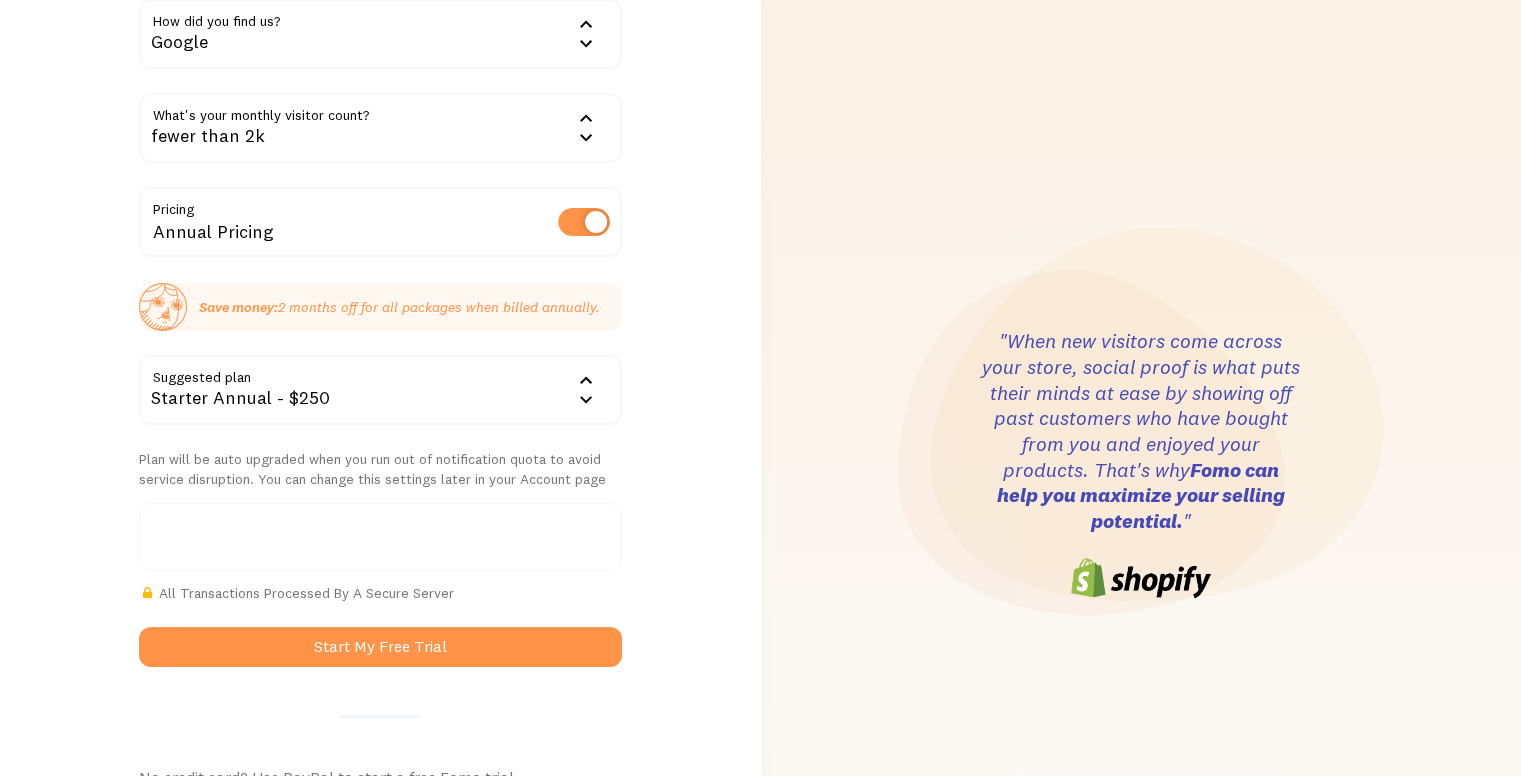 scroll, scrollTop: 200, scrollLeft: 0, axis: vertical 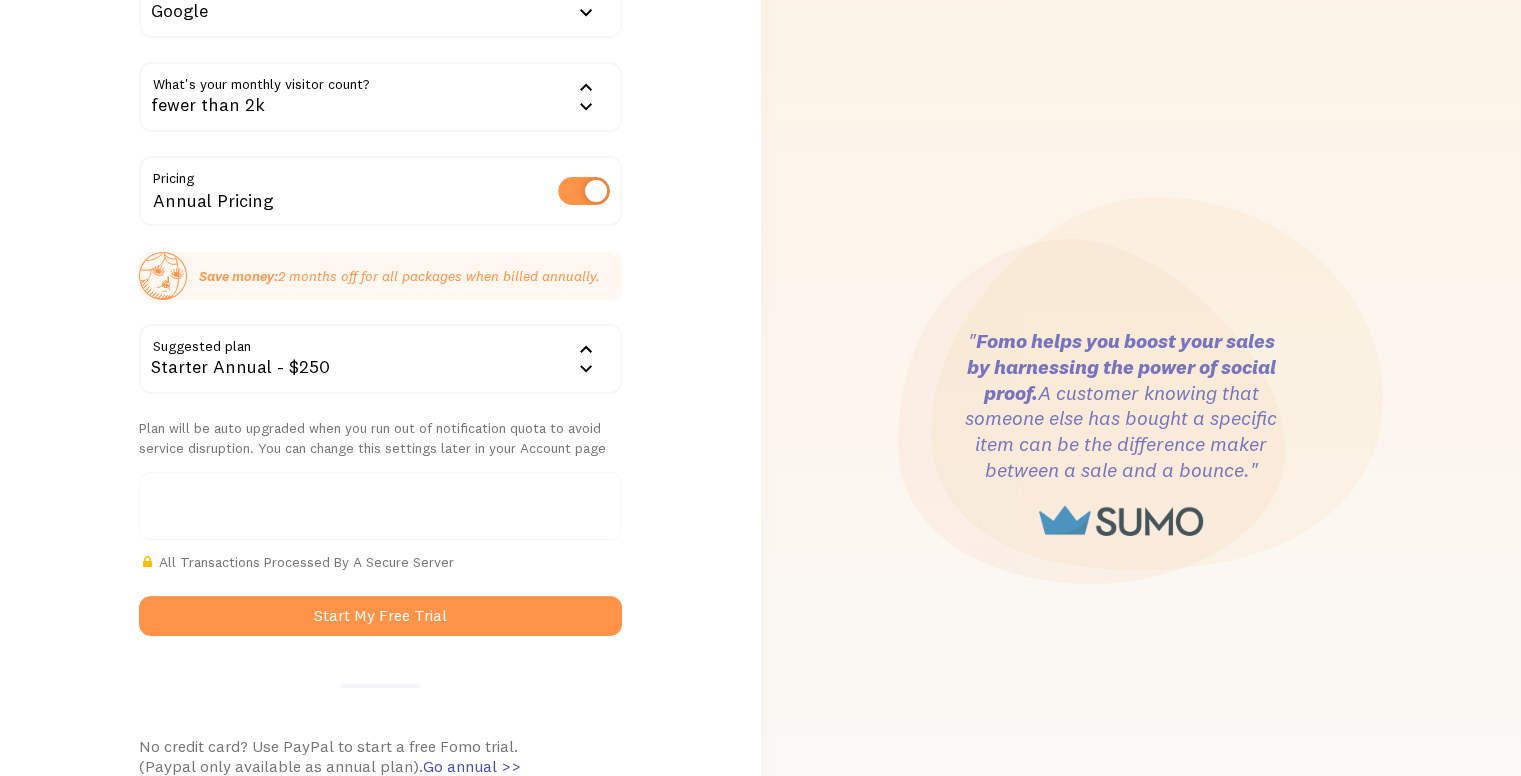 click on "Starter Annual - $250" at bounding box center (380, 359) 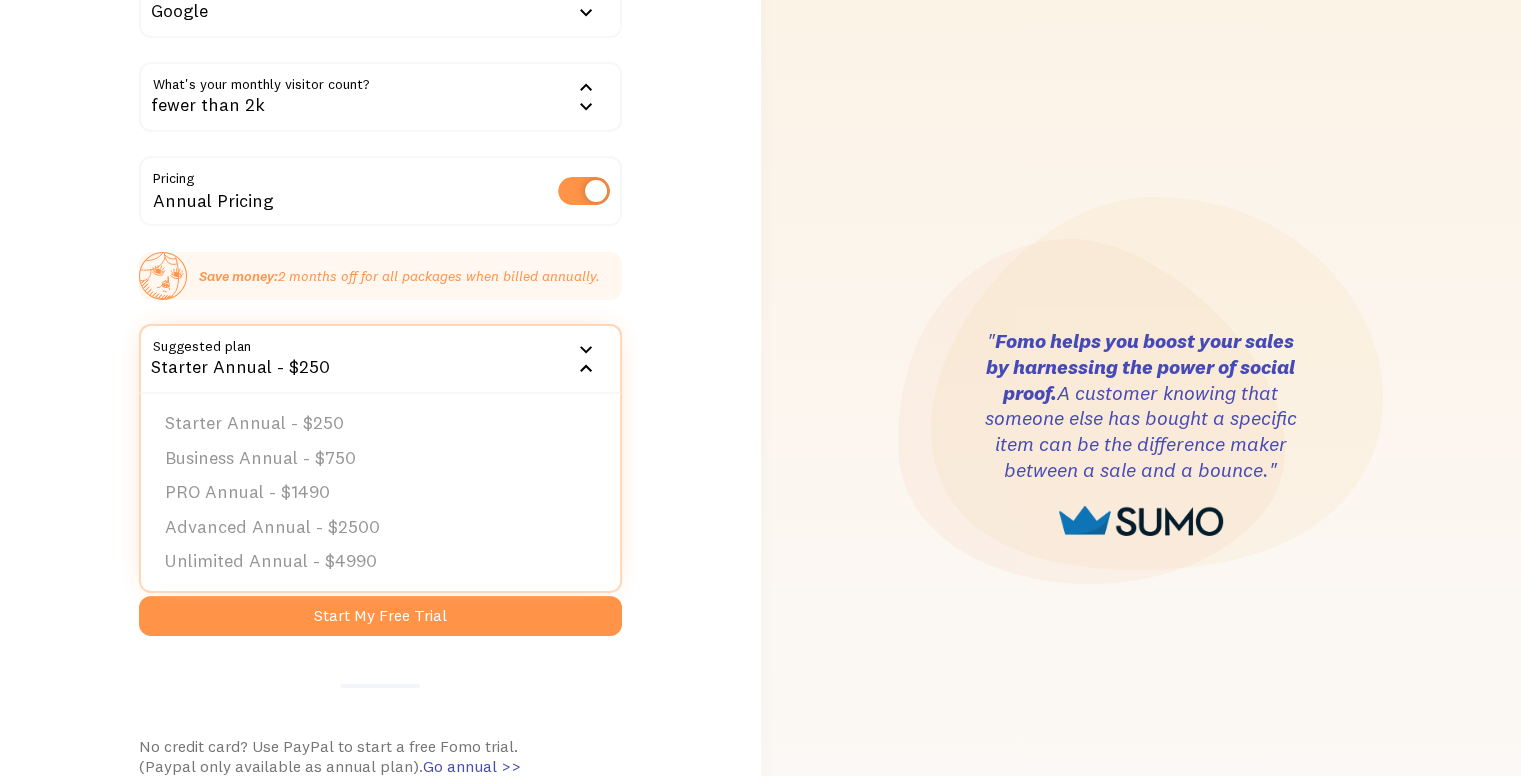 click on "Cool, let's set you up!
You won’t be charged during your free trial.
How did you find us?
Google
Google
Word of mouth
Advertisement
Competitor
Other
Not provided
What's your monthly visitor count?" at bounding box center [380, 434] 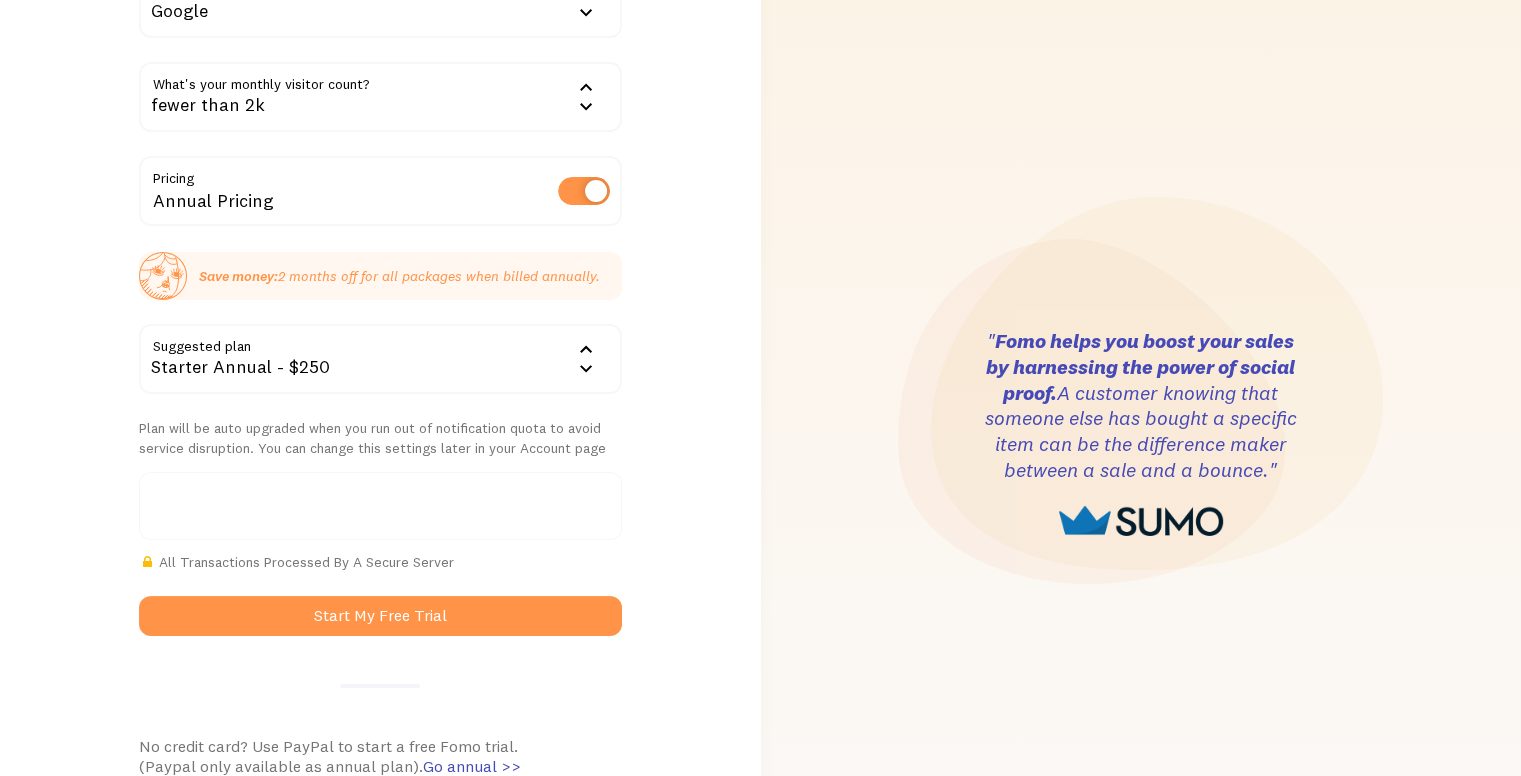 click at bounding box center [584, 191] 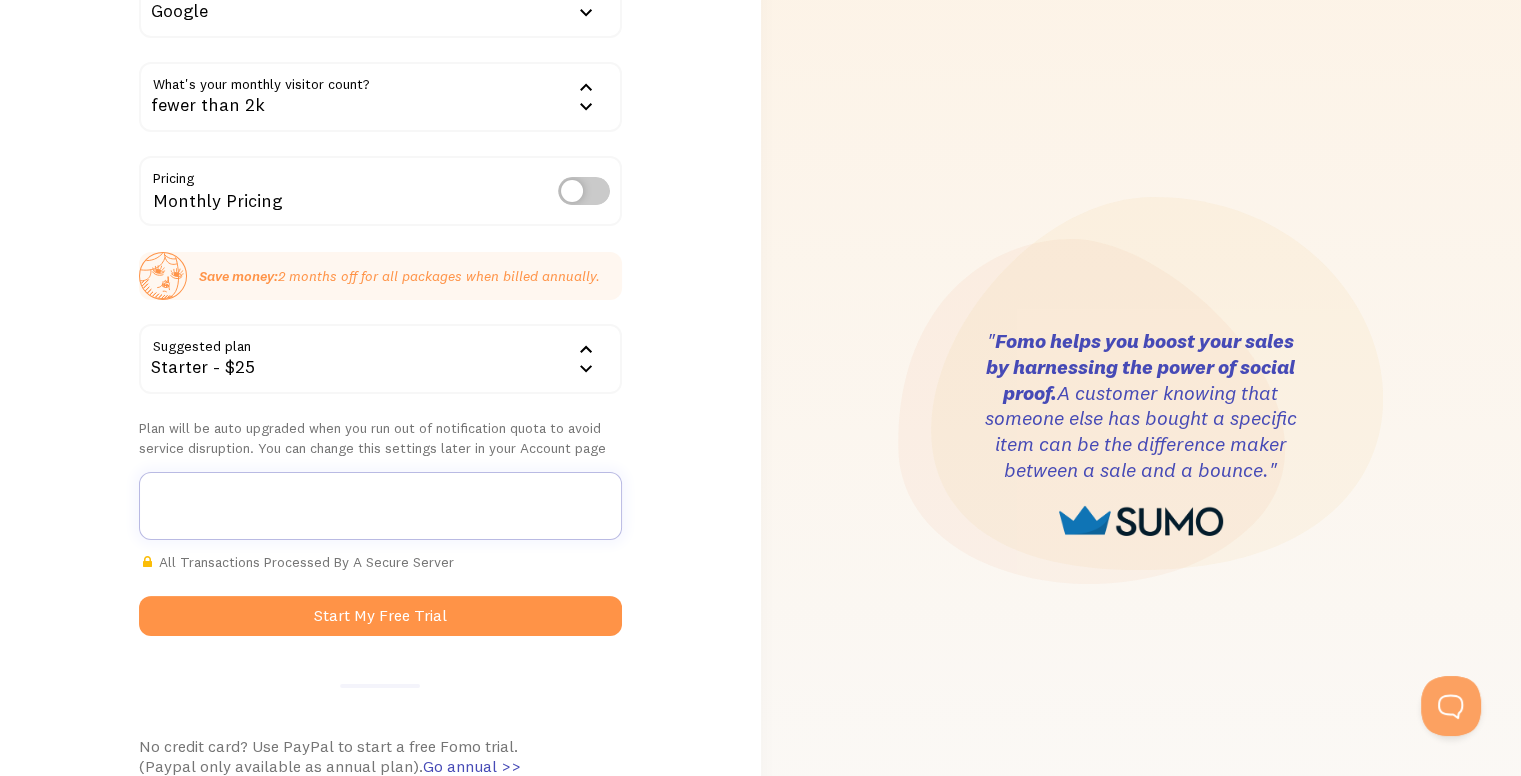 scroll, scrollTop: 0, scrollLeft: 0, axis: both 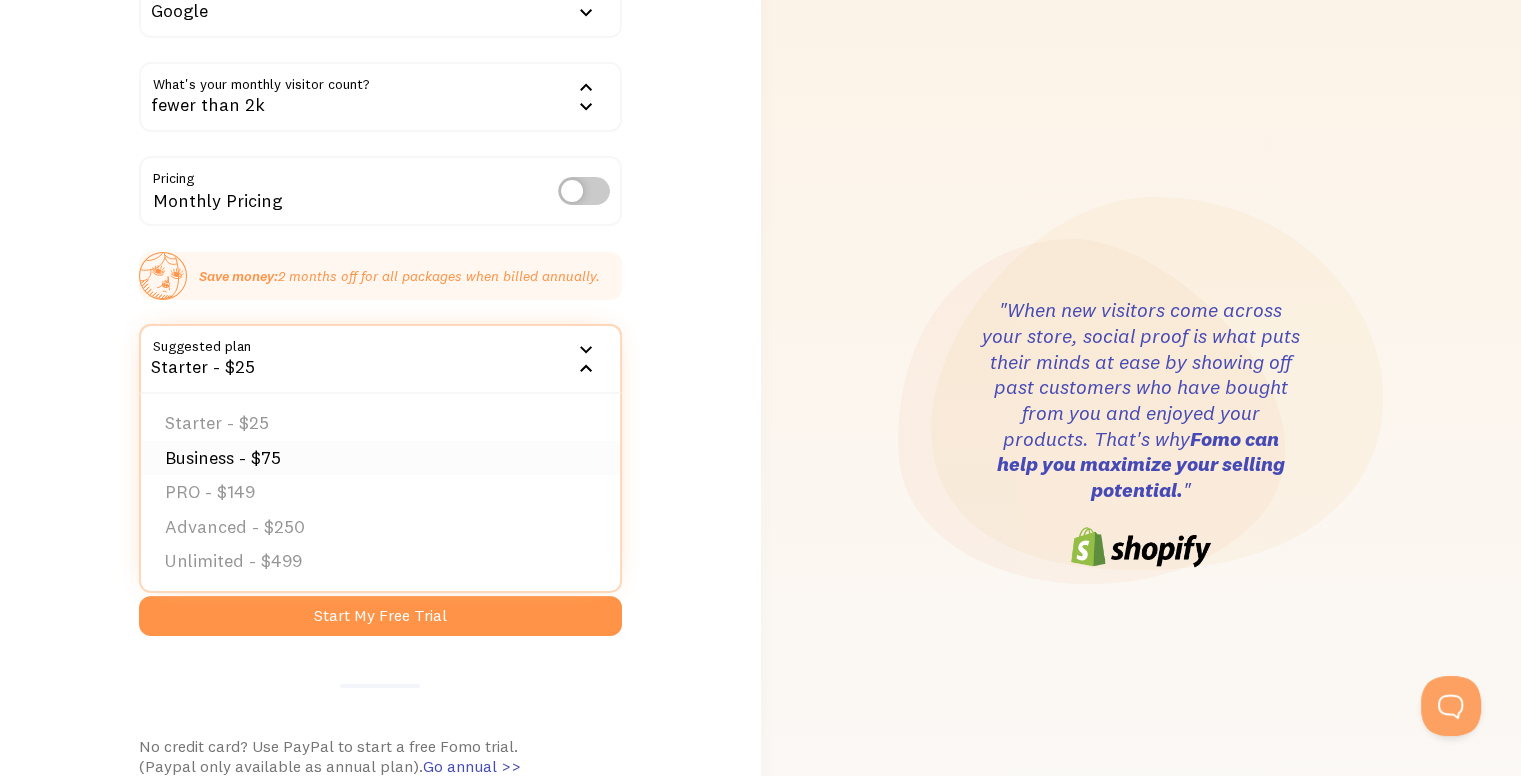 click on "Business  - $75" at bounding box center [380, 458] 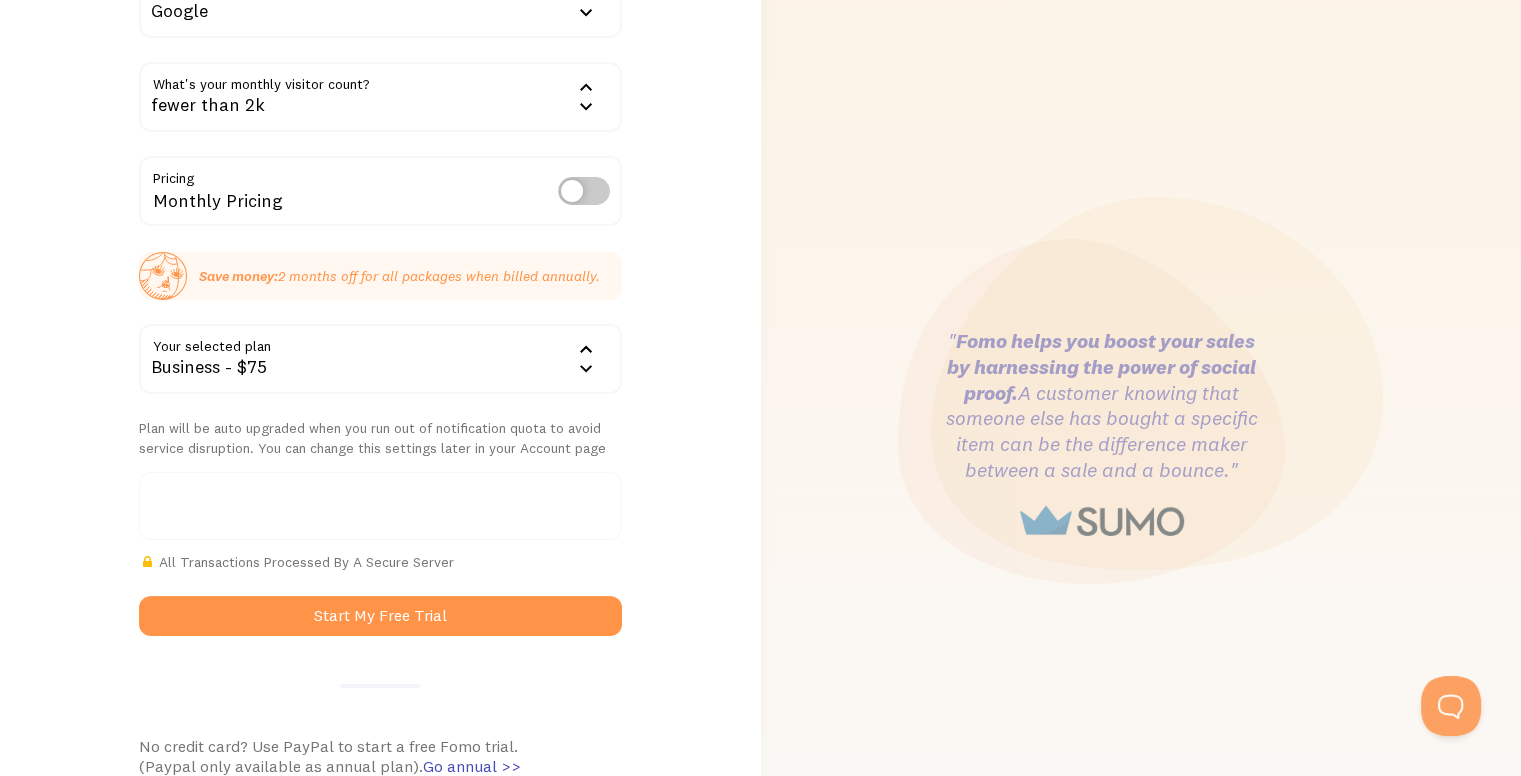 click on "Business  - $75" at bounding box center (380, 359) 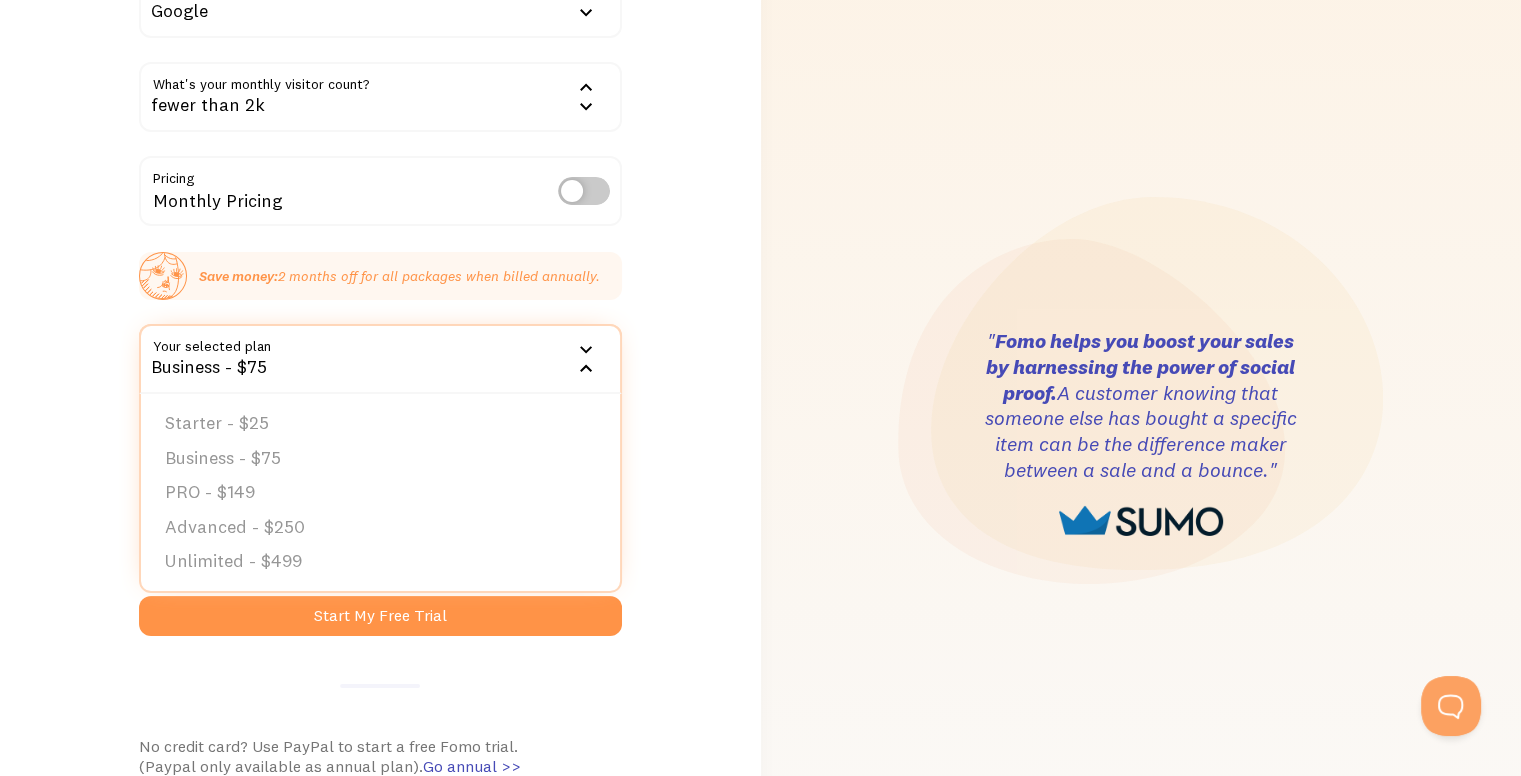 click on "Cool, let's set you up!
You won’t be charged during your free trial.
How did you find us?
Google
Google
Word of mouth
Advertisement
Competitor
Other
Not provided
What's your monthly visitor count?" at bounding box center (380, 434) 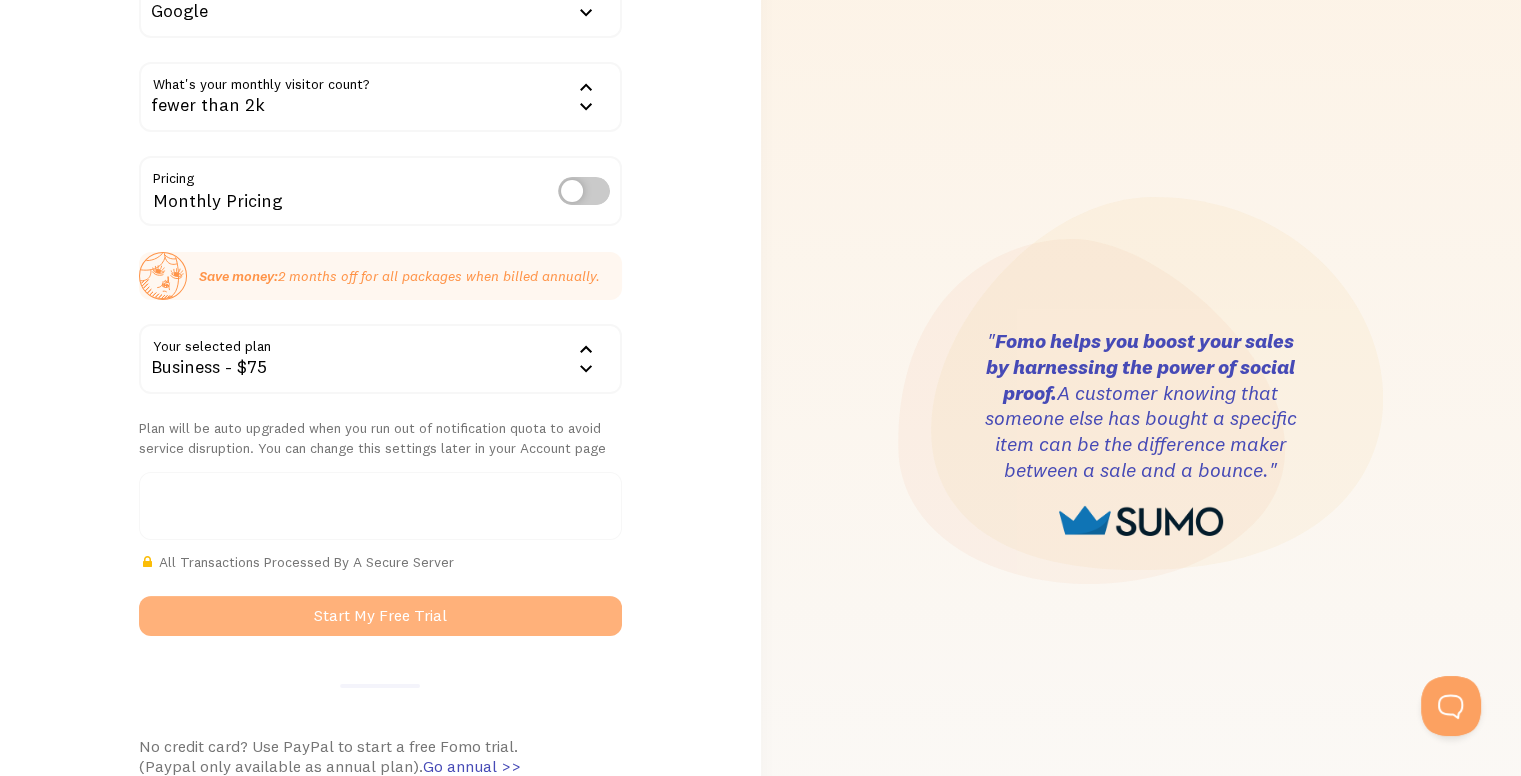 click on "Start My Free Trial" at bounding box center [380, 616] 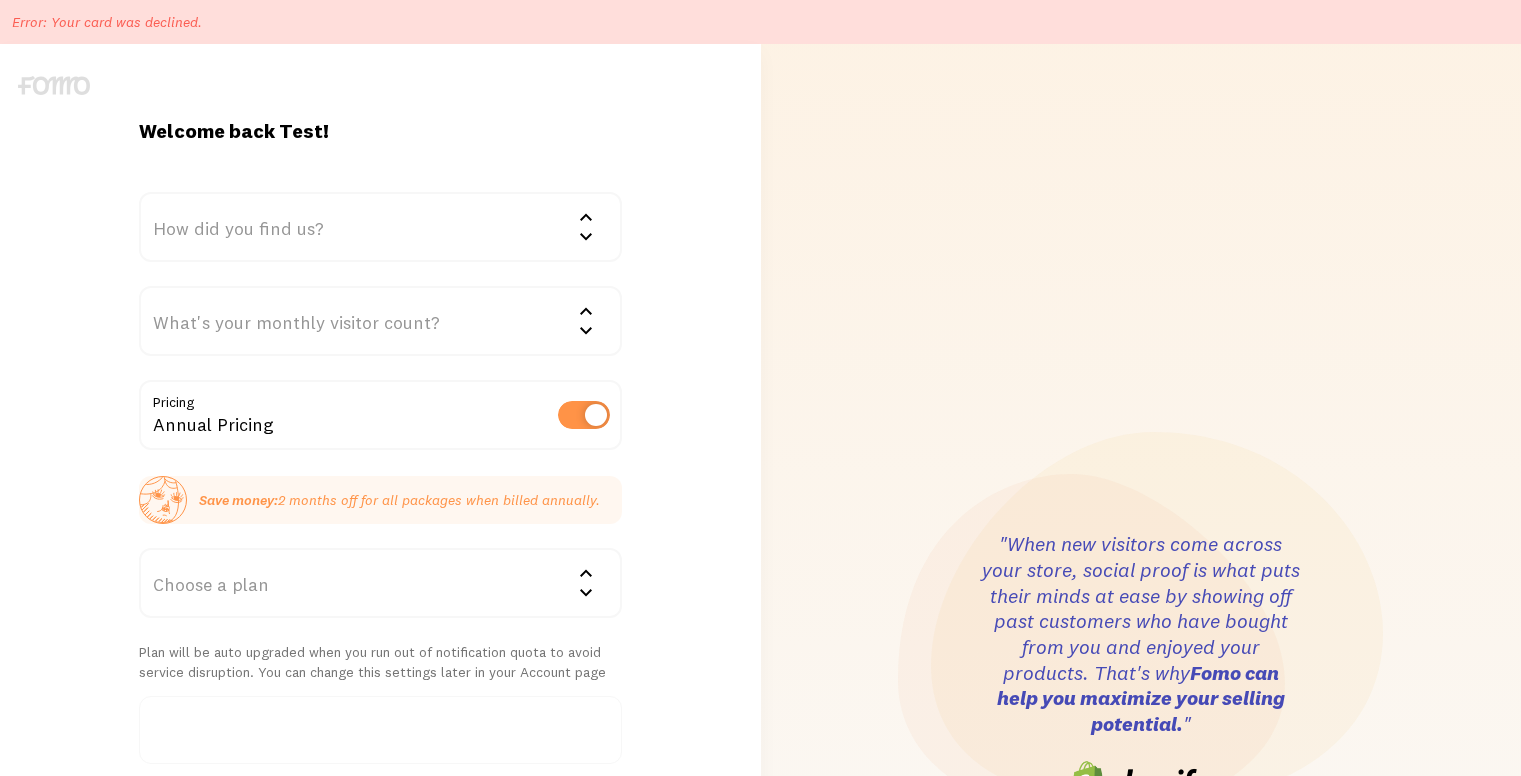scroll, scrollTop: 0, scrollLeft: 0, axis: both 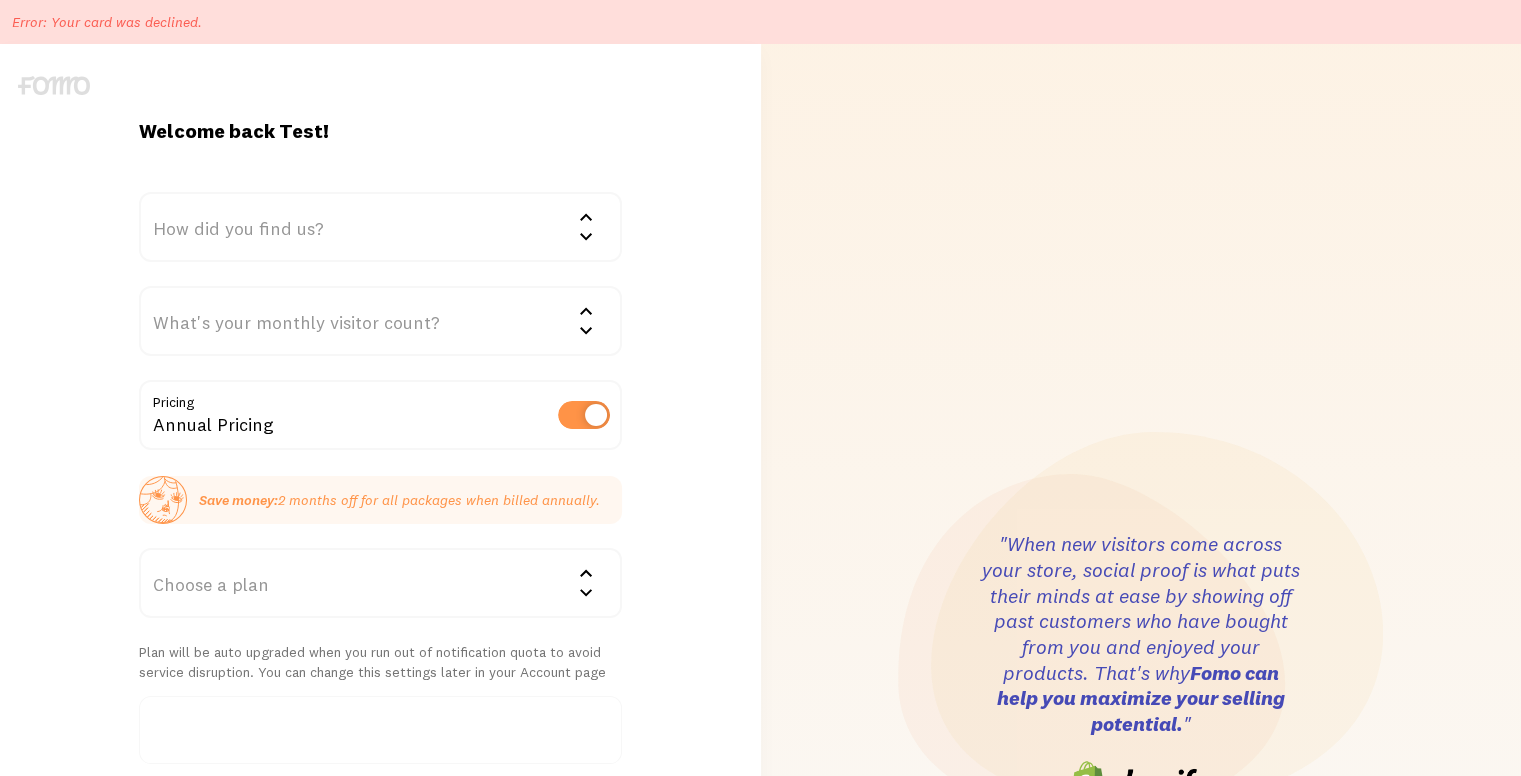 drag, startPoint x: 244, startPoint y: 29, endPoint x: 46, endPoint y: 21, distance: 198.16154 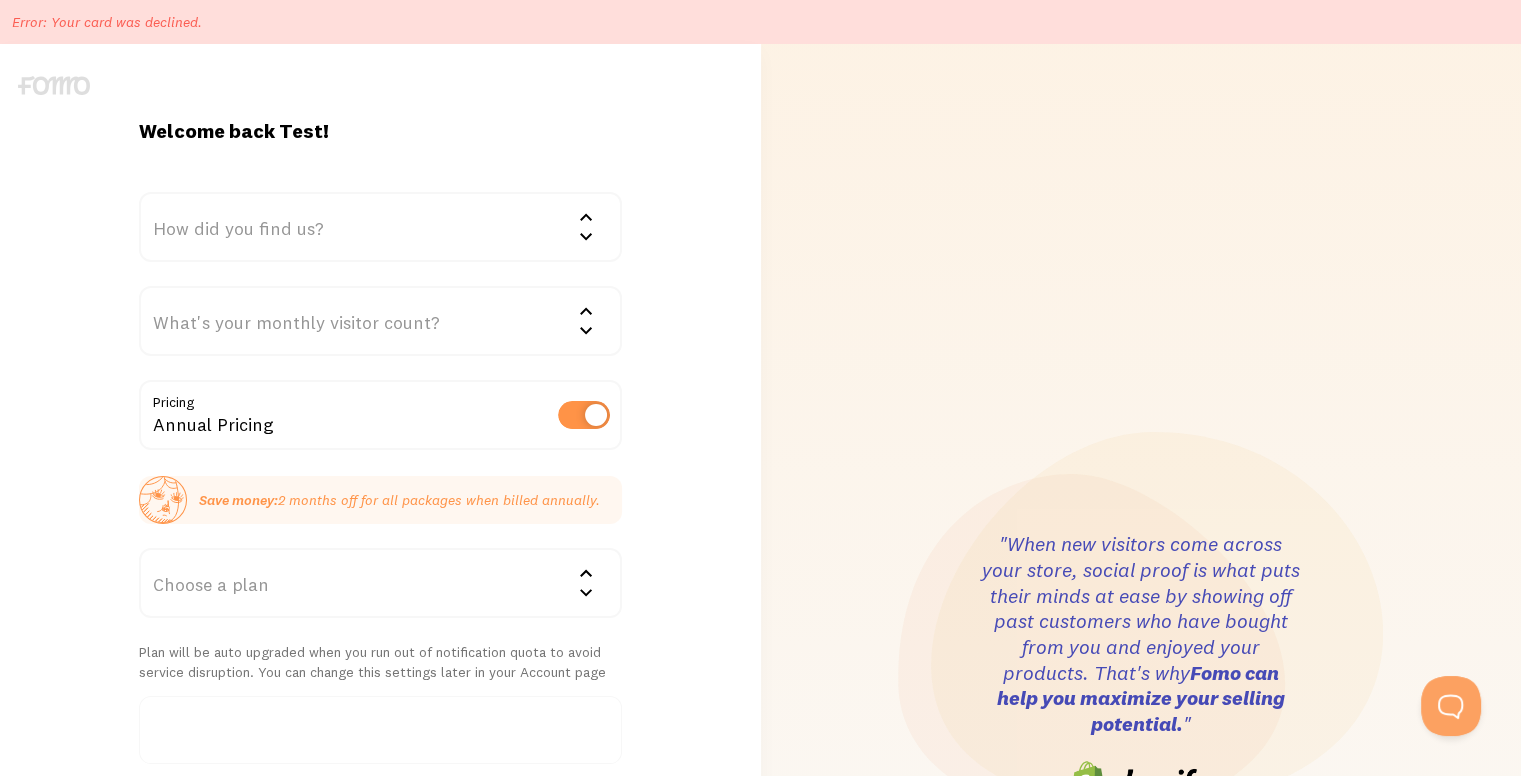 click on ""When new visitors come across your store, social proof is what puts their minds at ease by showing off past customers who have bought from you and enjoyed your products. That's why  Fomo can help you maximize your selling potential. "
" Fomo helps you boost your sales by harnessing the power of social proof.  A customer knowing that someone else has bought a specific item can be the difference maker between a sale and a bounce."
" Fomo publicly displays your achievements and customer interactions  on your website to help increase sales and conversions."" at bounding box center [1141, 668] 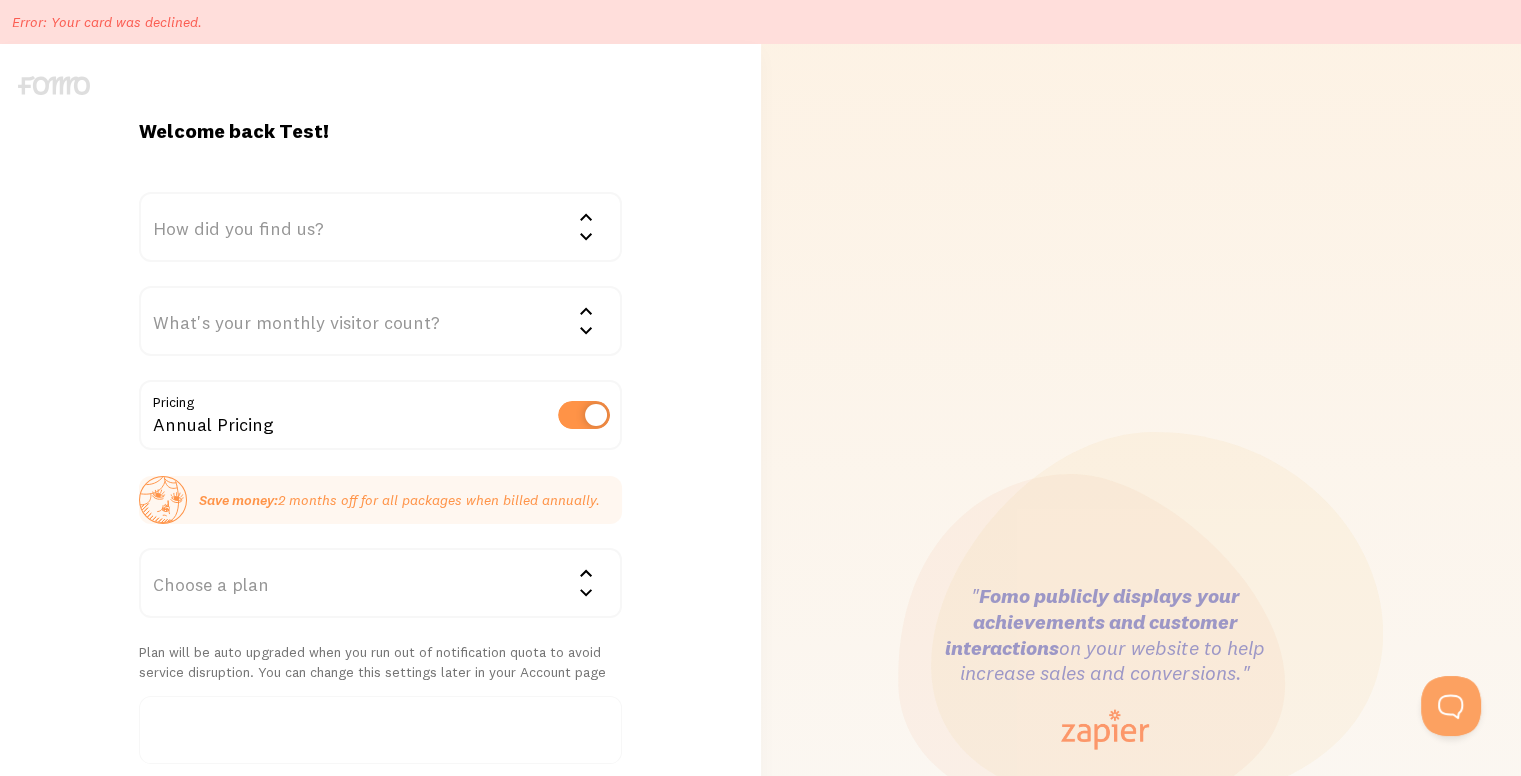 click at bounding box center [54, 85] 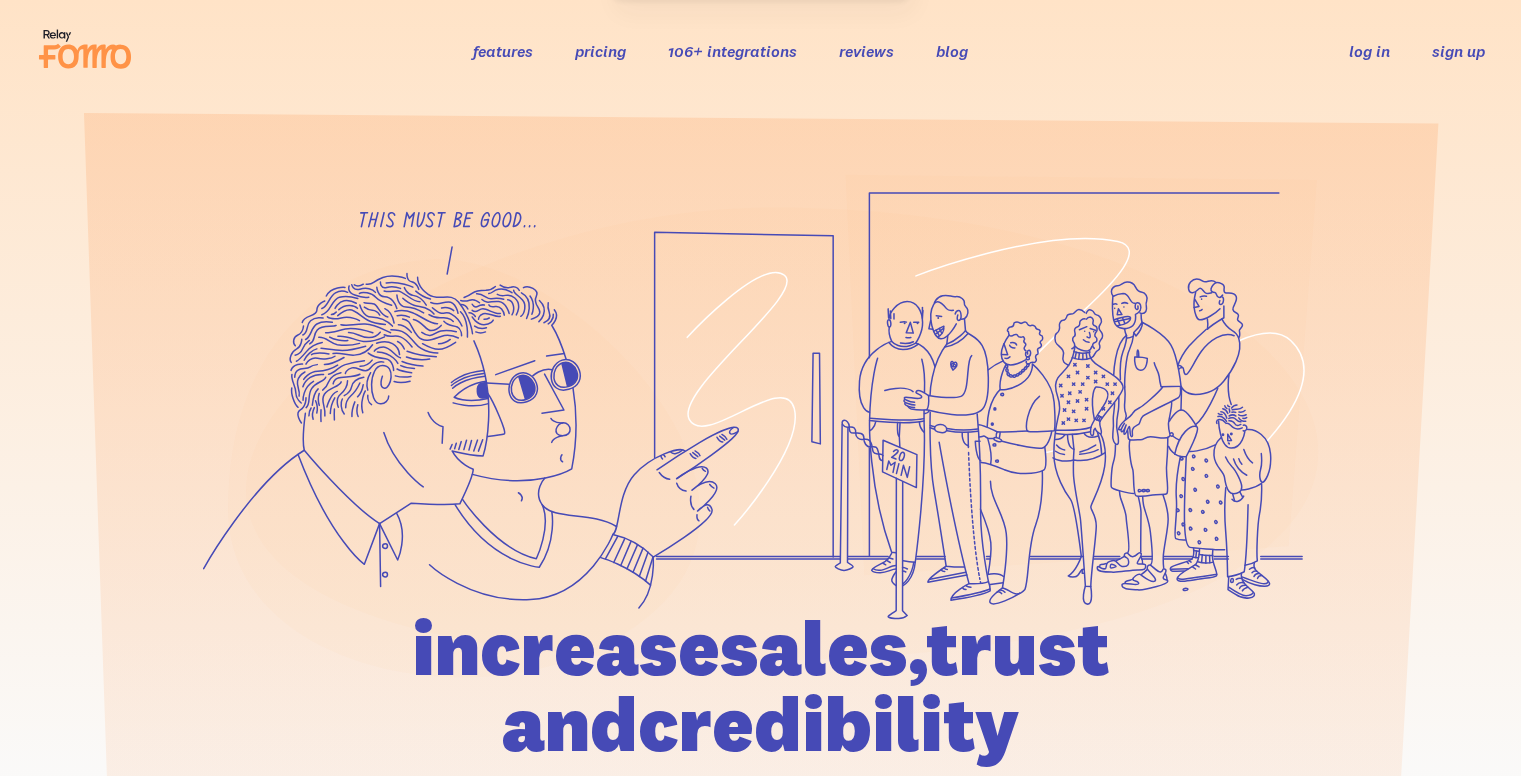 scroll, scrollTop: 0, scrollLeft: 0, axis: both 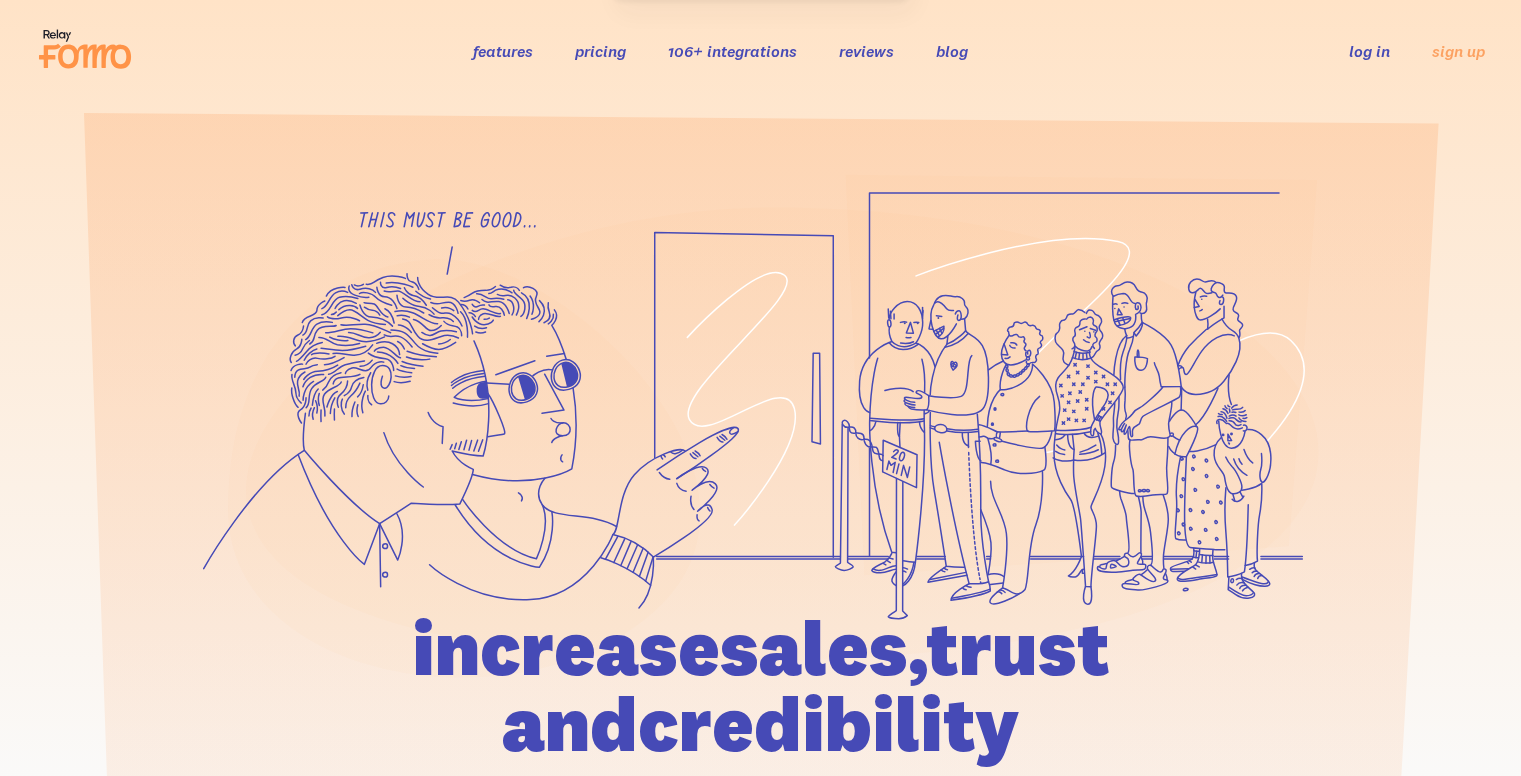click on "log in" at bounding box center [1369, 51] 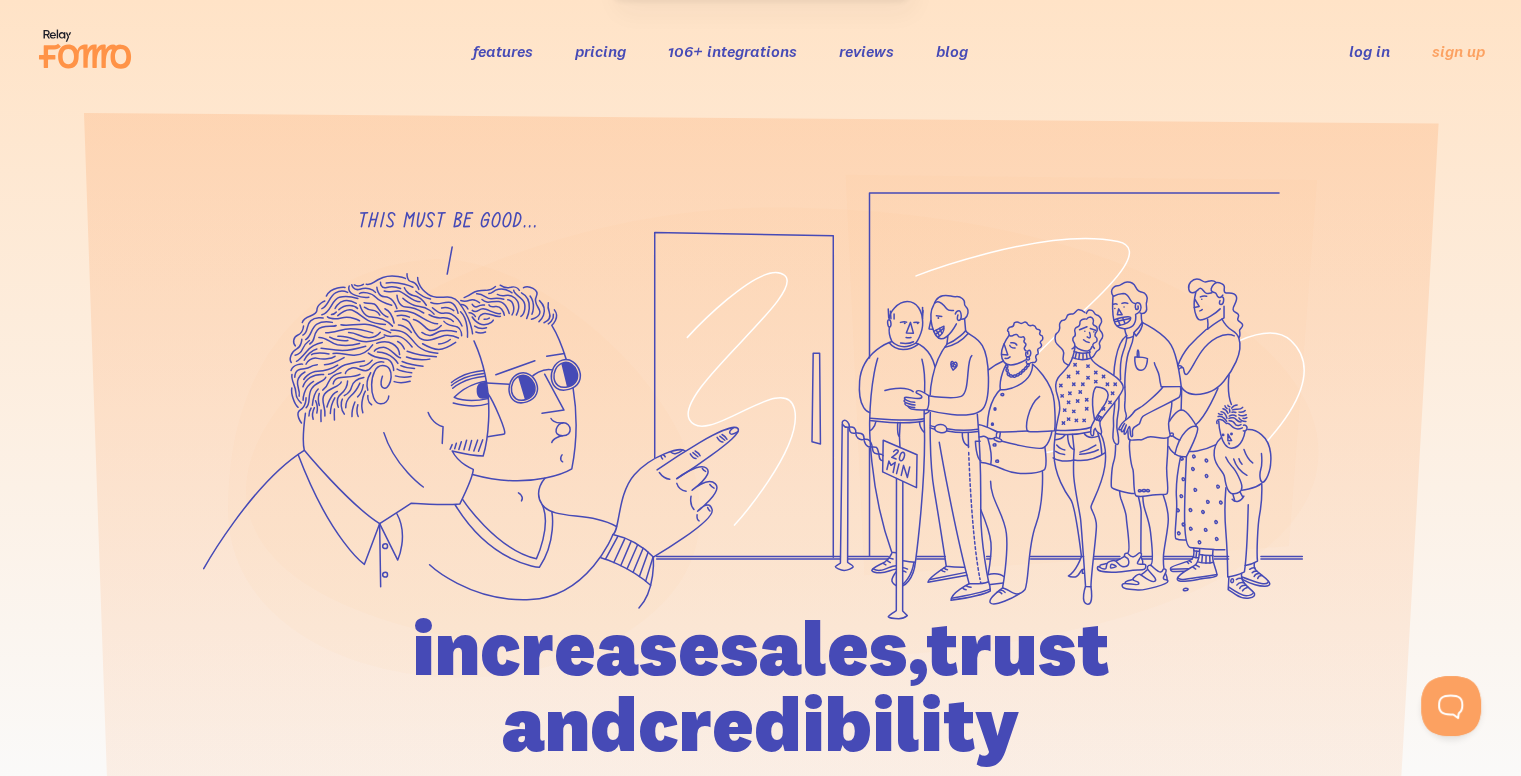 scroll, scrollTop: 0, scrollLeft: 0, axis: both 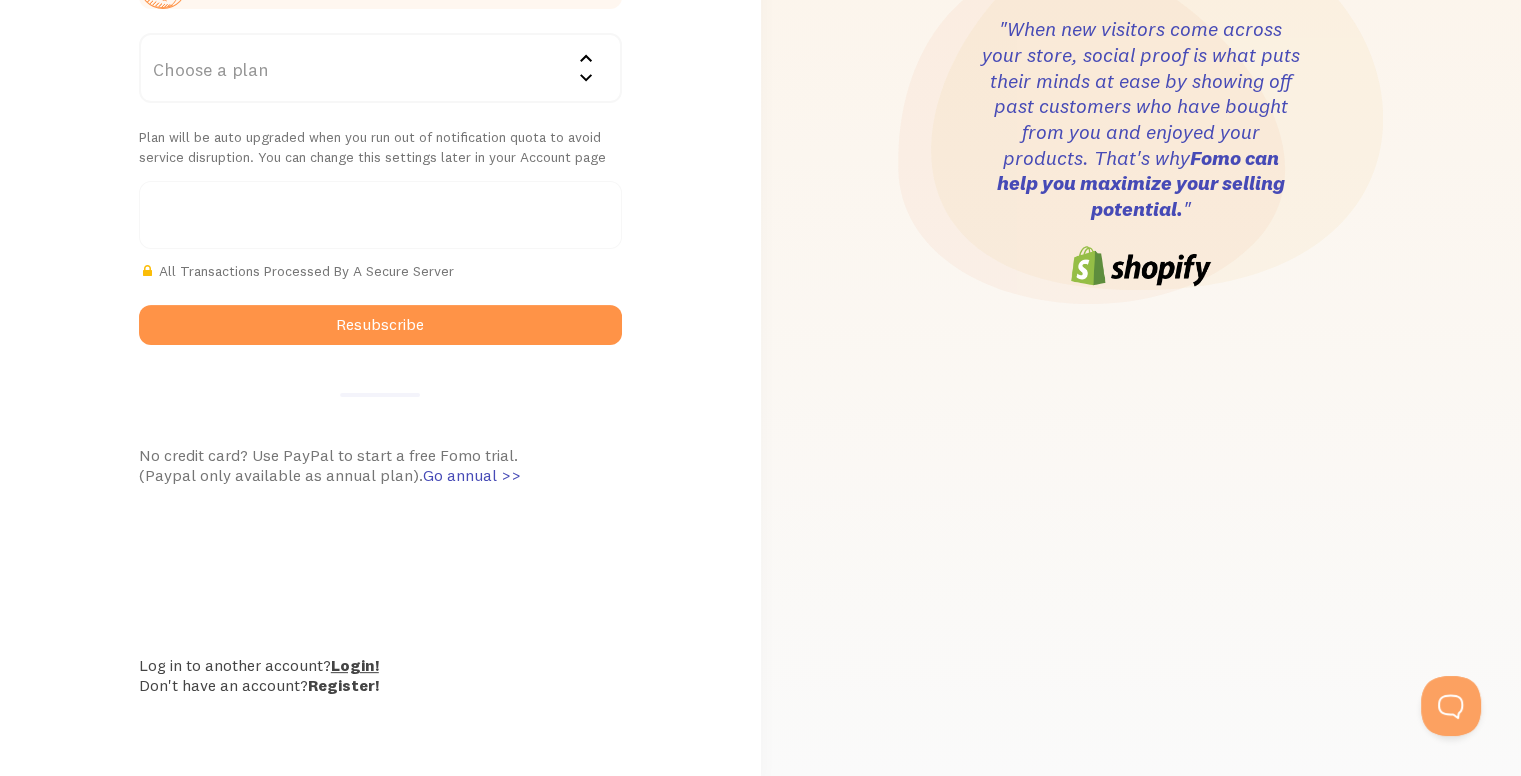 click on "Login!" at bounding box center [355, 665] 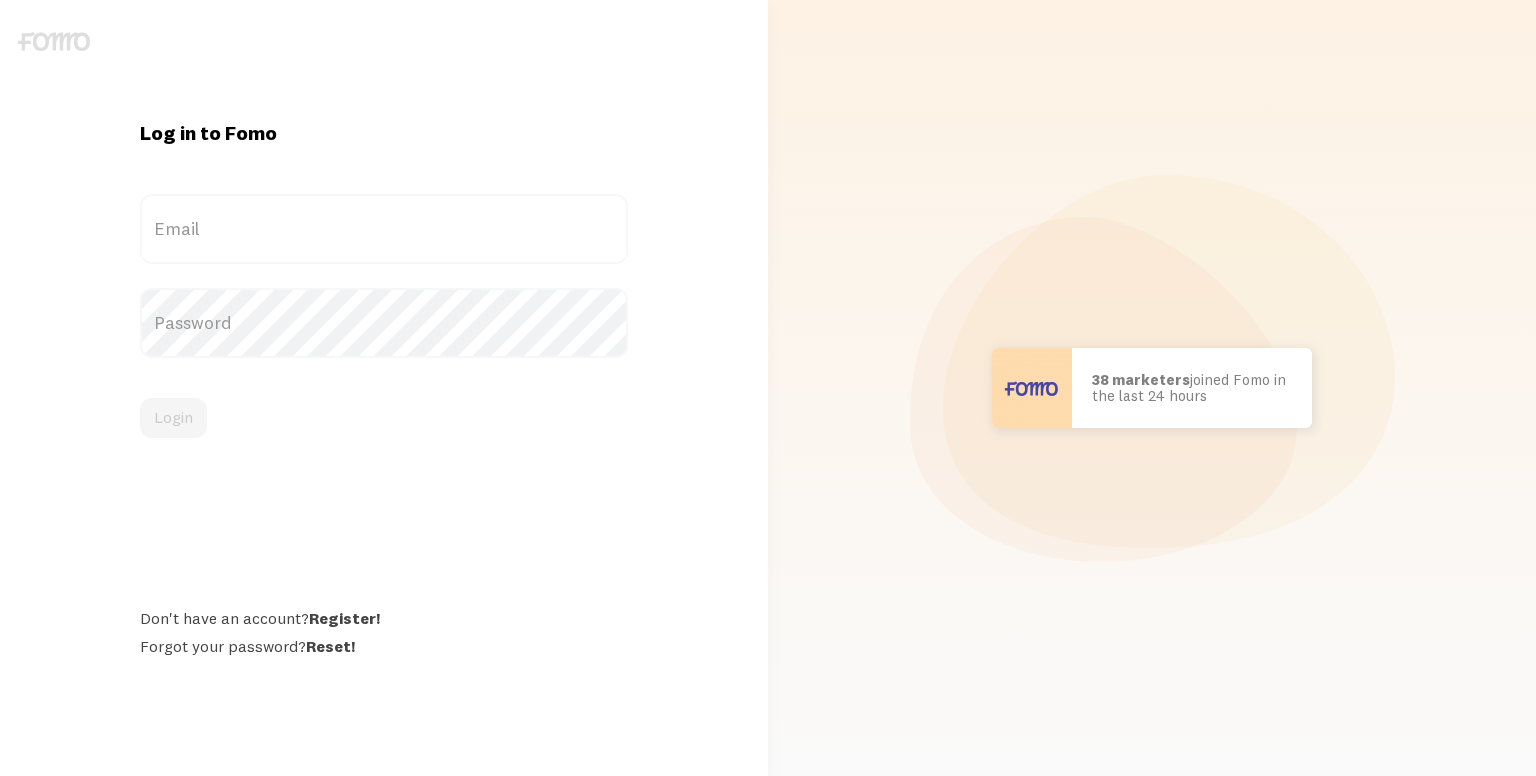 scroll, scrollTop: 0, scrollLeft: 0, axis: both 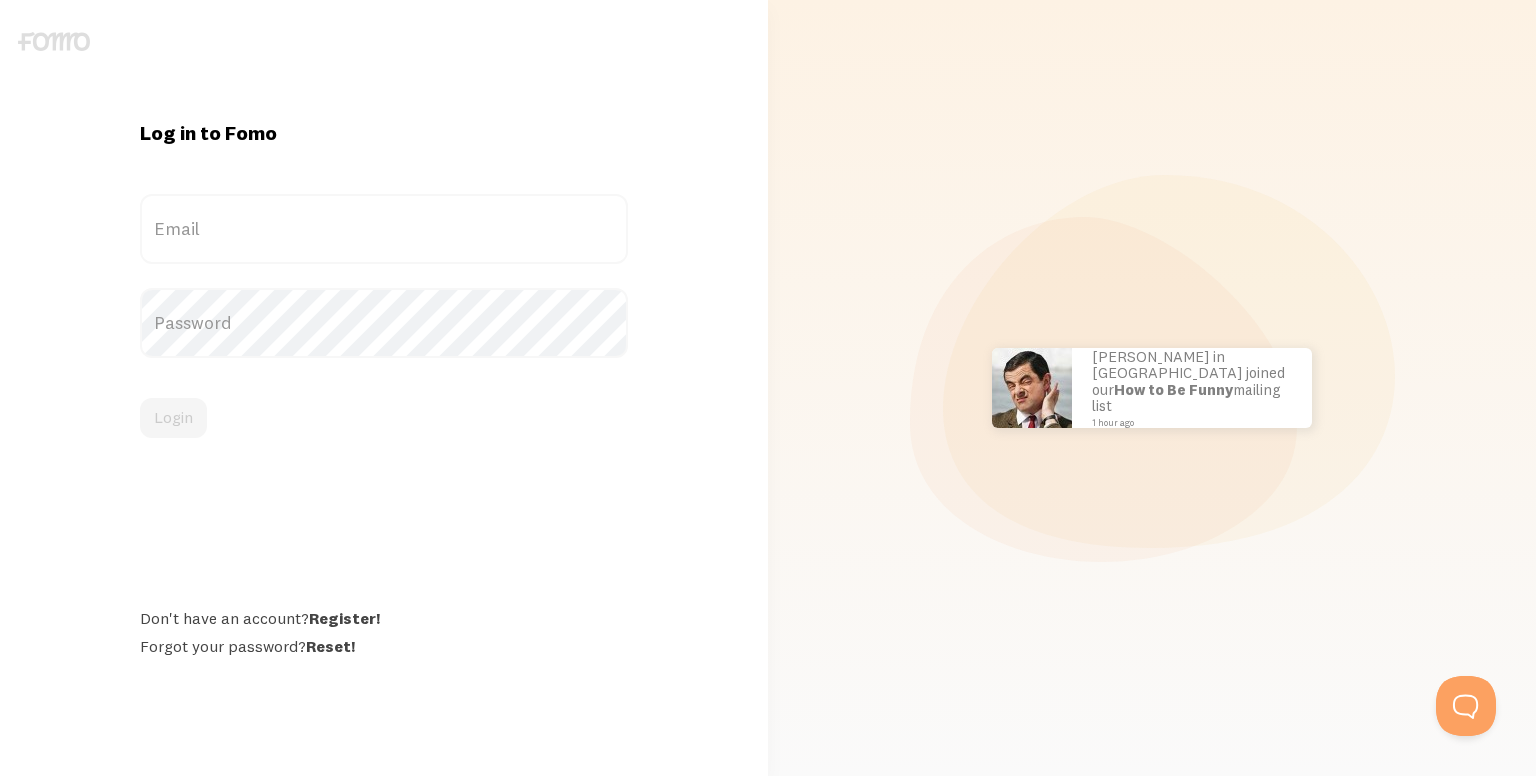 click on "Scott in San Francisco bought
Sweet Ass Sunglasses
37 seconds ago
Mr. Bean in England joined our  How to Be Funny  mailing list
1 hour ago
38 marketers  joined Fomo in the last 24 hours" at bounding box center [1152, 388] 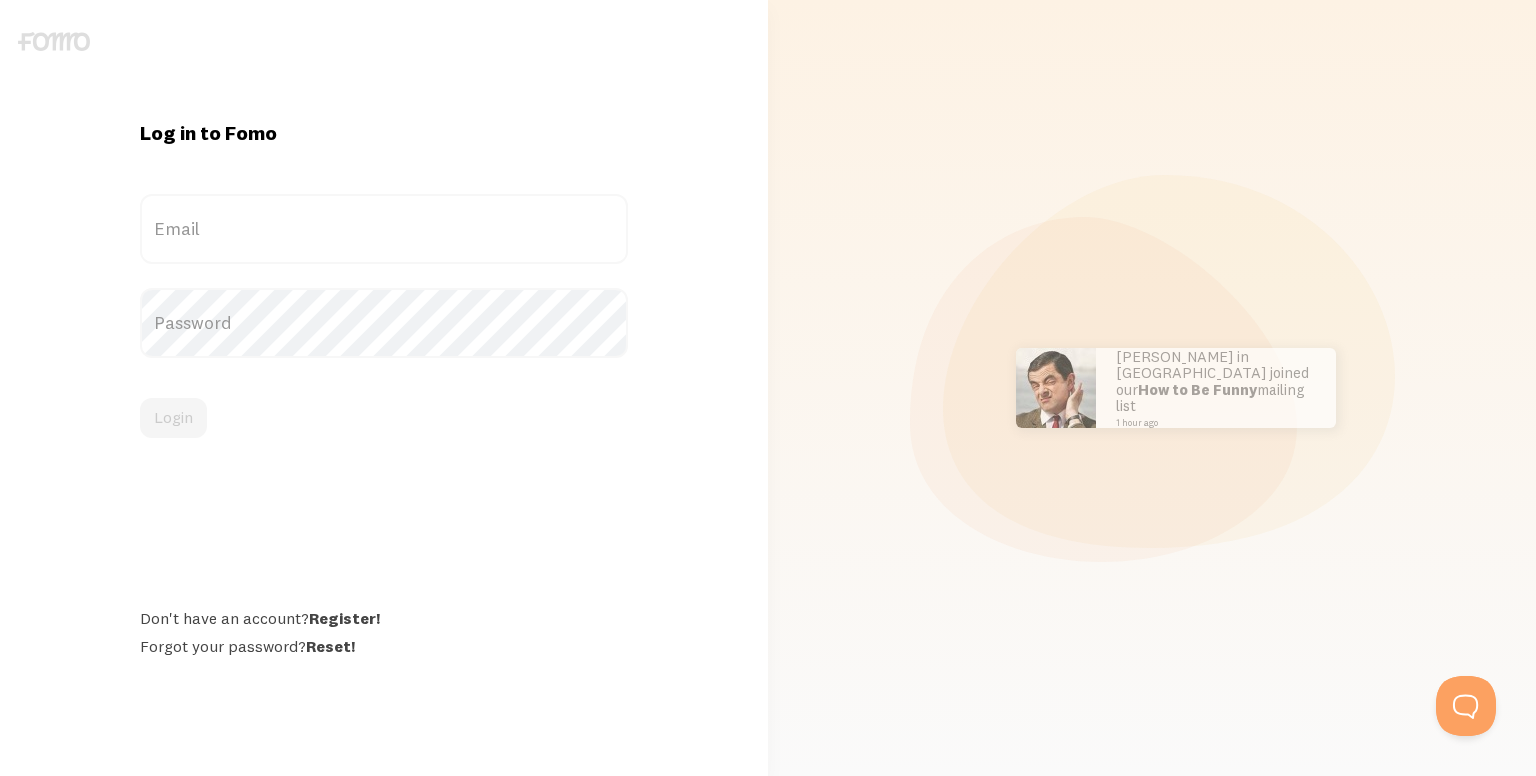 click on "Email" at bounding box center (384, 229) 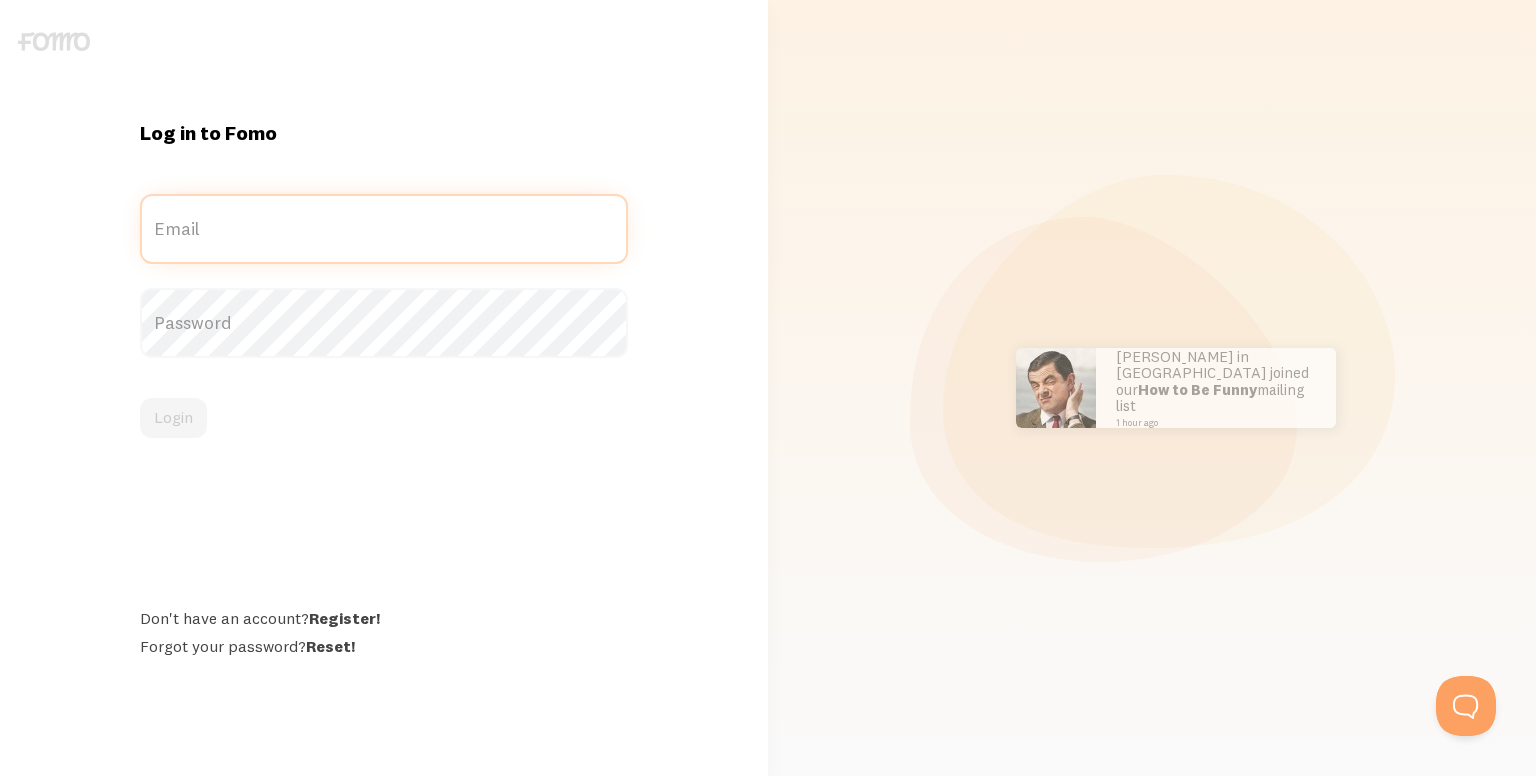 click on "Email" at bounding box center (384, 229) 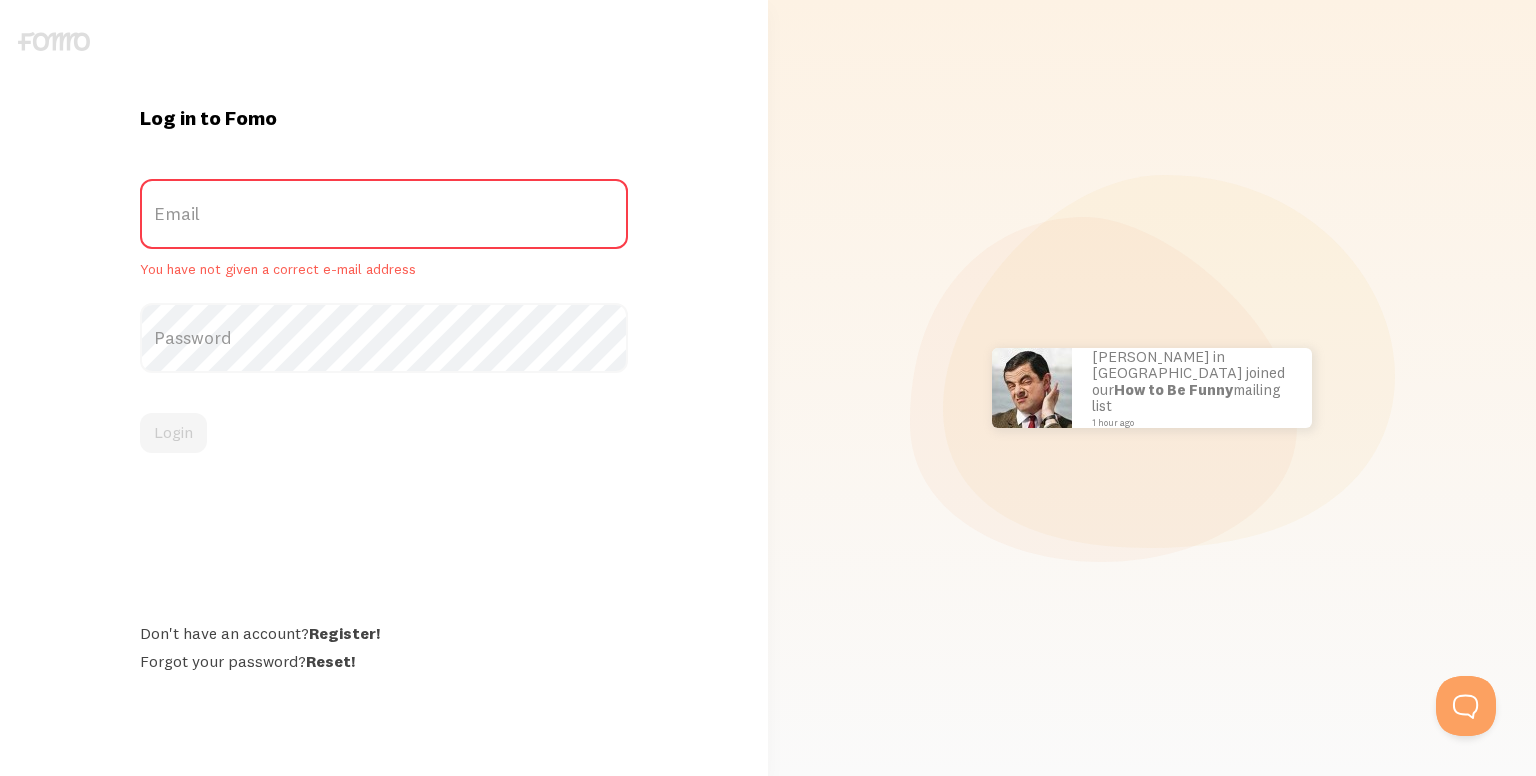 type on "yotogox378@forexru.com" 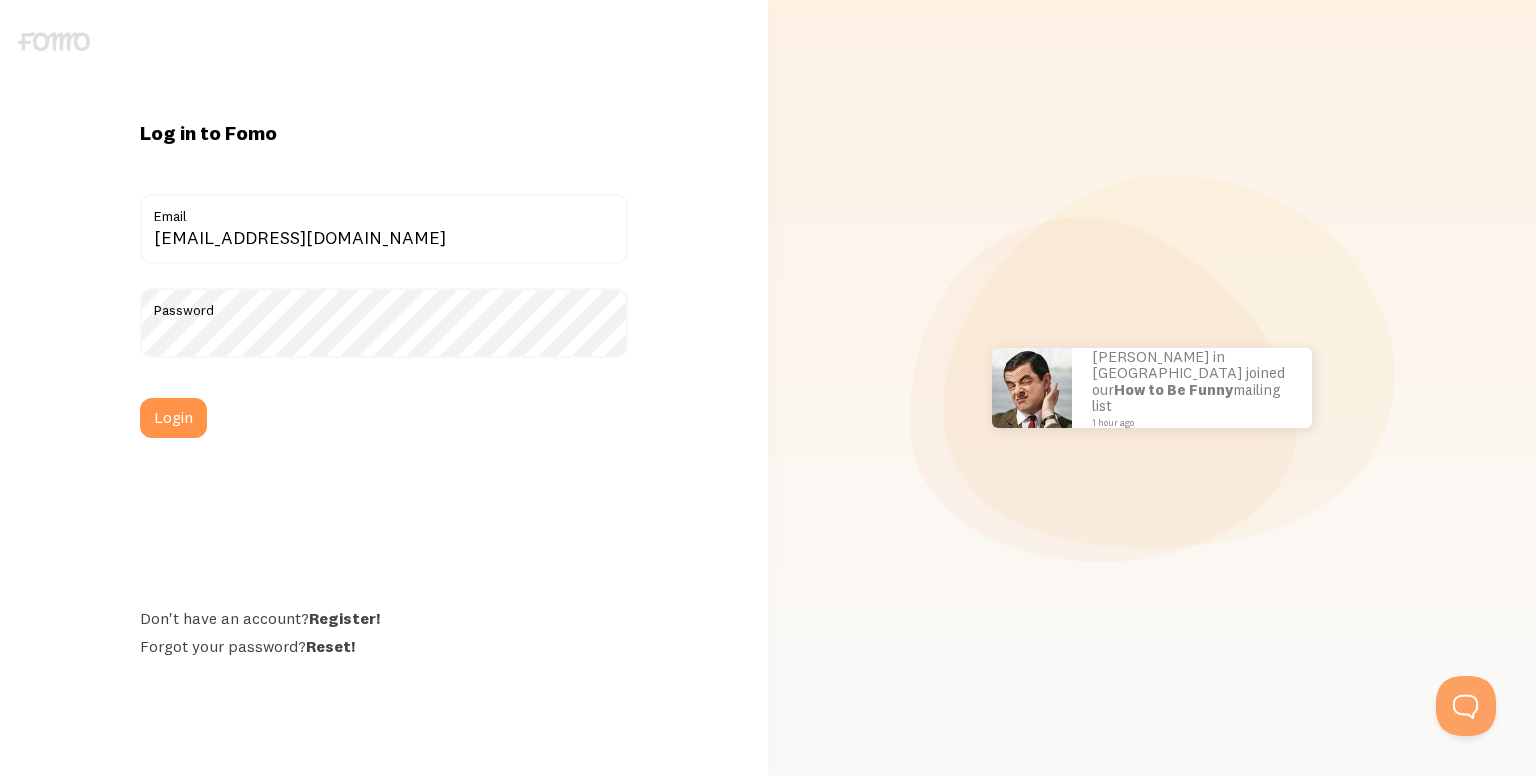 click on "Login" at bounding box center (173, 418) 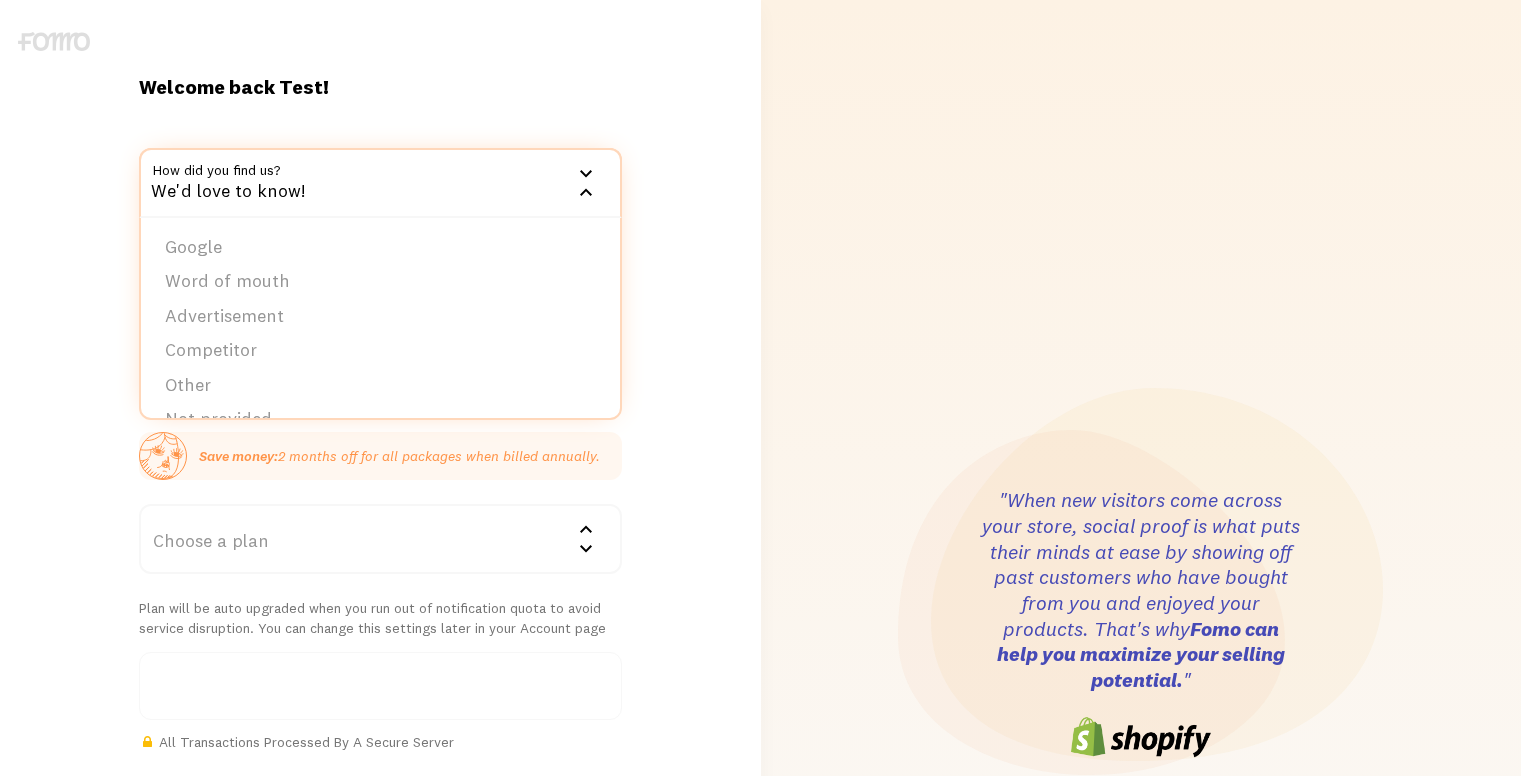 scroll, scrollTop: 0, scrollLeft: 0, axis: both 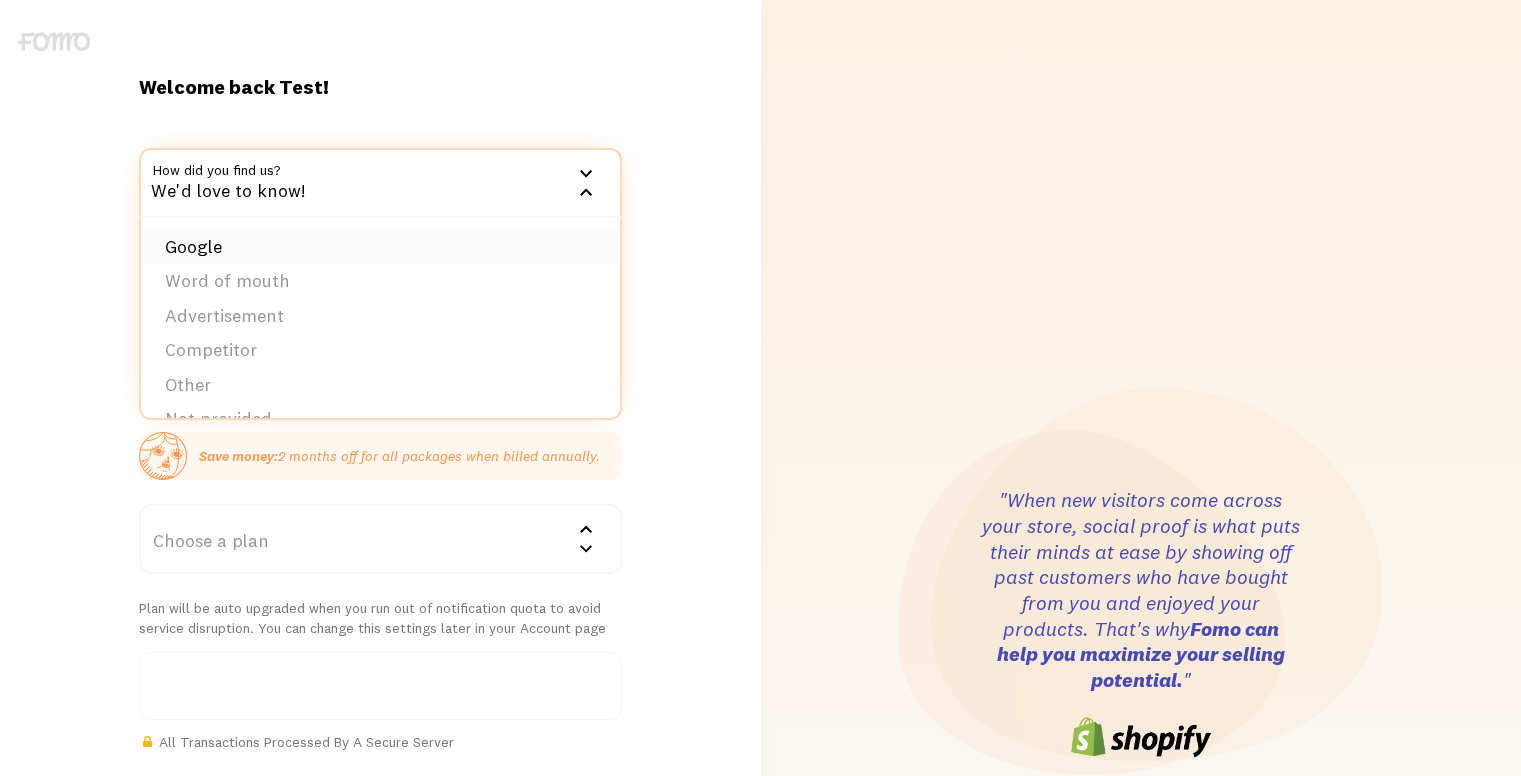 click on "Google" at bounding box center [380, 247] 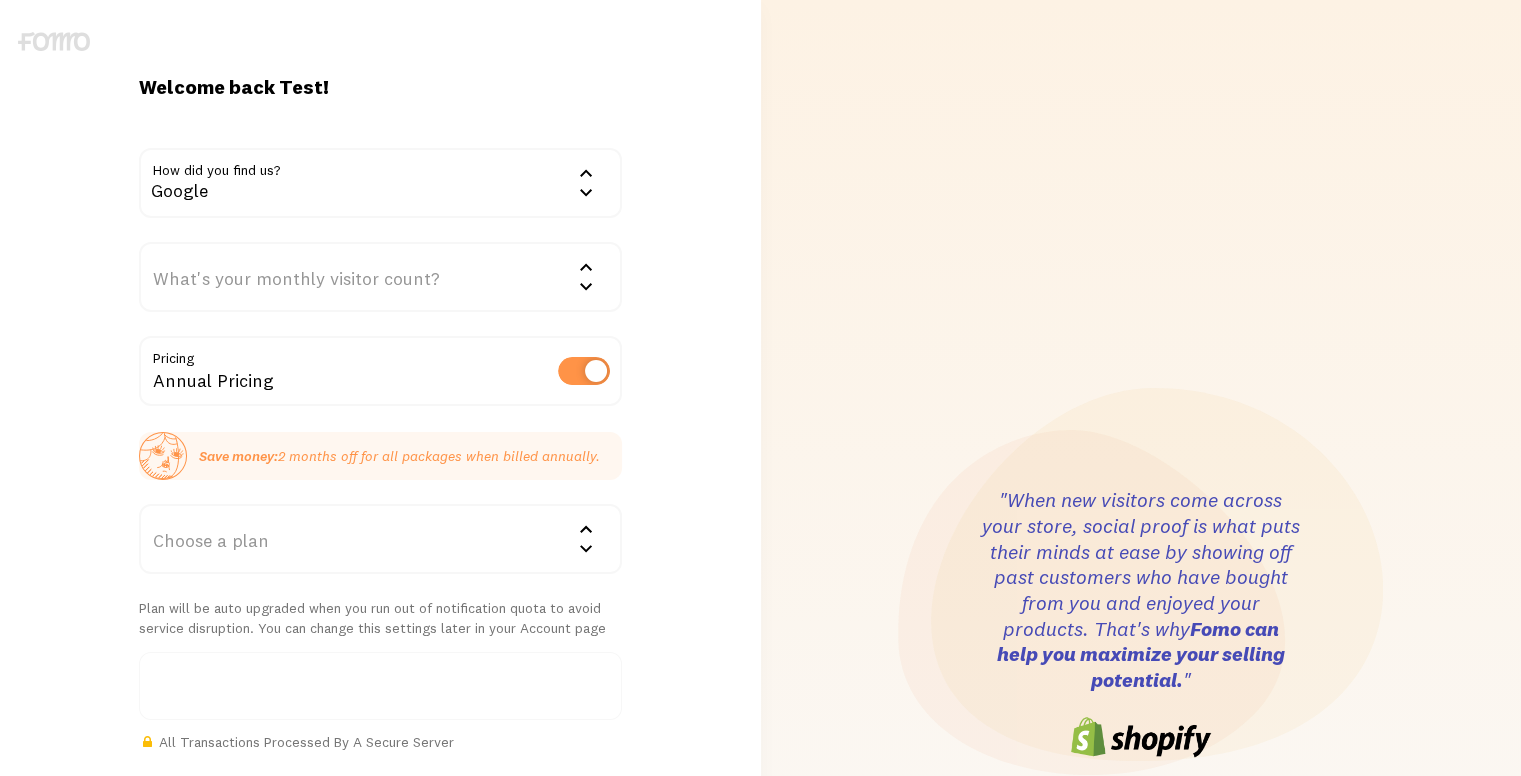 click on "What's your monthly visitor count?" at bounding box center (380, 277) 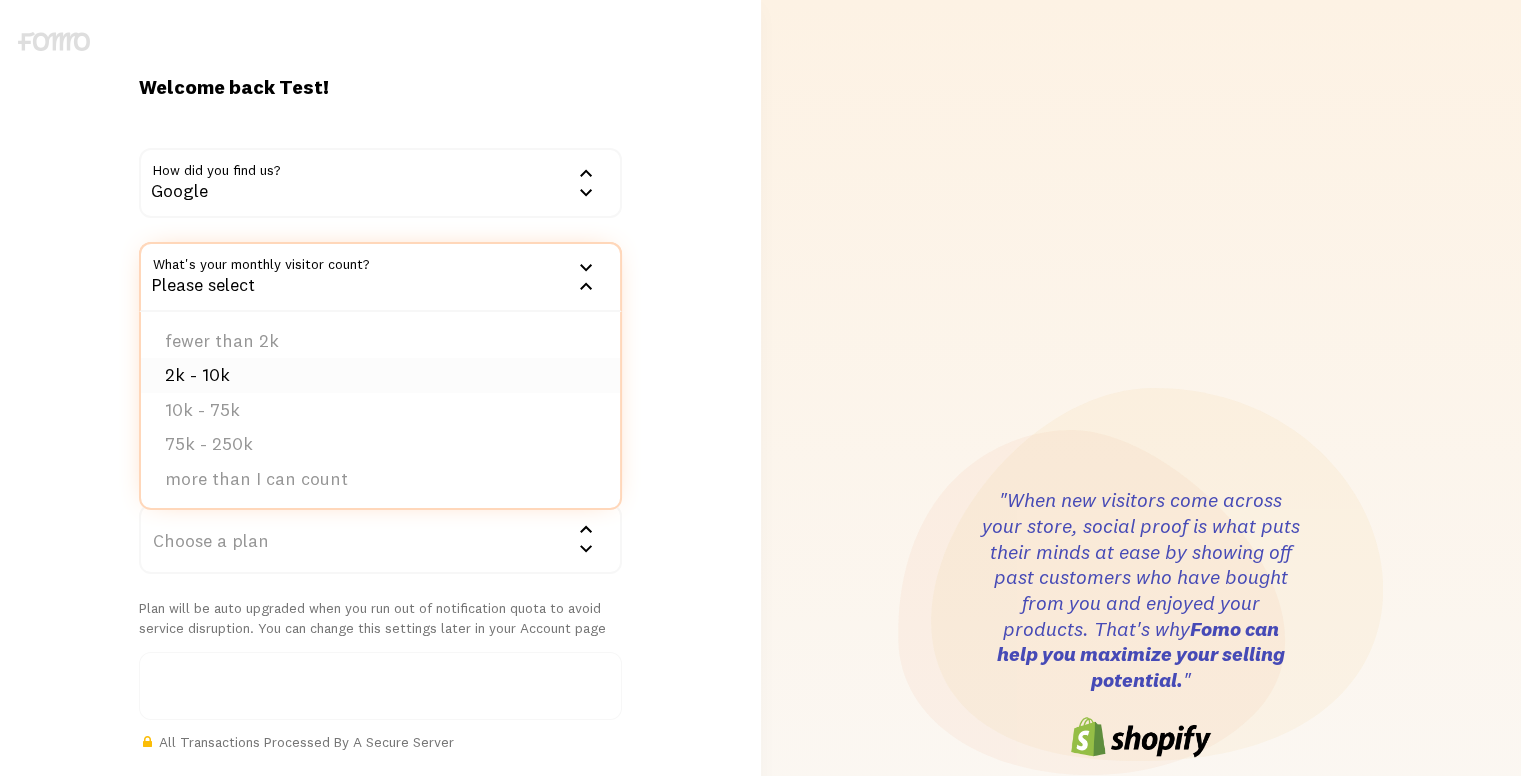 click on "2k - 10k" at bounding box center [380, 375] 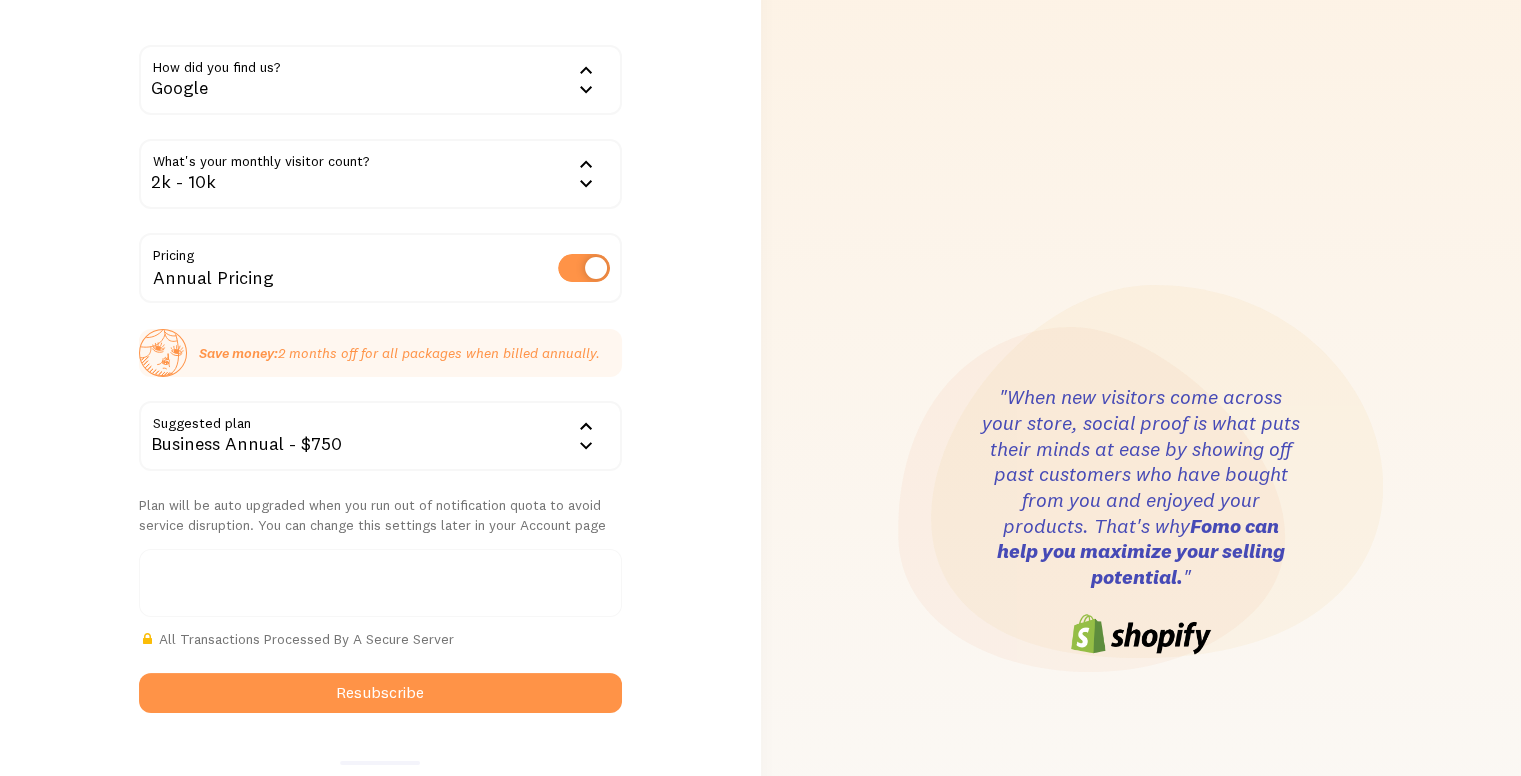 scroll, scrollTop: 200, scrollLeft: 0, axis: vertical 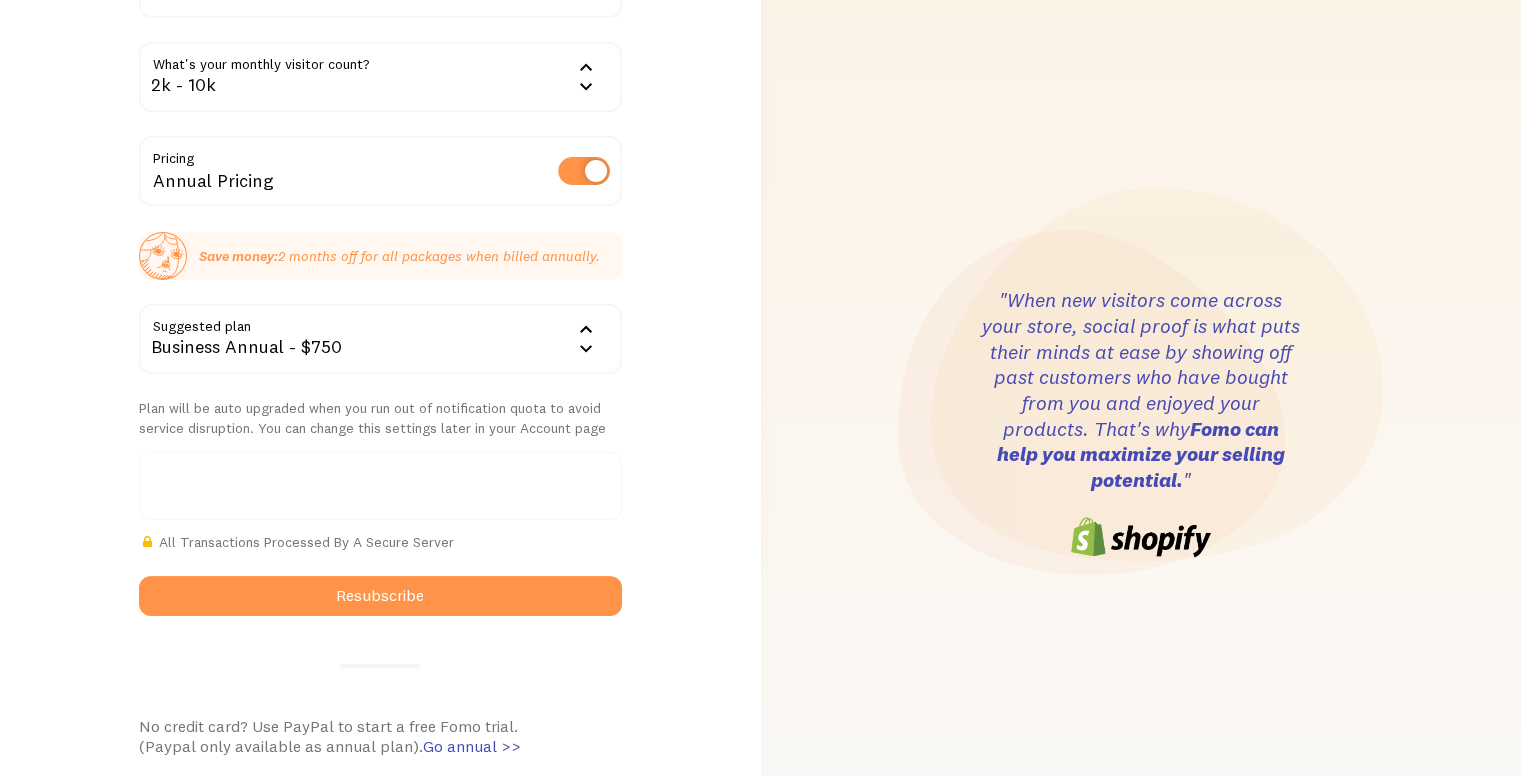 click at bounding box center [584, 171] 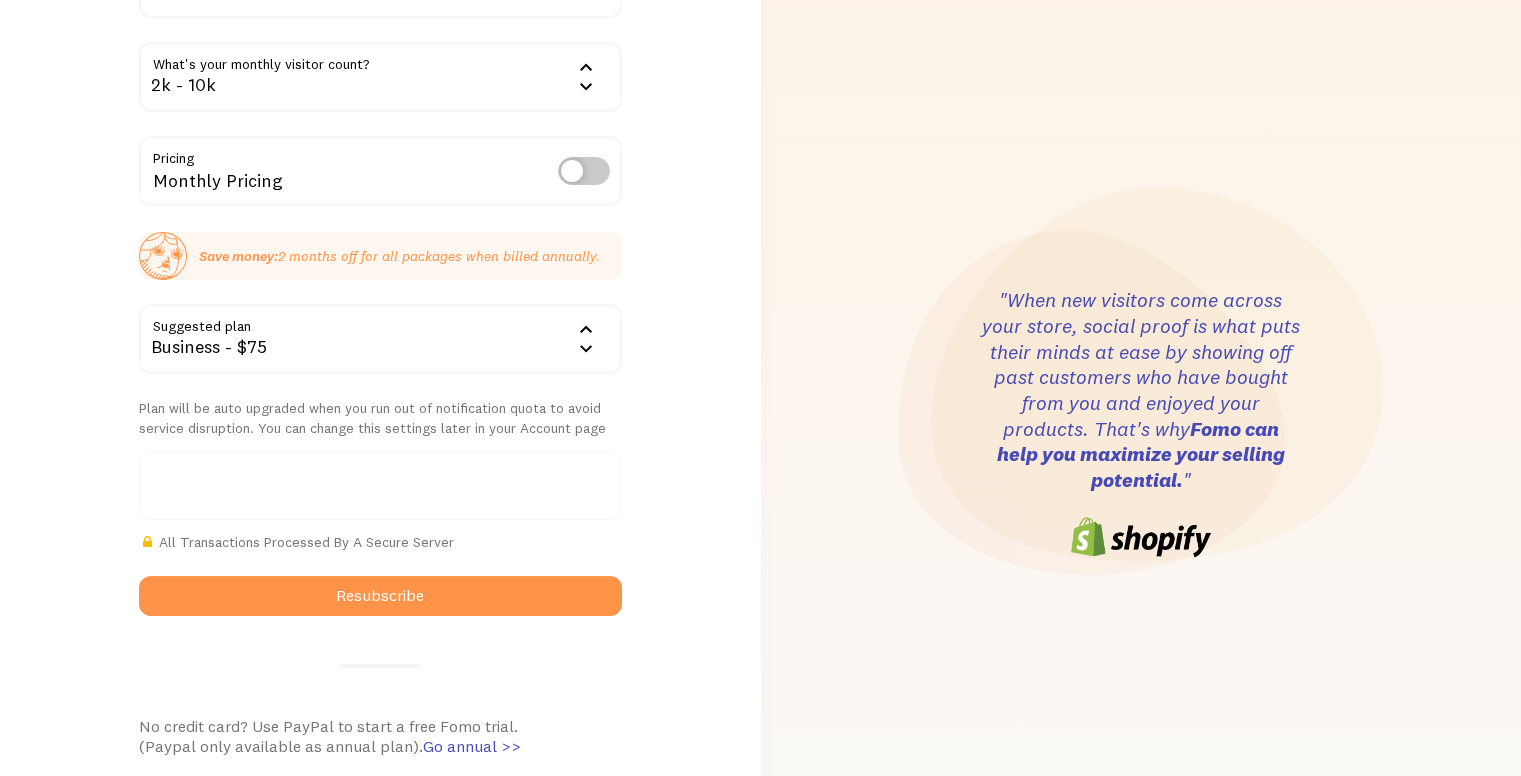 click on "Business  - $75" at bounding box center [380, 339] 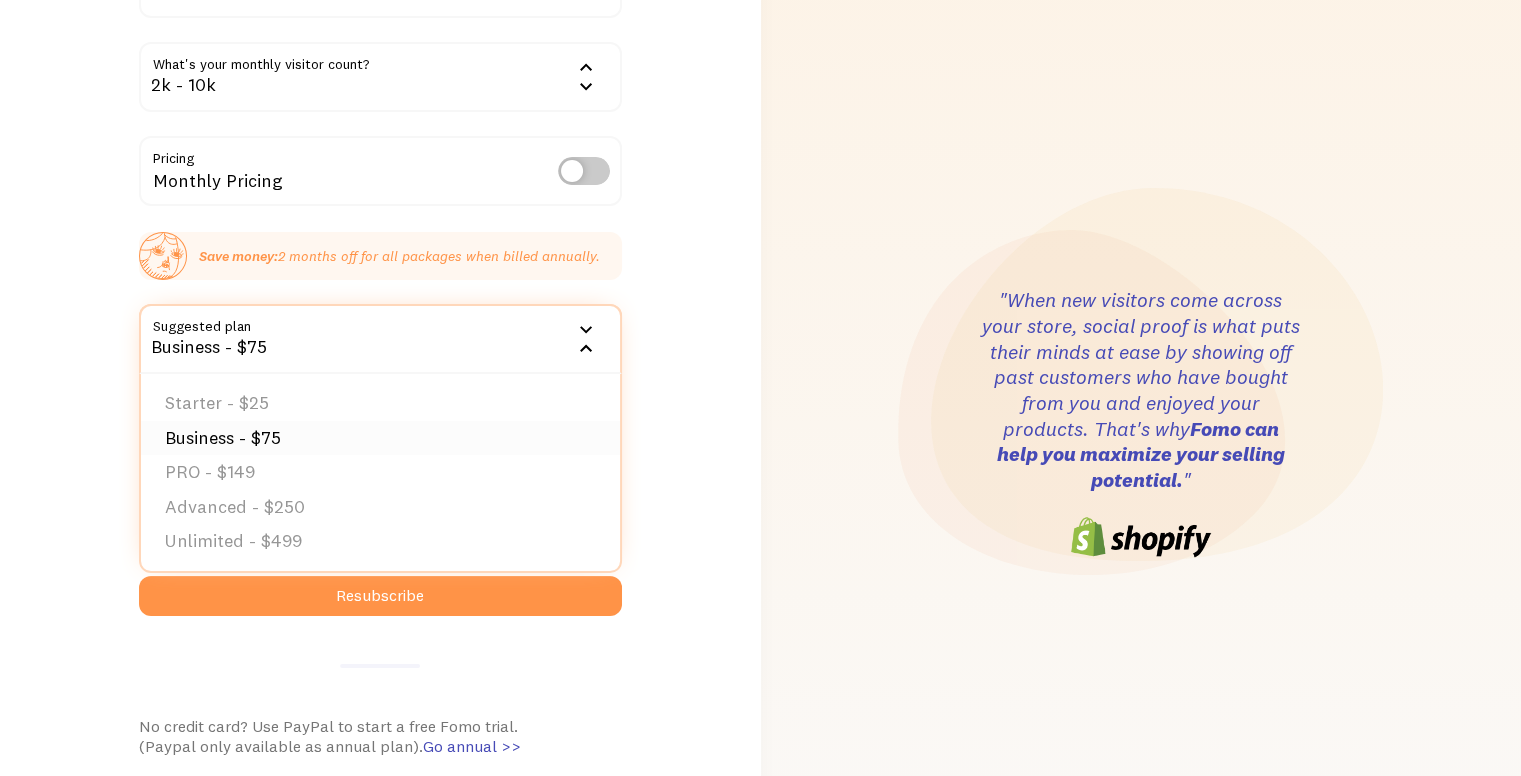click on "Business  - $75" at bounding box center (380, 438) 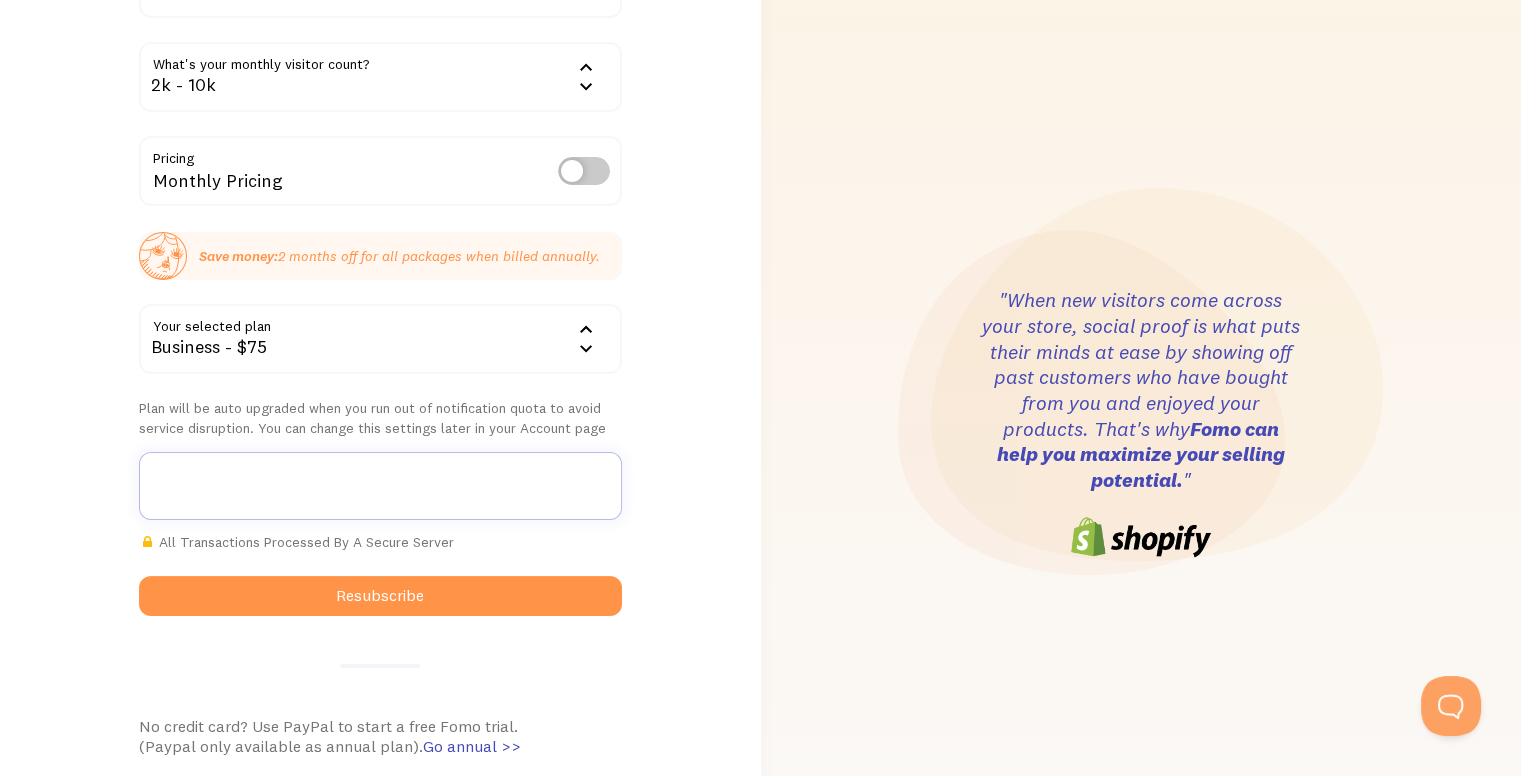 scroll, scrollTop: 0, scrollLeft: 0, axis: both 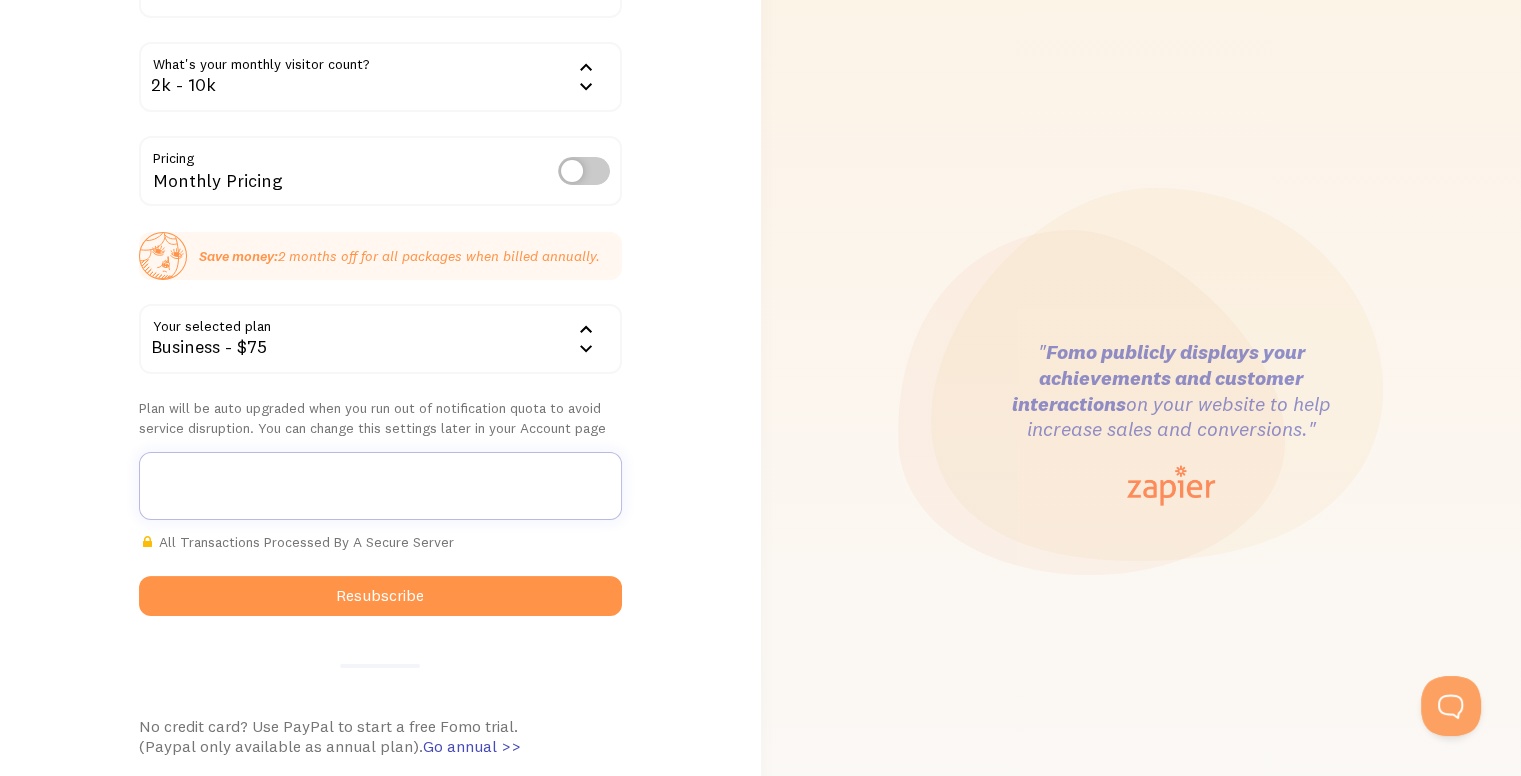 click on "Resubscribe" at bounding box center [380, 596] 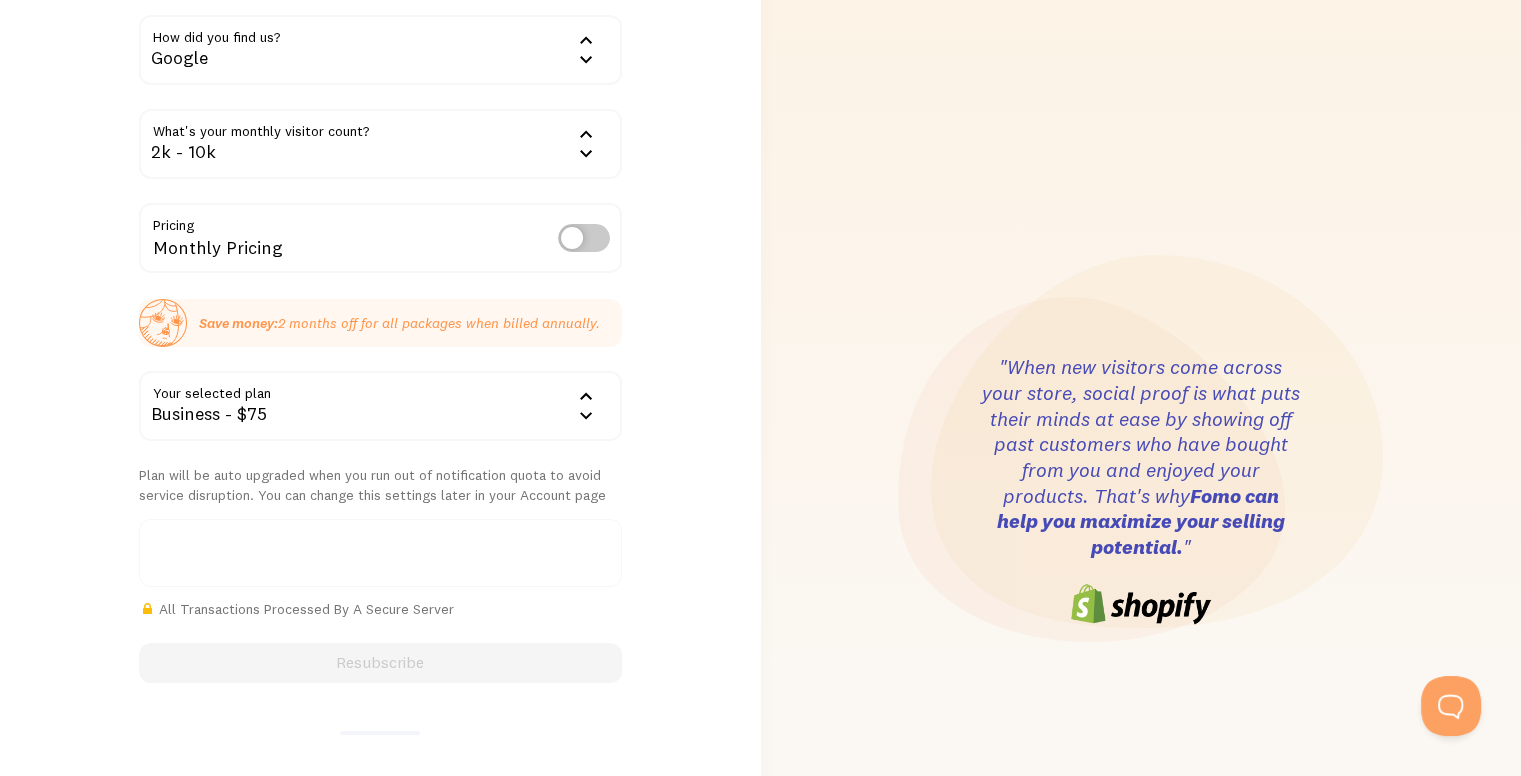 scroll, scrollTop: 100, scrollLeft: 0, axis: vertical 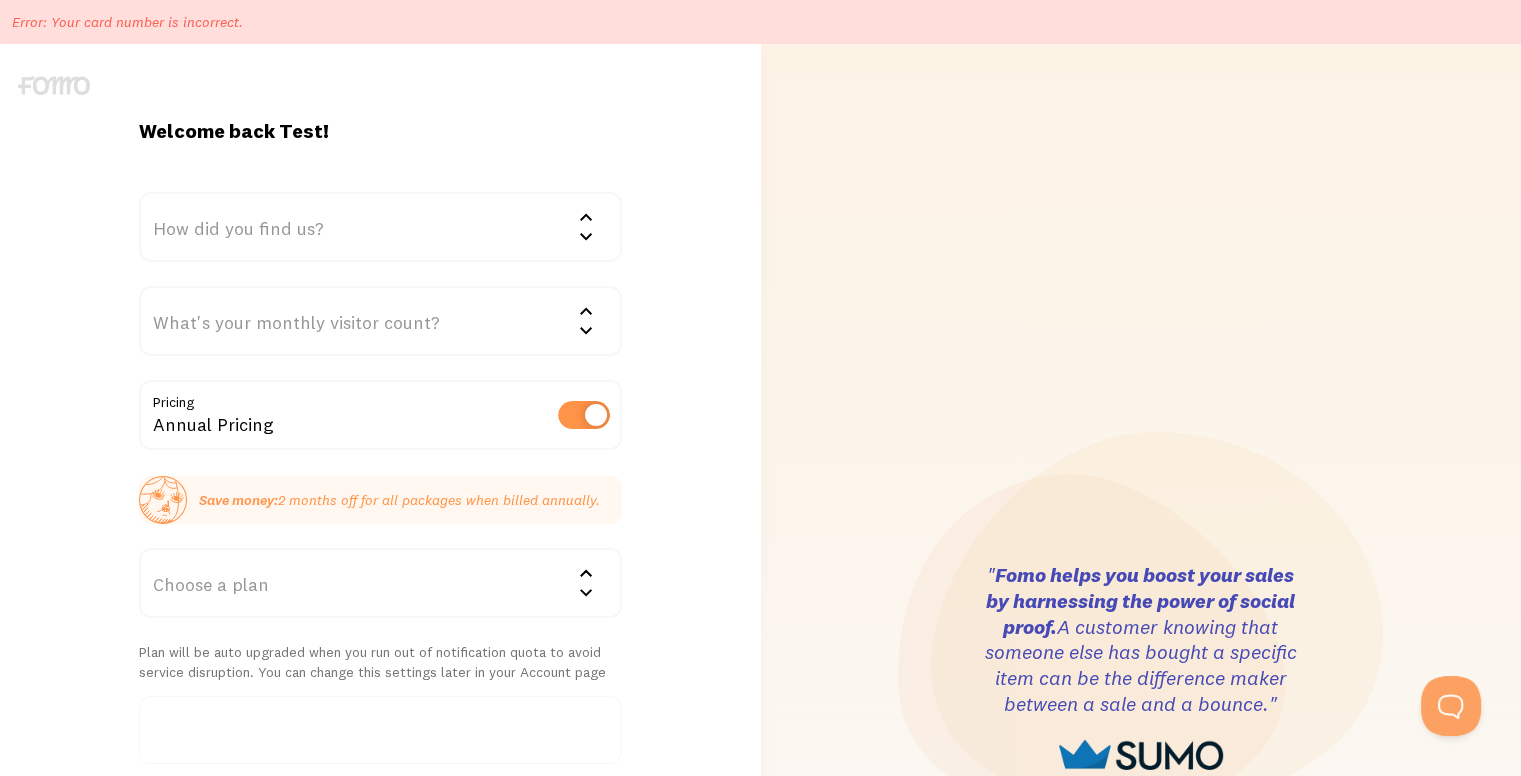 click at bounding box center [54, 85] 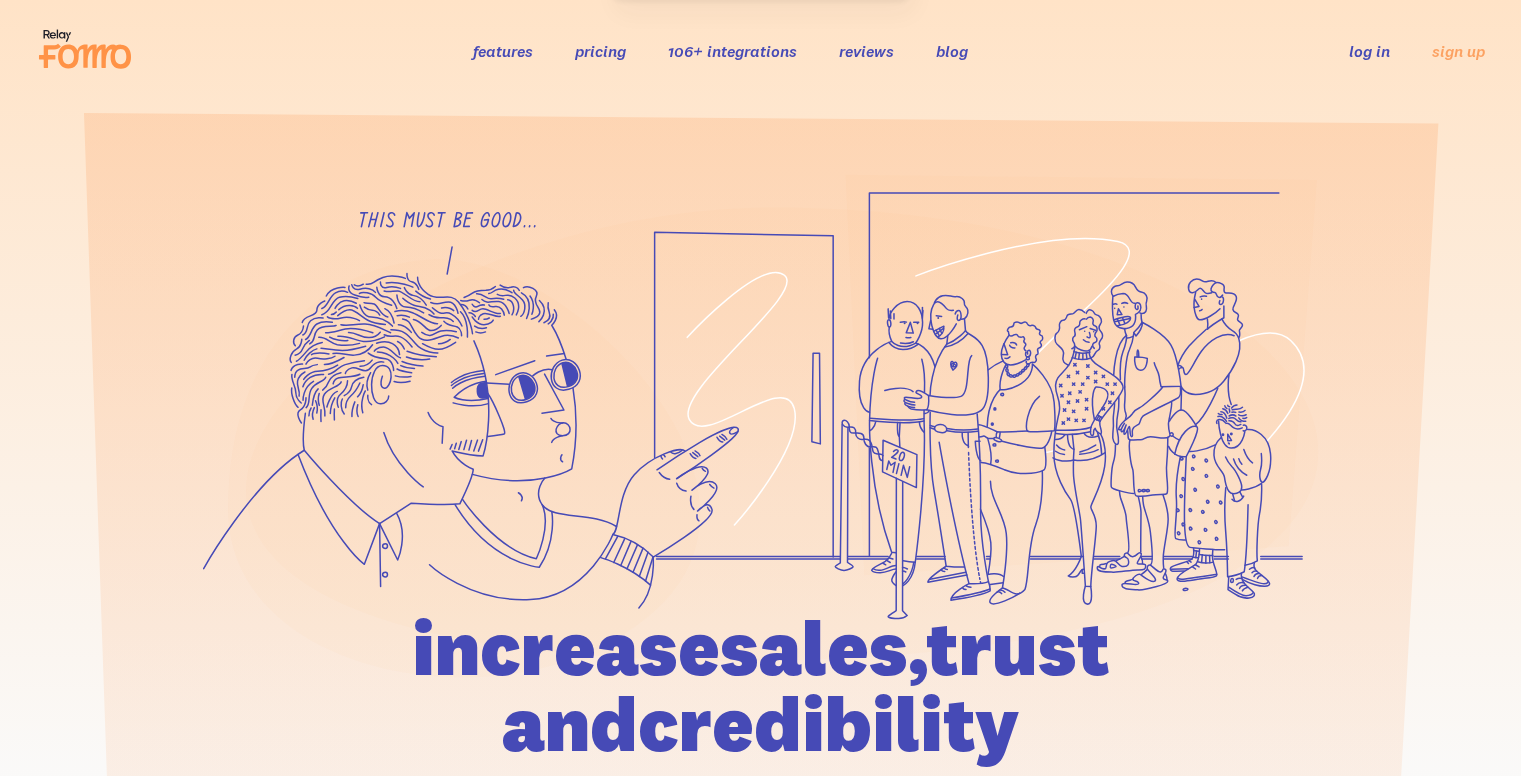 scroll, scrollTop: 0, scrollLeft: 0, axis: both 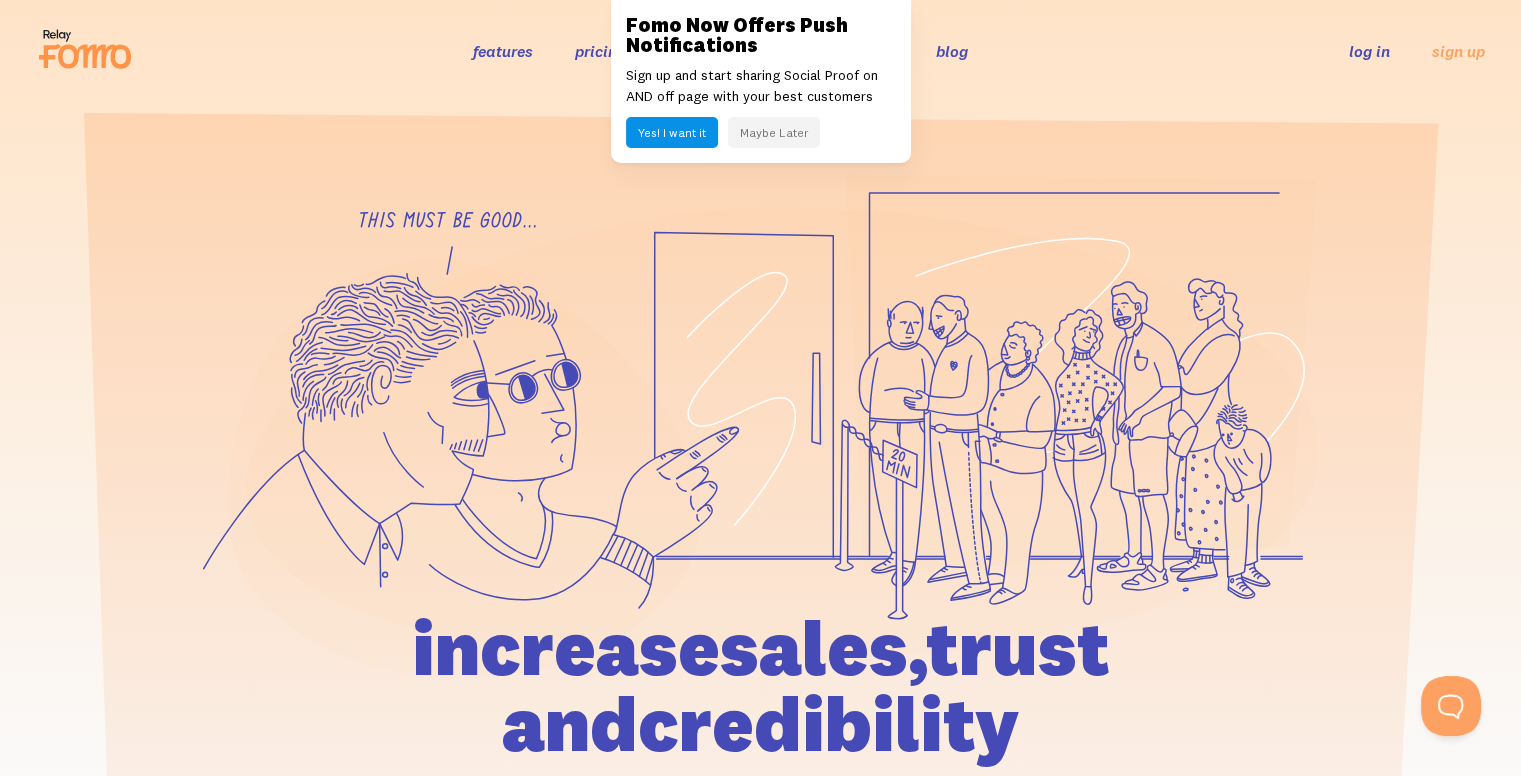 click on "Maybe Later" at bounding box center (774, 132) 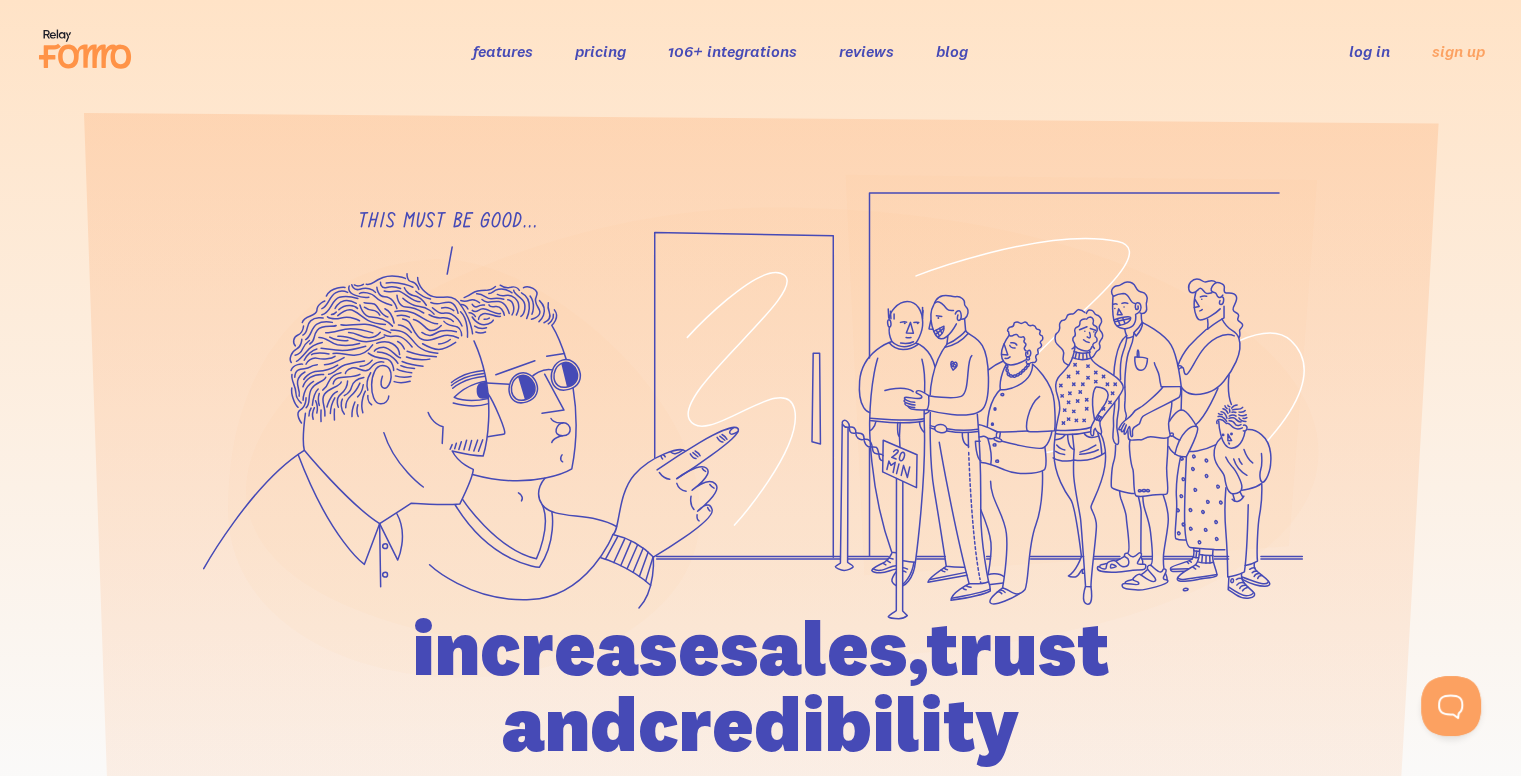 click at bounding box center (760, 555) 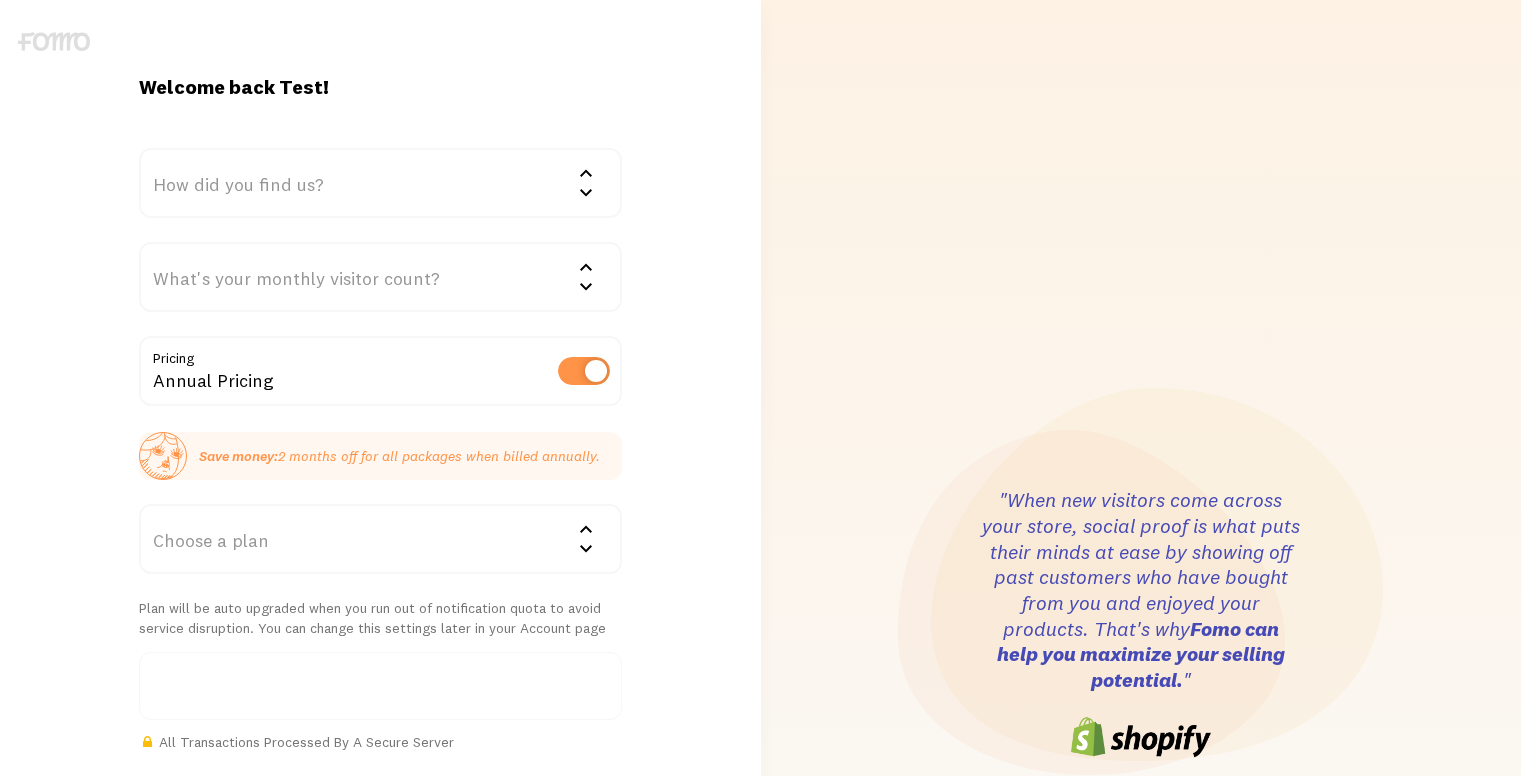 scroll, scrollTop: 0, scrollLeft: 0, axis: both 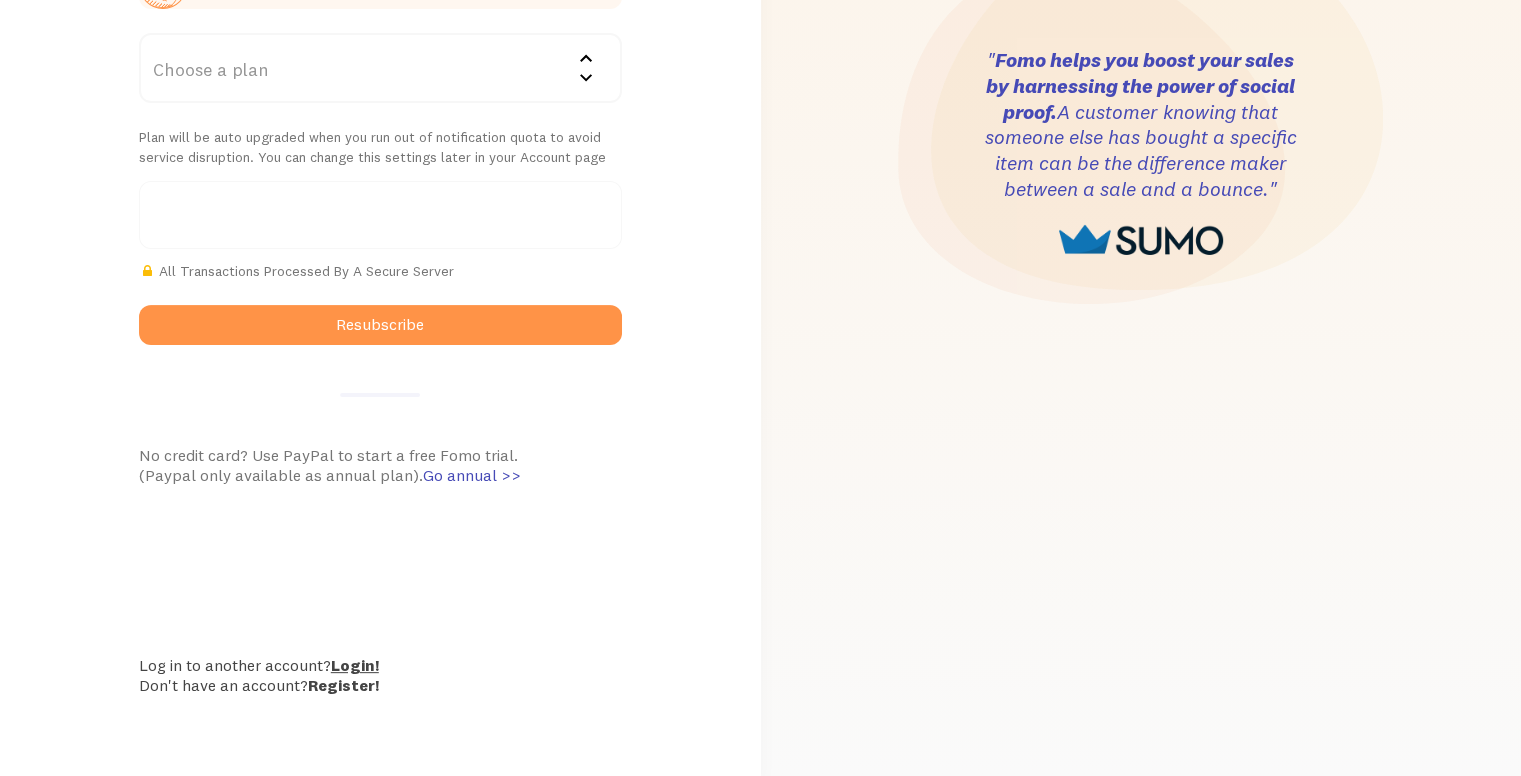 click on "Login!" at bounding box center (355, 665) 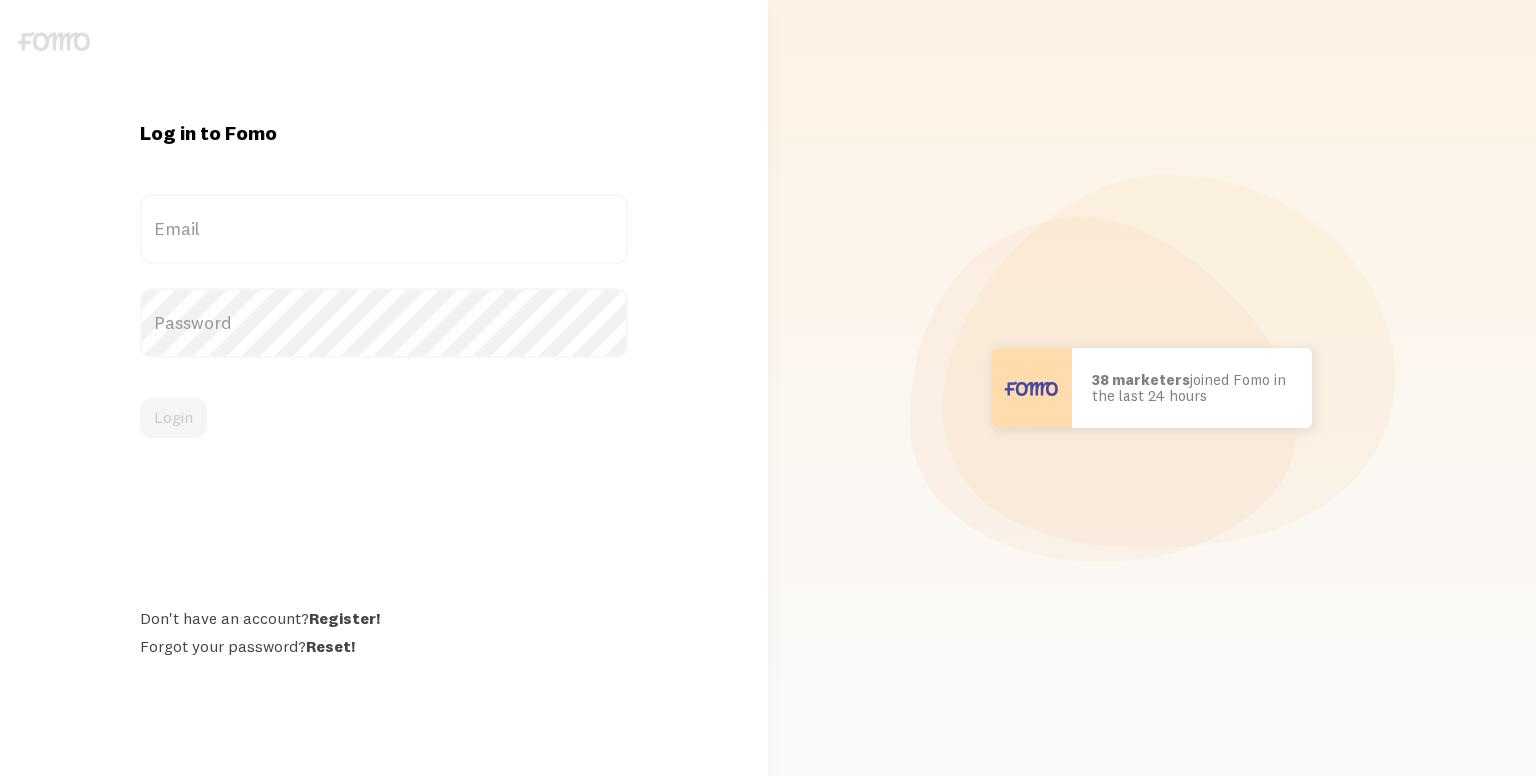 scroll, scrollTop: 0, scrollLeft: 0, axis: both 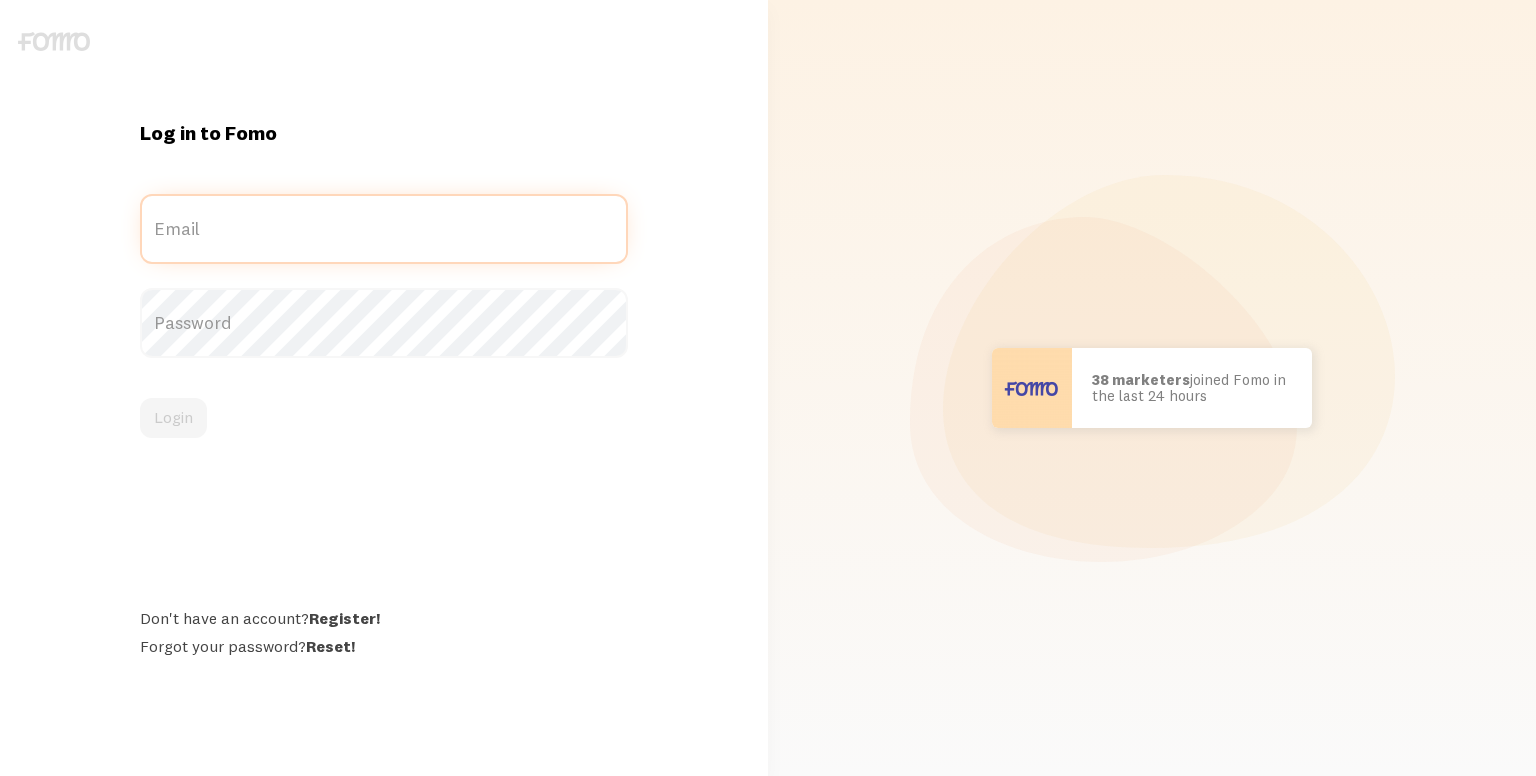click on "Email" at bounding box center (384, 229) 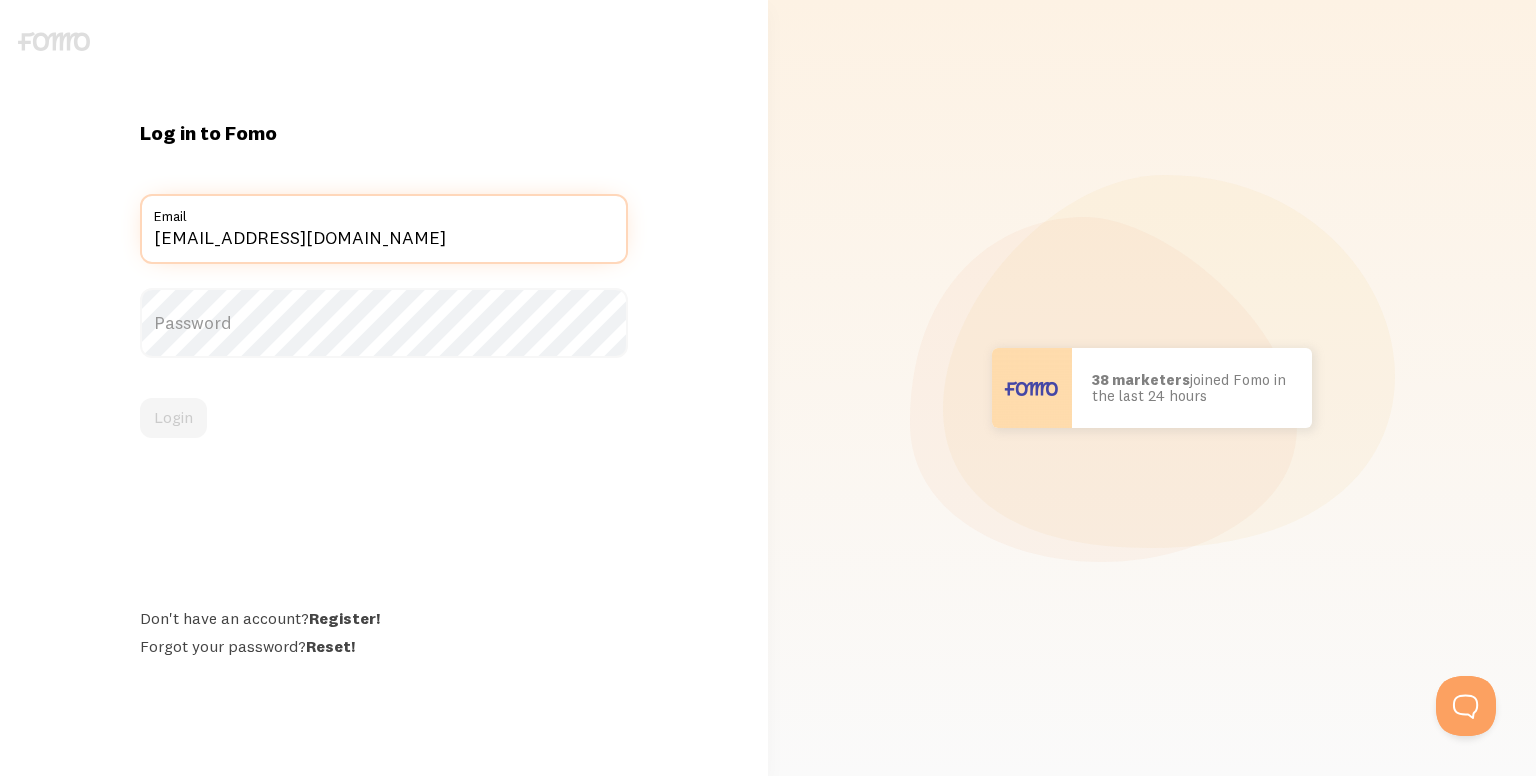 scroll, scrollTop: 0, scrollLeft: 0, axis: both 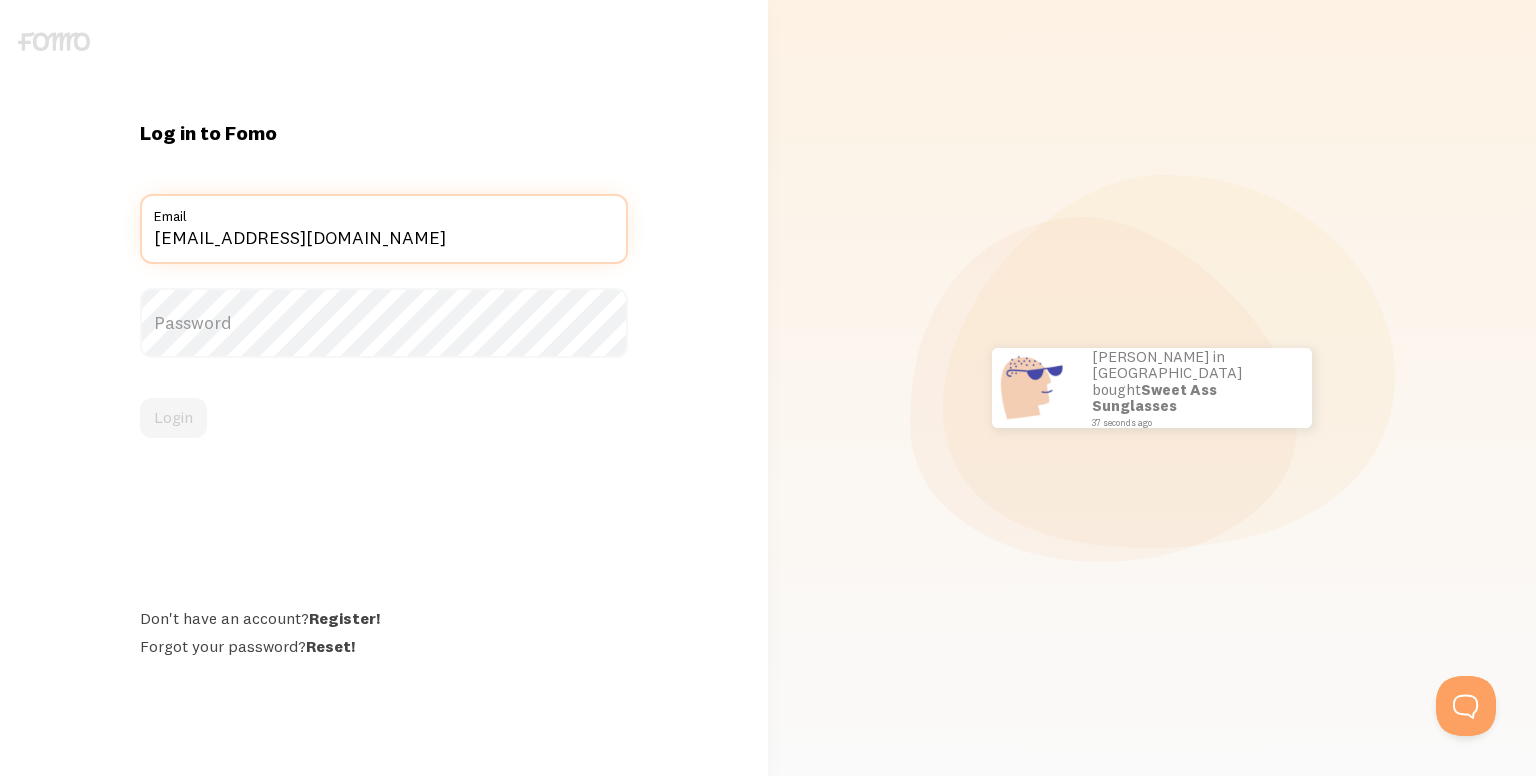 type on "yotogox378@forexru.com" 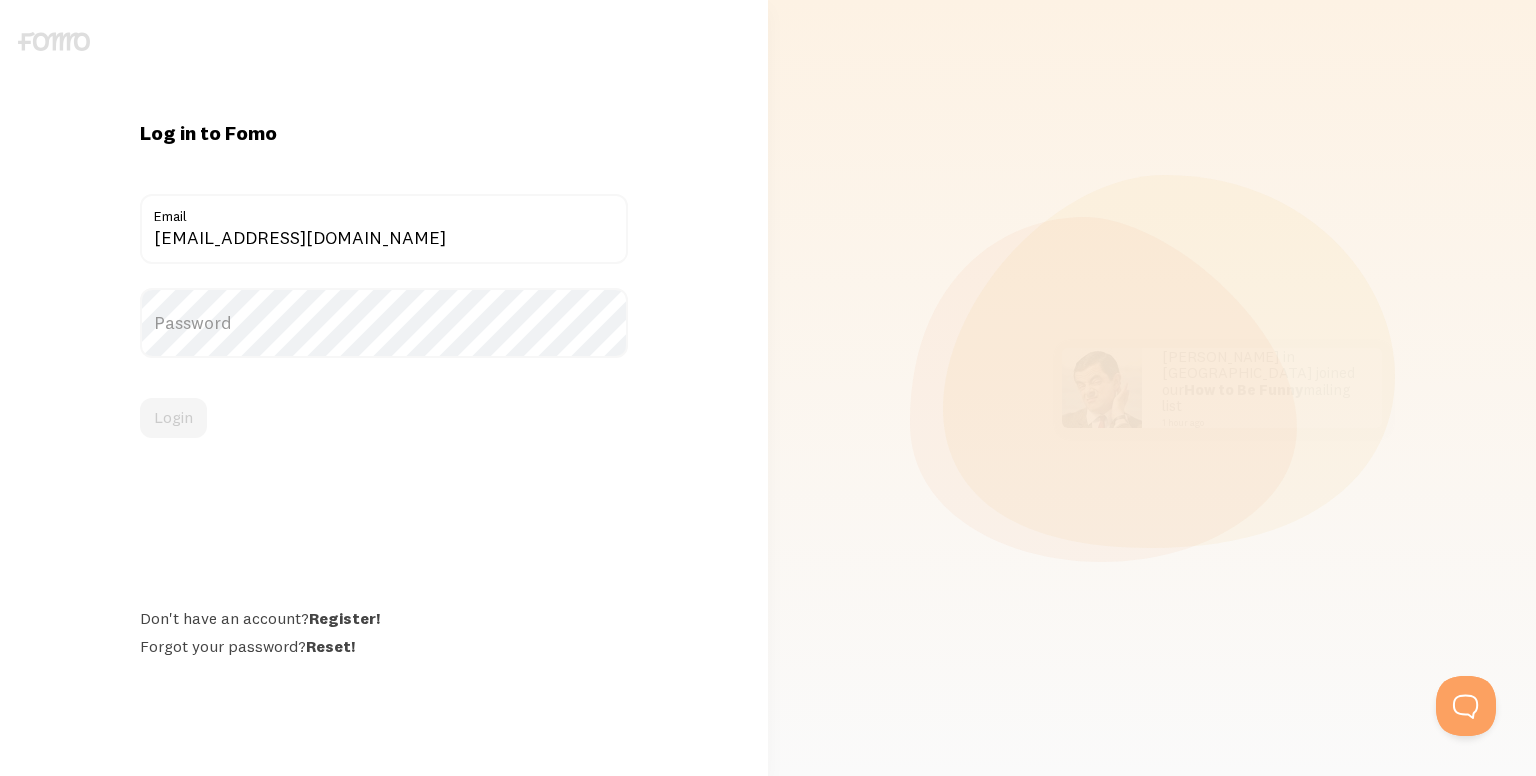 drag, startPoint x: 1092, startPoint y: 237, endPoint x: 1062, endPoint y: 183, distance: 61.77378 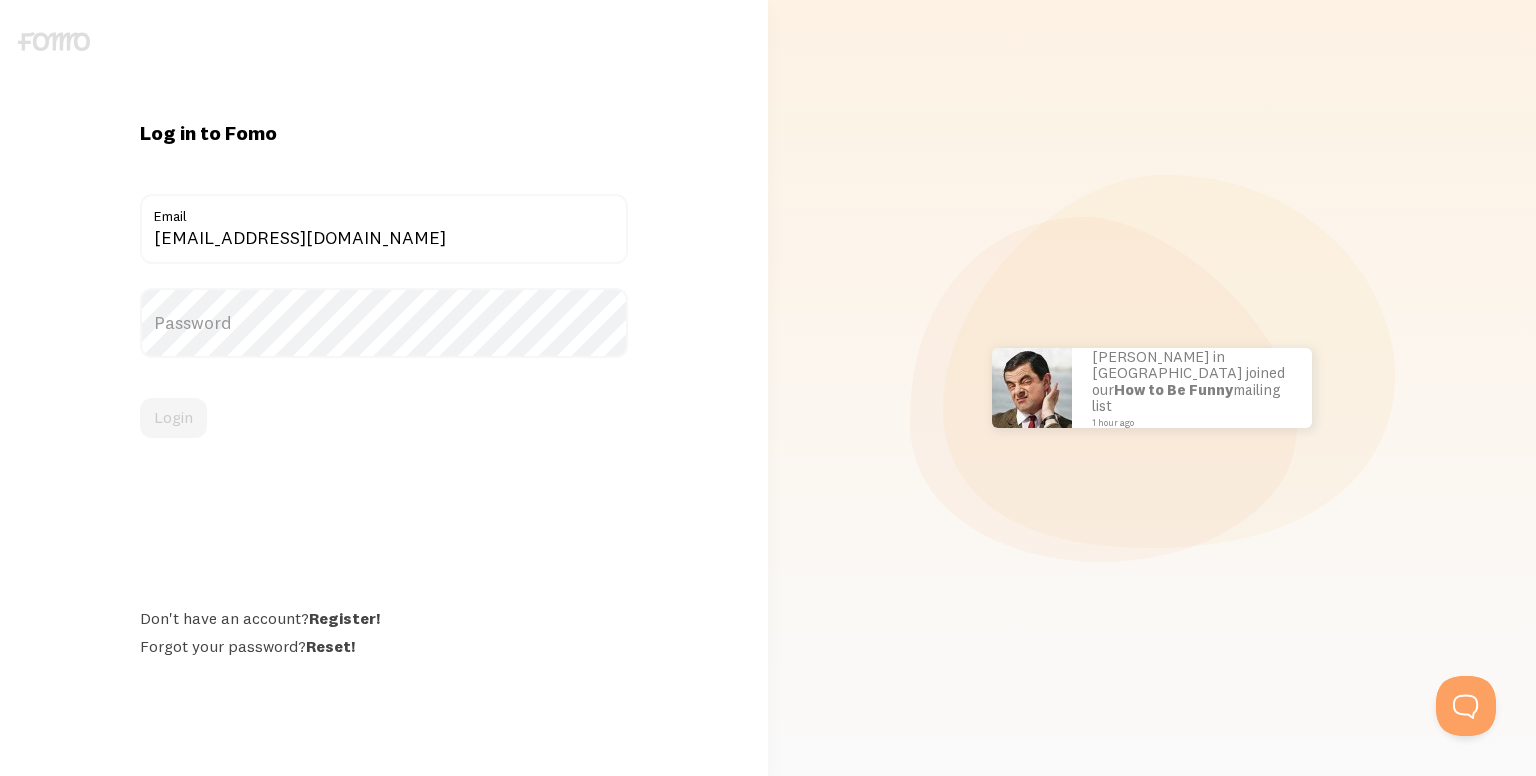 click on "Password" at bounding box center [384, 323] 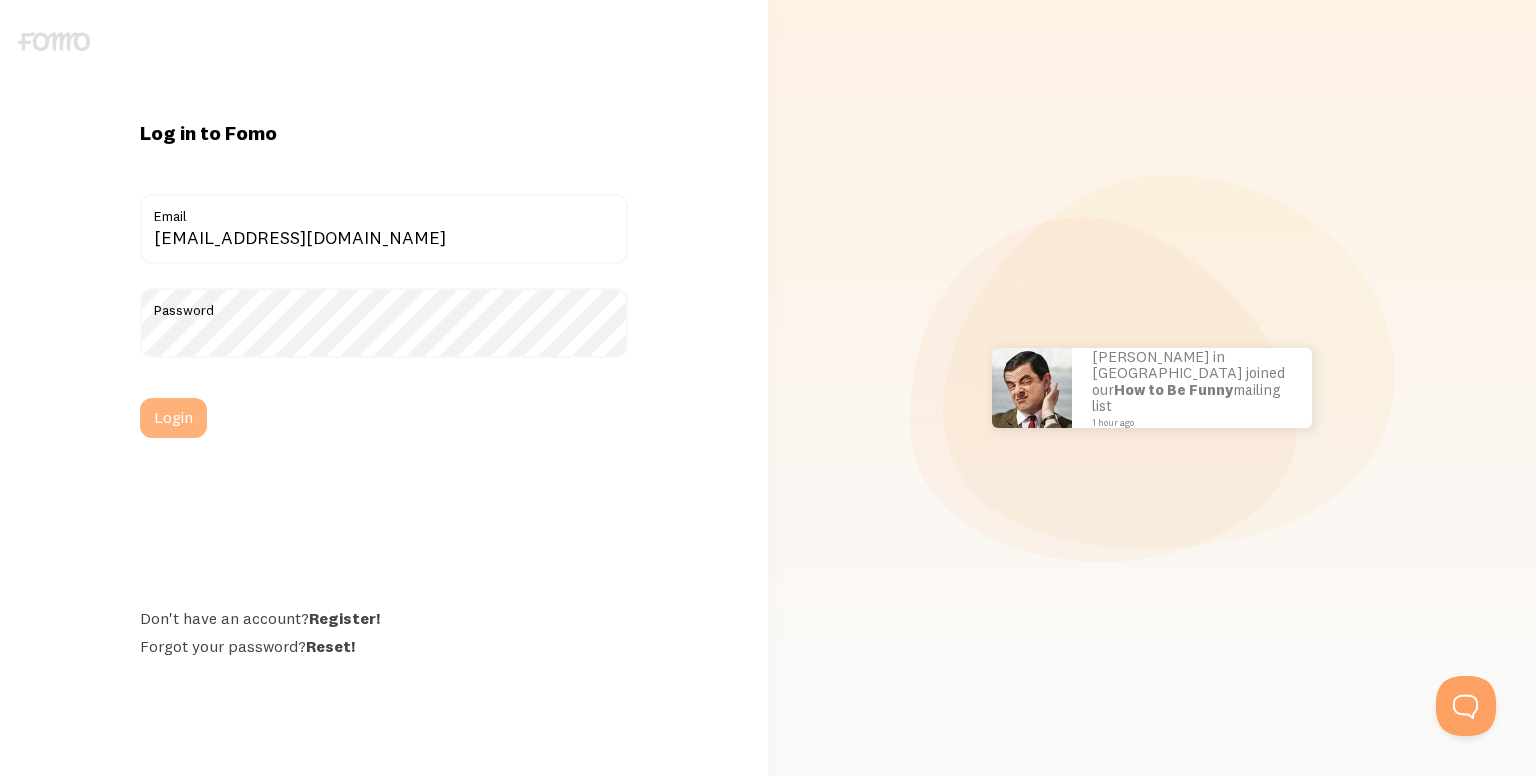 click on "Login" at bounding box center [173, 418] 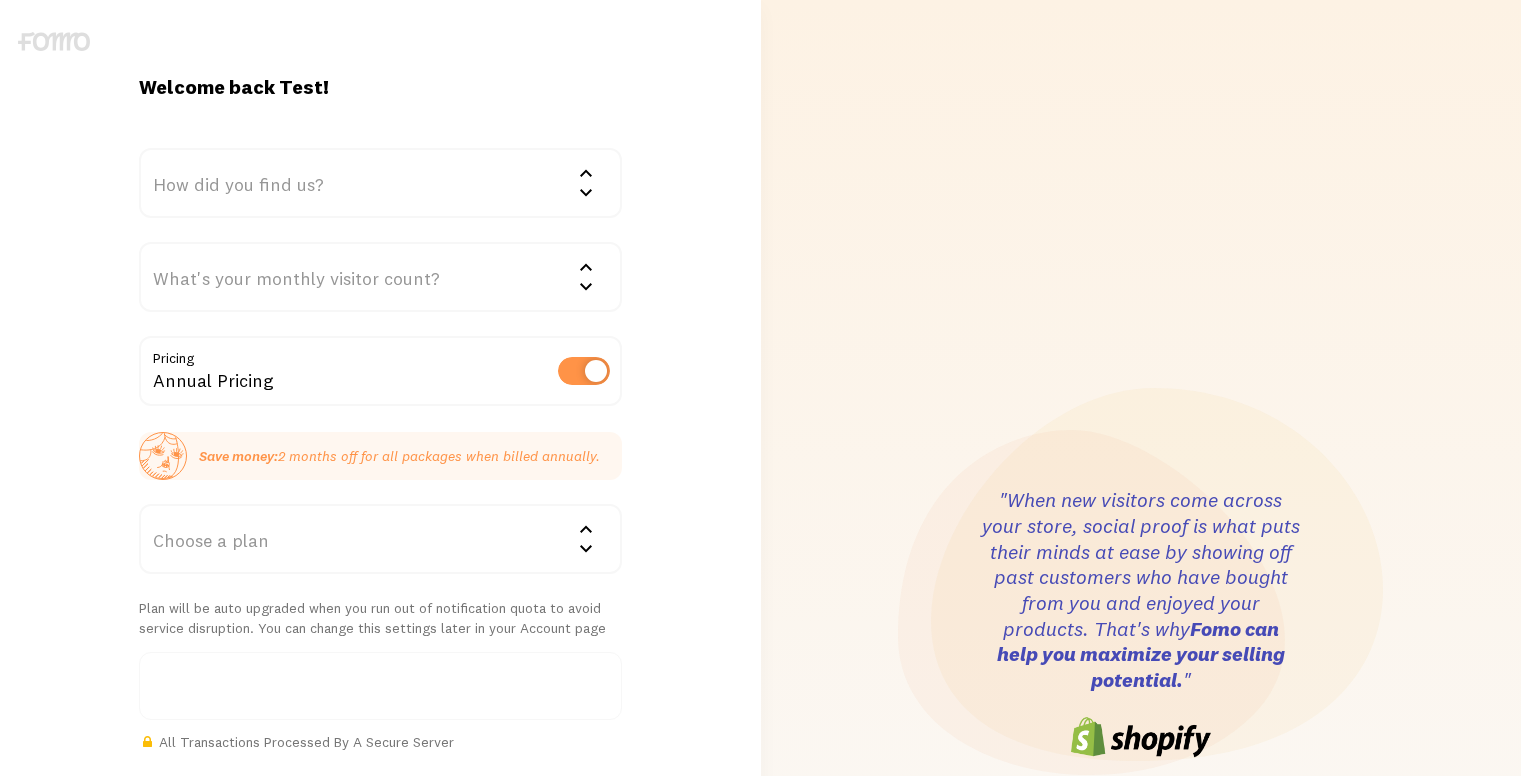 scroll, scrollTop: 0, scrollLeft: 0, axis: both 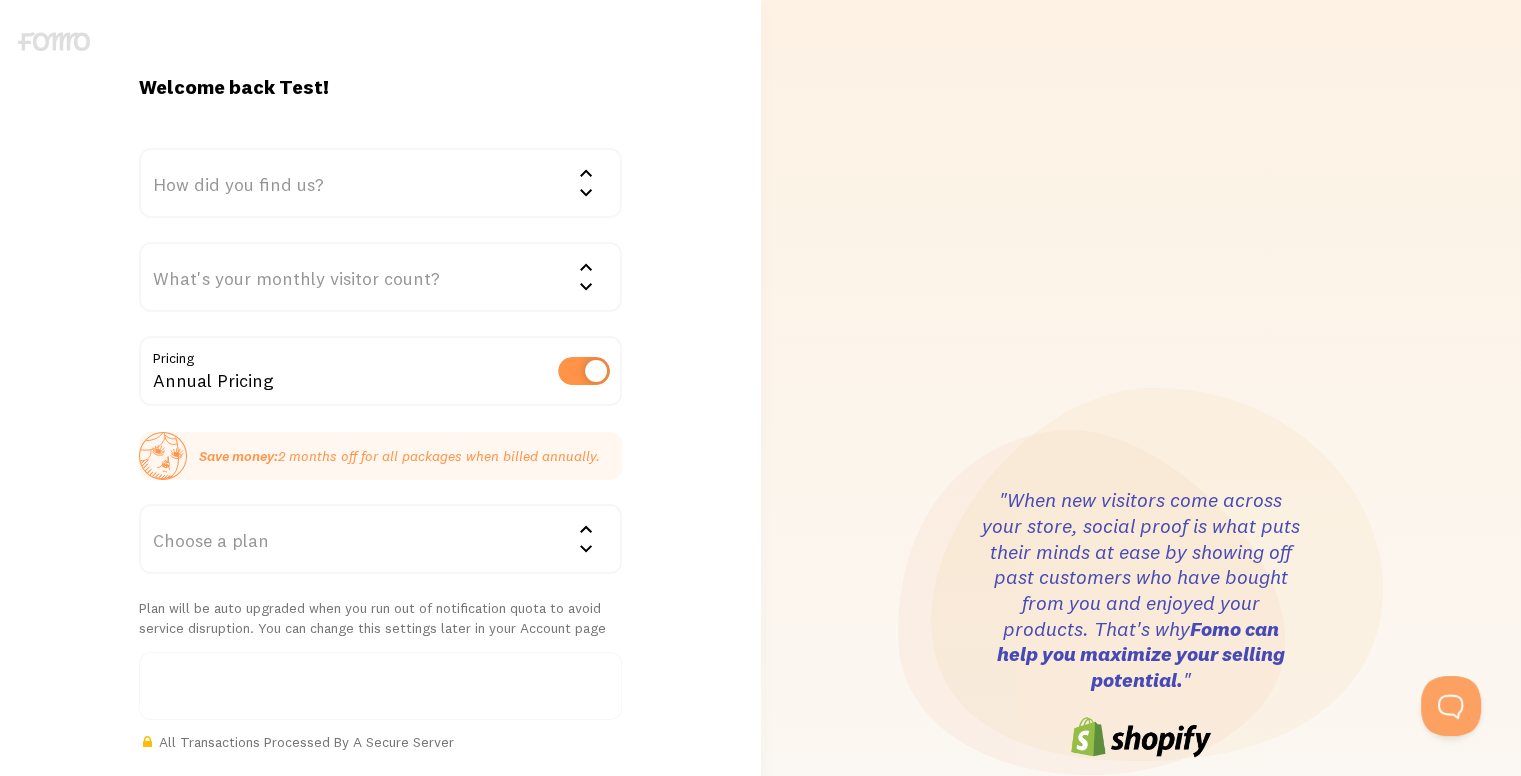 click on "How did you find us?" at bounding box center (380, 183) 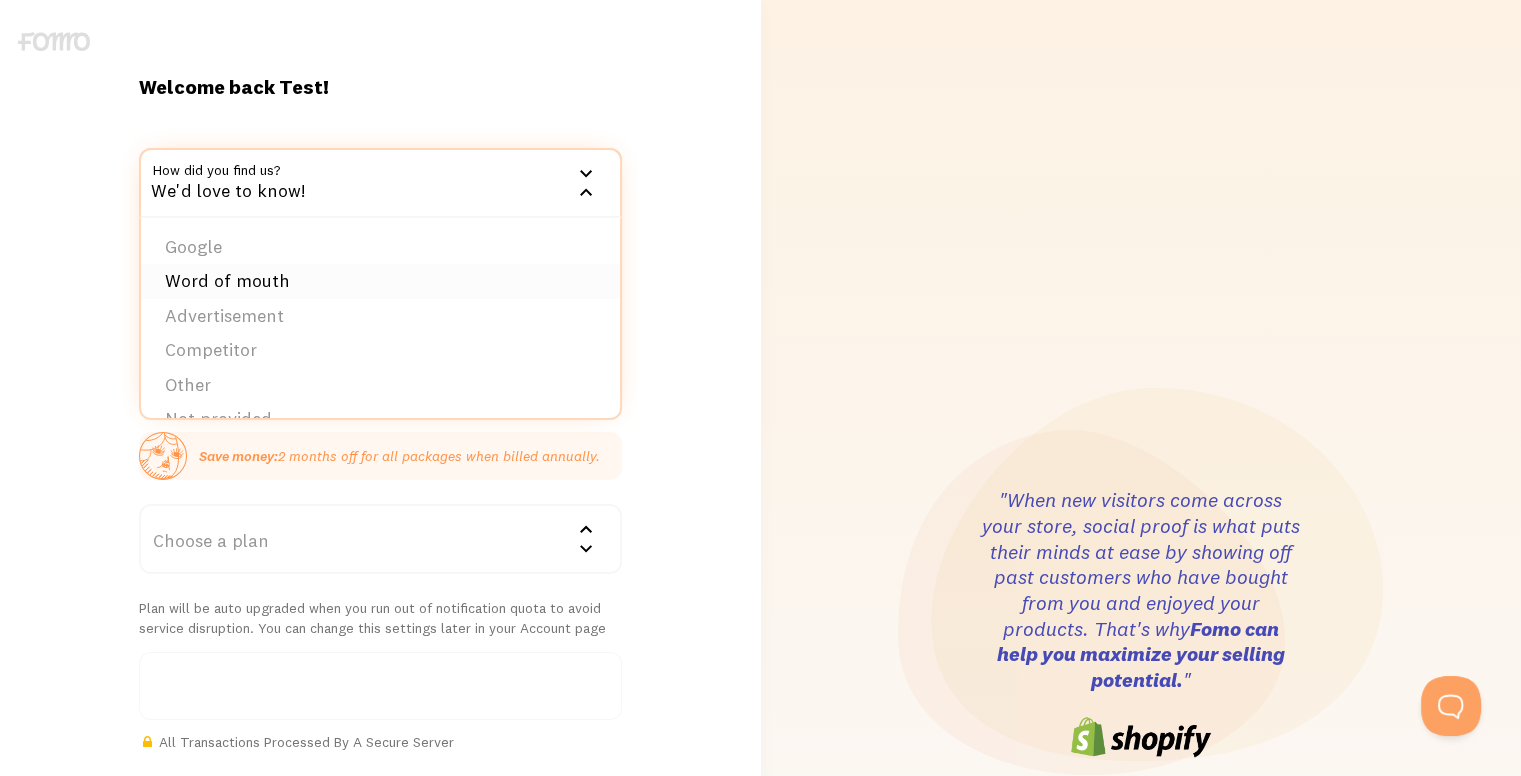 click on "Word of mouth" at bounding box center (380, 281) 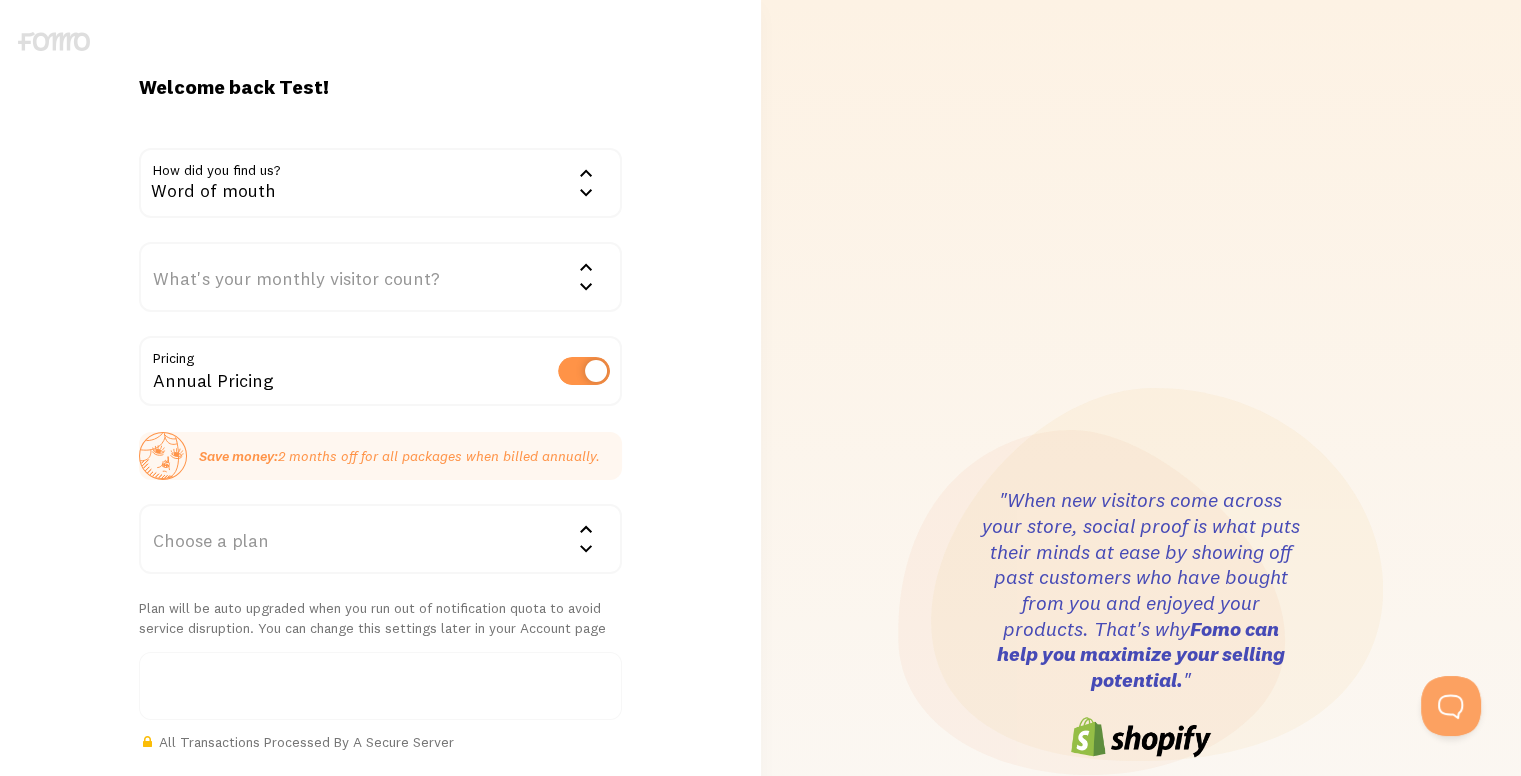 click on "What's your monthly visitor count?" at bounding box center (380, 277) 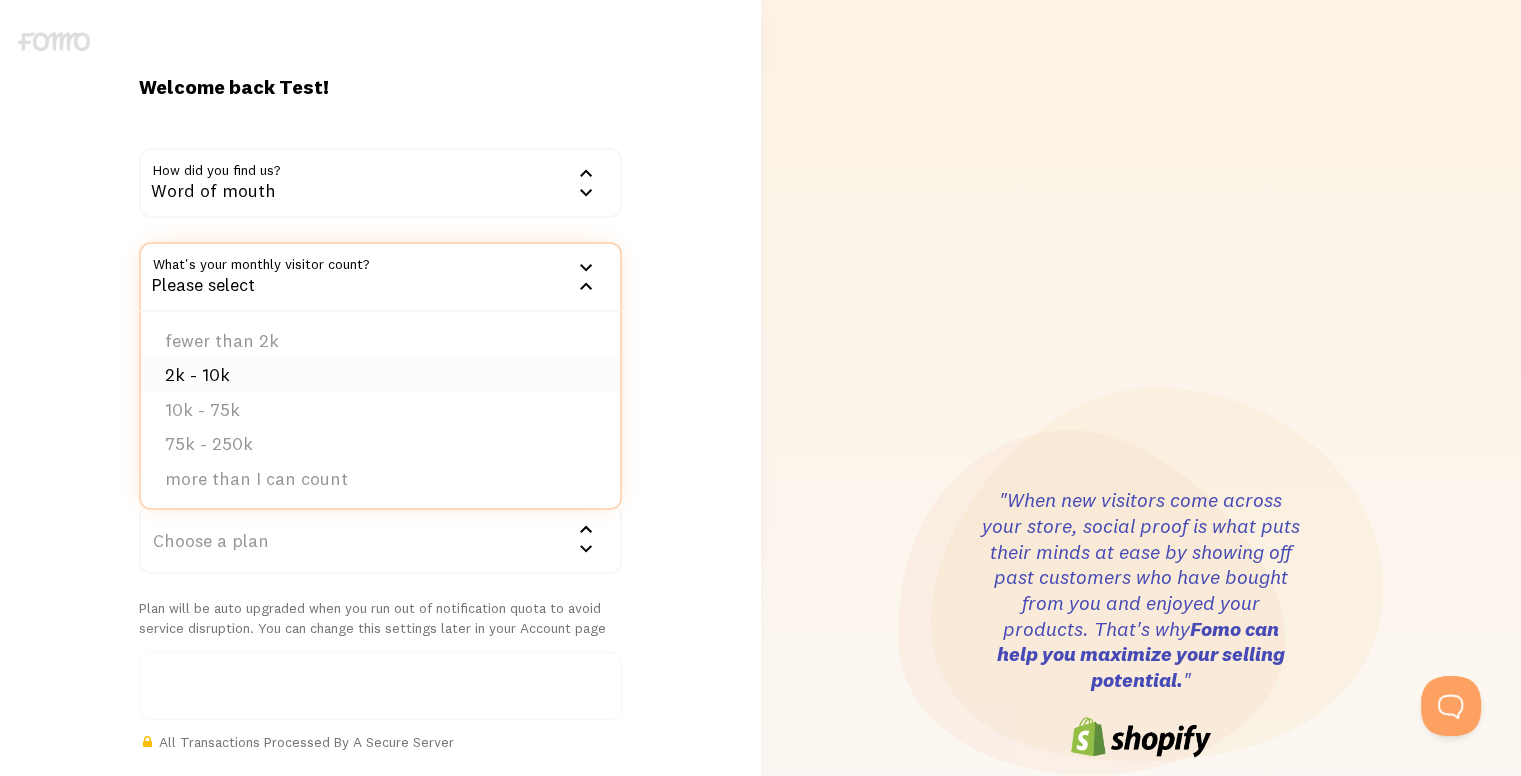 click on "2k - 10k" at bounding box center [380, 375] 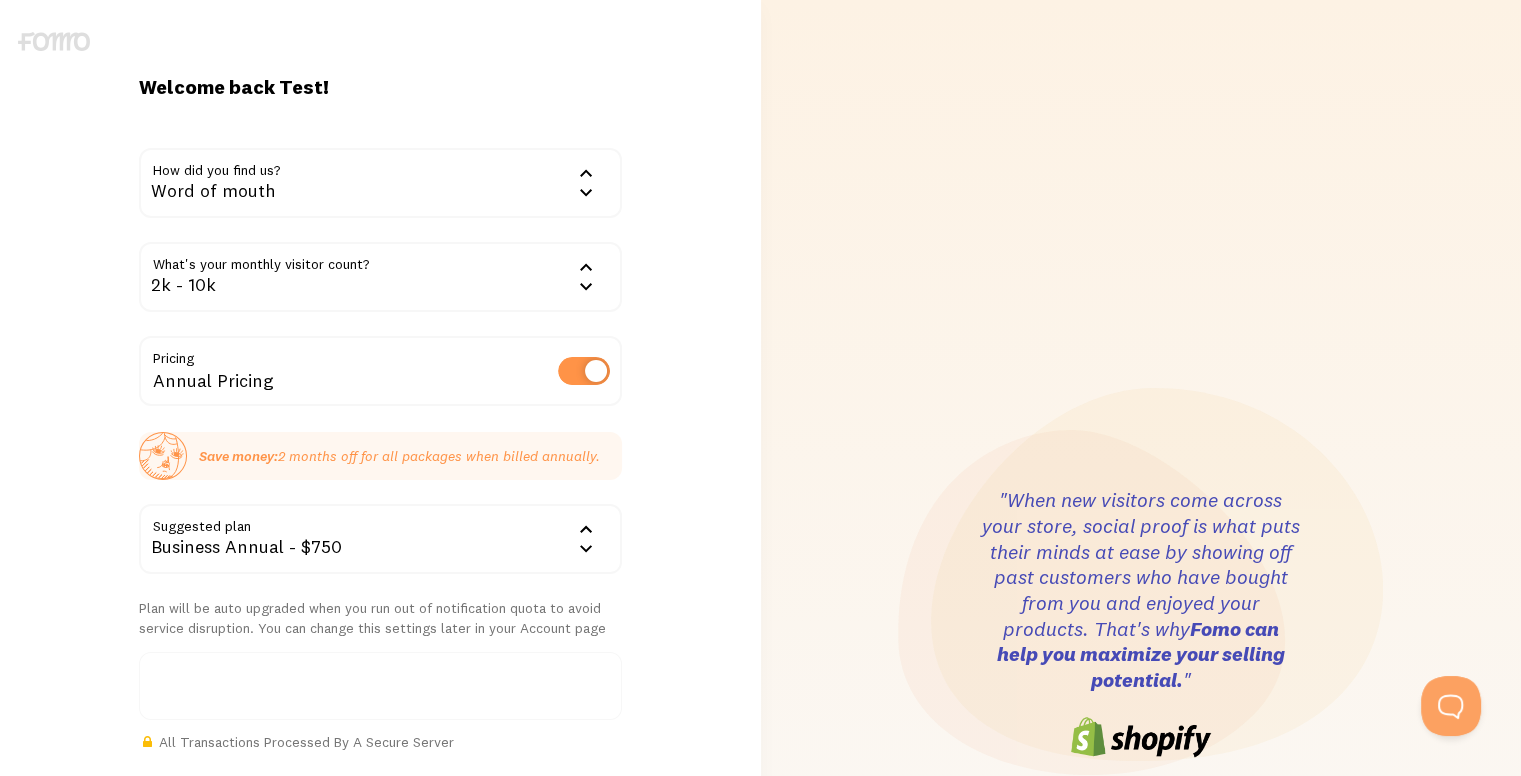 click at bounding box center (584, 371) 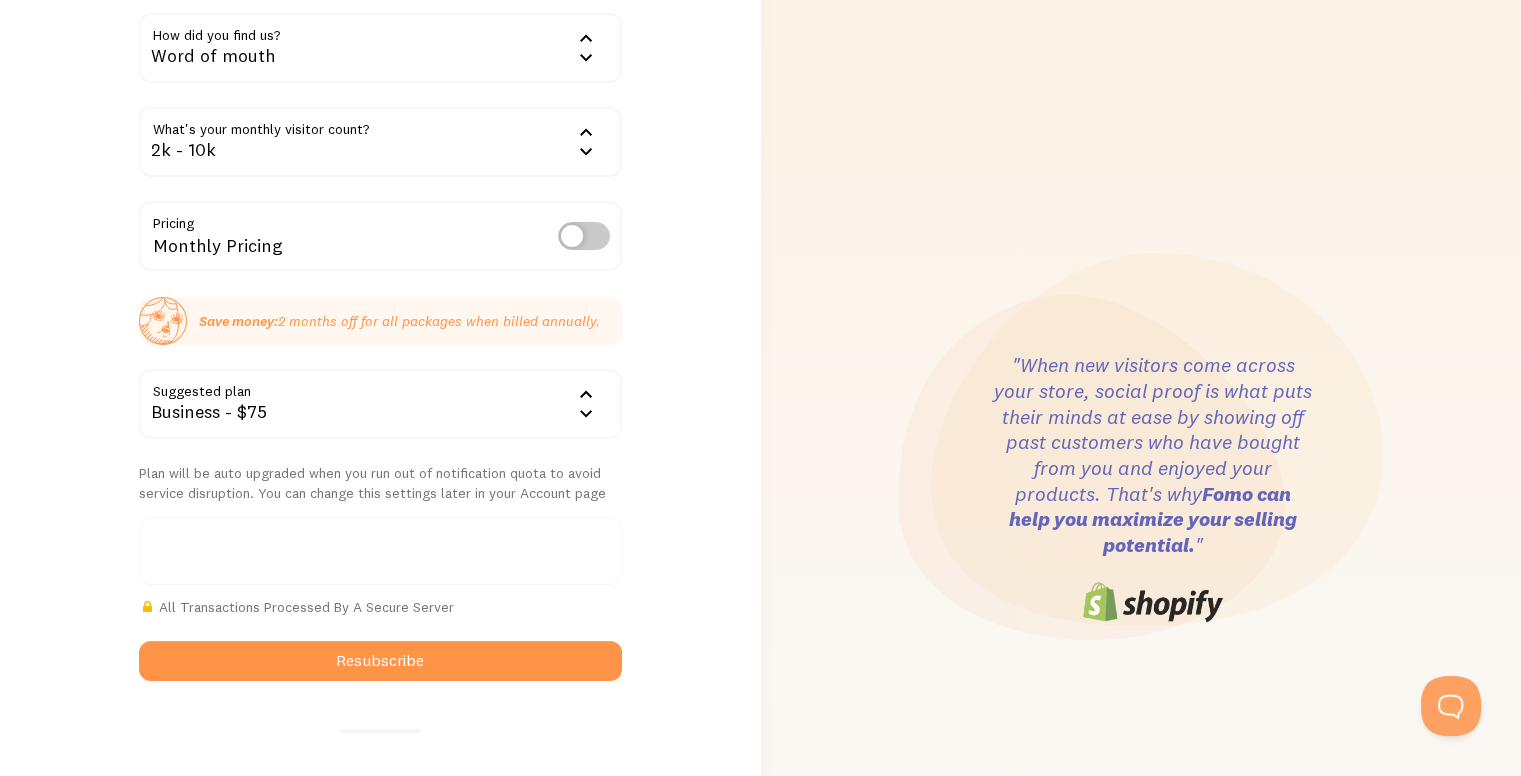 scroll, scrollTop: 400, scrollLeft: 0, axis: vertical 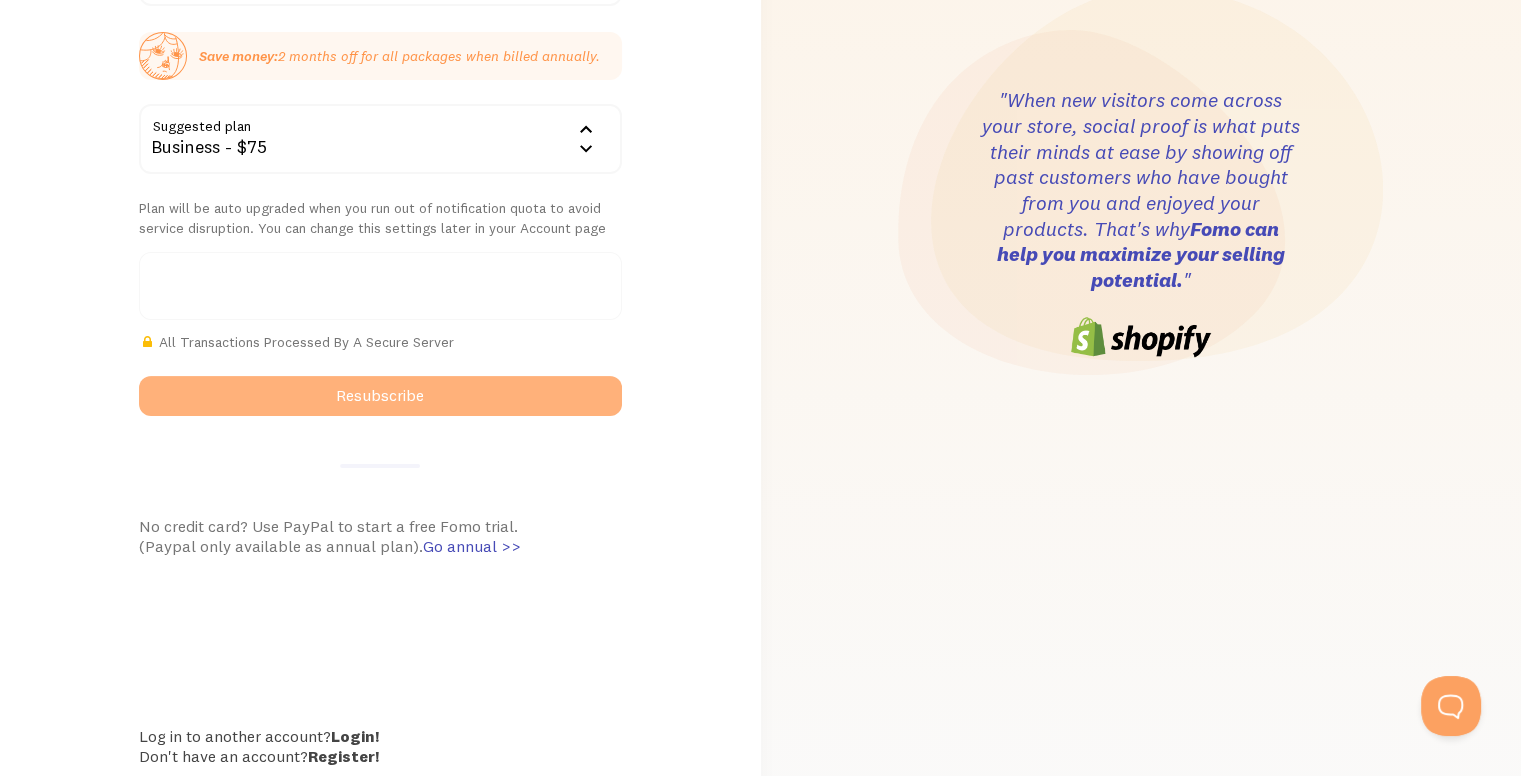 click on "Resubscribe" at bounding box center [380, 396] 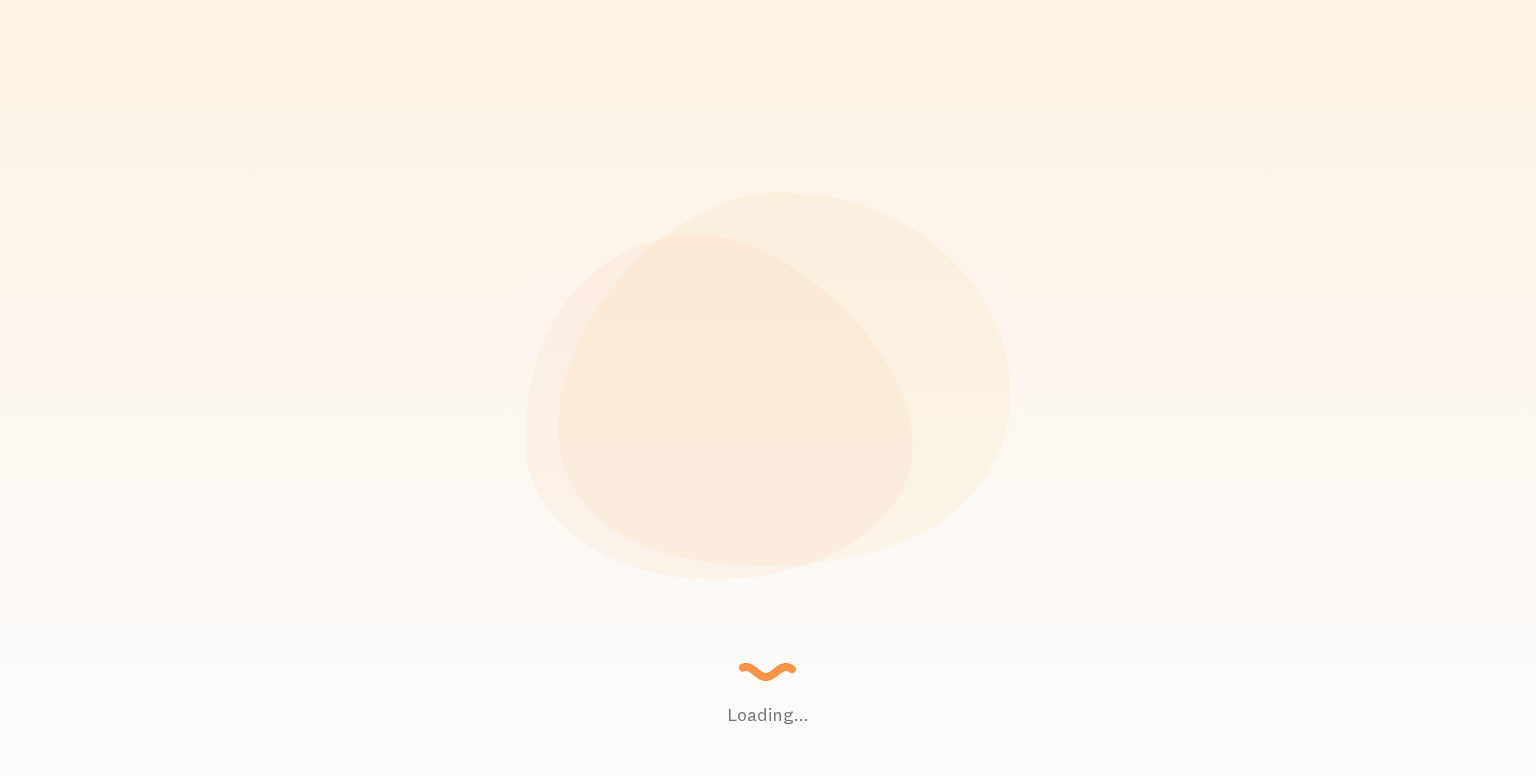 scroll, scrollTop: 0, scrollLeft: 0, axis: both 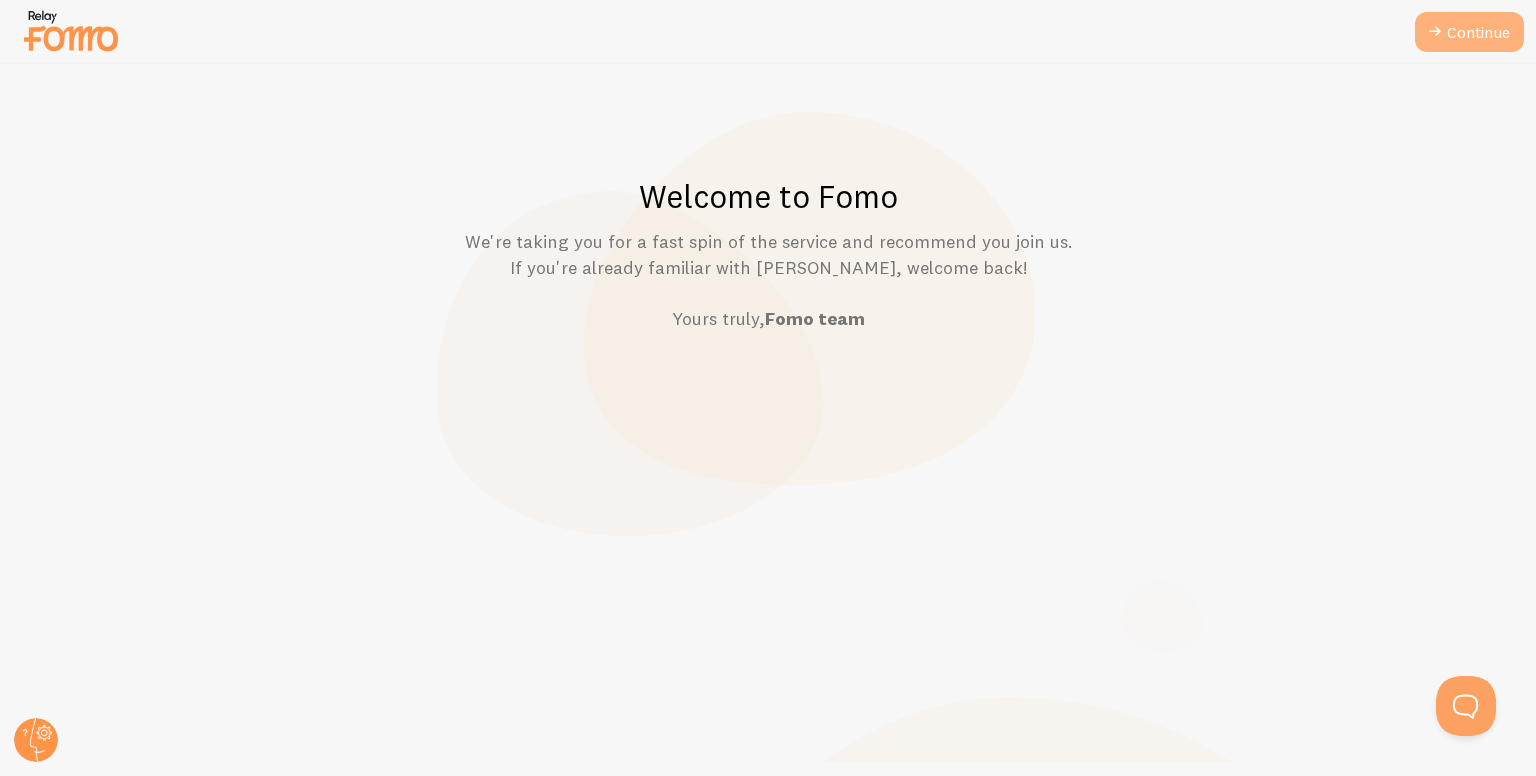 click at bounding box center (1435, 32) 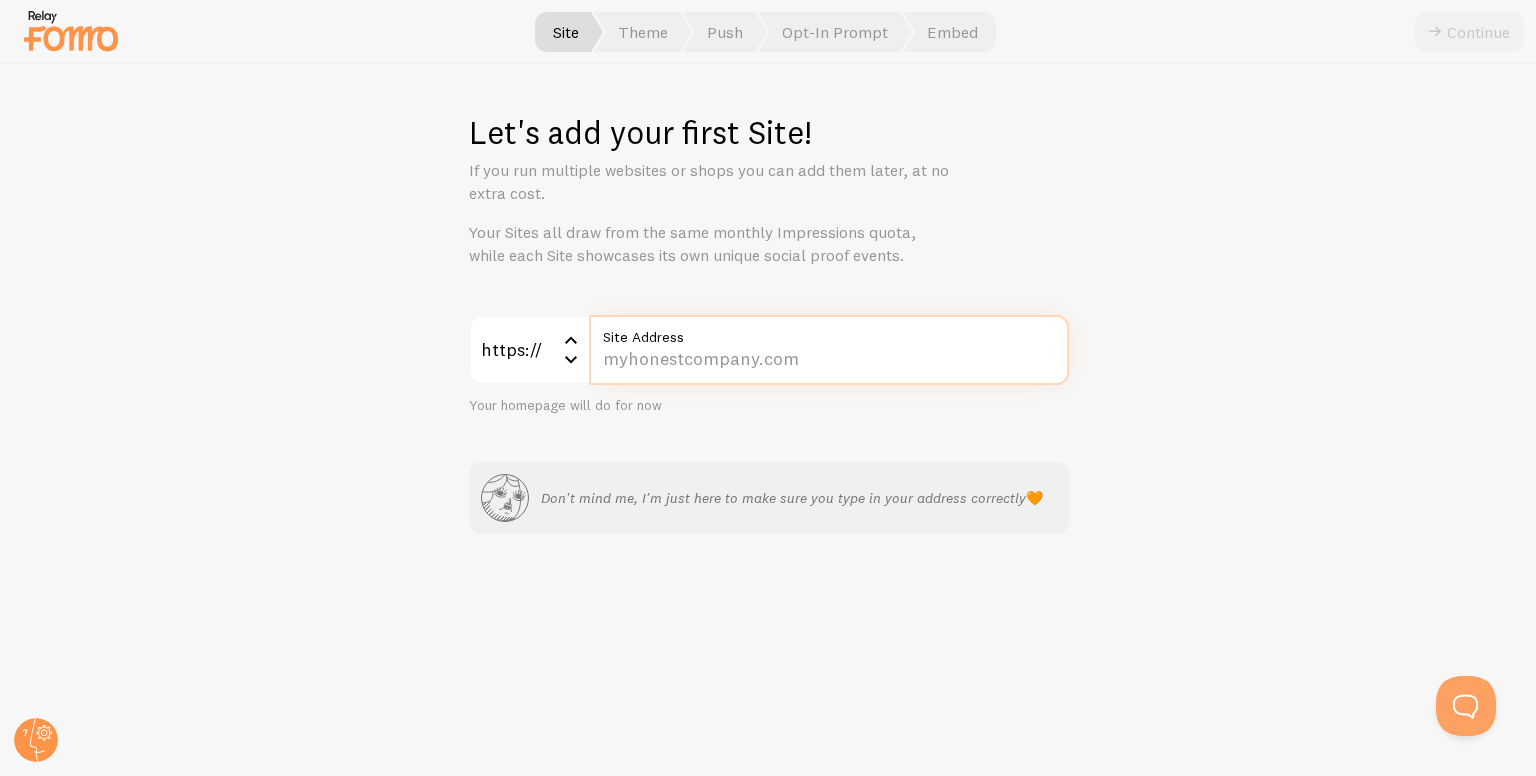 click on "Site Address" at bounding box center [829, 350] 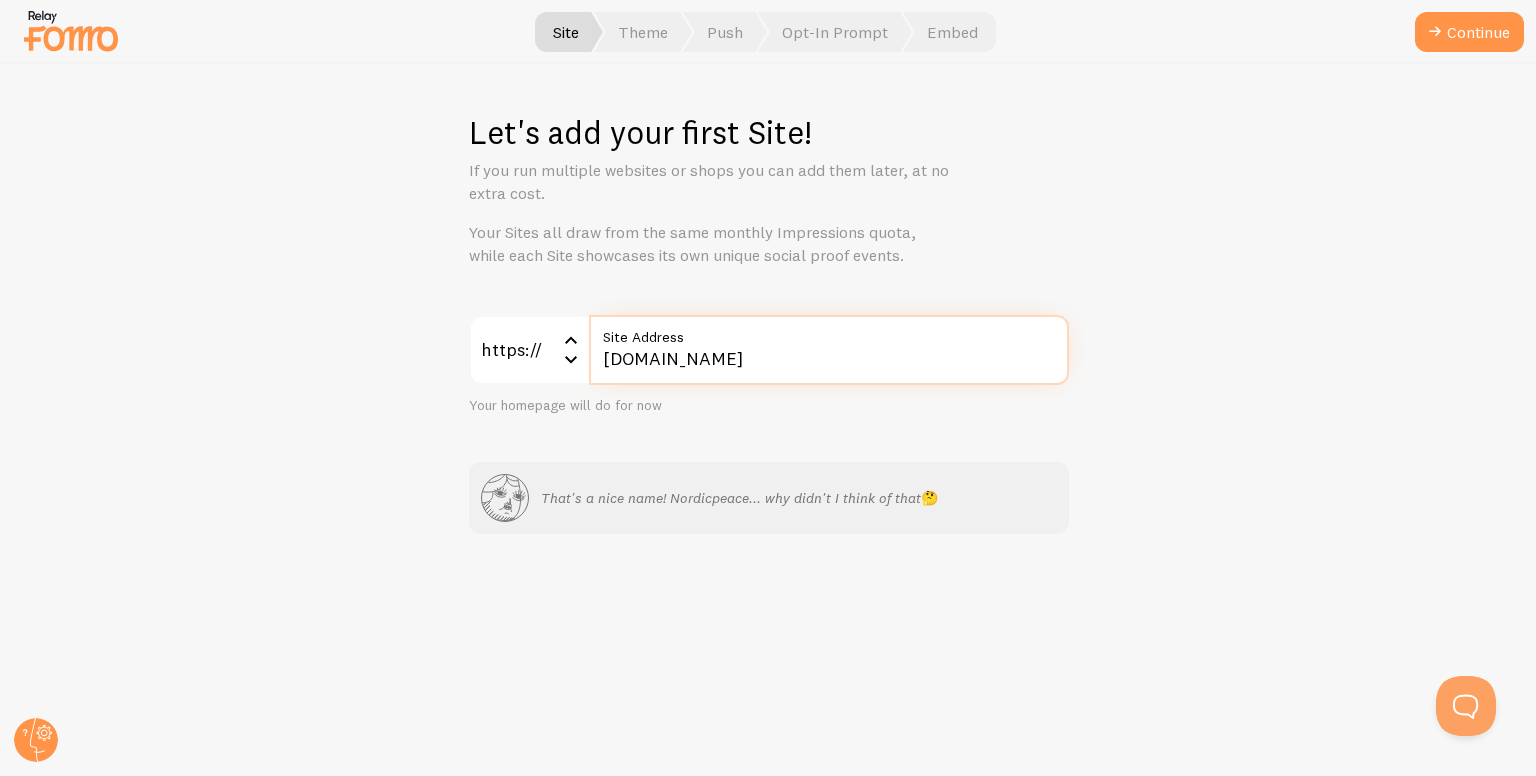 type on "[DOMAIN_NAME]" 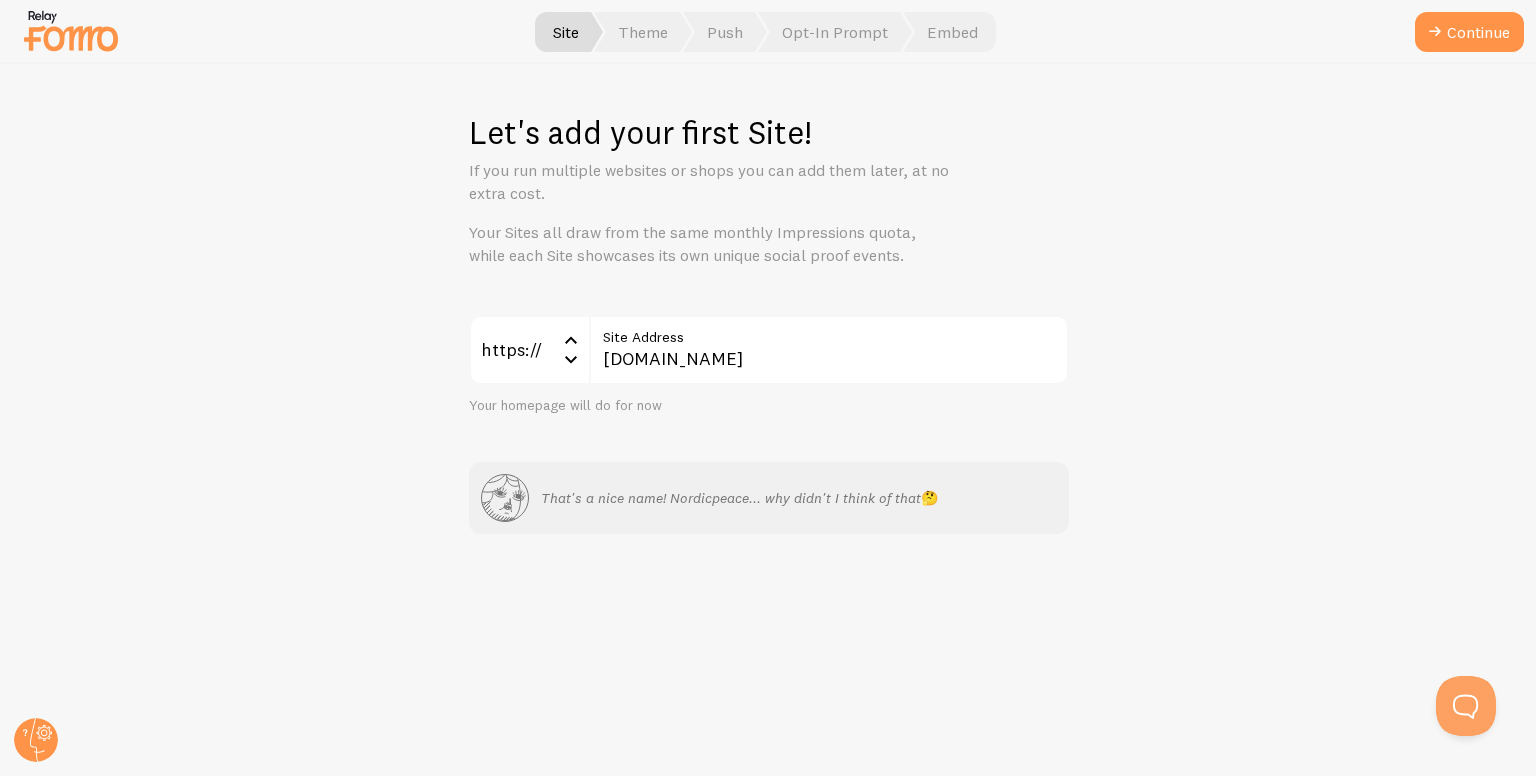 click on "https://   https://       https://  http://      [DOMAIN_NAME]   Site Address       Your homepage will do for now
That's a nice name! Nordicpeace... why
didn't I think of that
🤔" at bounding box center [769, 425] 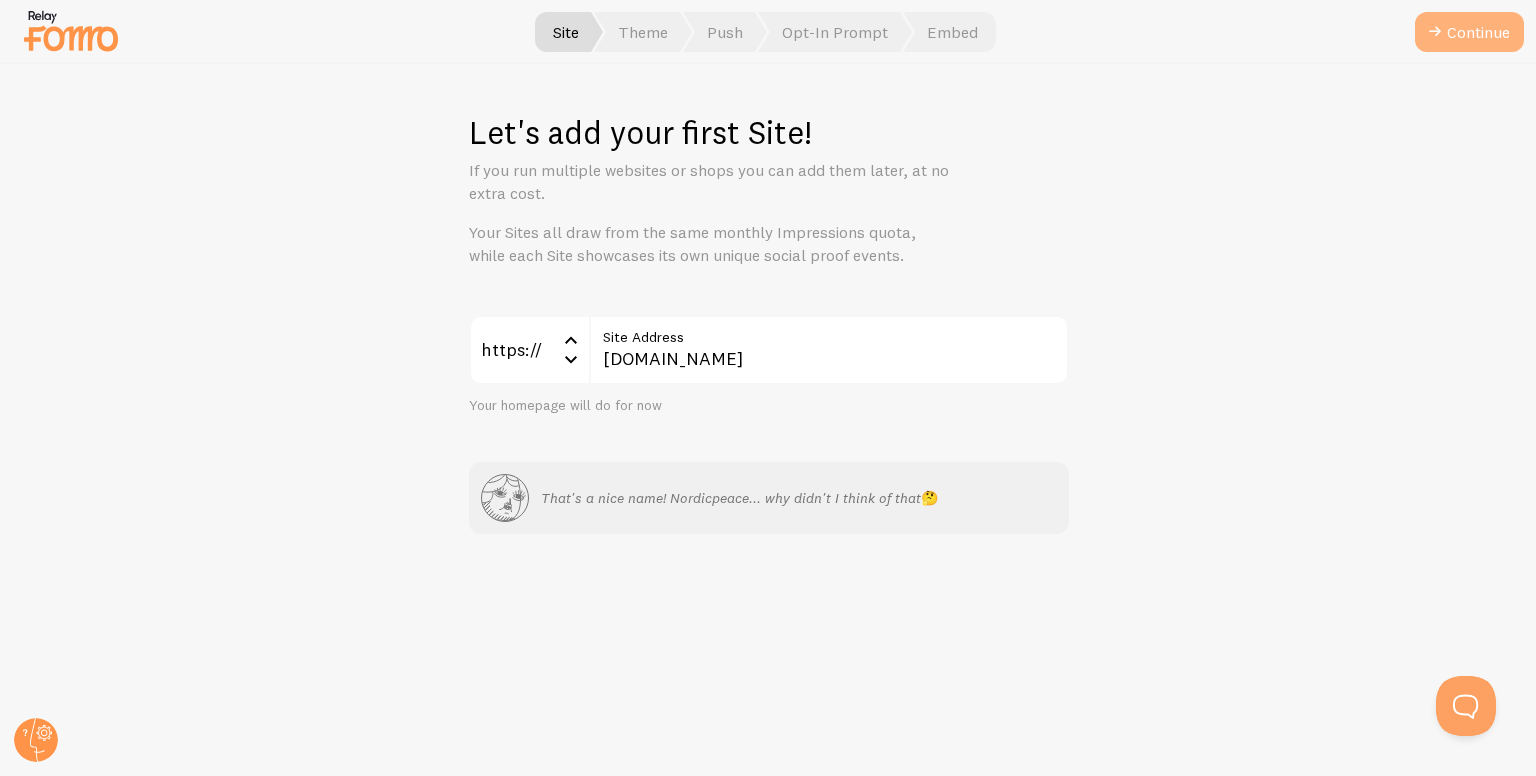 click on "Continue" at bounding box center (1469, 32) 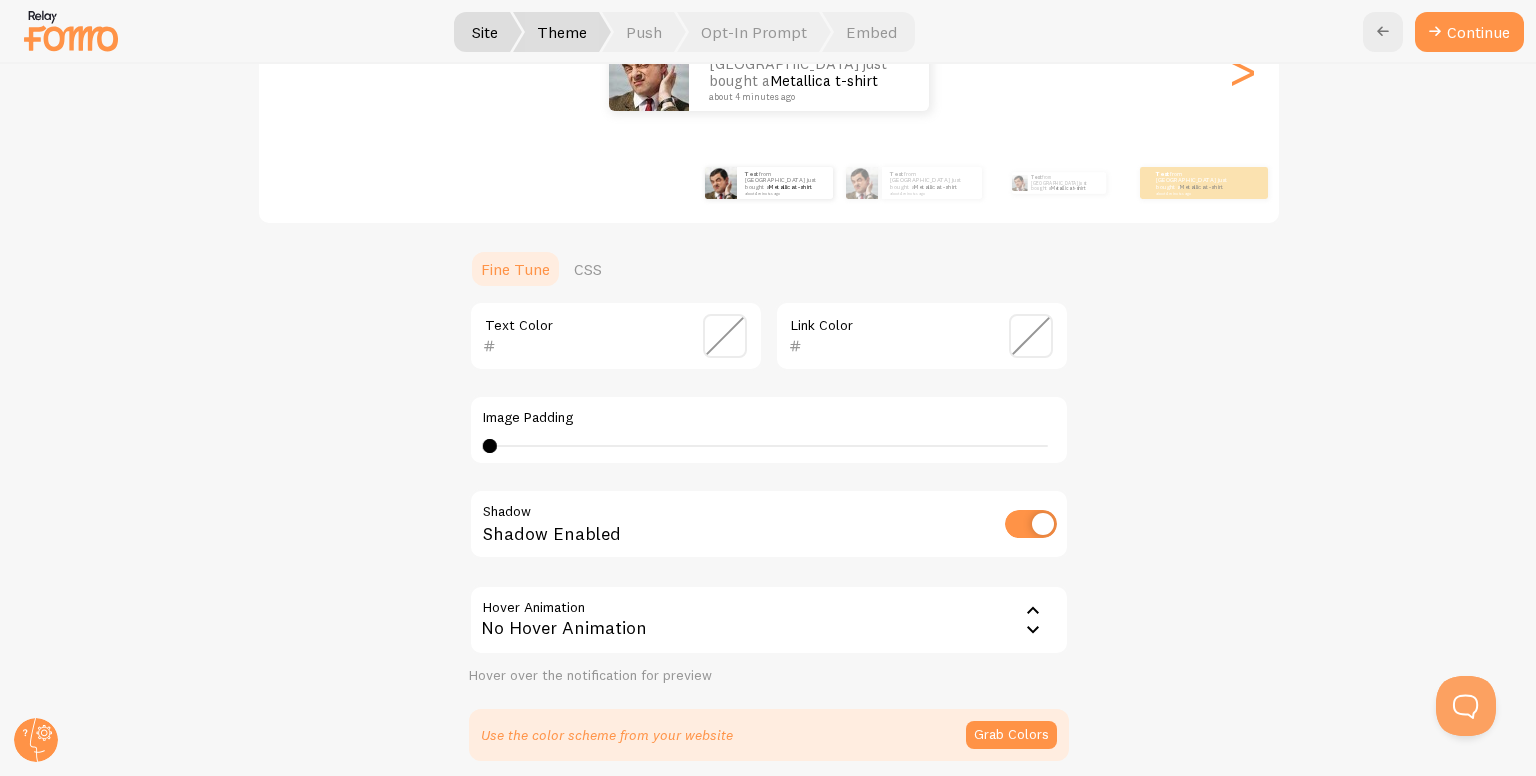 scroll, scrollTop: 0, scrollLeft: 0, axis: both 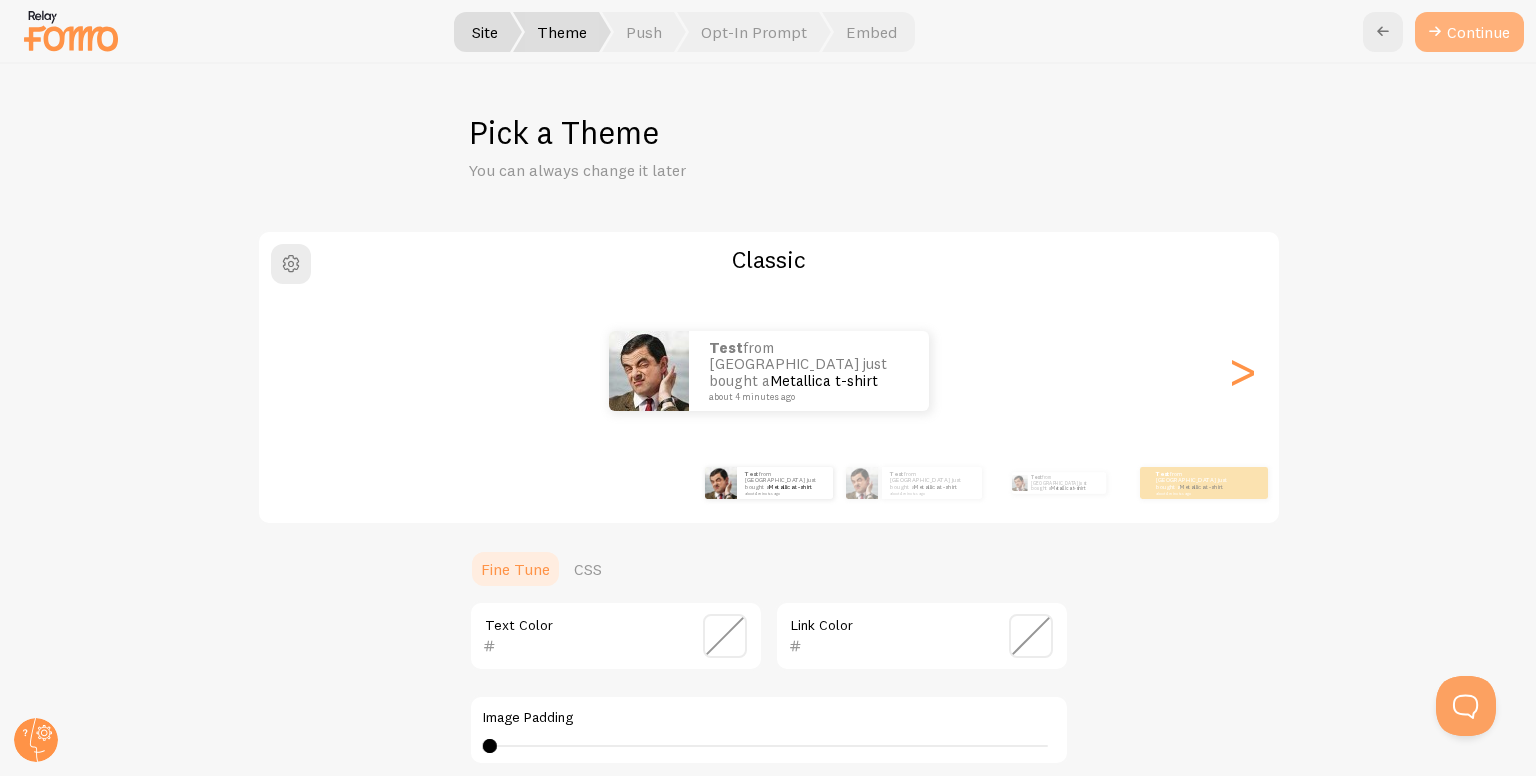 click on "Continue" at bounding box center [1469, 32] 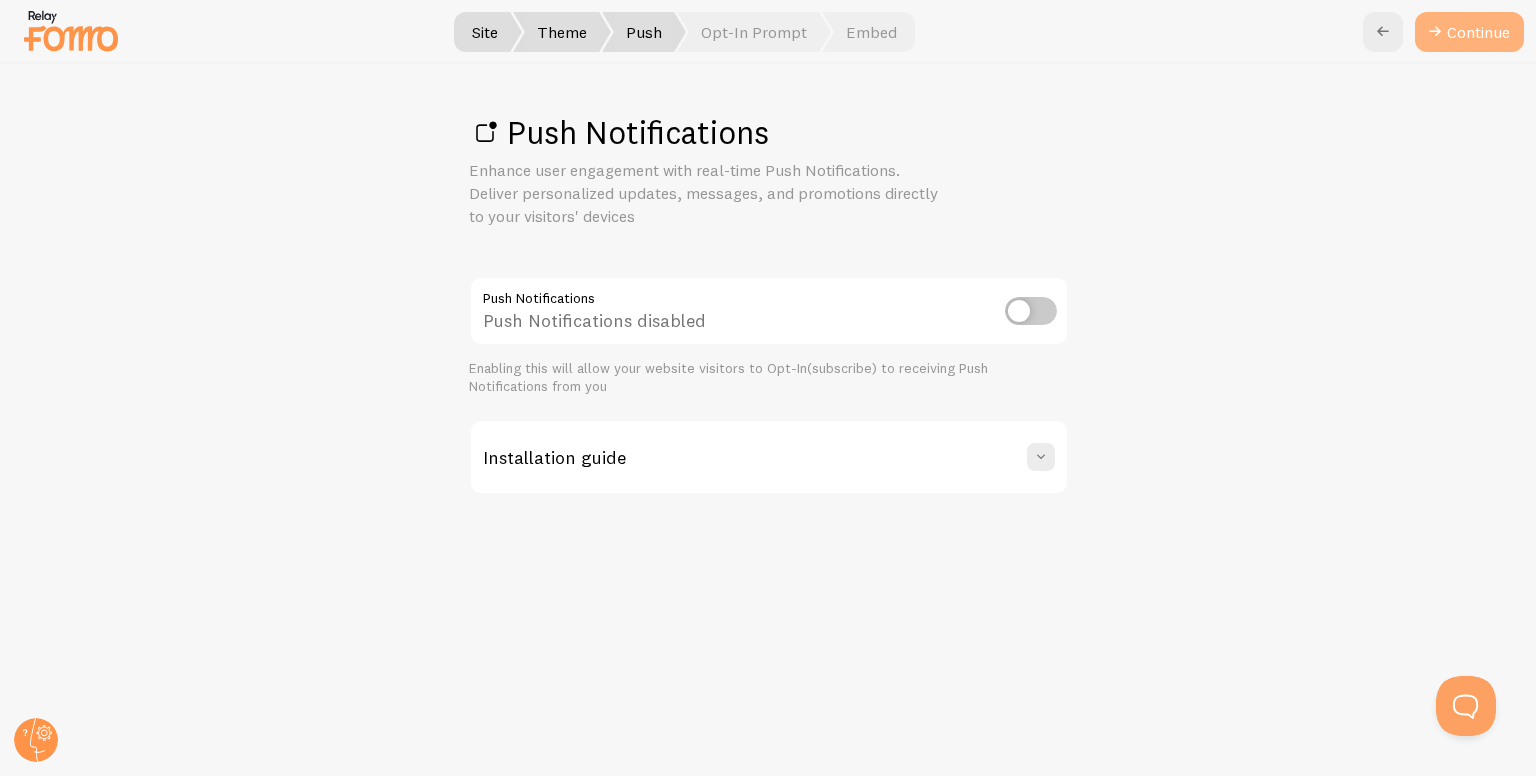 click on "Continue" at bounding box center [1469, 32] 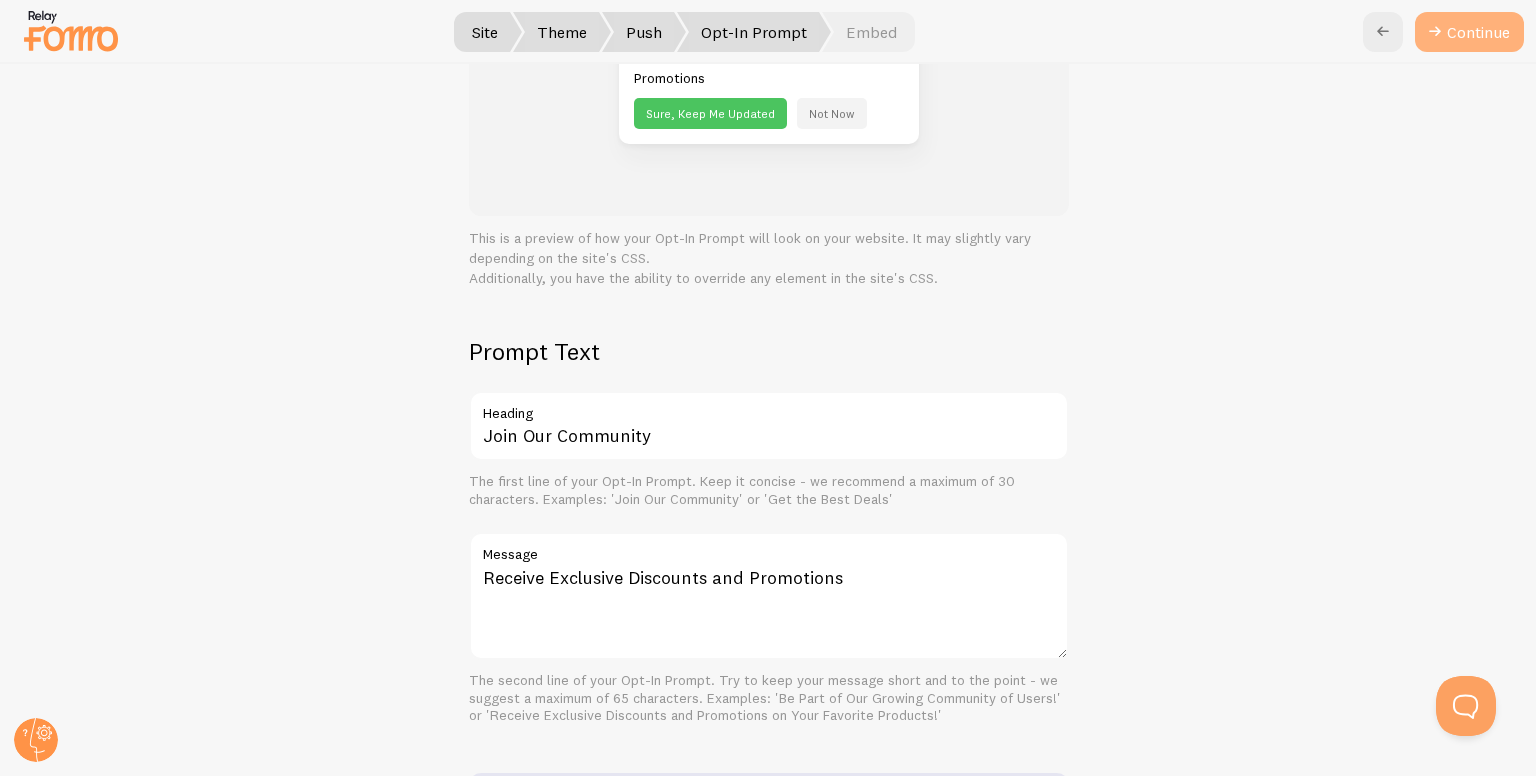 scroll, scrollTop: 0, scrollLeft: 0, axis: both 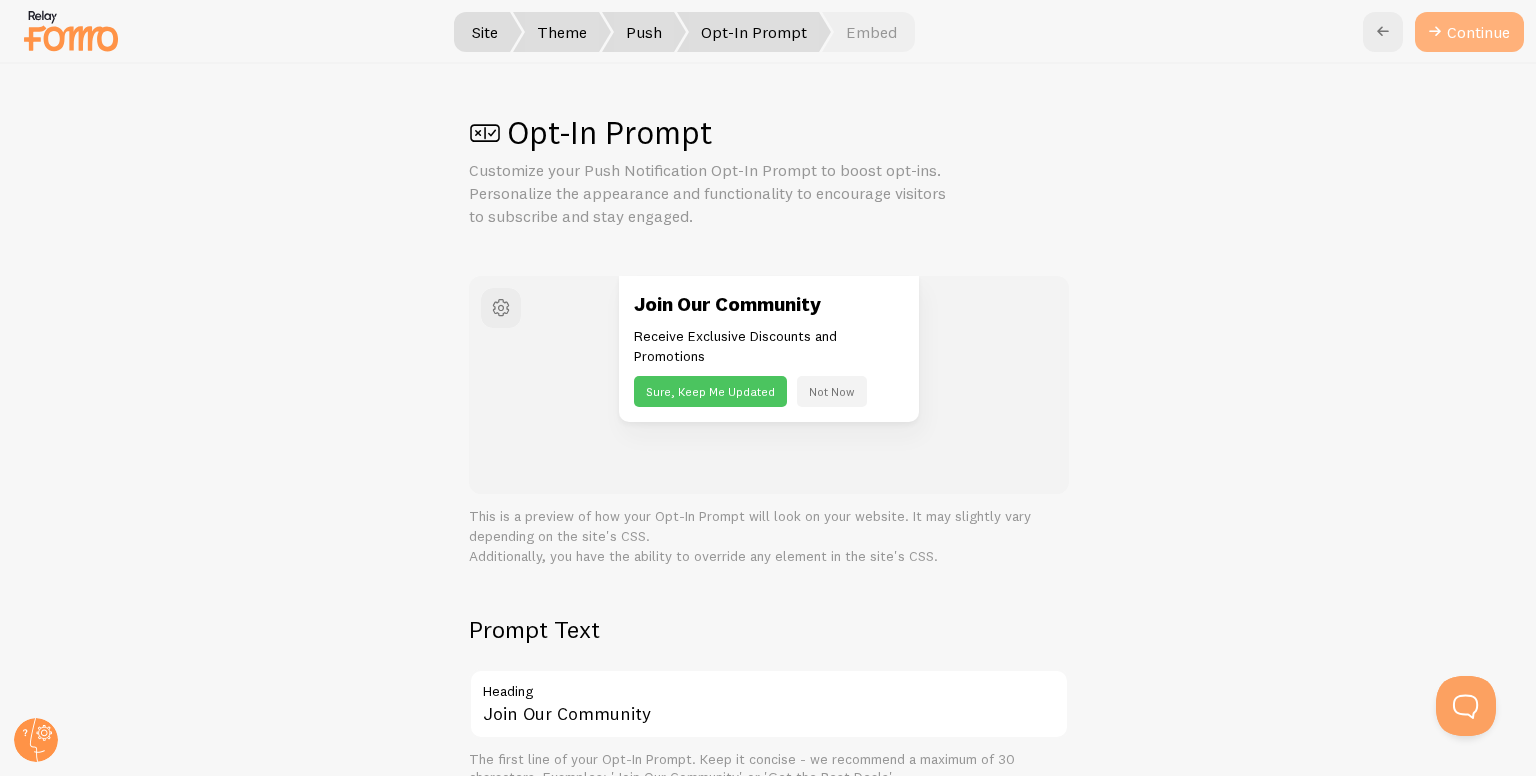 click on "Continue" at bounding box center [1469, 32] 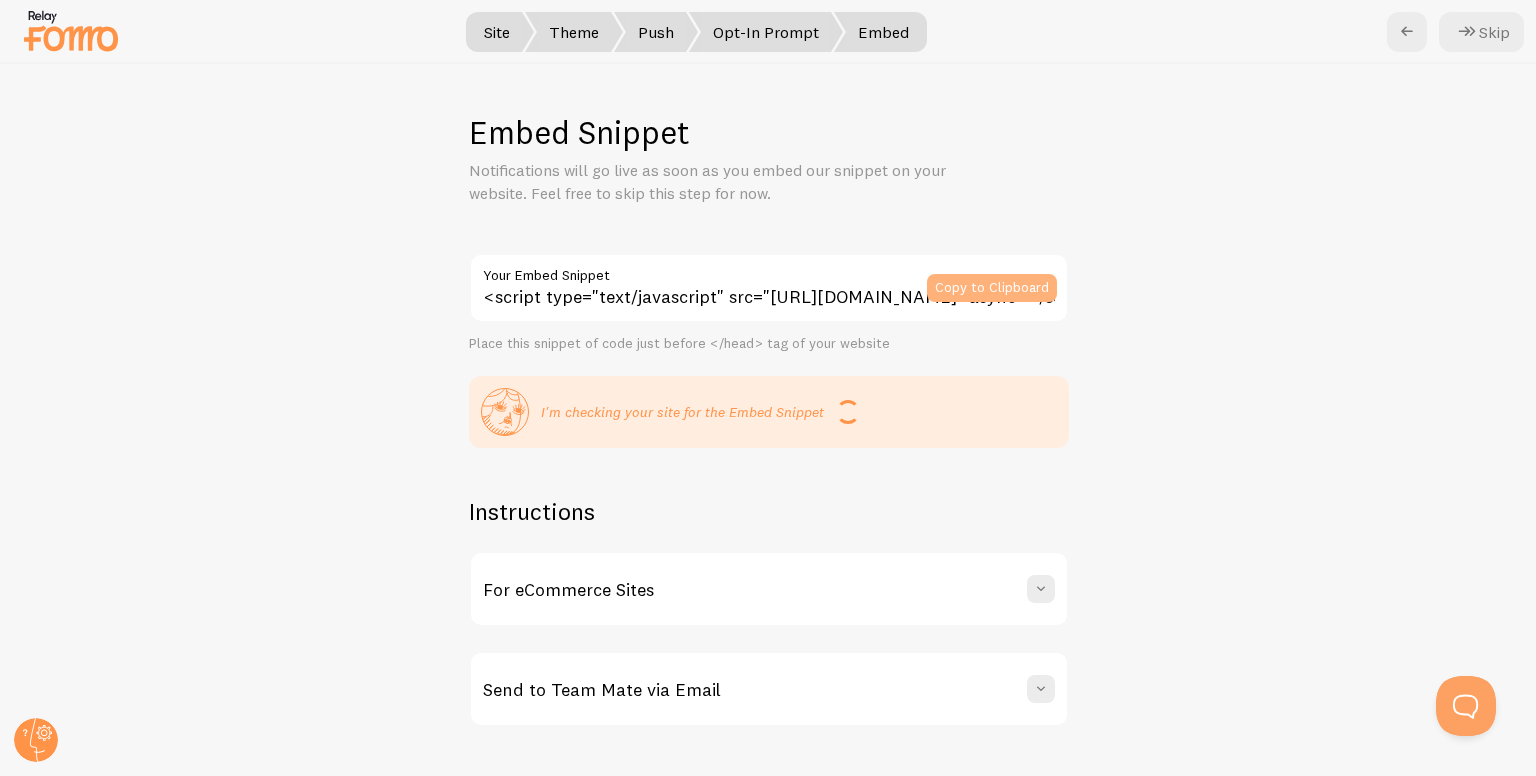 click on "Copy to Clipboard" at bounding box center [992, 288] 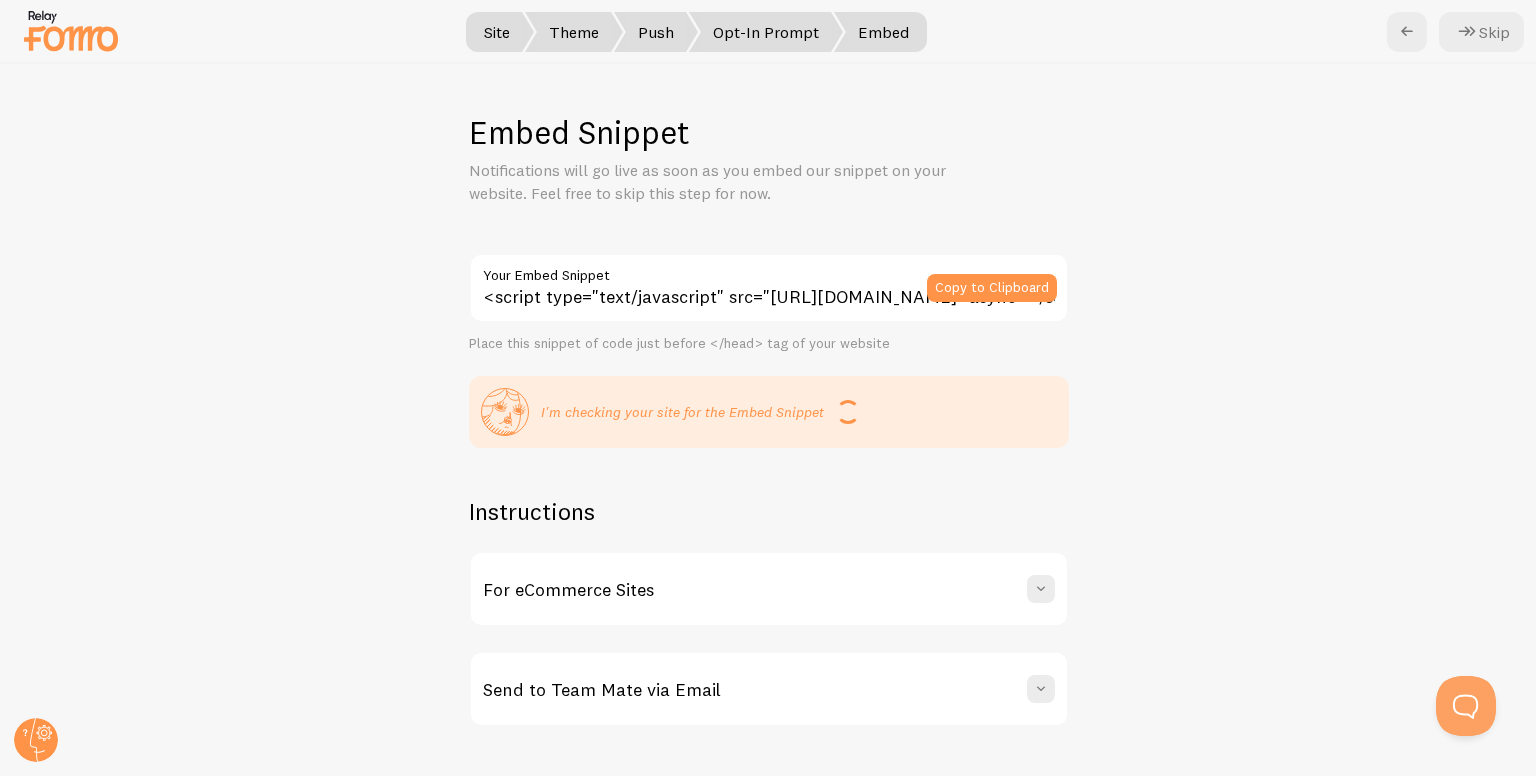click 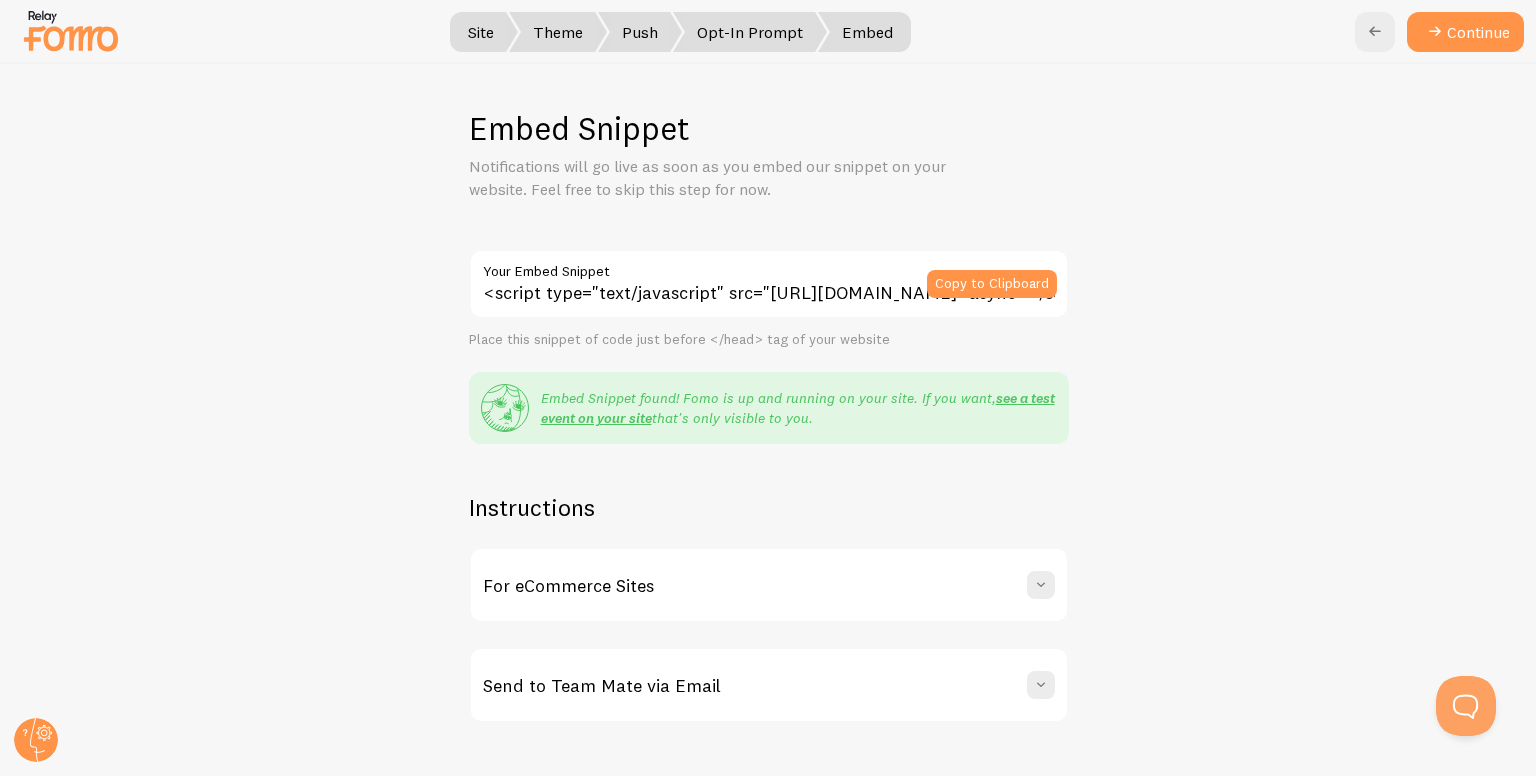 scroll, scrollTop: 0, scrollLeft: 0, axis: both 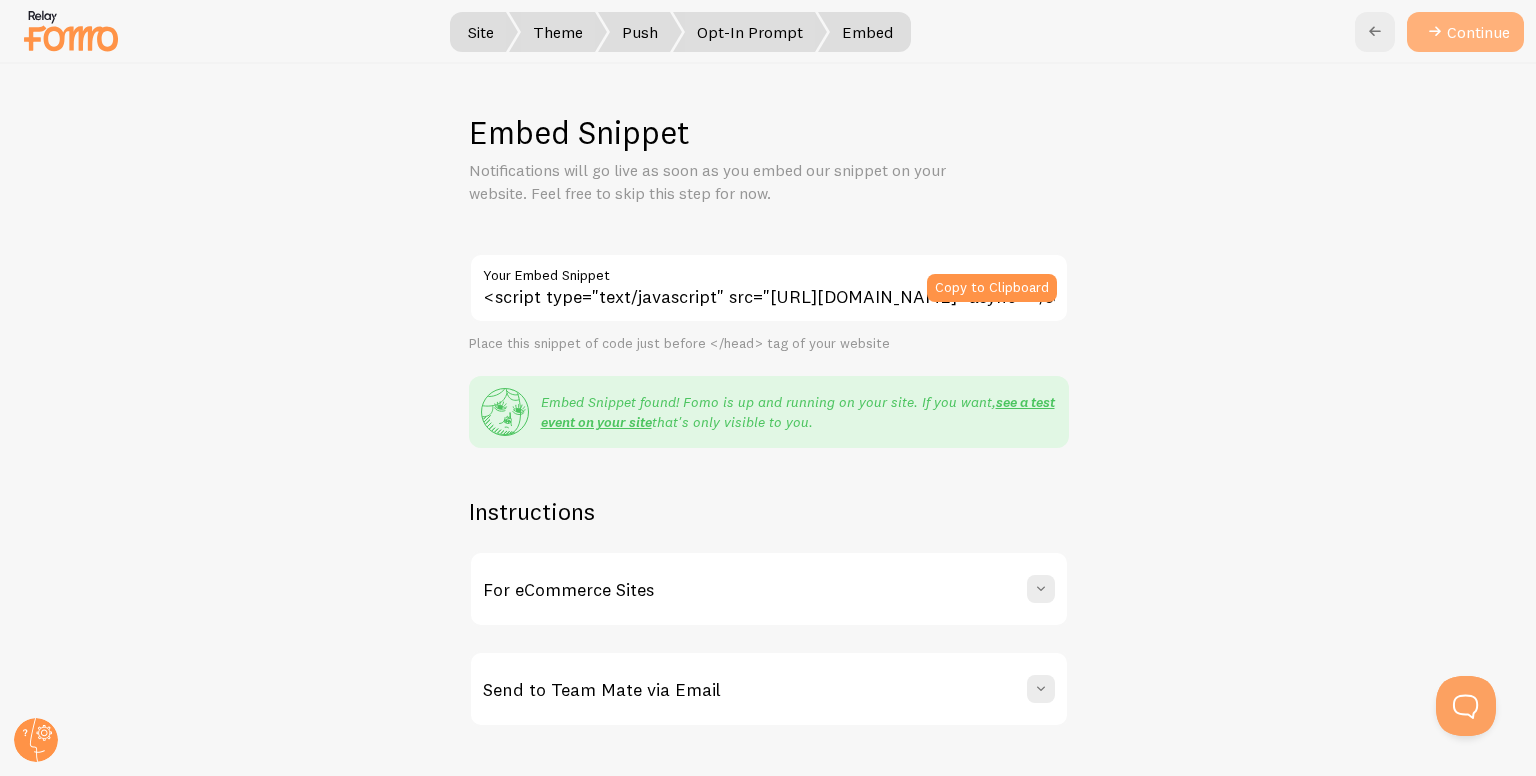 click on "Continue" at bounding box center (1465, 32) 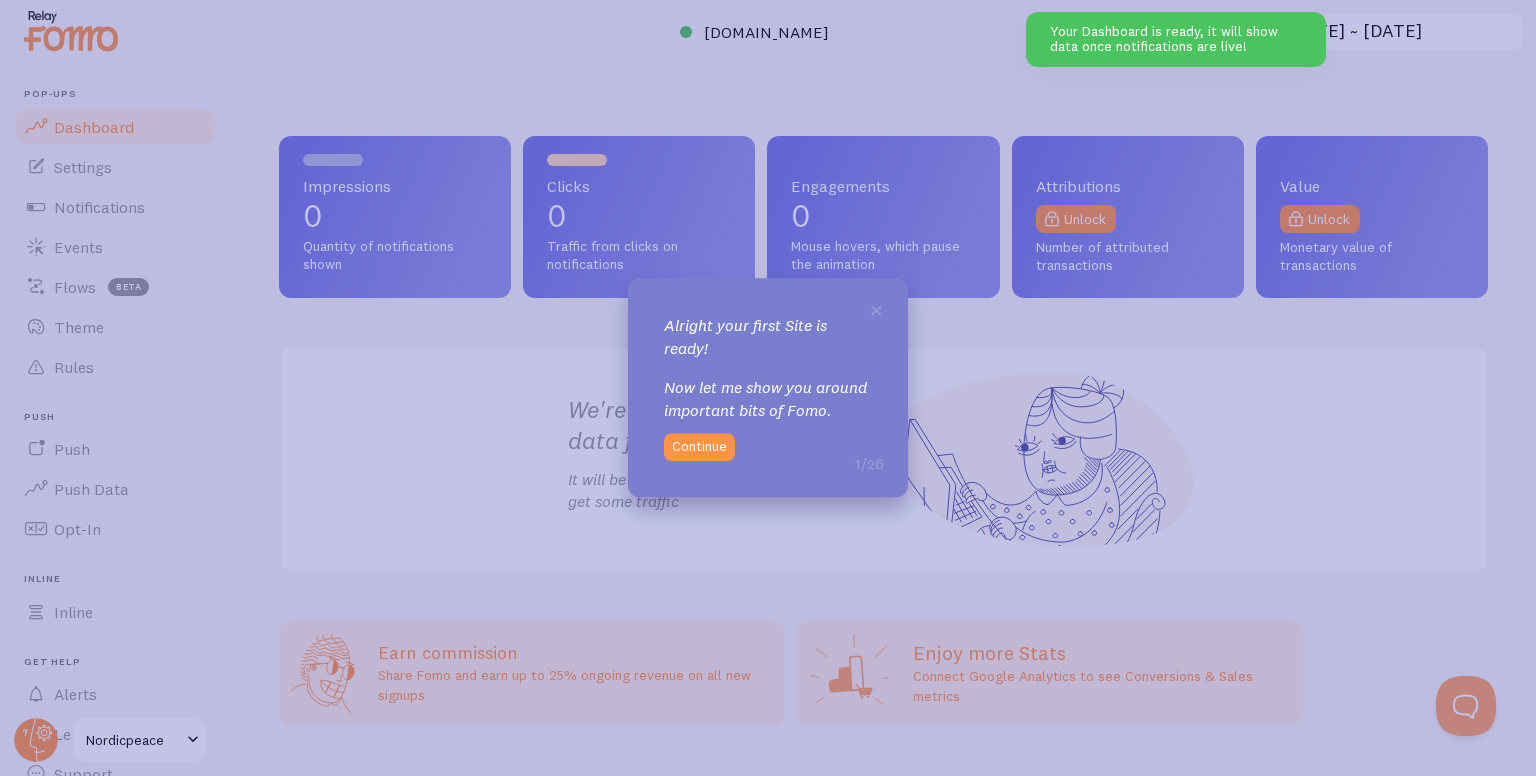 click on "×   Alright your first Site is ready!   Now let me show you around important bits of Fomo.   1/26 Continue" at bounding box center (768, 387) 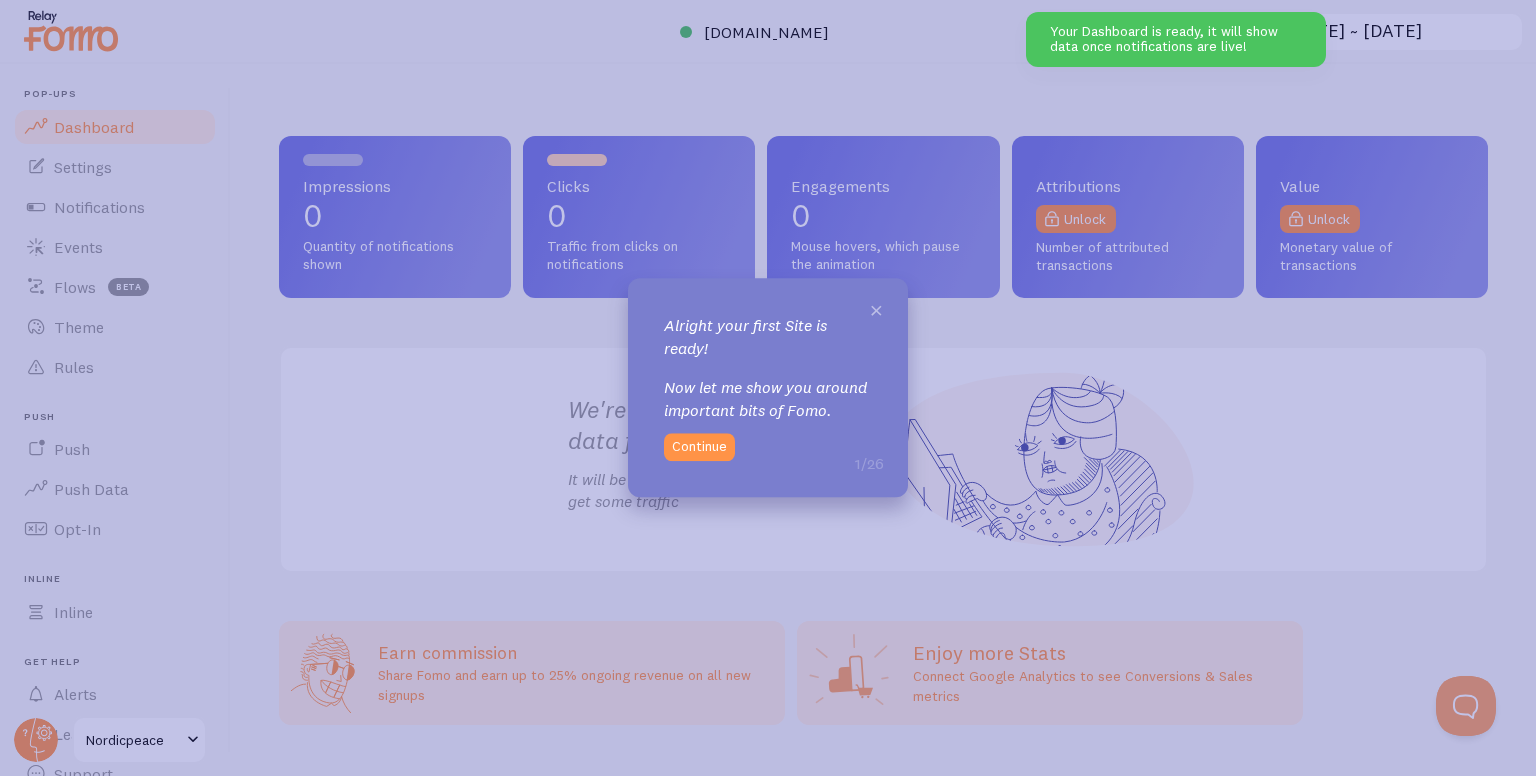 click on "×" at bounding box center (876, 309) 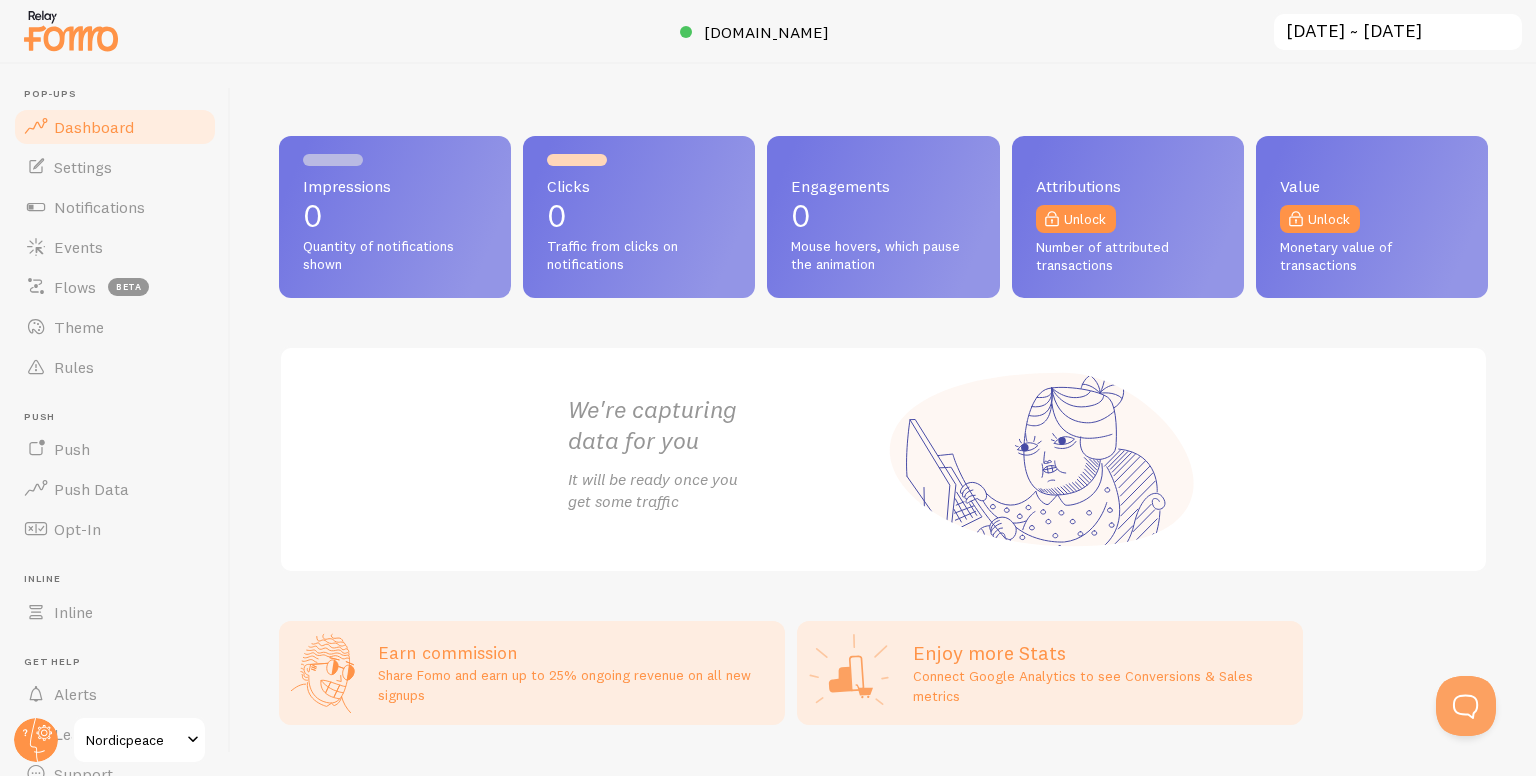 click on "We're capturing  data for you     It will be ready once you  get some traffic" at bounding box center (883, 459) 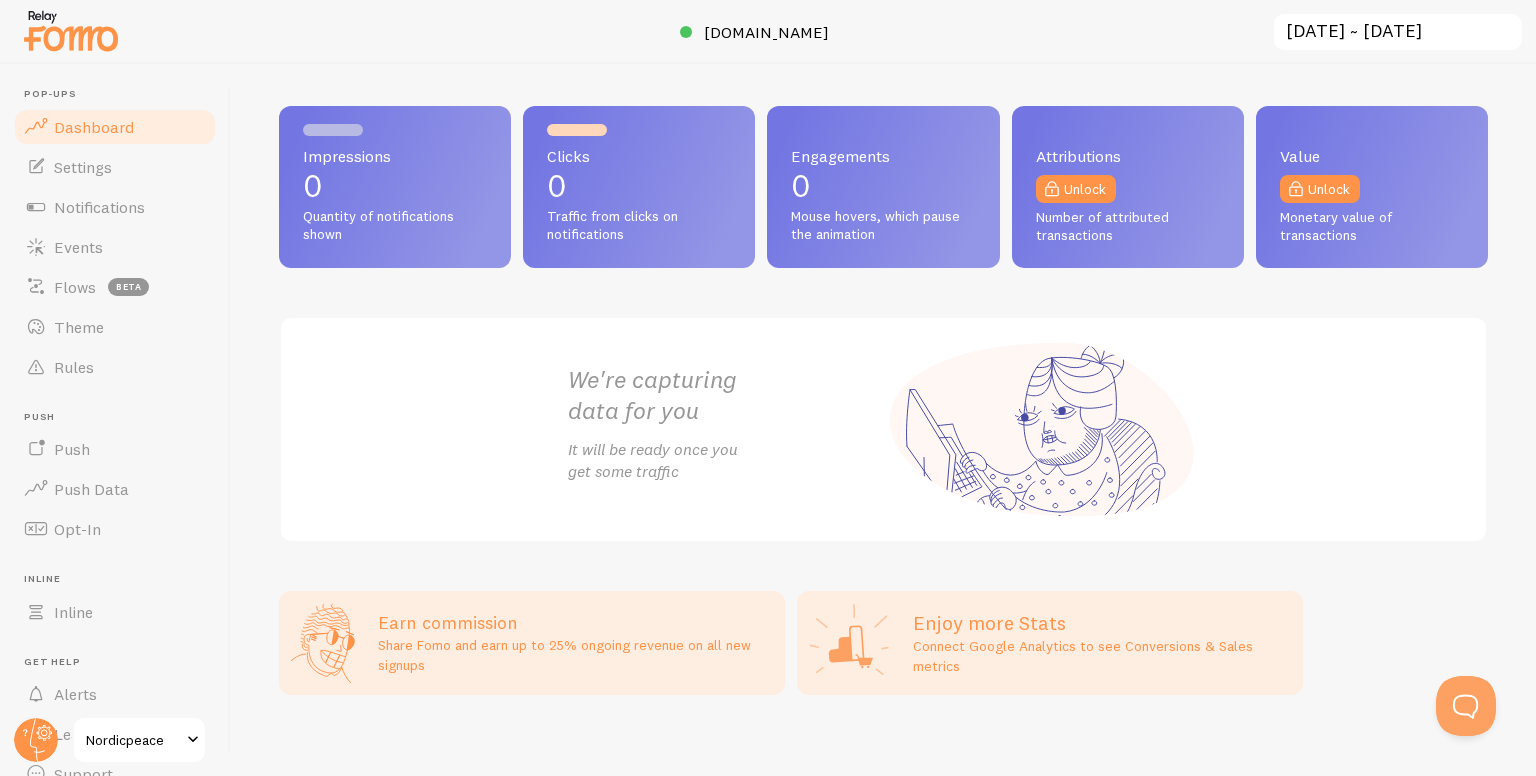 scroll, scrollTop: 44, scrollLeft: 0, axis: vertical 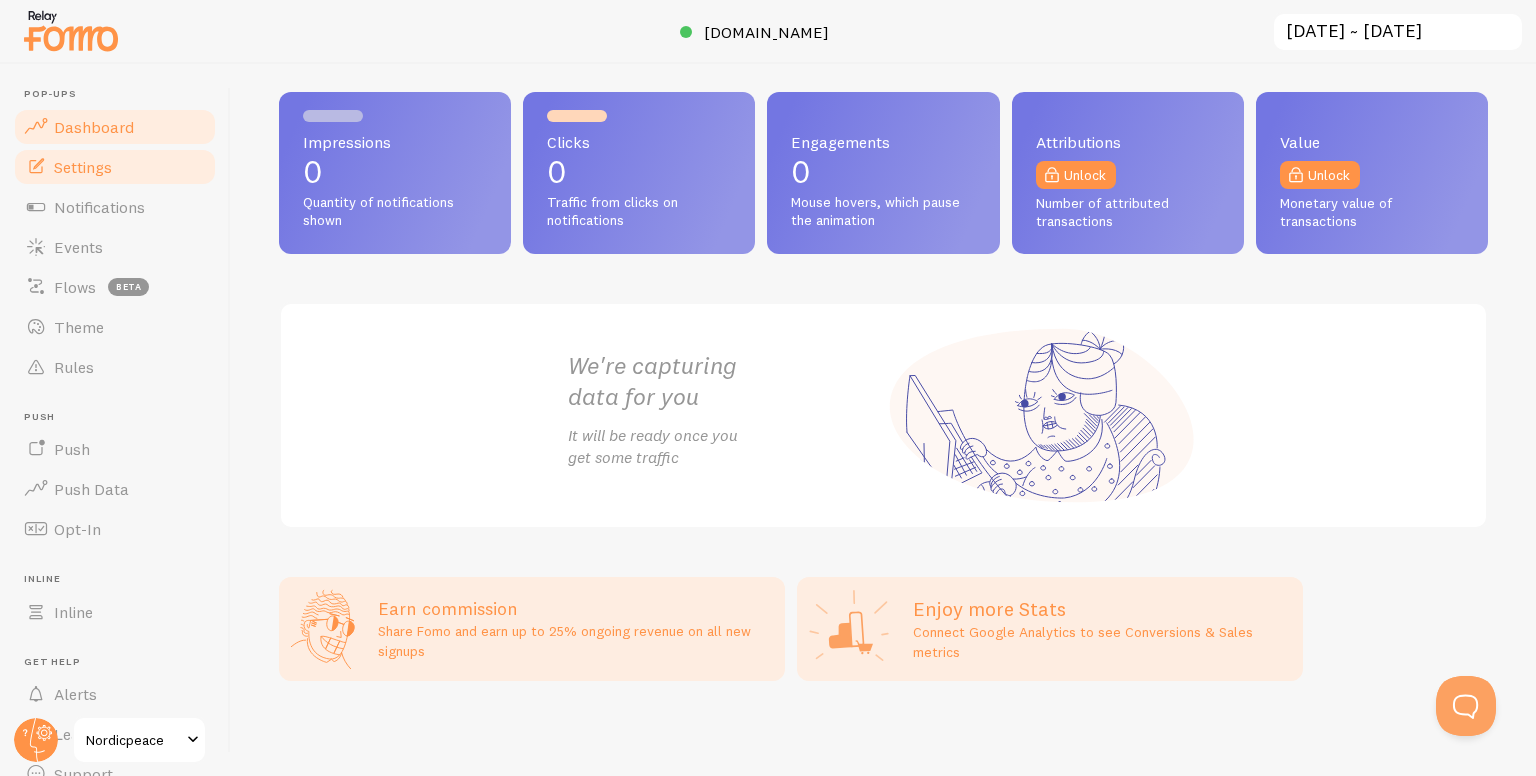 click on "Settings" at bounding box center [115, 167] 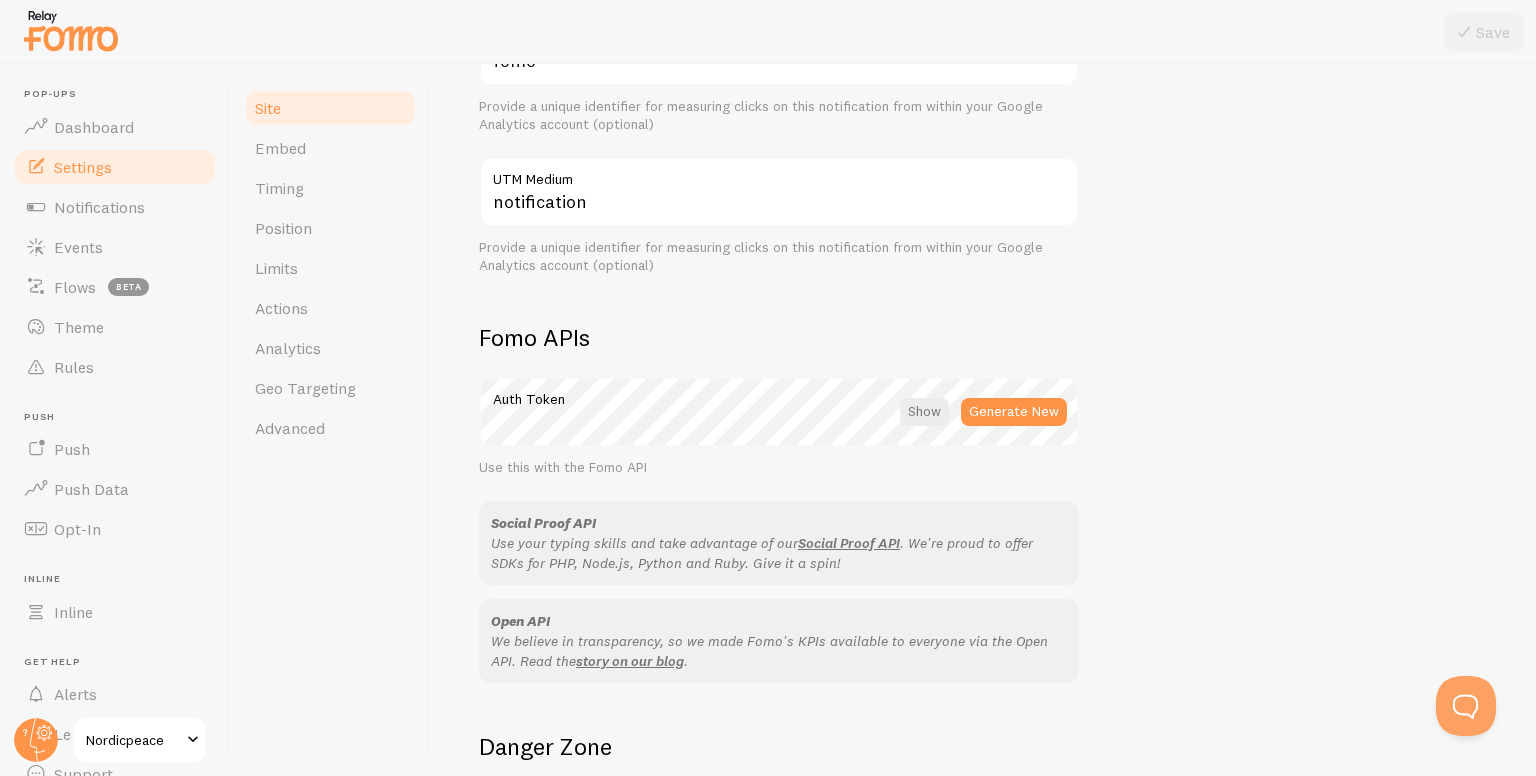 scroll, scrollTop: 1000, scrollLeft: 0, axis: vertical 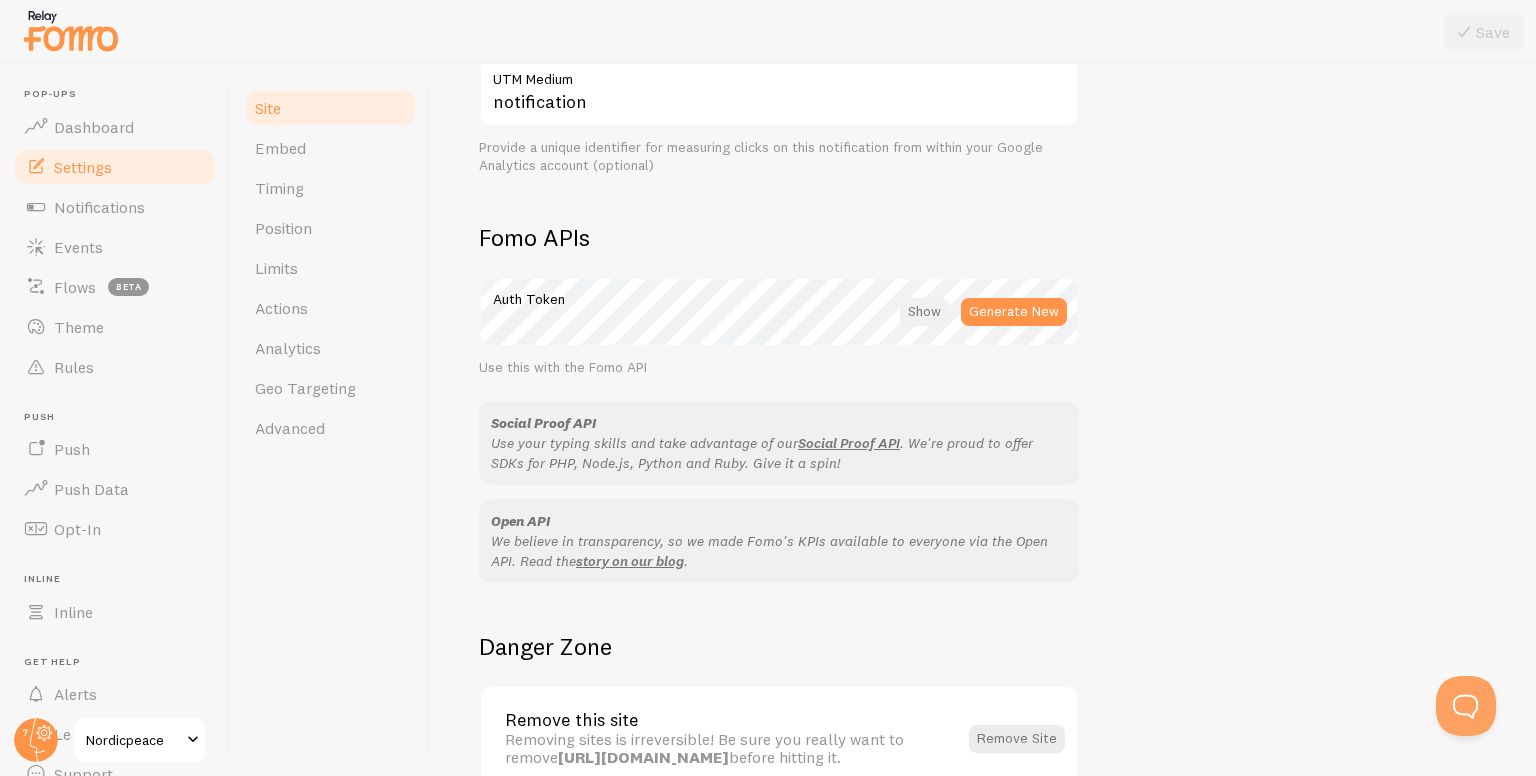 click at bounding box center (924, 312) 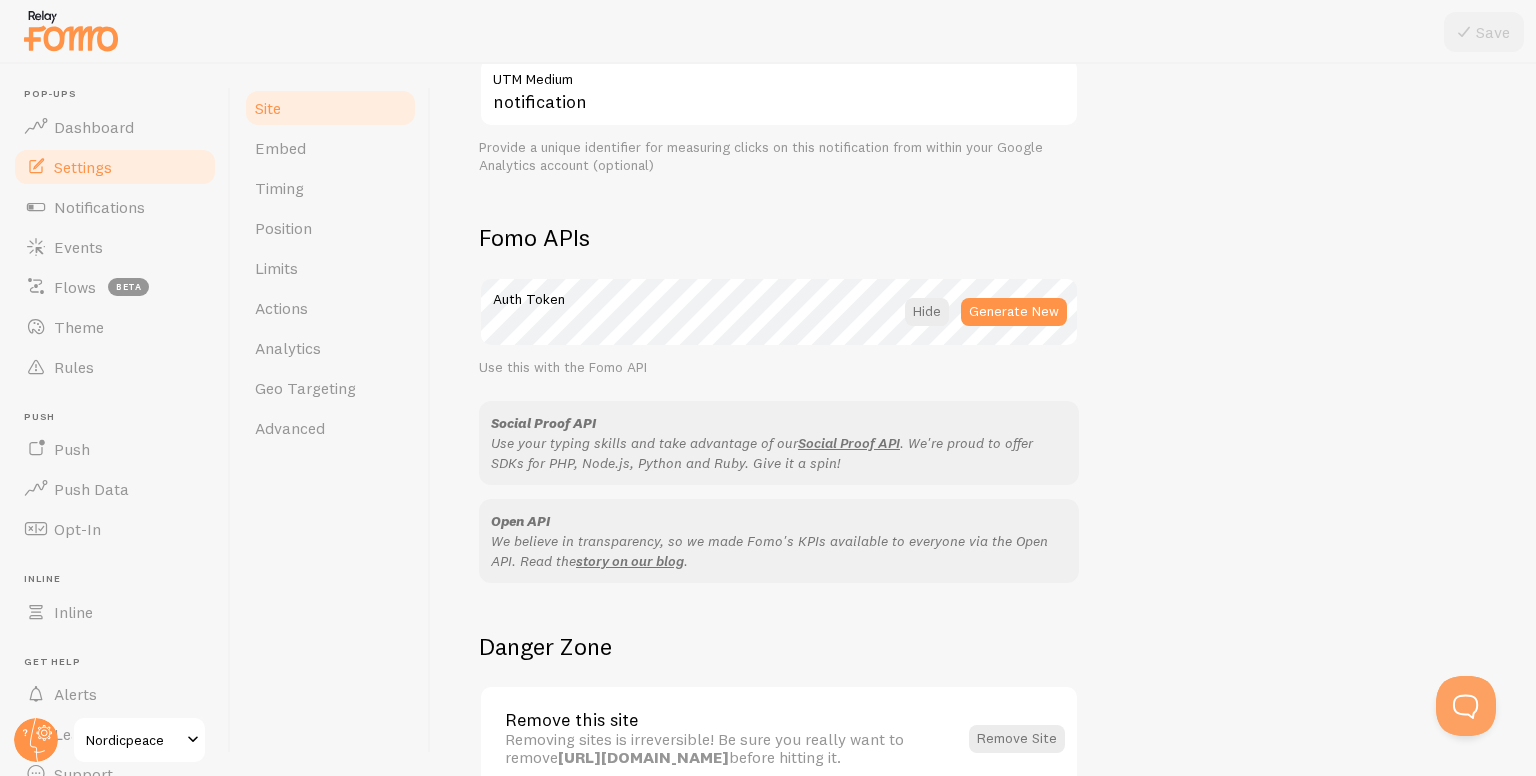click on "Social Proof API" at bounding box center [779, 423] 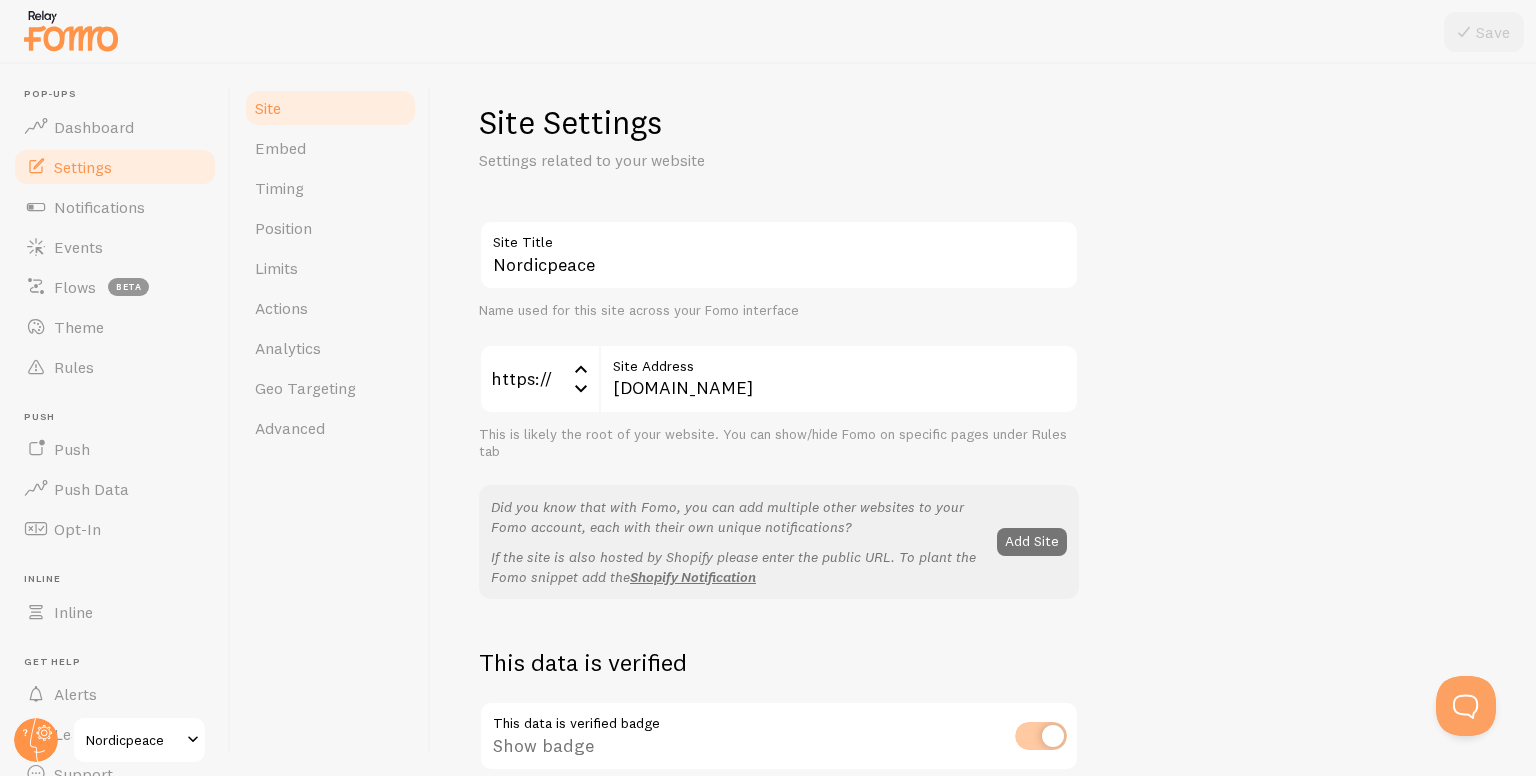 scroll, scrollTop: 0, scrollLeft: 0, axis: both 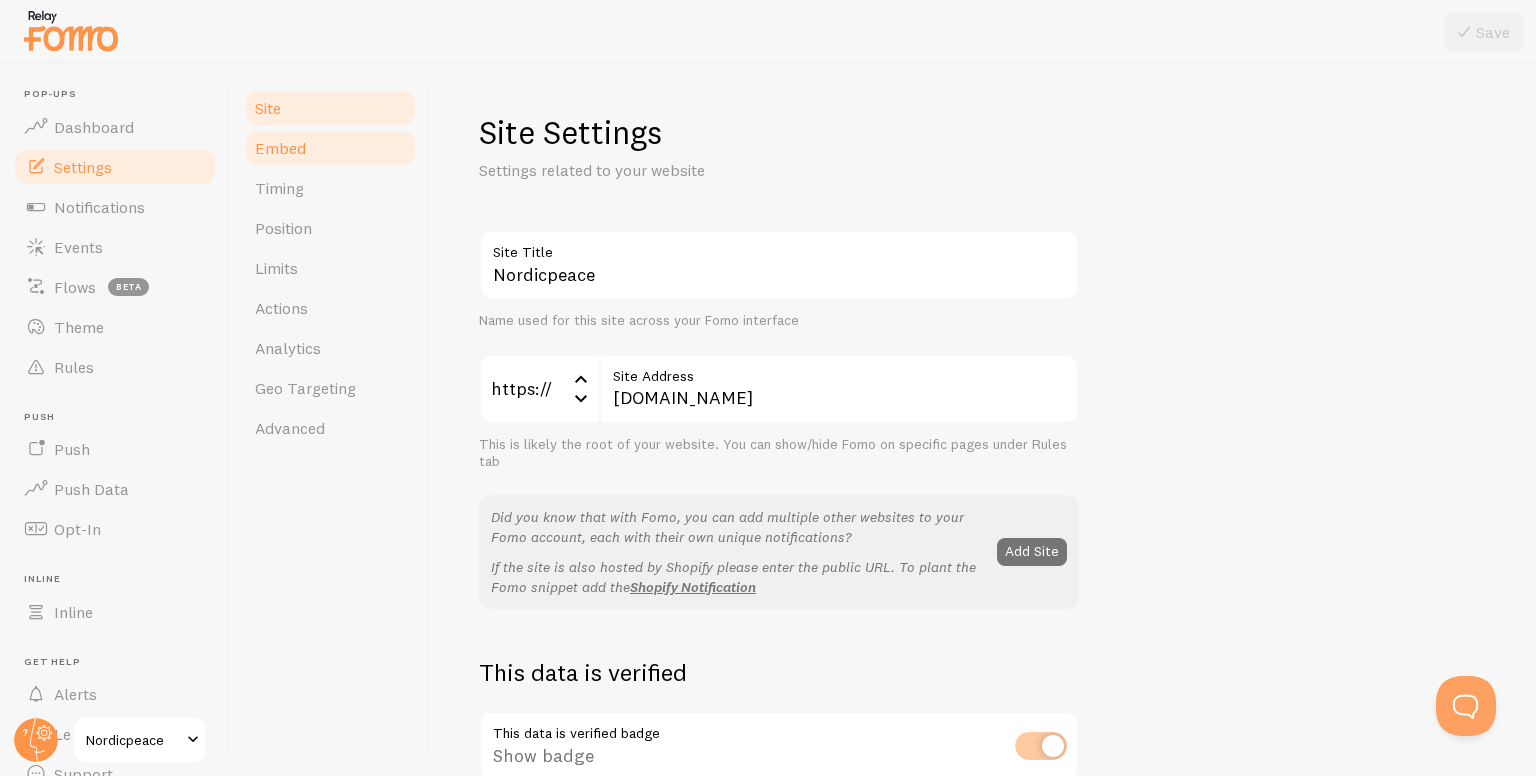 click on "Embed" at bounding box center (280, 148) 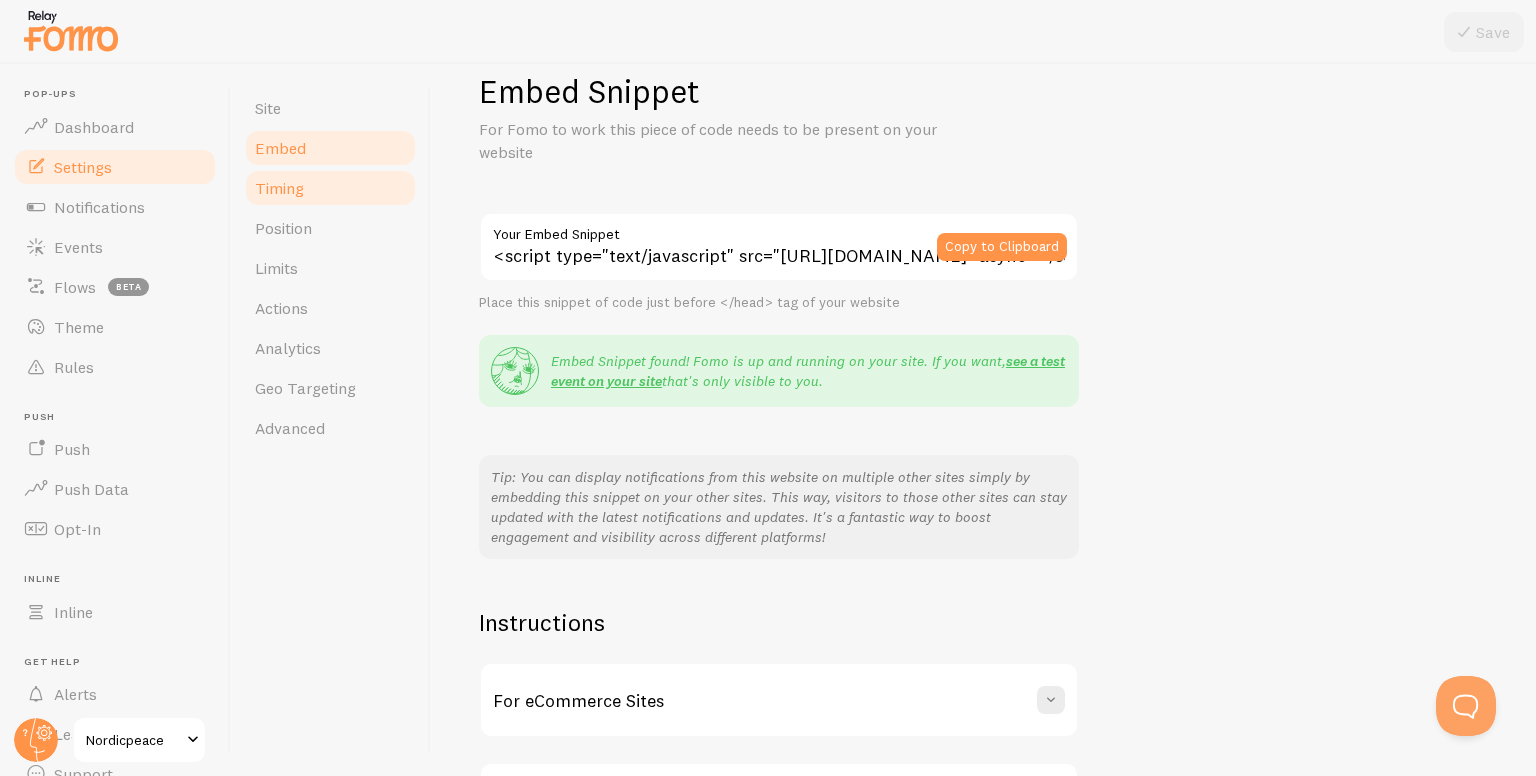 scroll, scrollTop: 0, scrollLeft: 0, axis: both 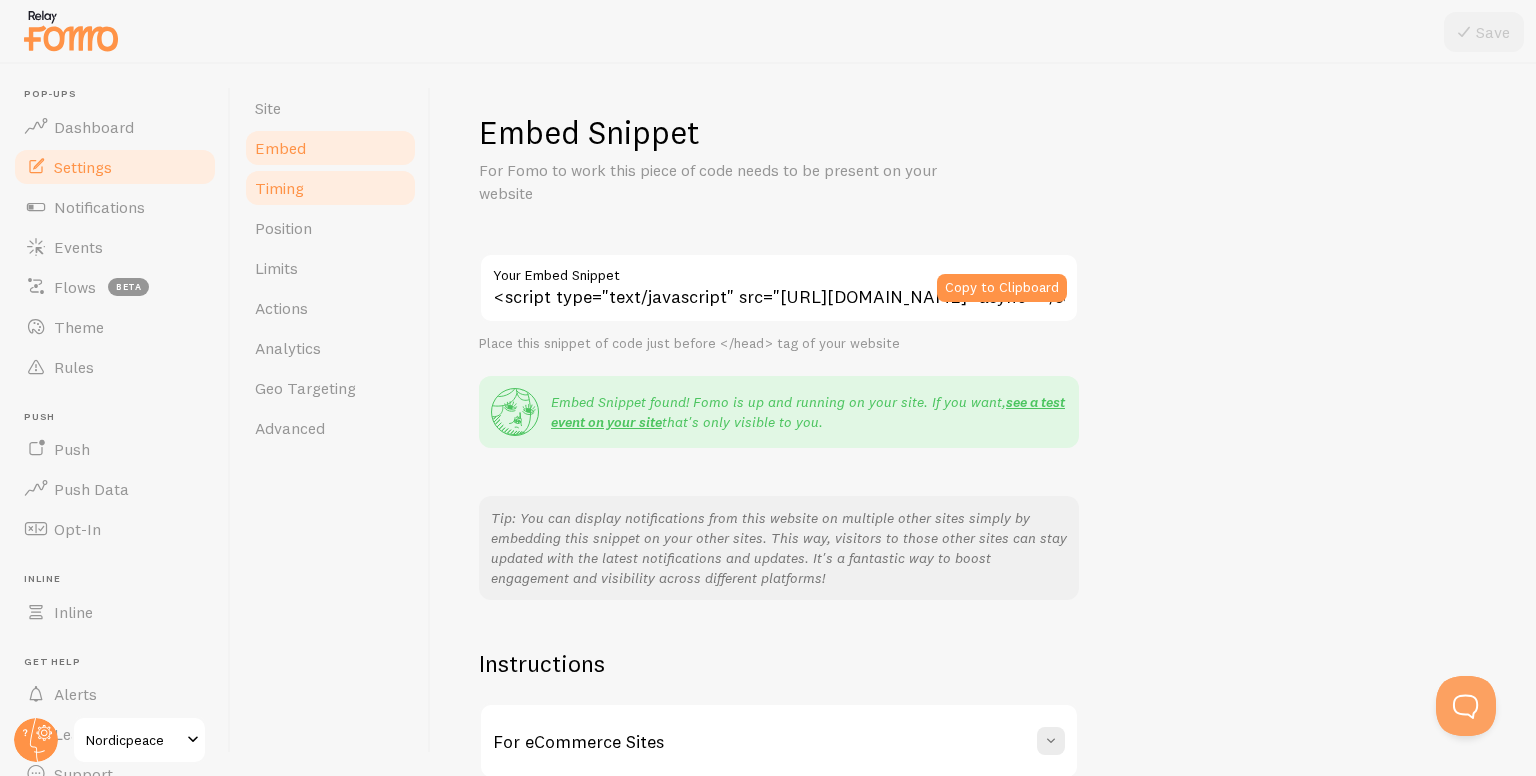 click on "Timing" at bounding box center (330, 188) 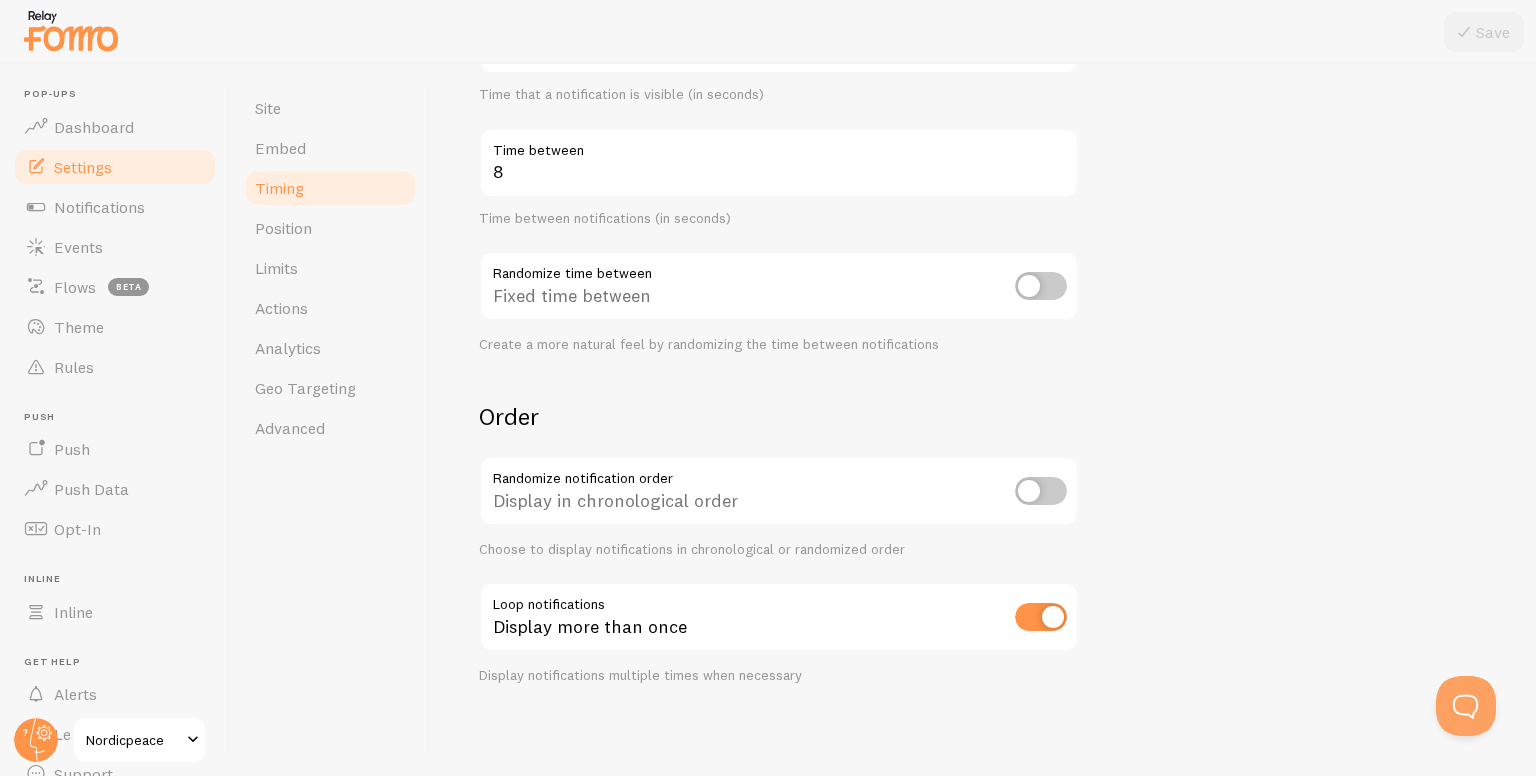 scroll, scrollTop: 405, scrollLeft: 0, axis: vertical 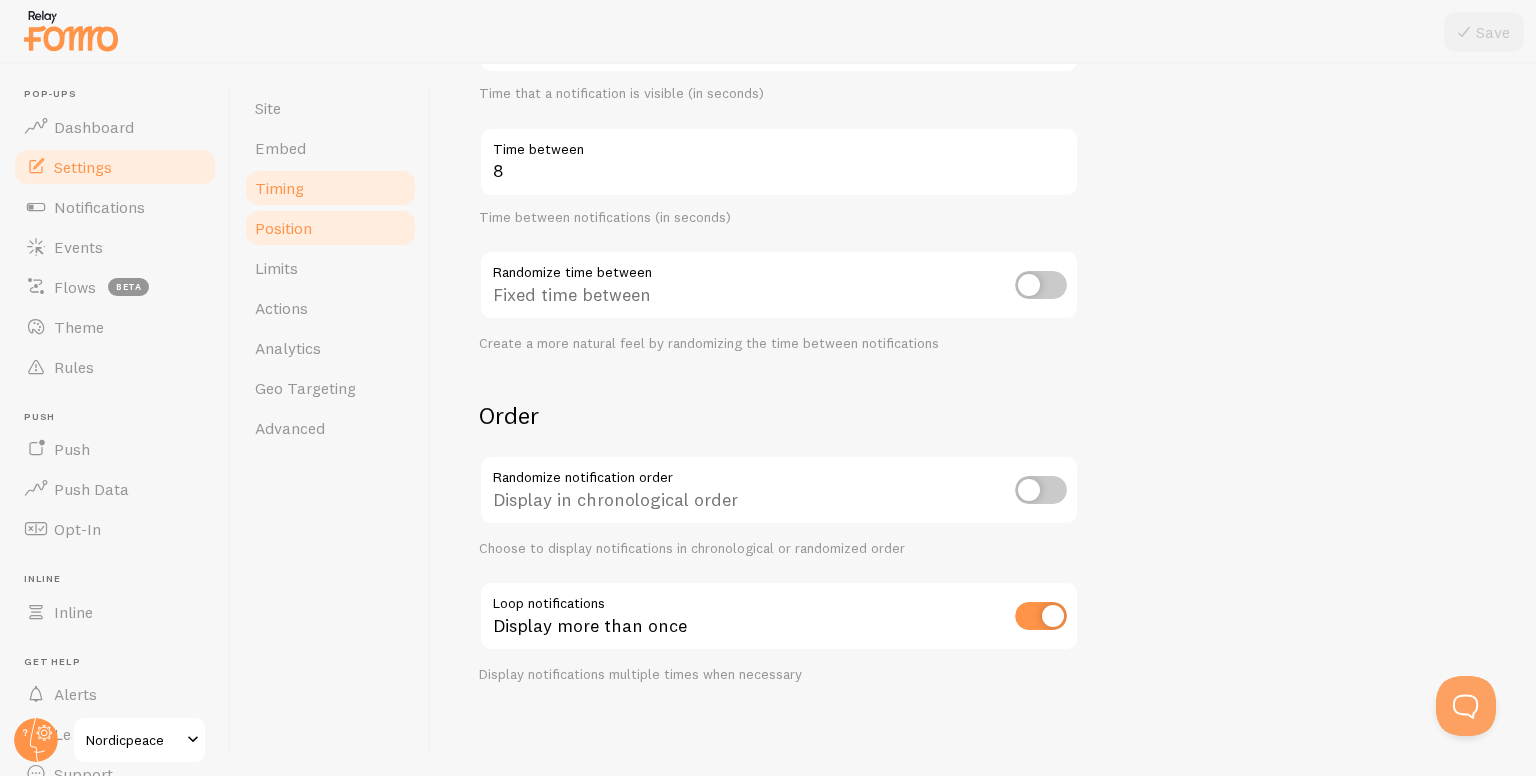 click on "Position" at bounding box center [283, 228] 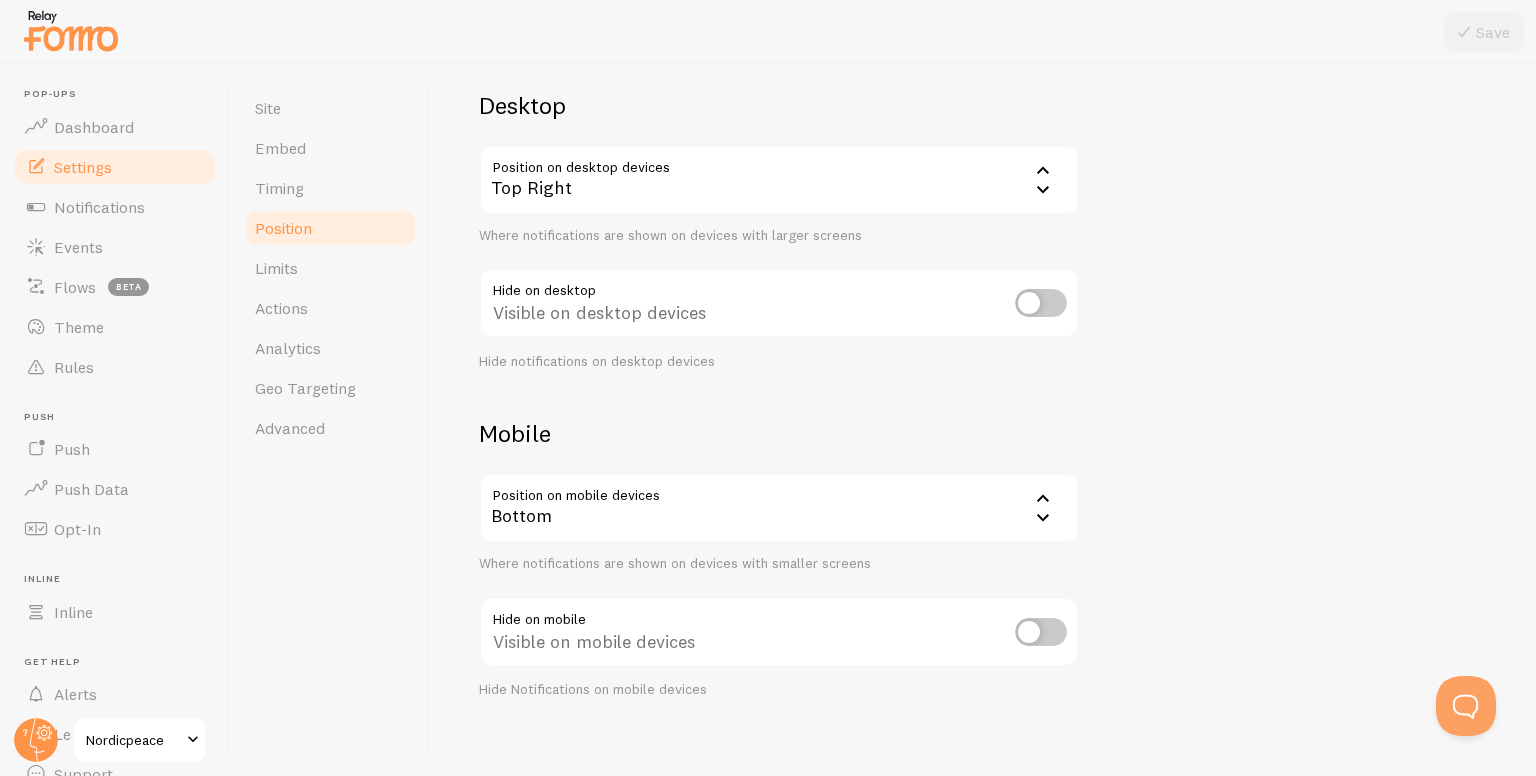 scroll, scrollTop: 156, scrollLeft: 0, axis: vertical 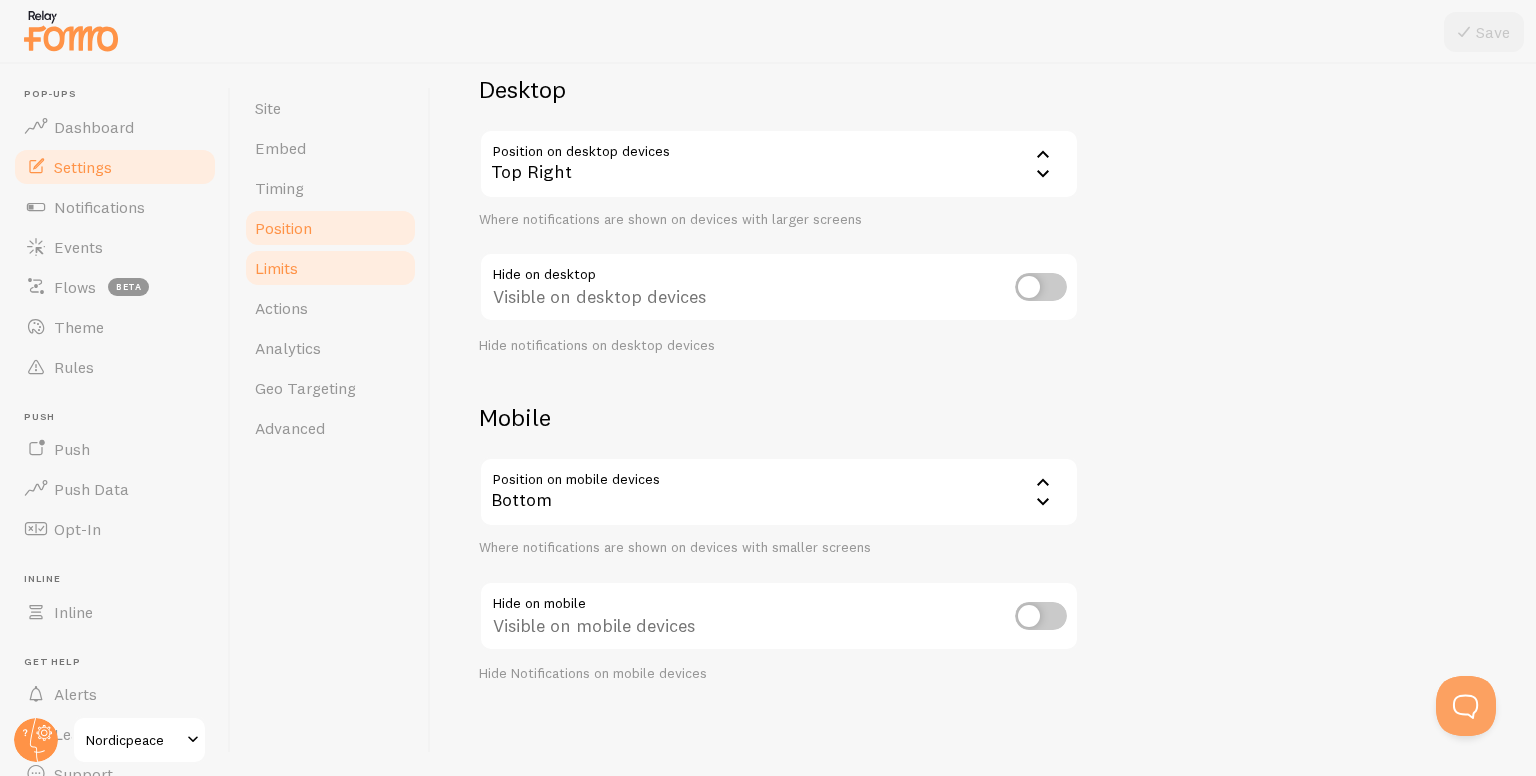 click on "Limits" at bounding box center [276, 268] 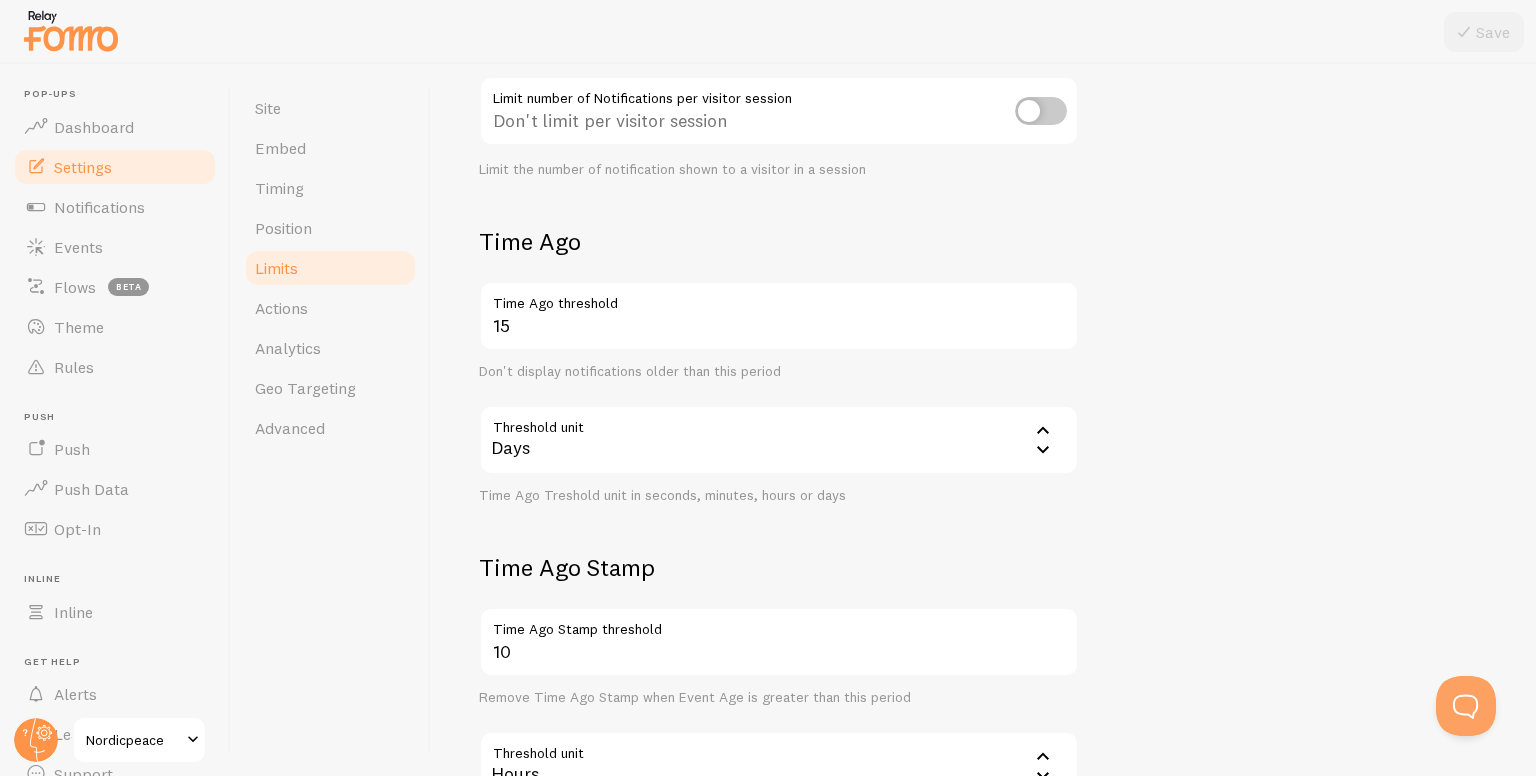 scroll, scrollTop: 500, scrollLeft: 0, axis: vertical 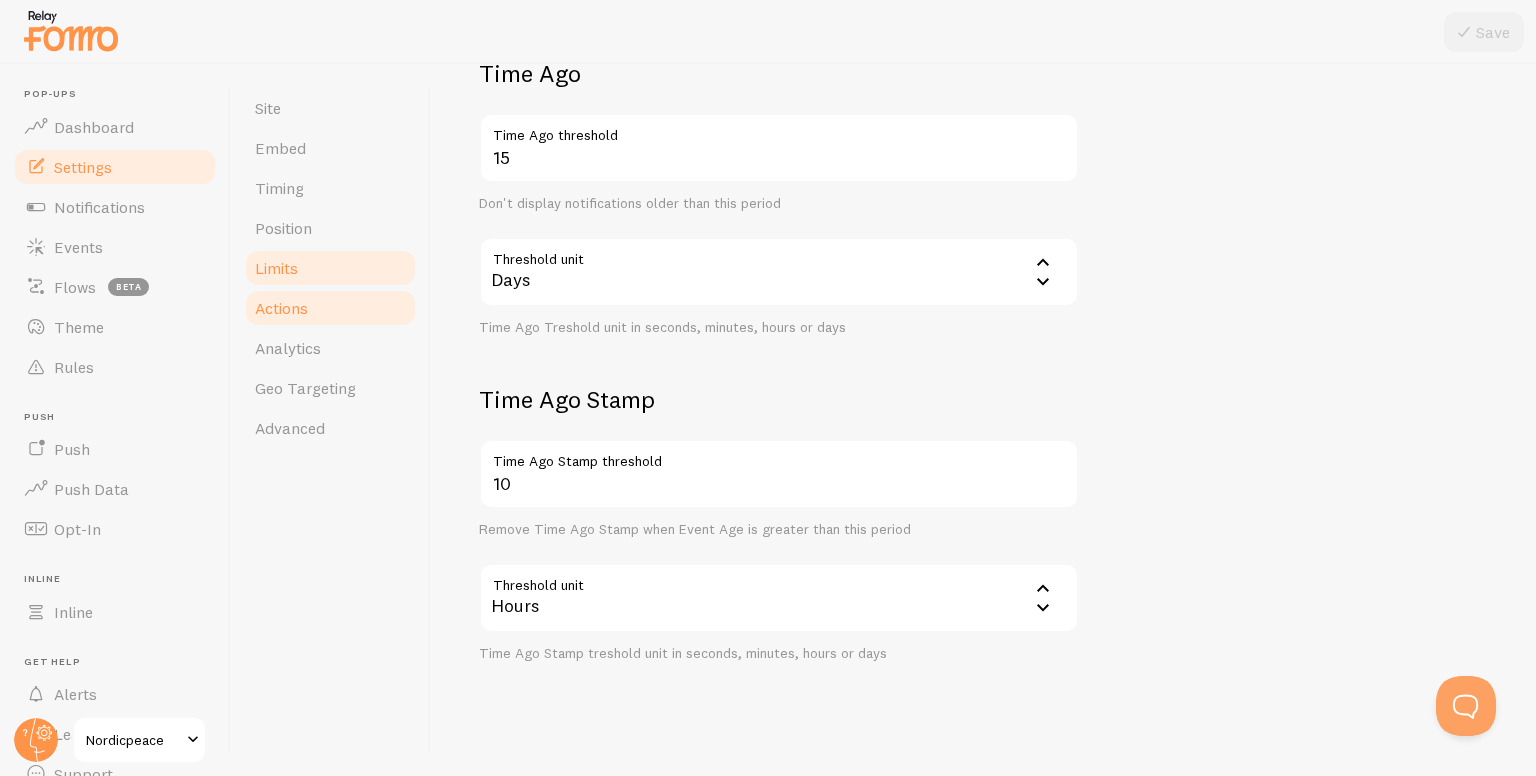 click on "Actions" at bounding box center (281, 308) 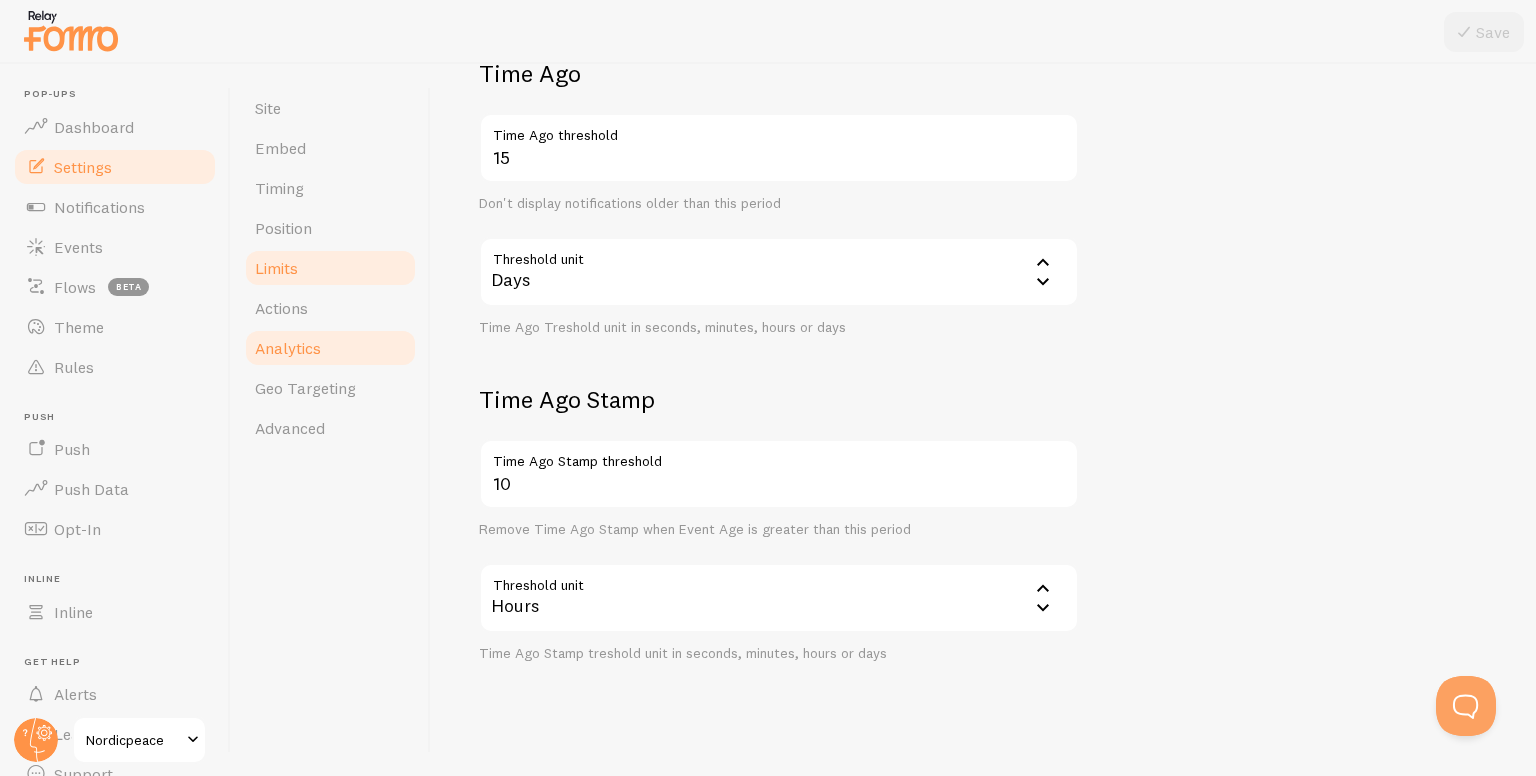 scroll, scrollTop: 0, scrollLeft: 0, axis: both 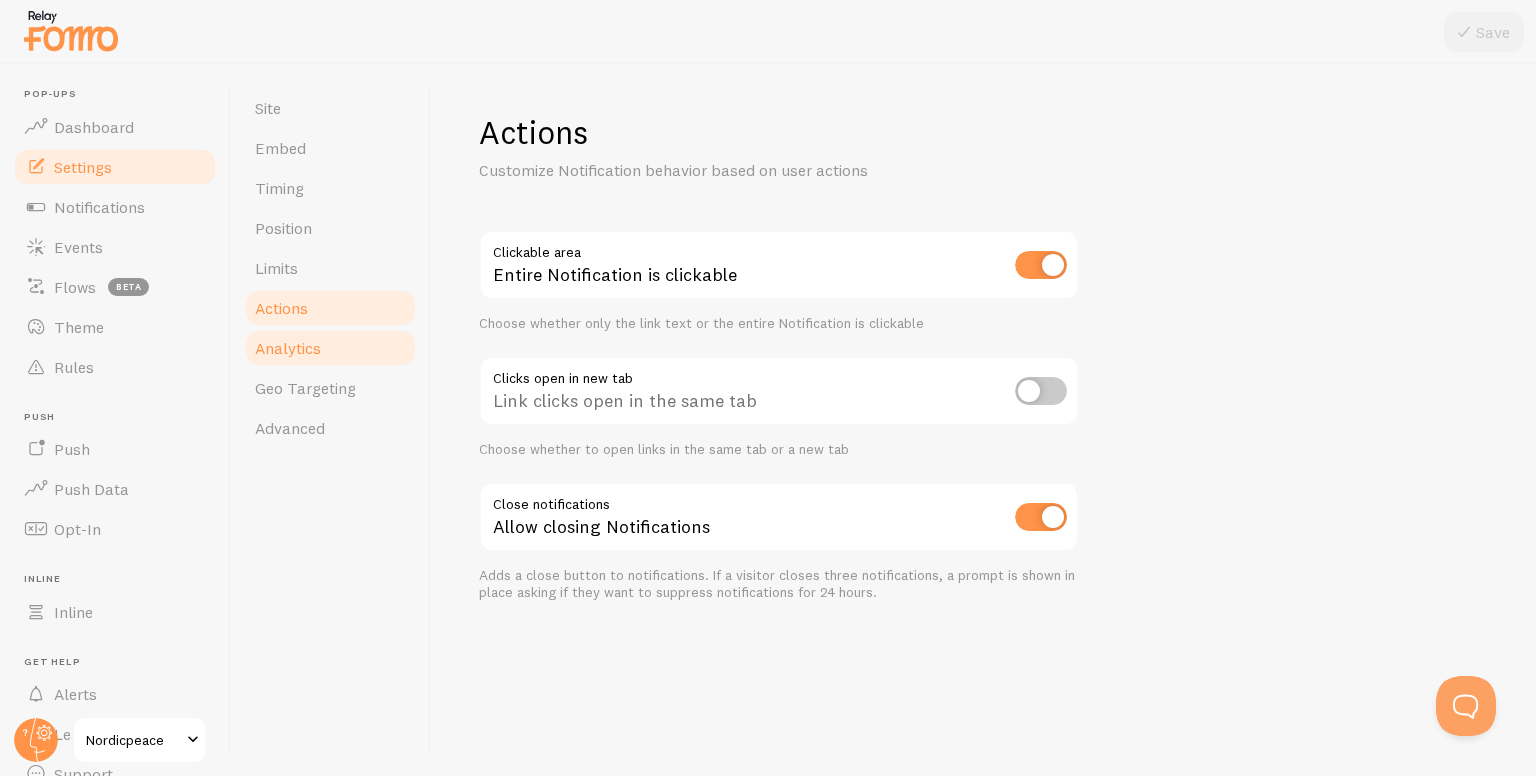 click on "Analytics" at bounding box center [288, 348] 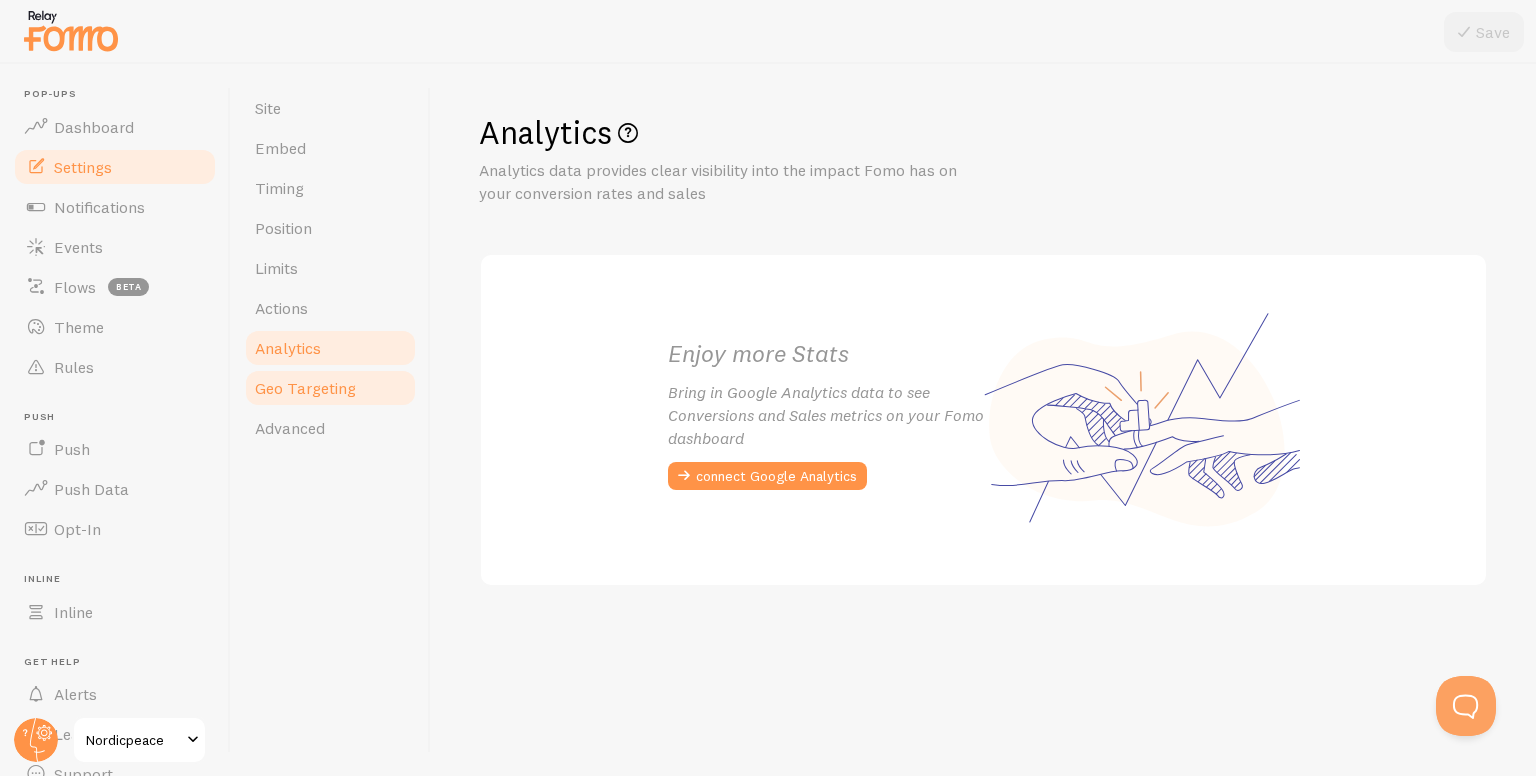 click on "Geo Targeting" at bounding box center [330, 388] 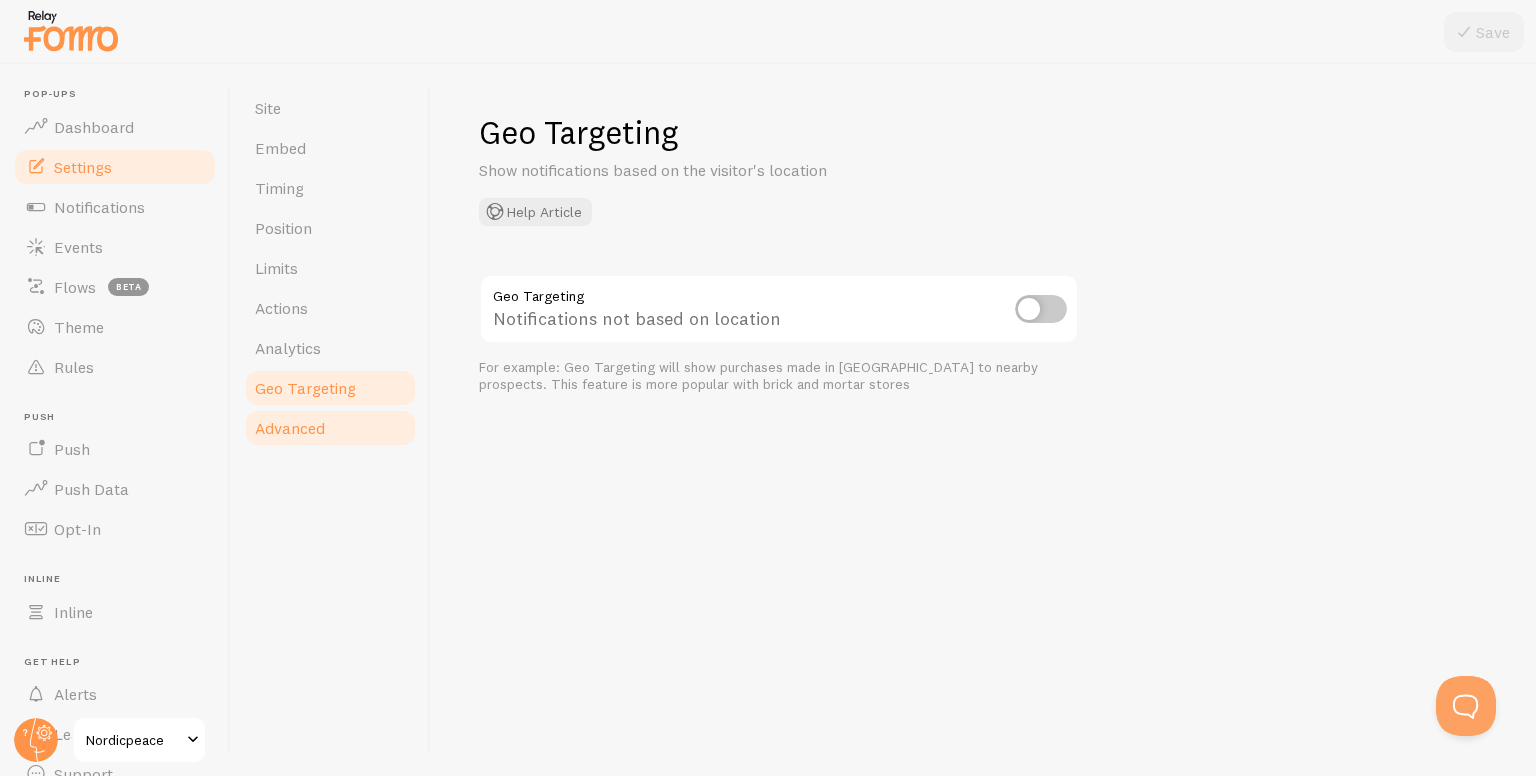 click on "Advanced" at bounding box center [290, 428] 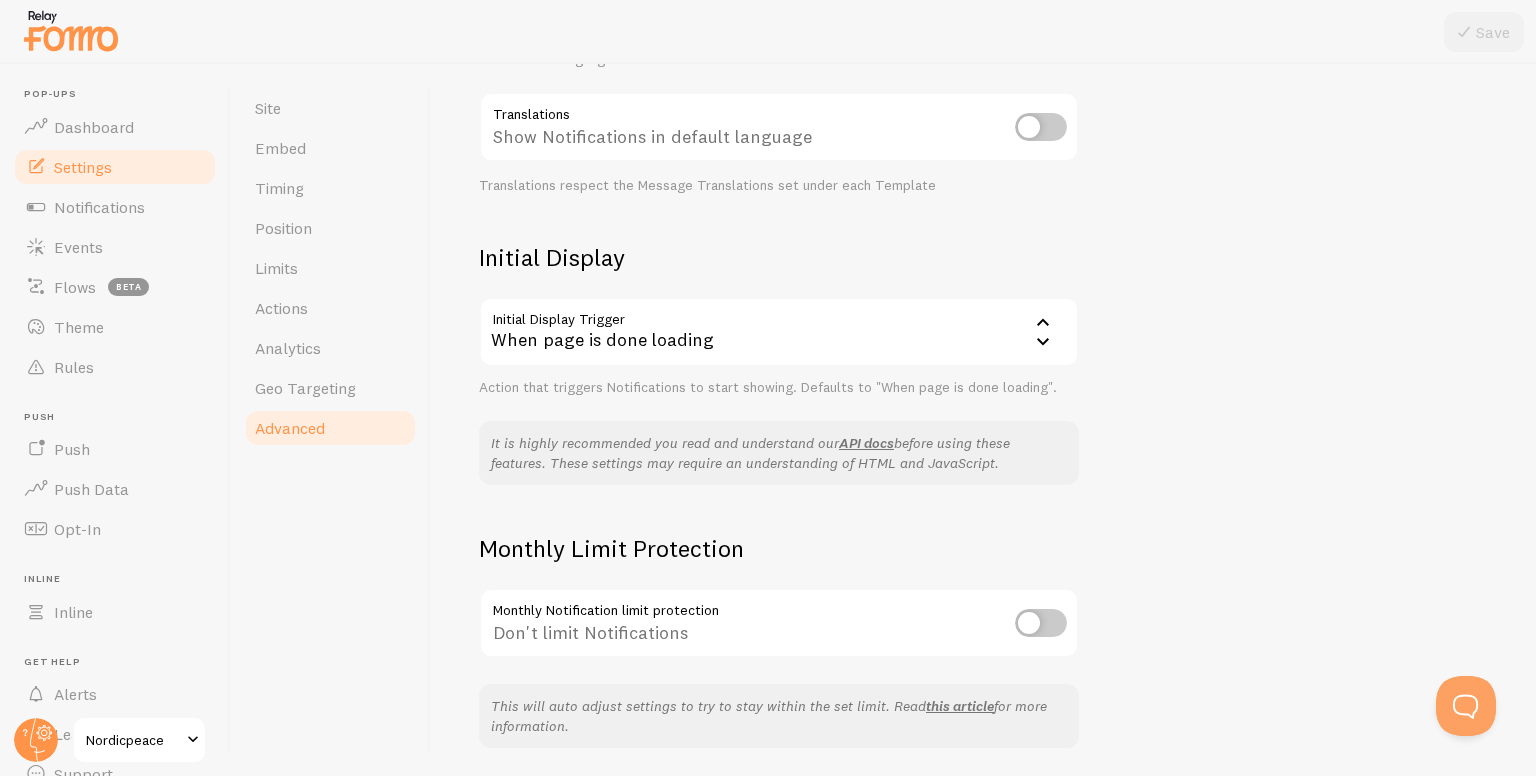 scroll, scrollTop: 282, scrollLeft: 0, axis: vertical 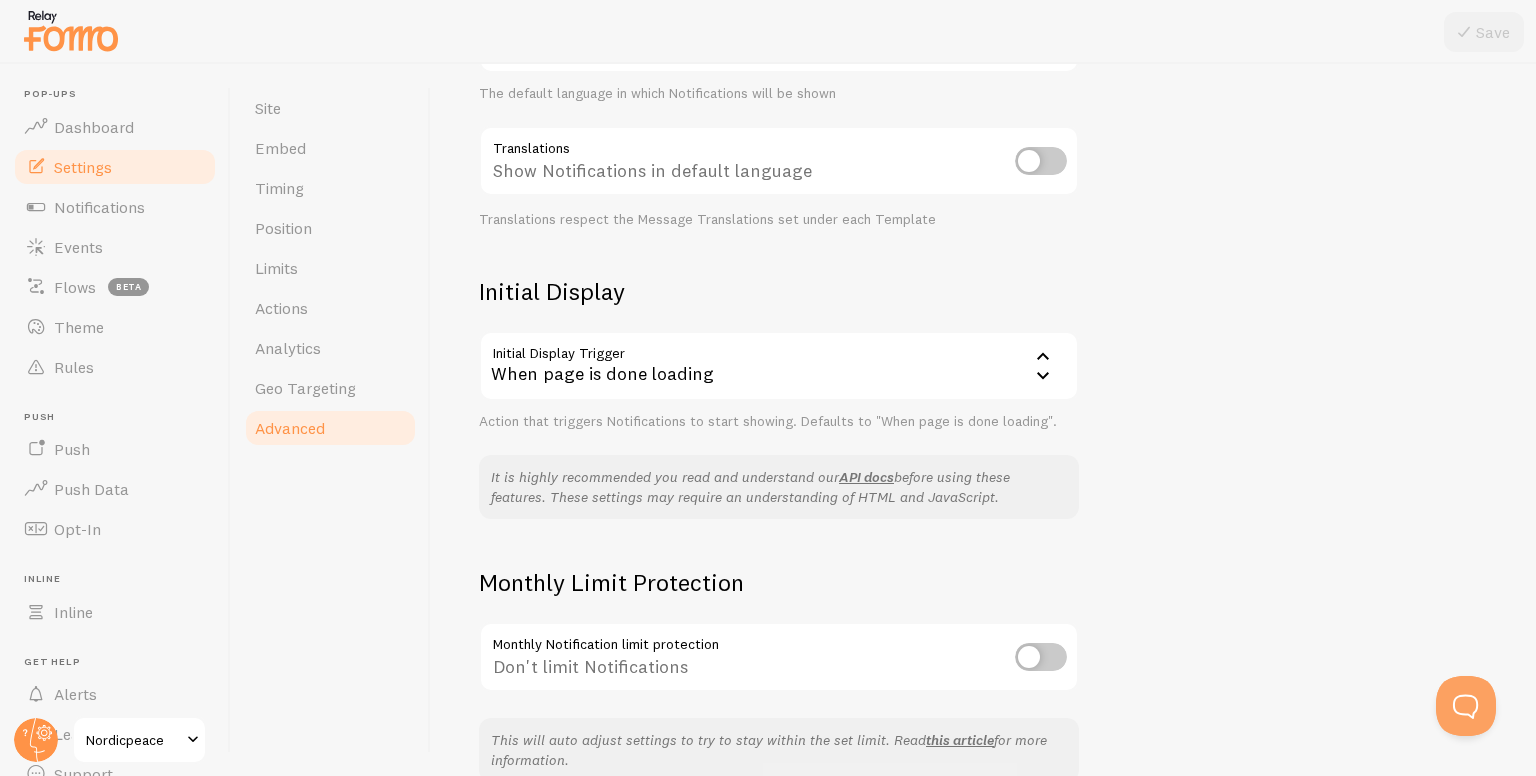 click on "When page is done loading" at bounding box center [779, 366] 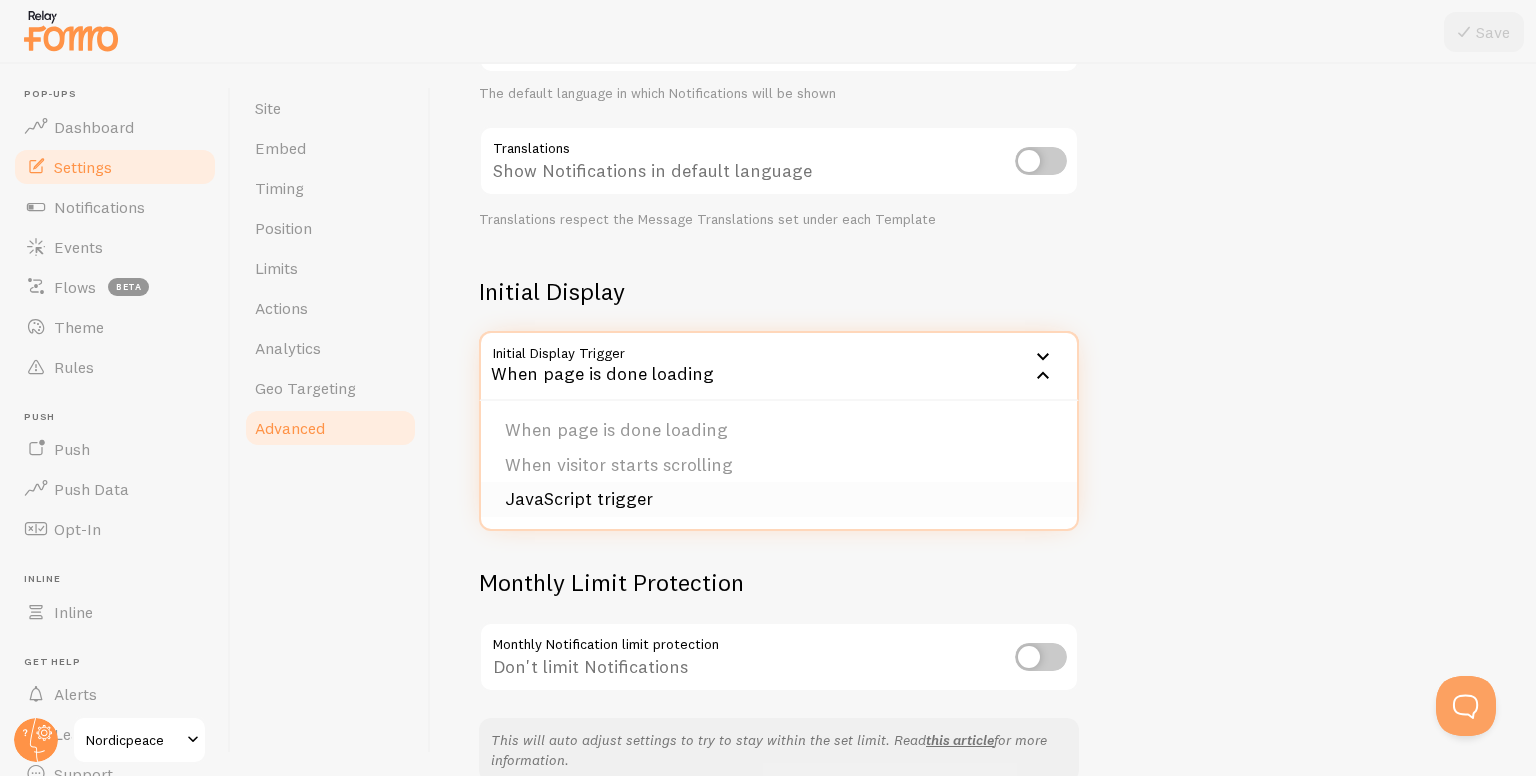 click on "JavaScript trigger" at bounding box center (779, 499) 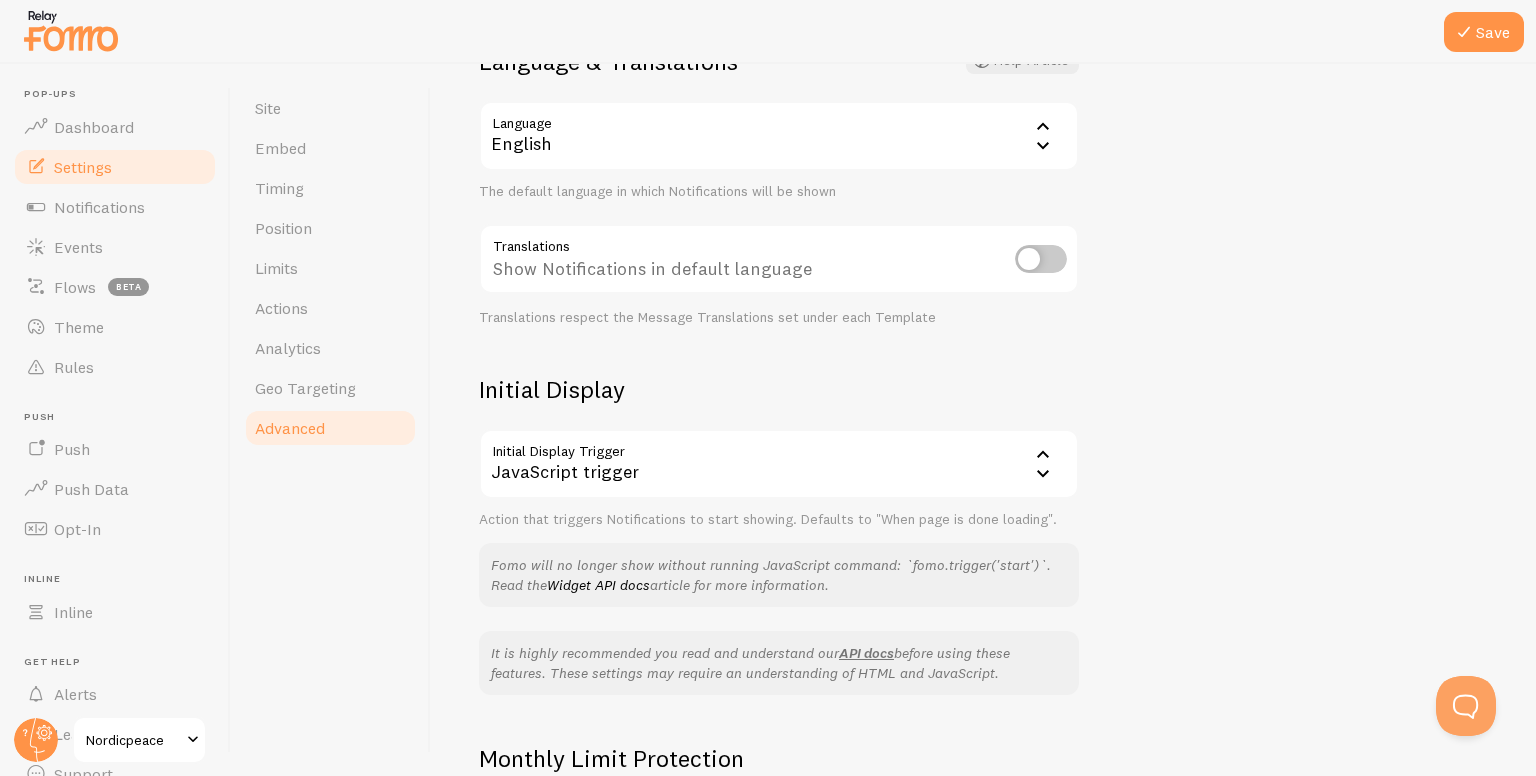 scroll, scrollTop: 0, scrollLeft: 0, axis: both 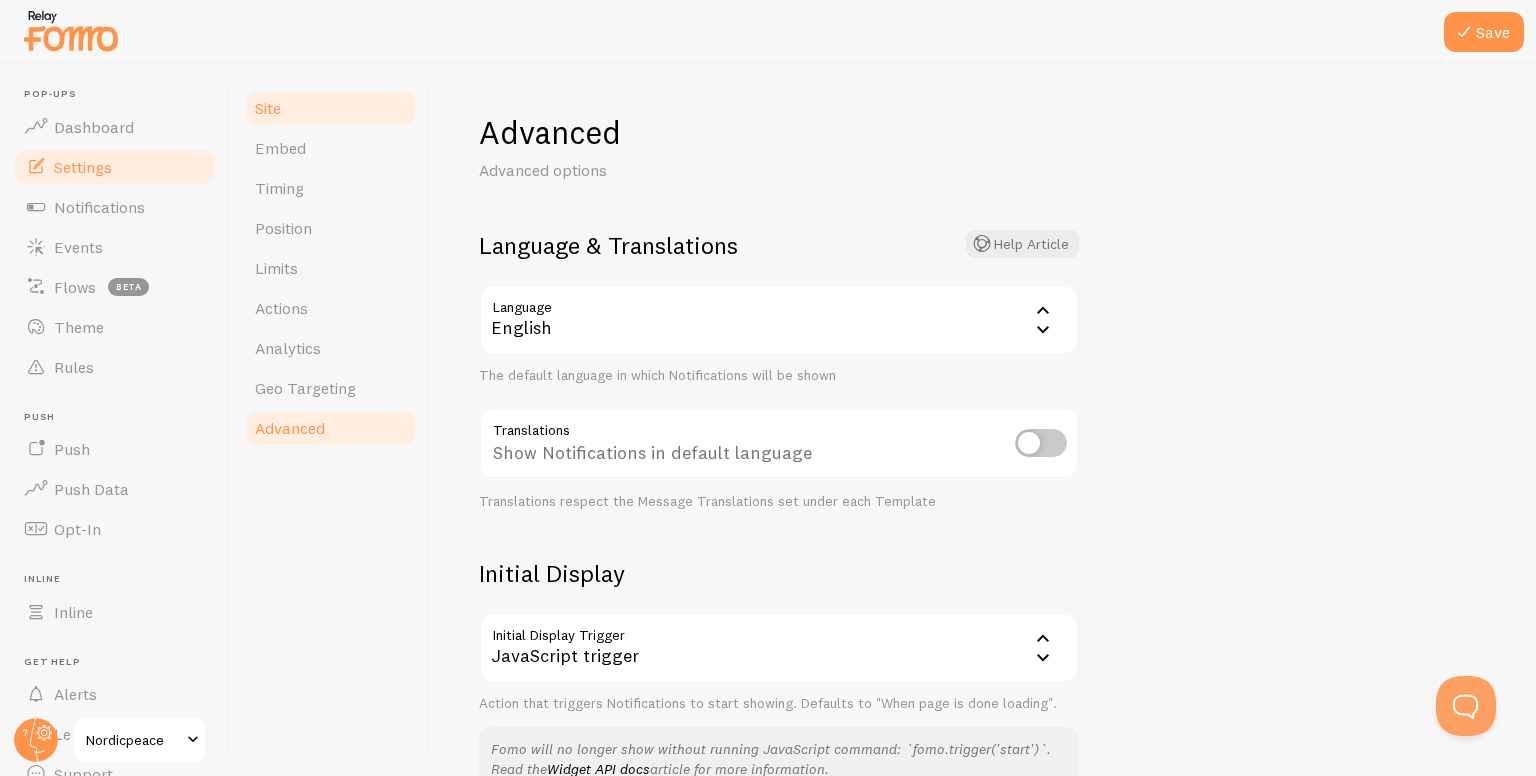 click on "Site" at bounding box center (330, 108) 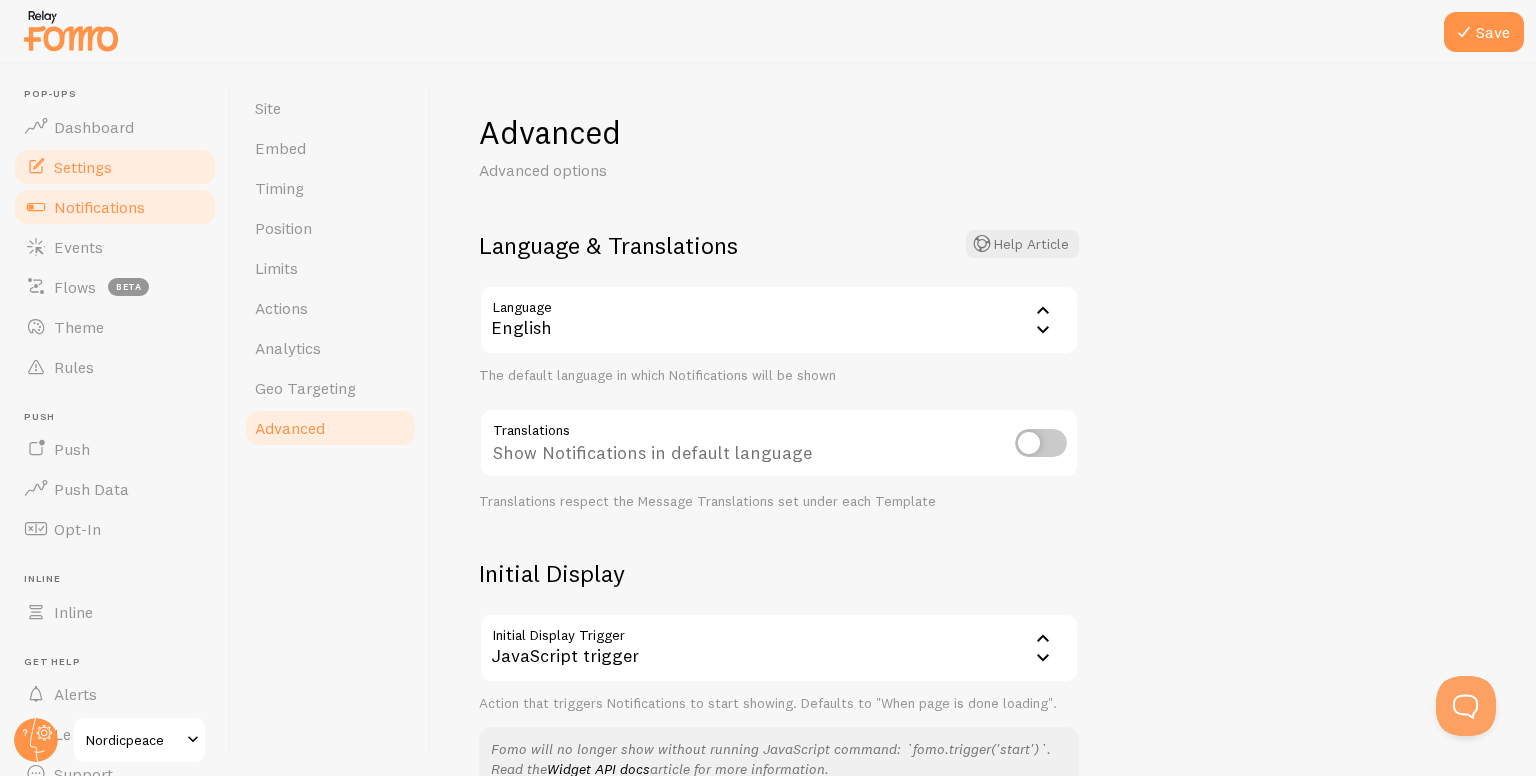 click on "Notifications" at bounding box center (99, 207) 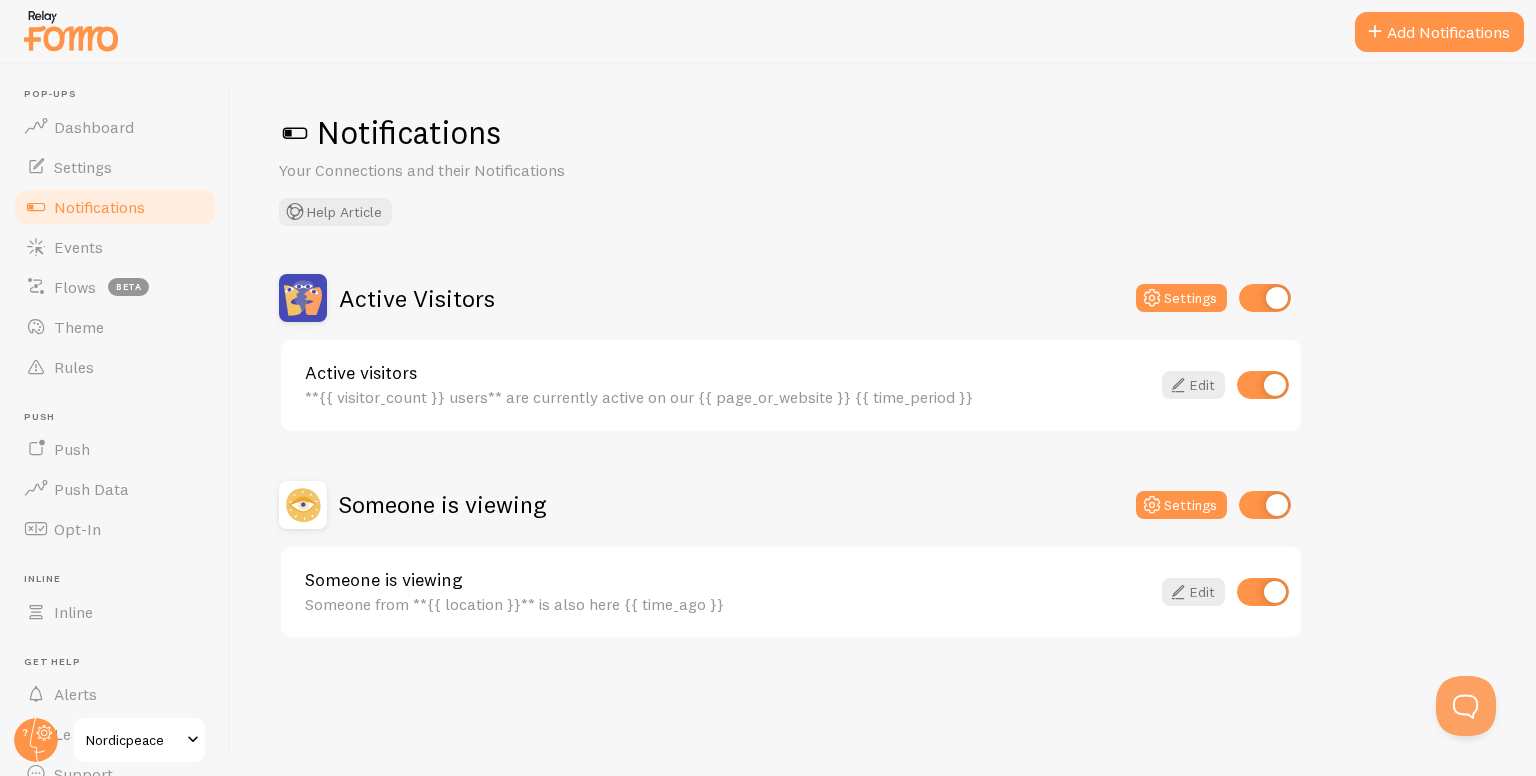 click on "Notifications
Your Connections and their Notifications
Help Article" at bounding box center [883, 169] 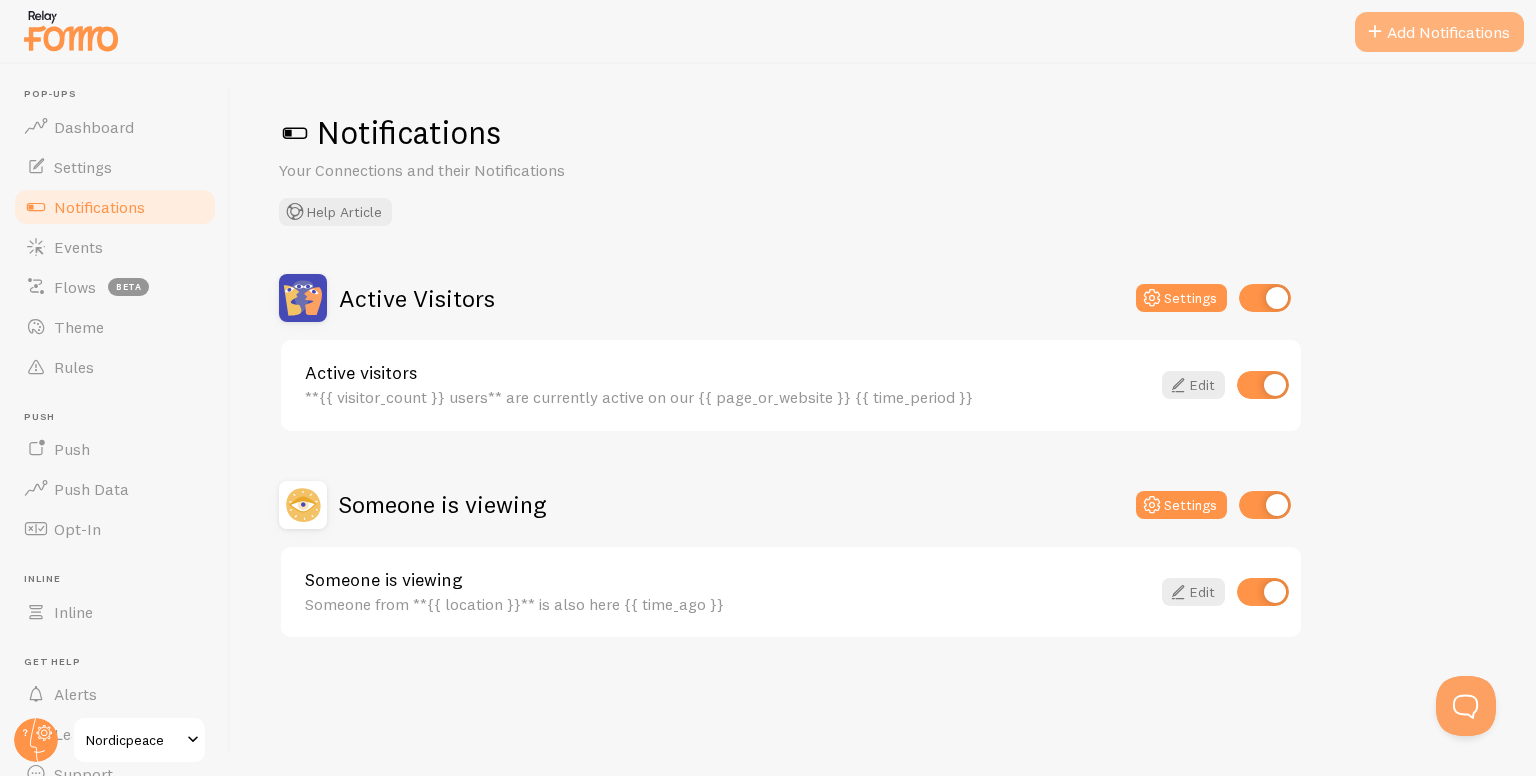click on "Add Notifications" at bounding box center (1439, 32) 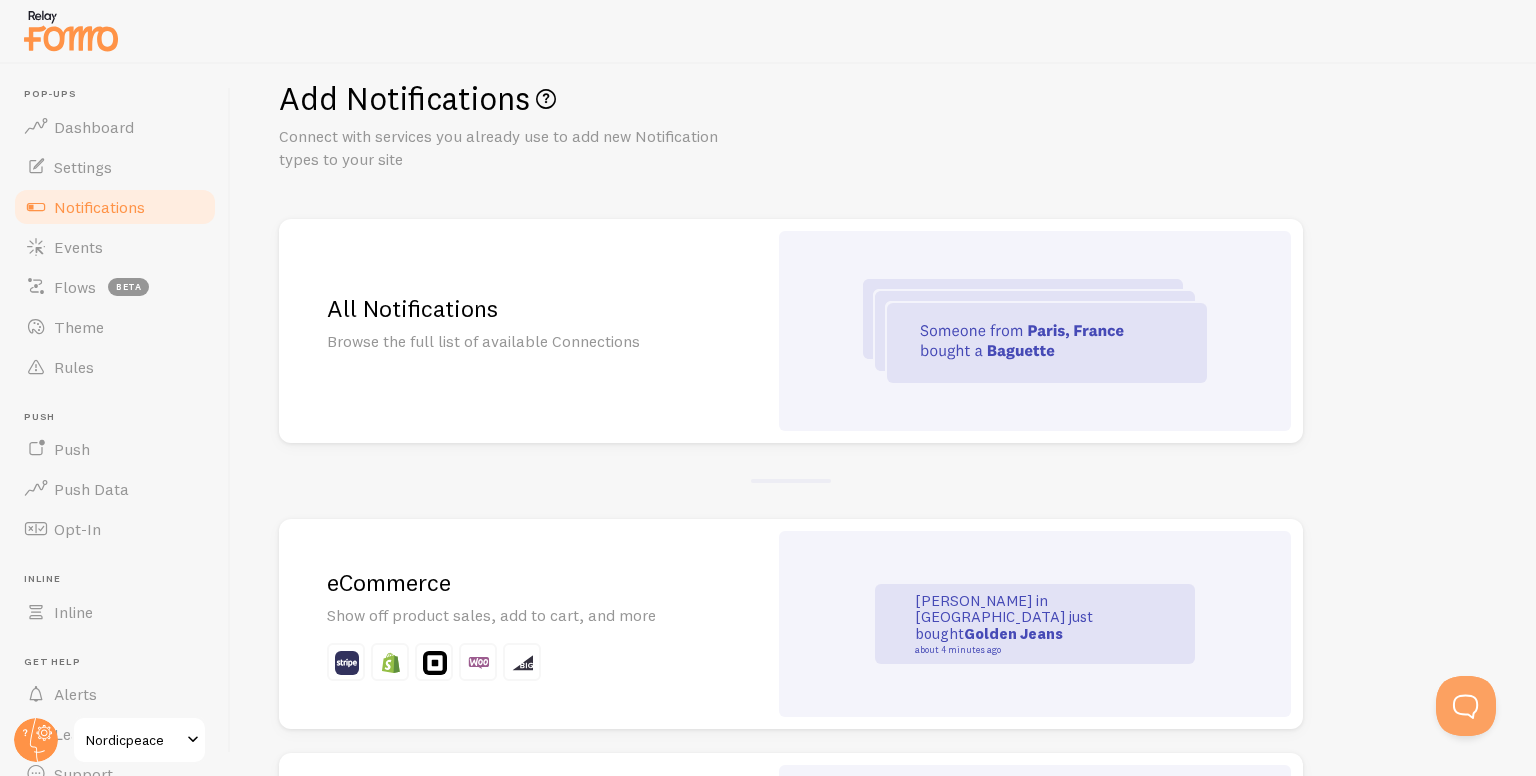 scroll, scrollTop: 0, scrollLeft: 0, axis: both 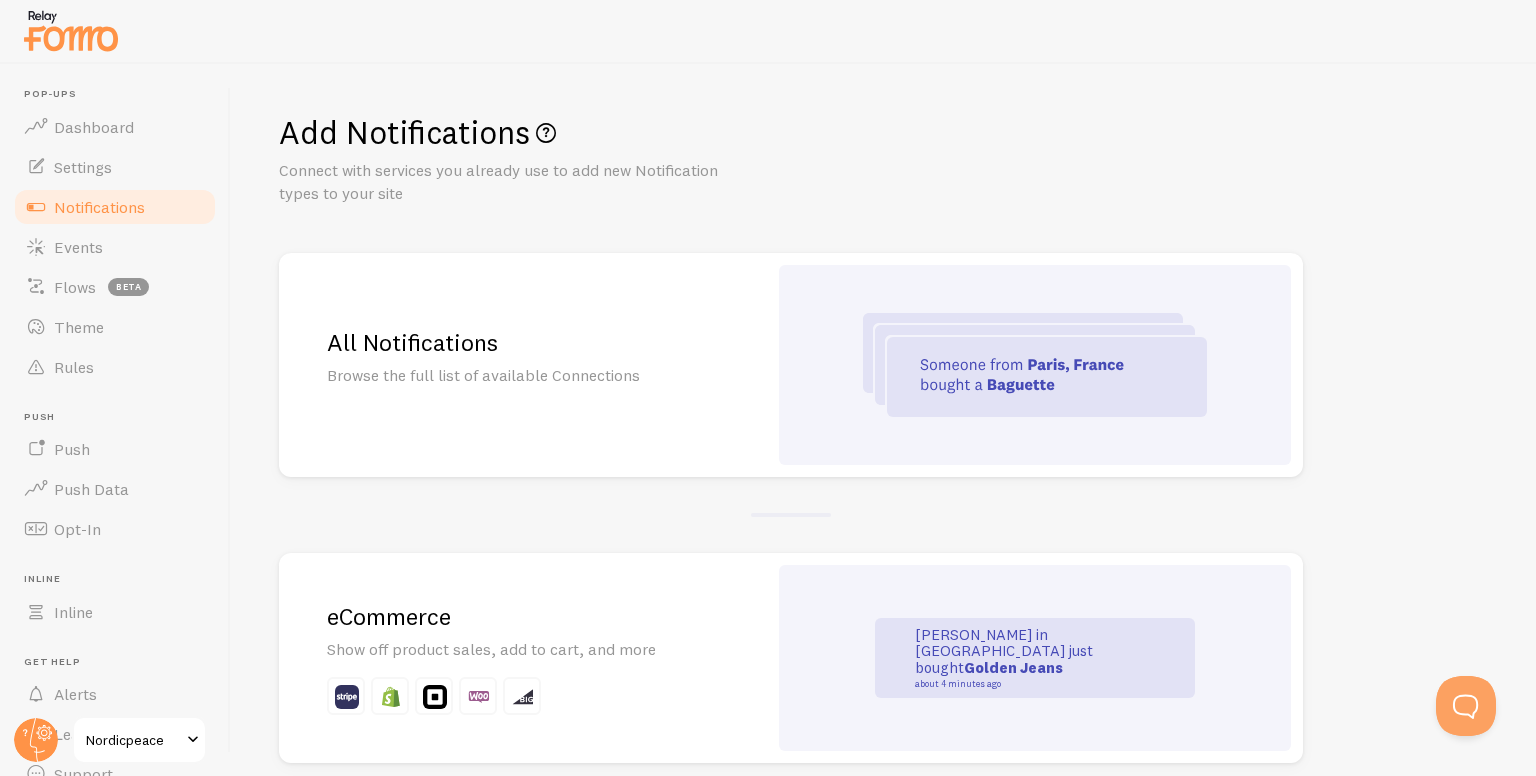 click on "eCommerce
Show off product sales, add to cart, and more" at bounding box center [523, 658] 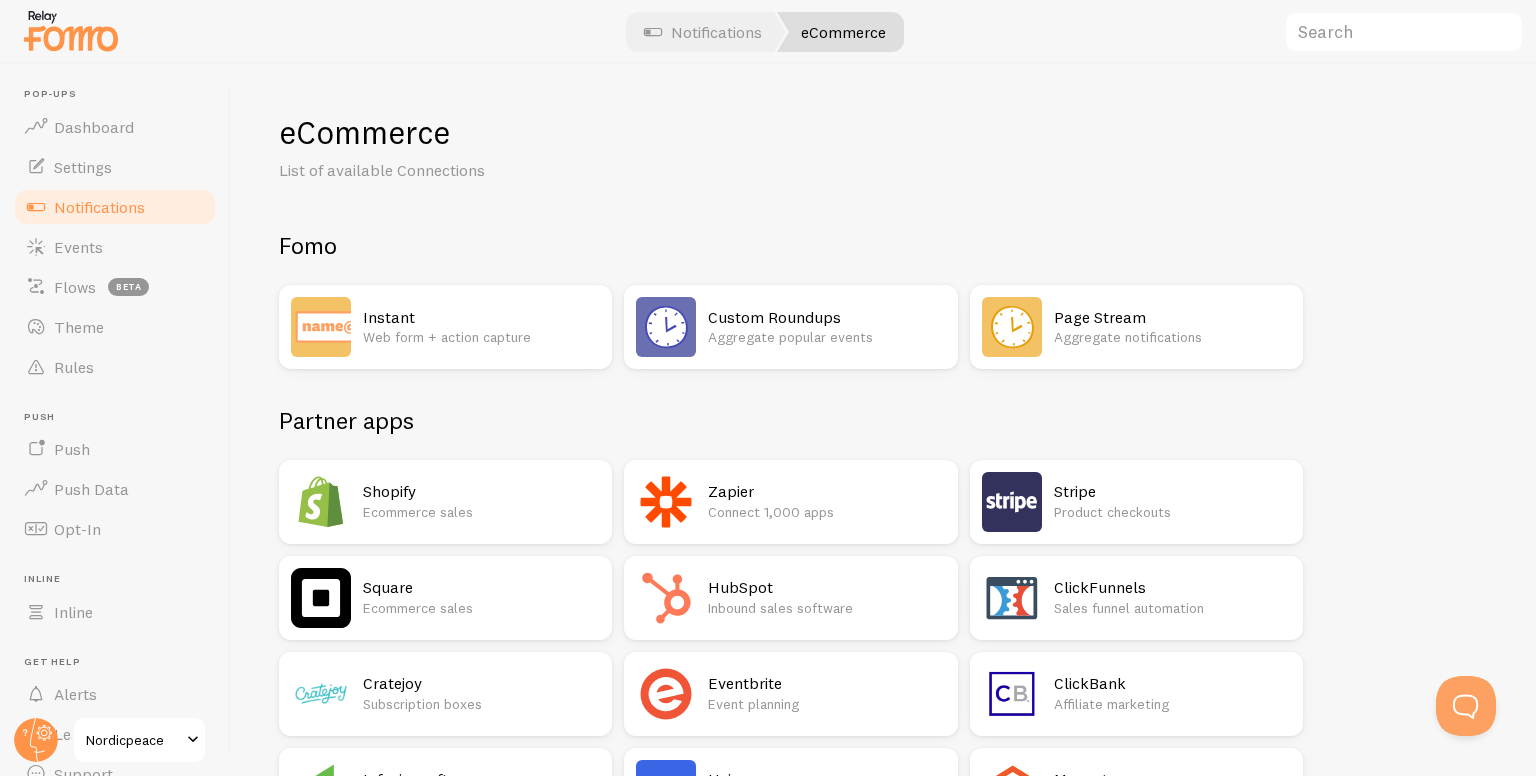 click on "Shopify" at bounding box center [481, 491] 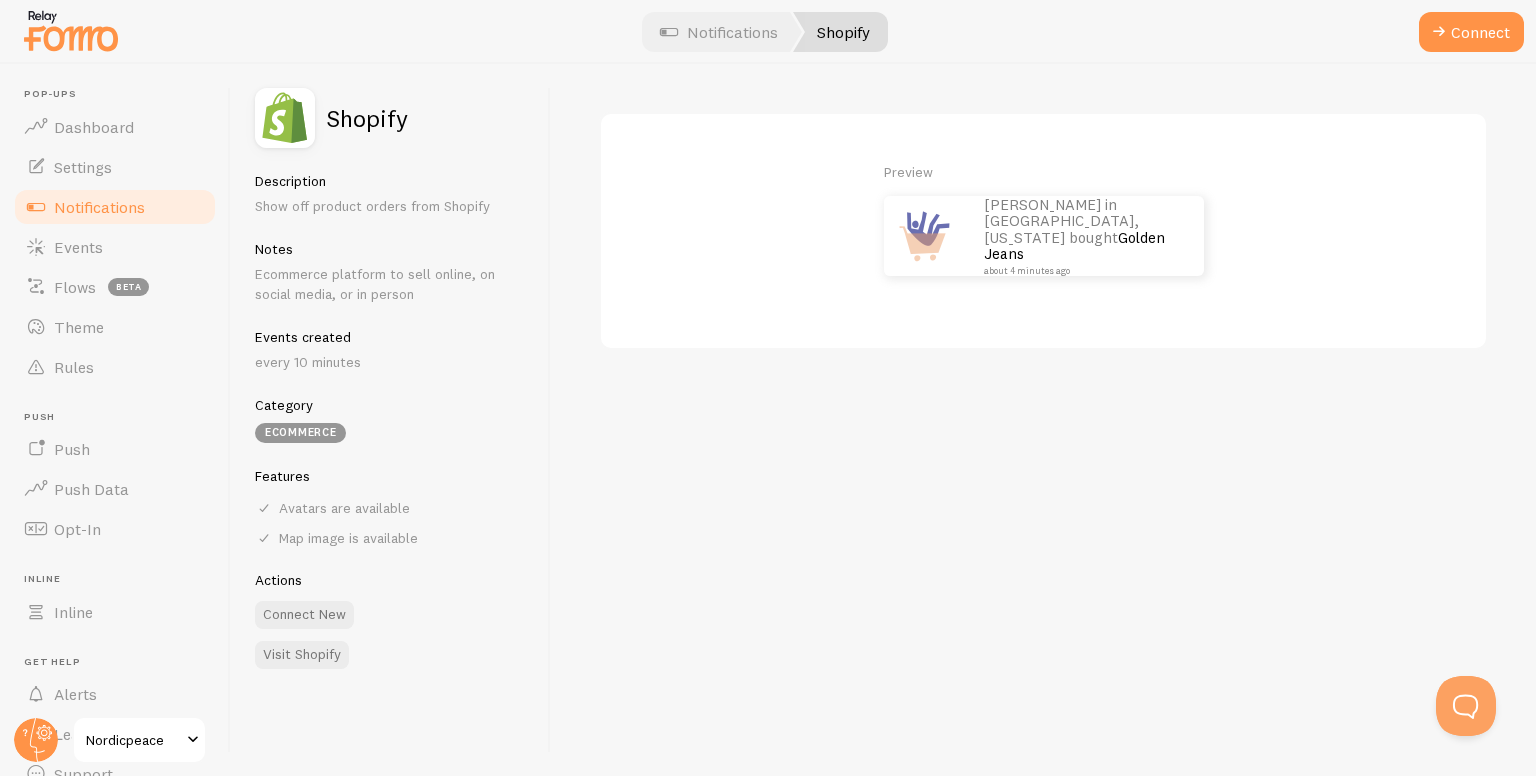 click on "Avatars are available" at bounding box center [390, 508] 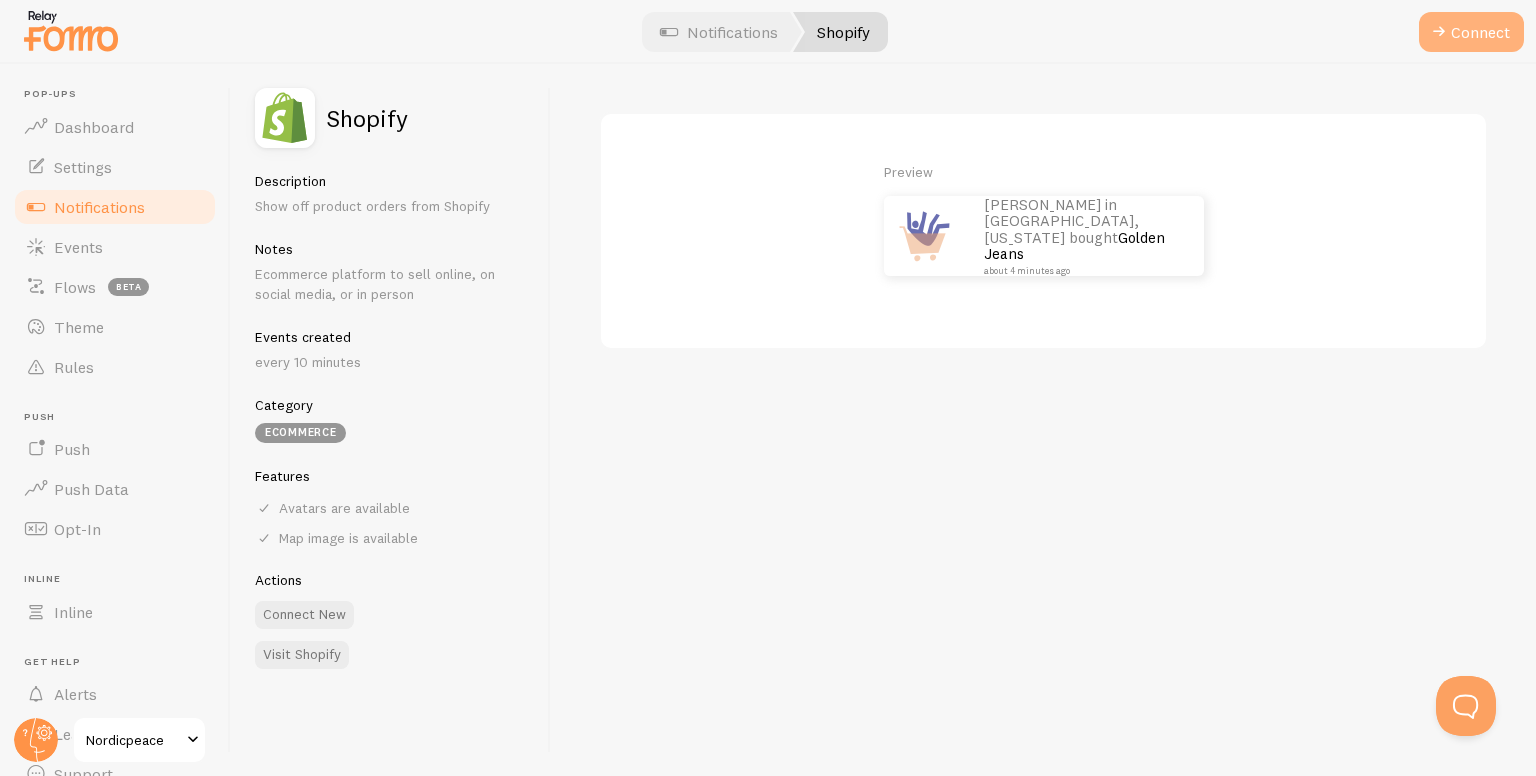 click at bounding box center [1439, 32] 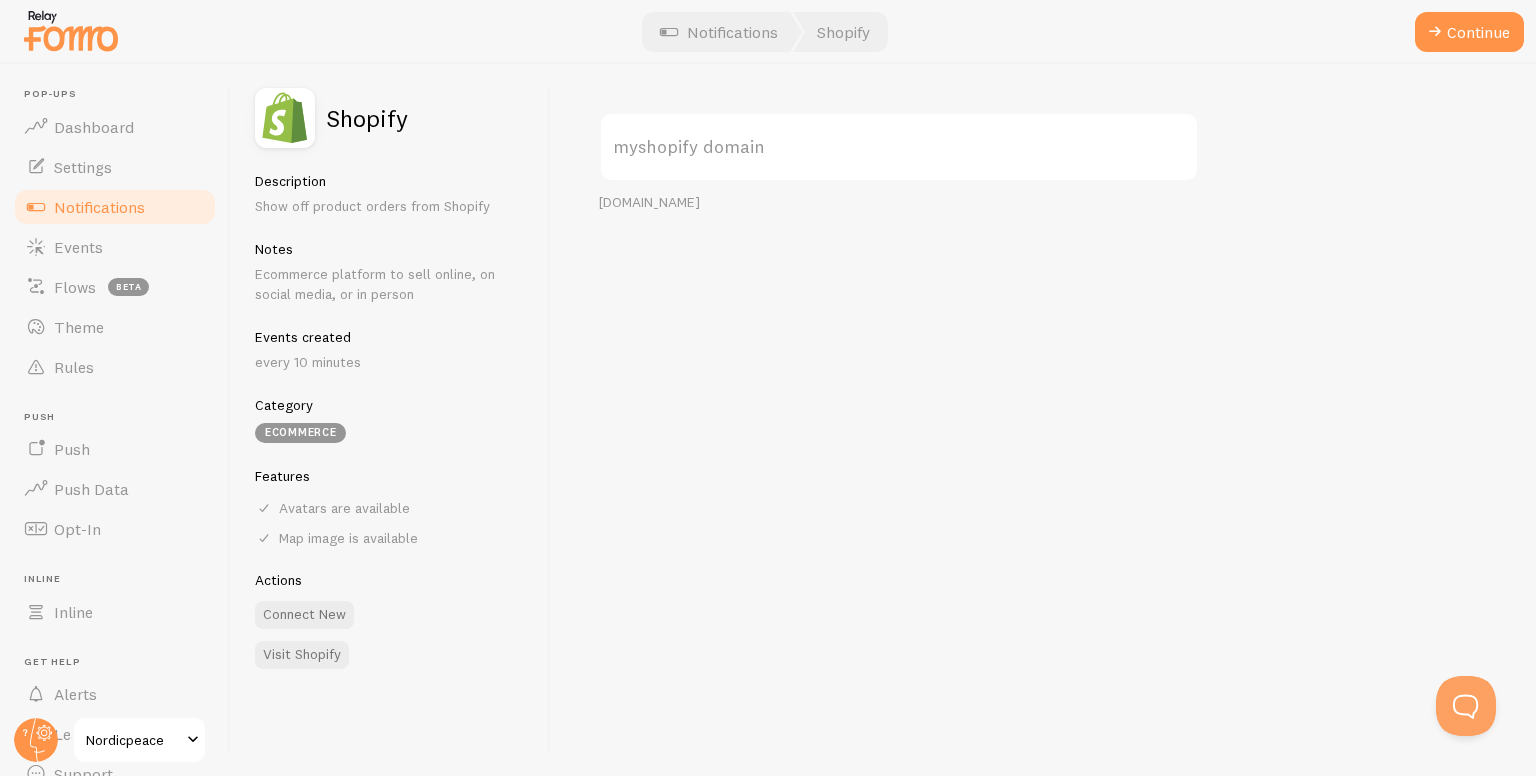 click on "myshopify domain" at bounding box center [899, 147] 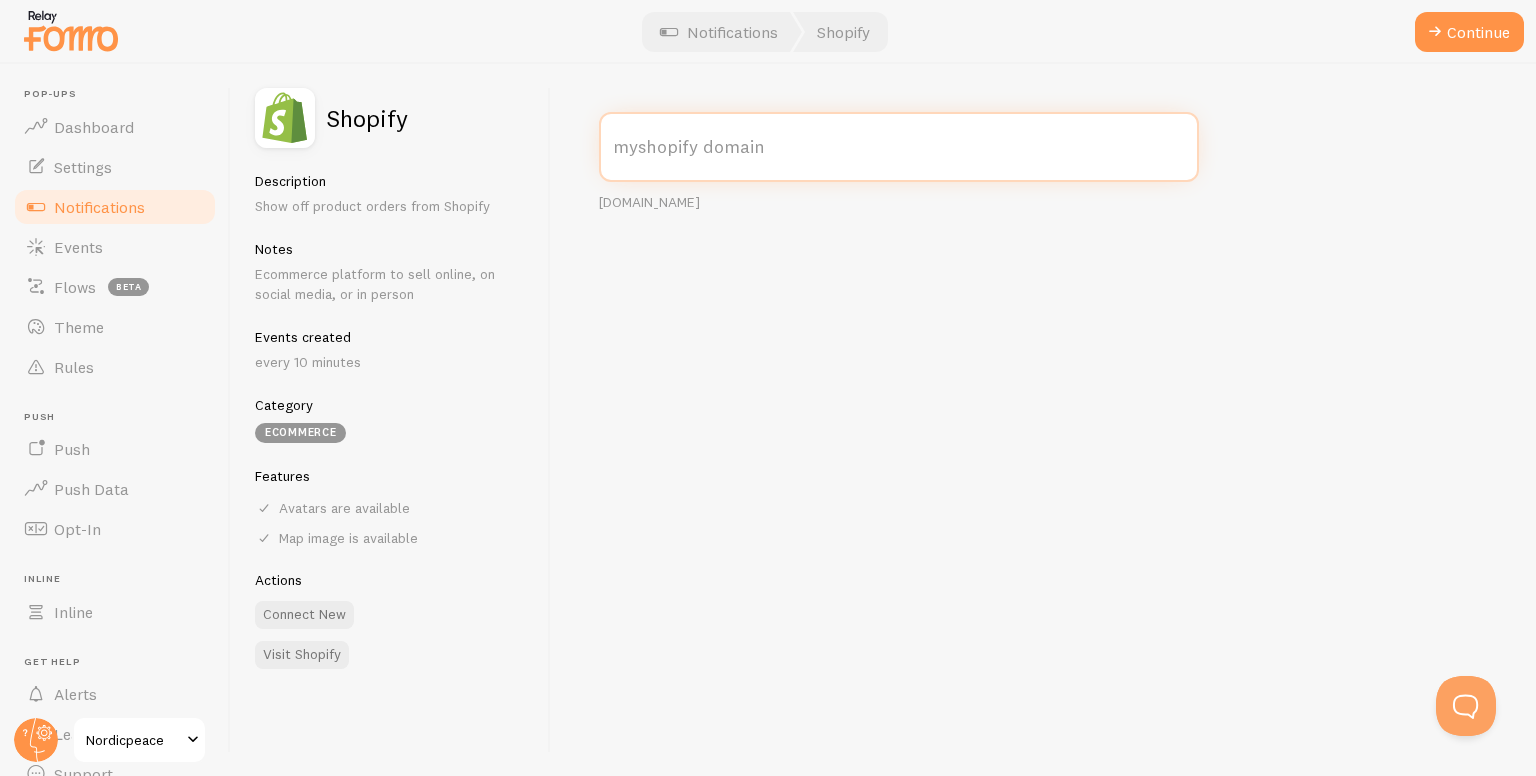 click on "myshopify domain" at bounding box center (899, 147) 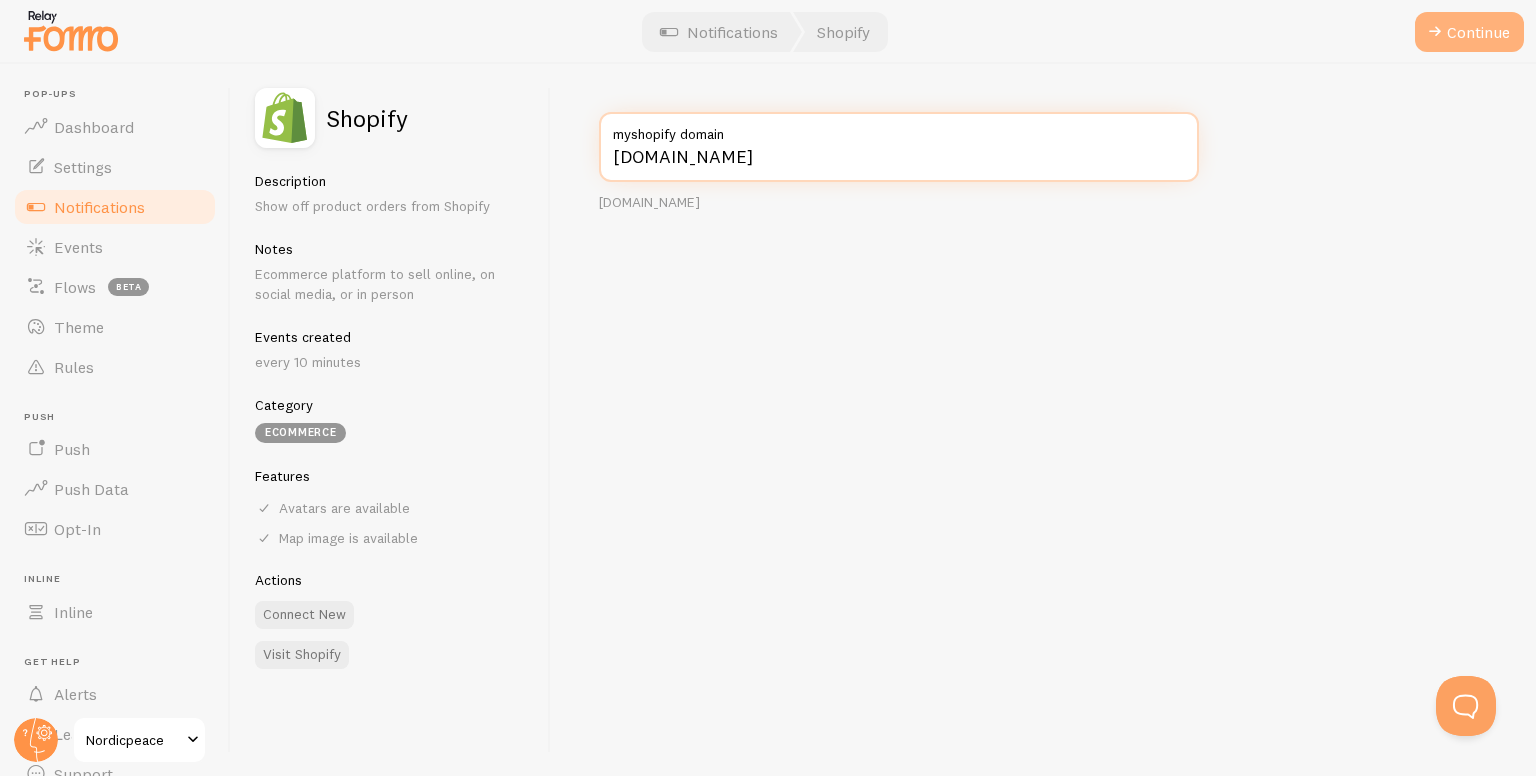 type on "[DOMAIN_NAME]" 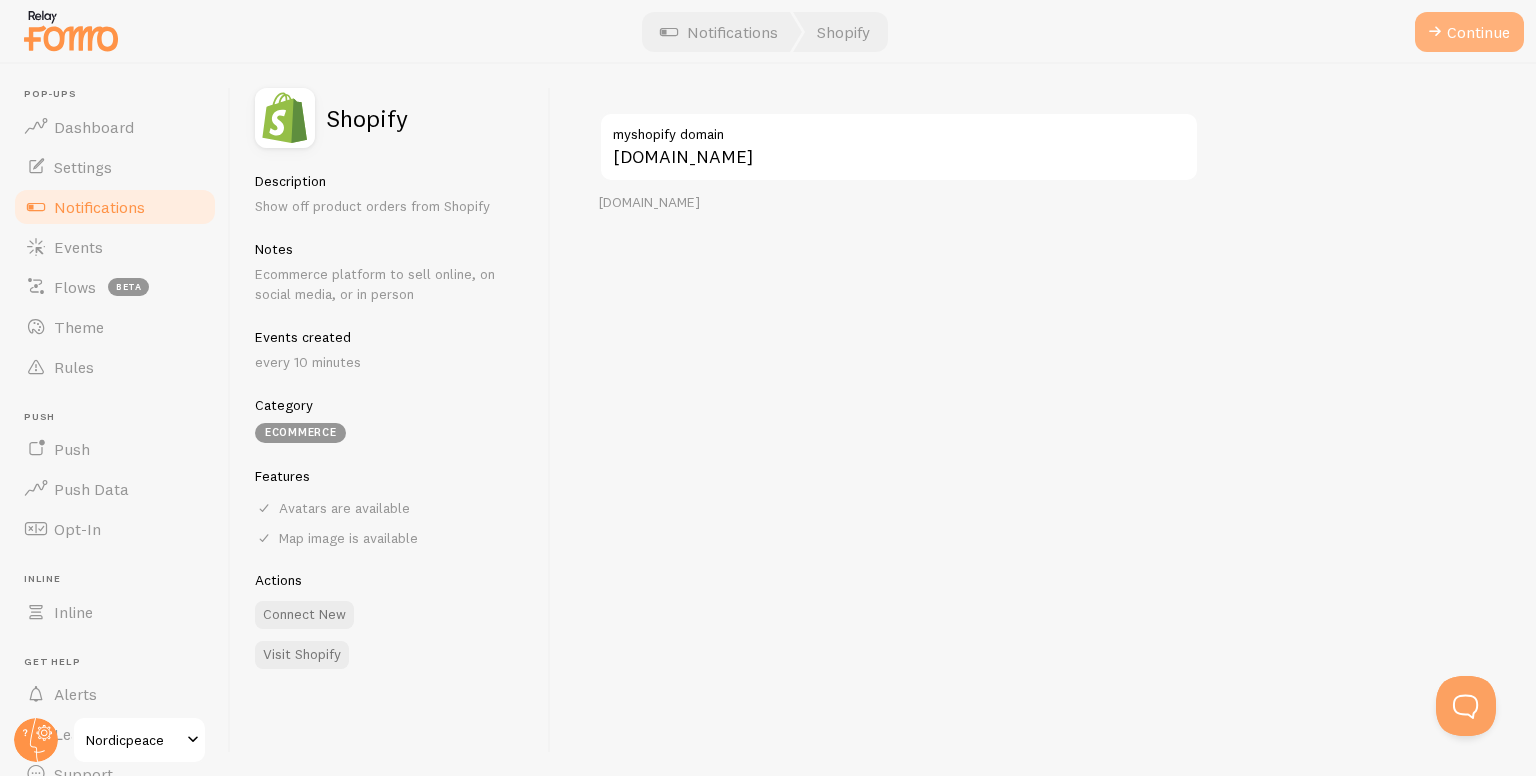 click on "Continue" at bounding box center [1469, 32] 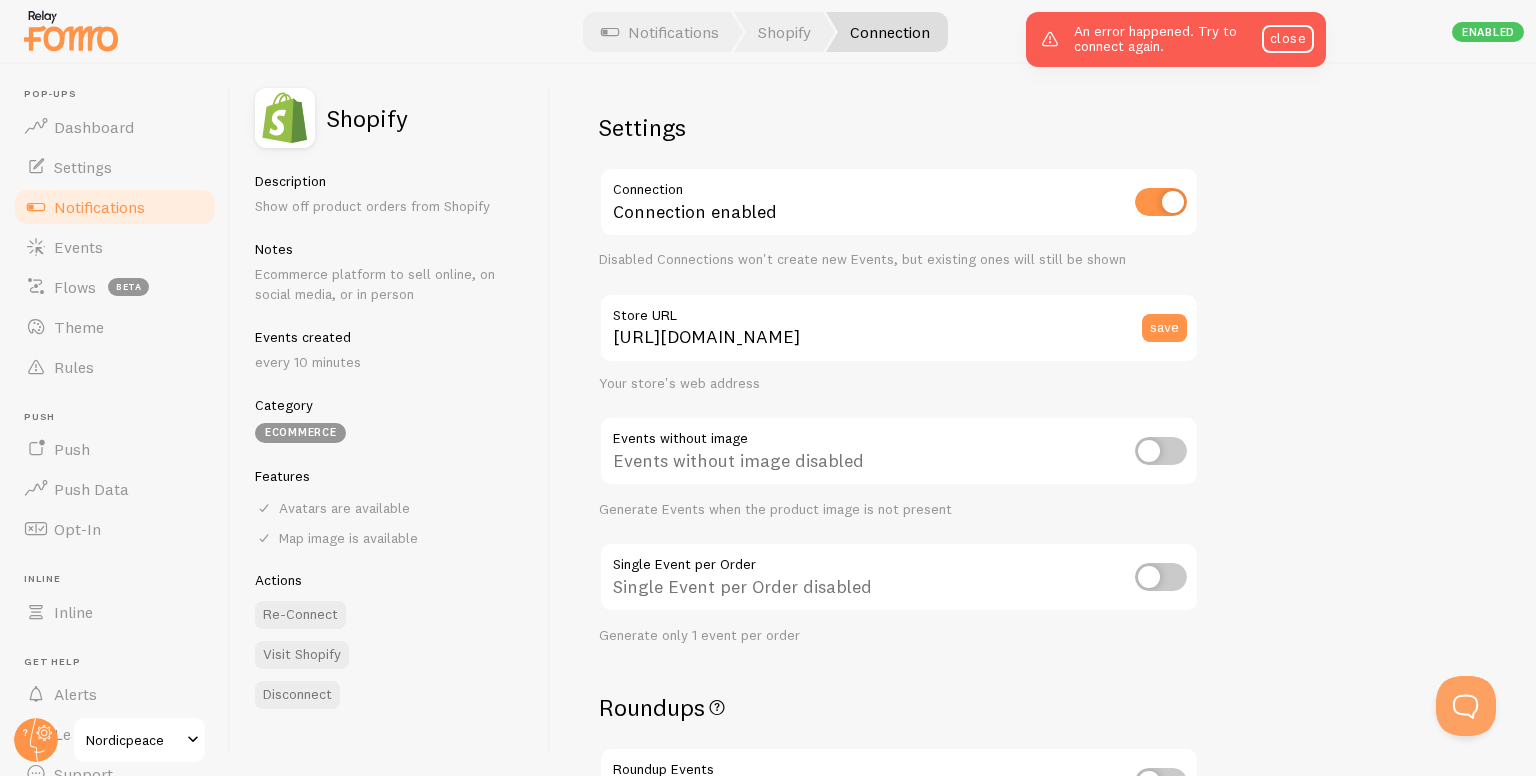 click at bounding box center (1161, 202) 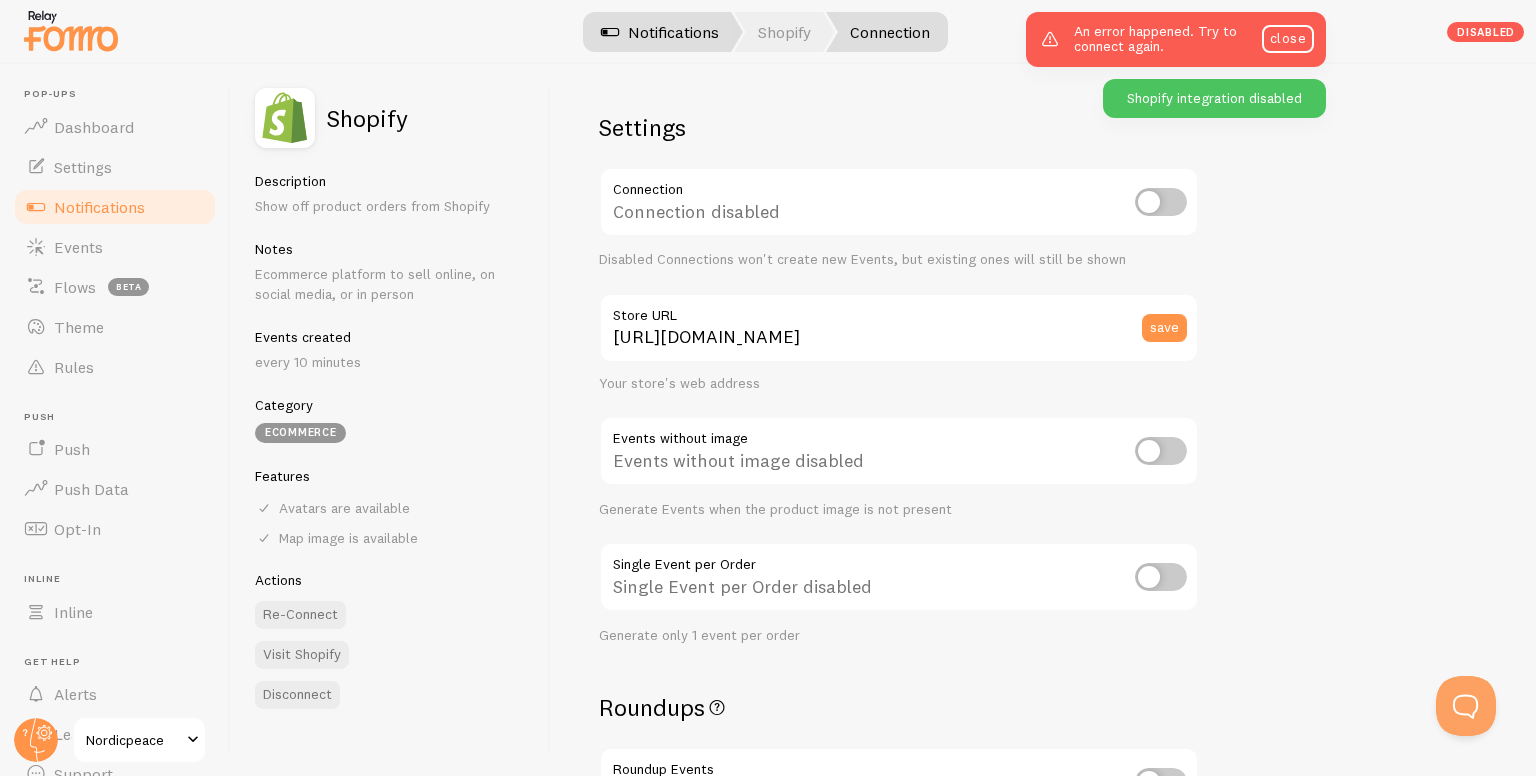 drag, startPoint x: 748, startPoint y: 38, endPoint x: 730, endPoint y: 41, distance: 18.248287 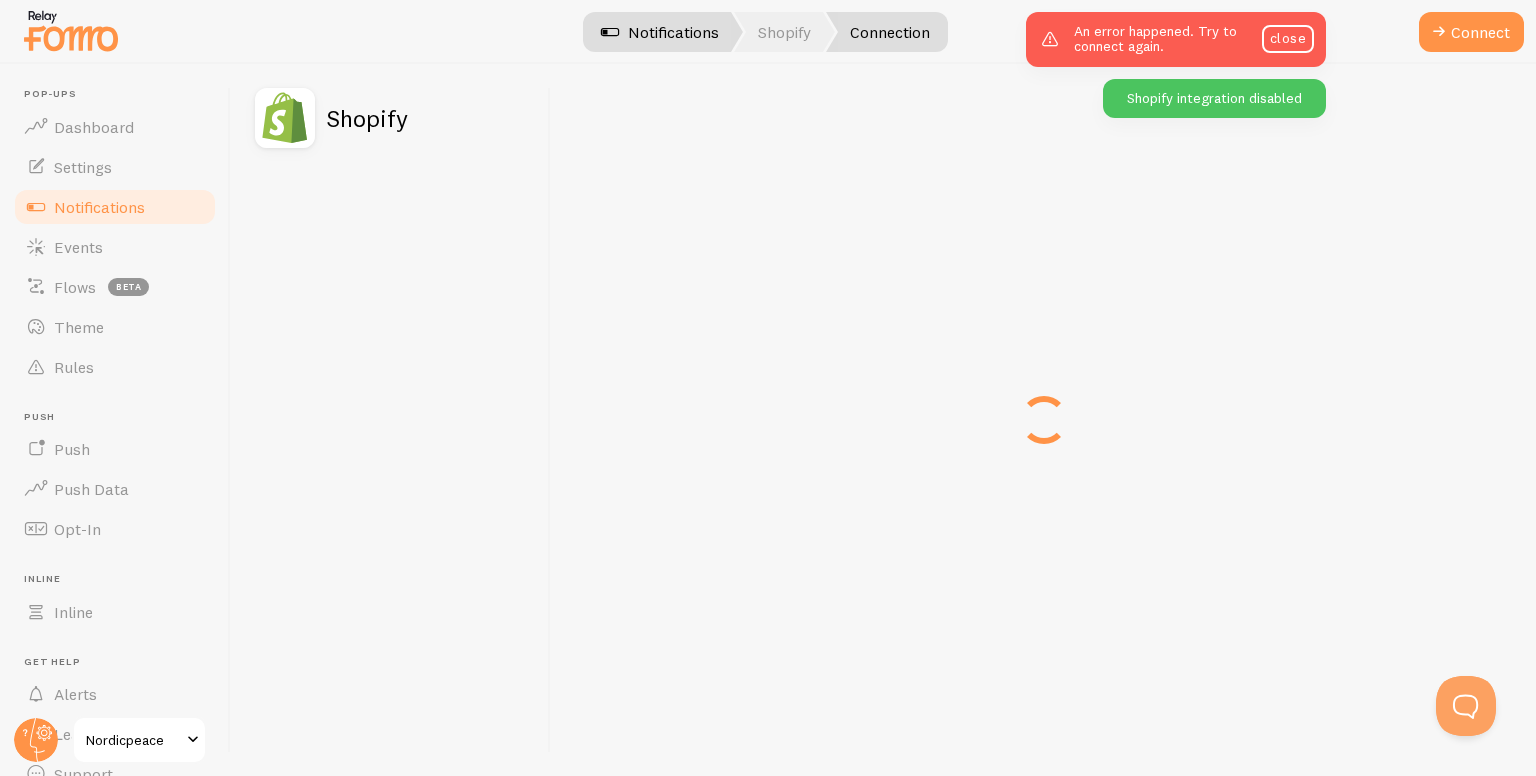 click on "Notifications" at bounding box center [660, 32] 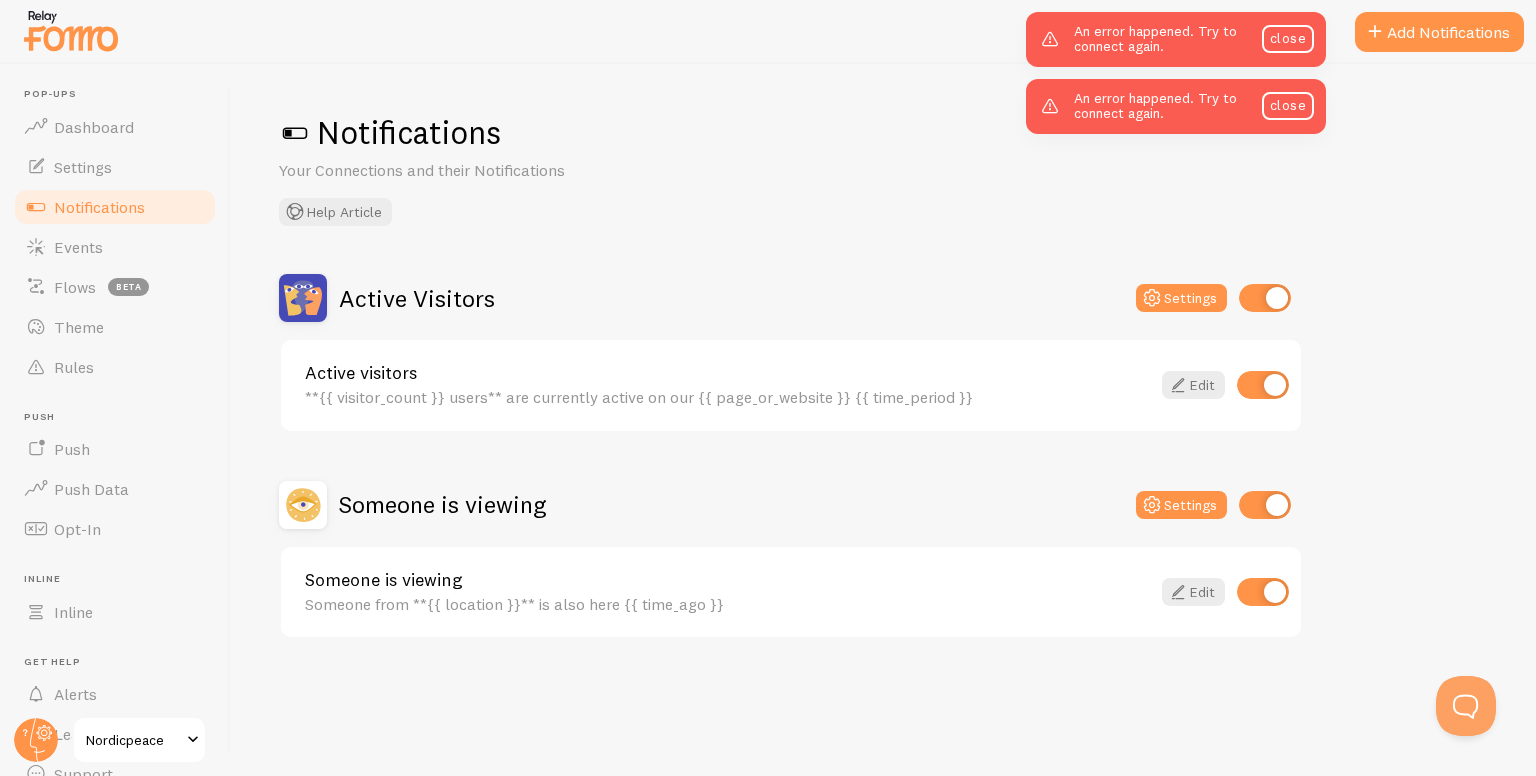 click on "Notifications
Your Connections and their Notifications
Help Article
Active Visitors
Settings
Active visitors
**{{ visitor_count }} users** are currently active on our {{ page_or_website }}
{{ time_period }}
Edit
Someone is viewing
Settings
Someone is viewing
Someone from **{{ location }}** is also here {{ time_ago }}
Edit" at bounding box center (883, 420) 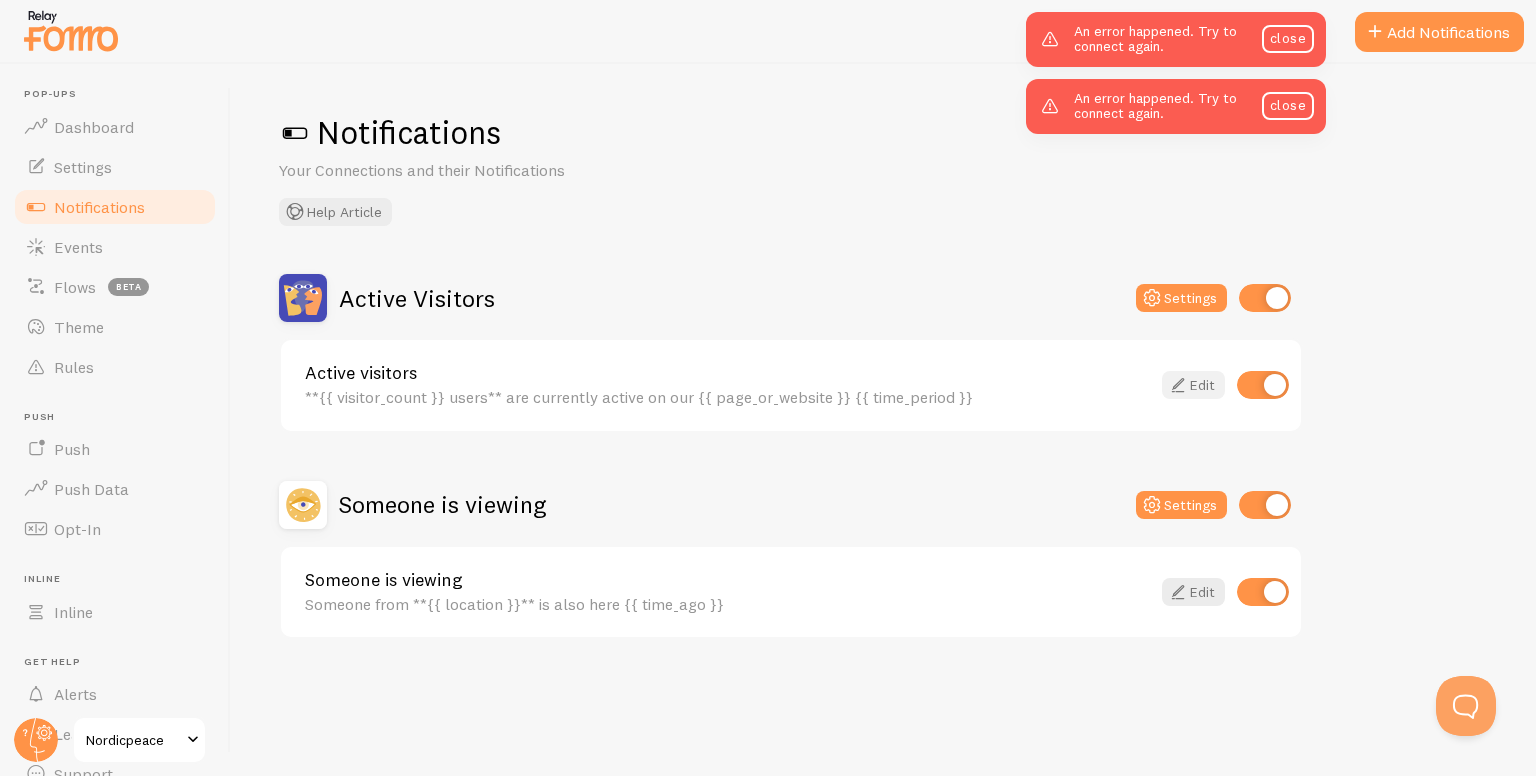 click at bounding box center [1178, 385] 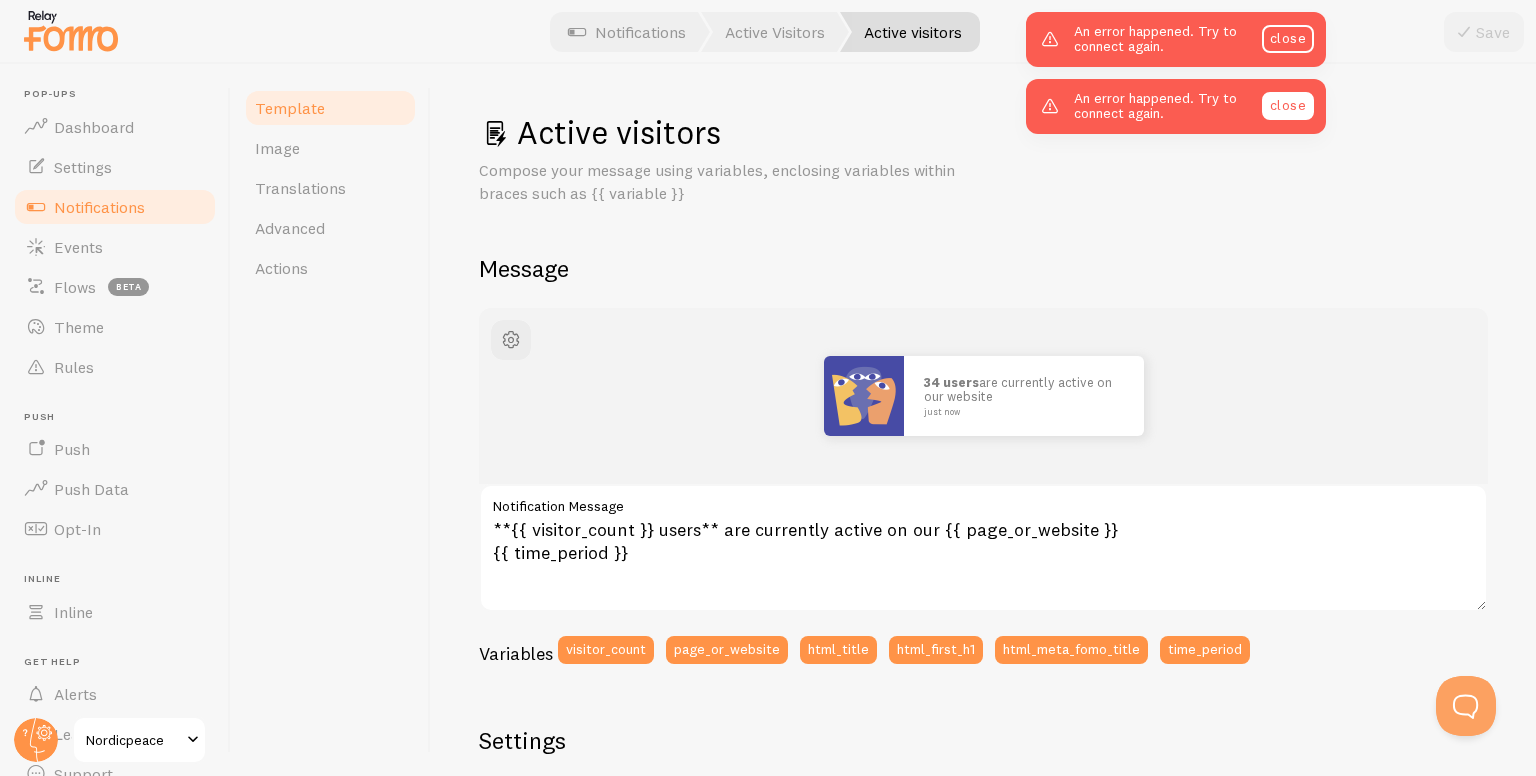 click on "close" at bounding box center (1288, 106) 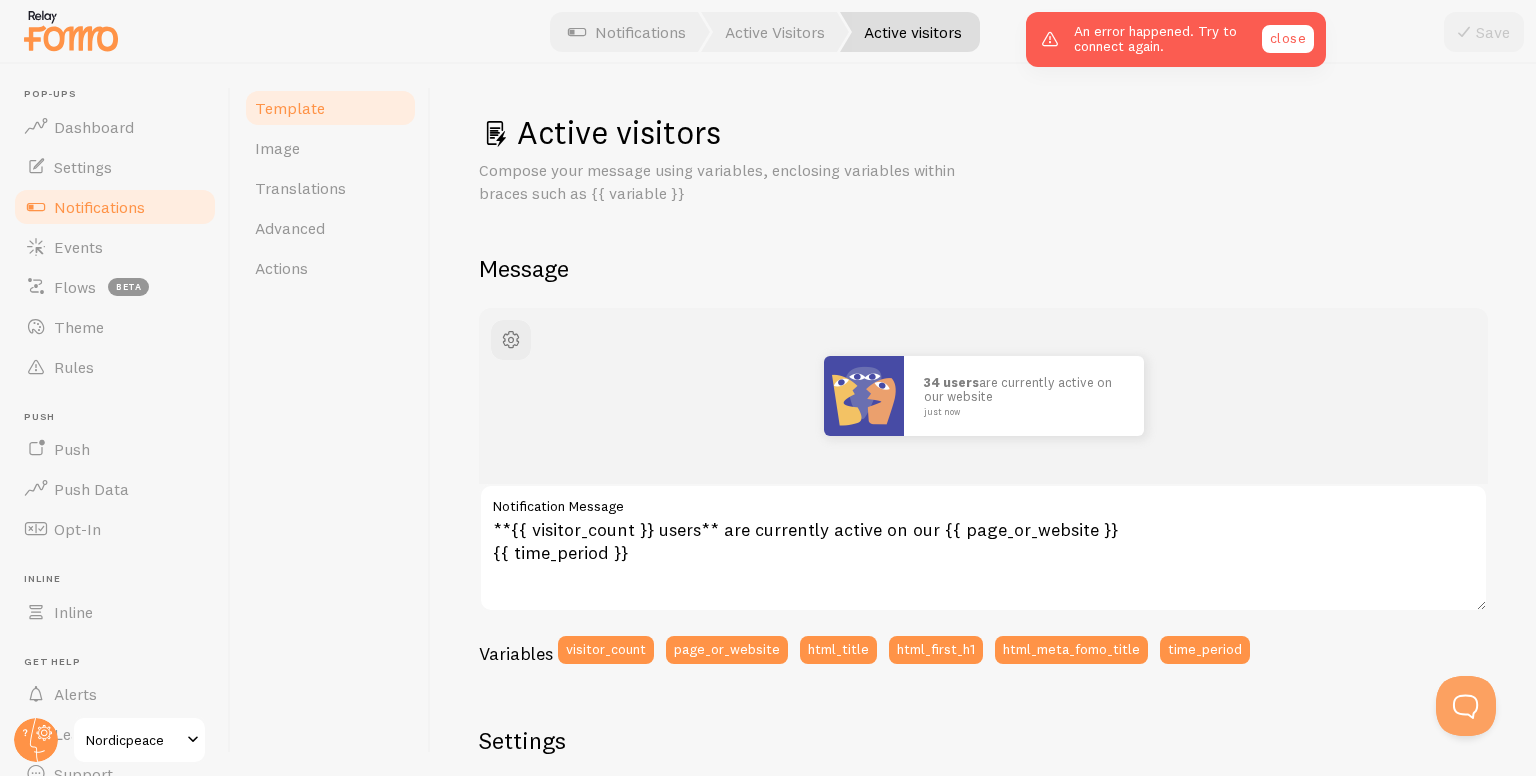 click on "close" at bounding box center [1288, 39] 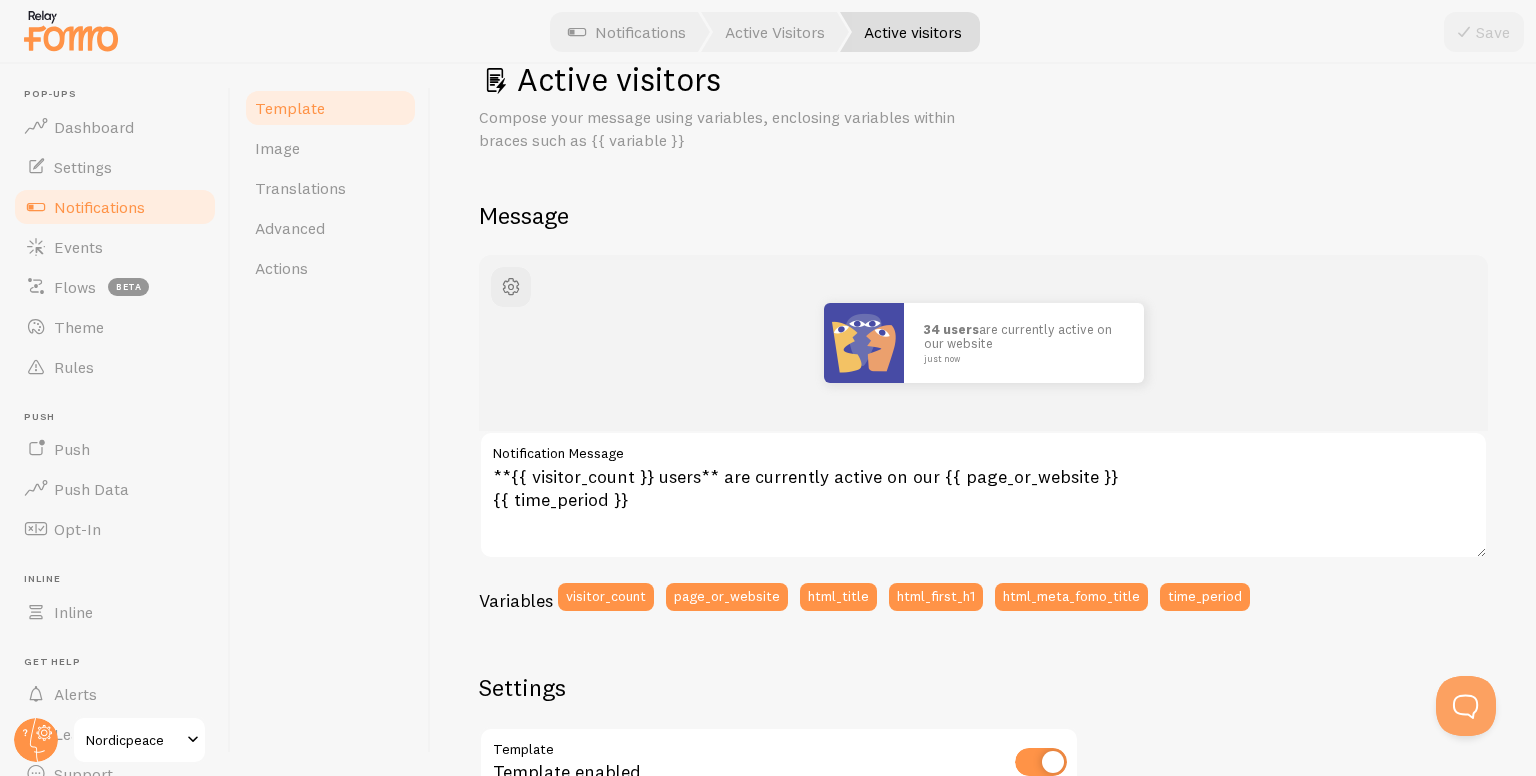 scroll, scrollTop: 100, scrollLeft: 0, axis: vertical 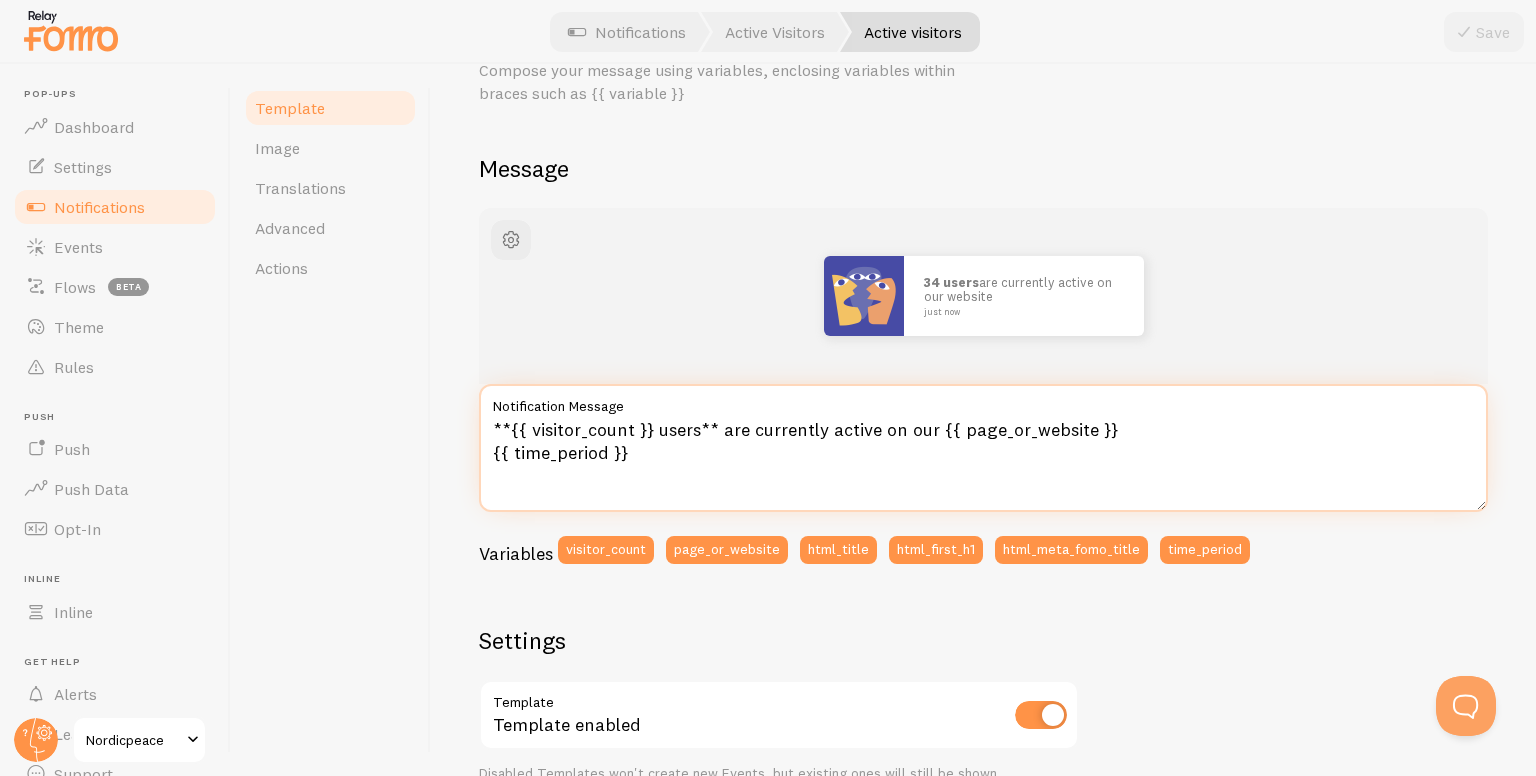 click on "**{{ visitor_count }} users** are currently active on our {{ page_or_website }}
{{ time_period }}" at bounding box center [983, 448] 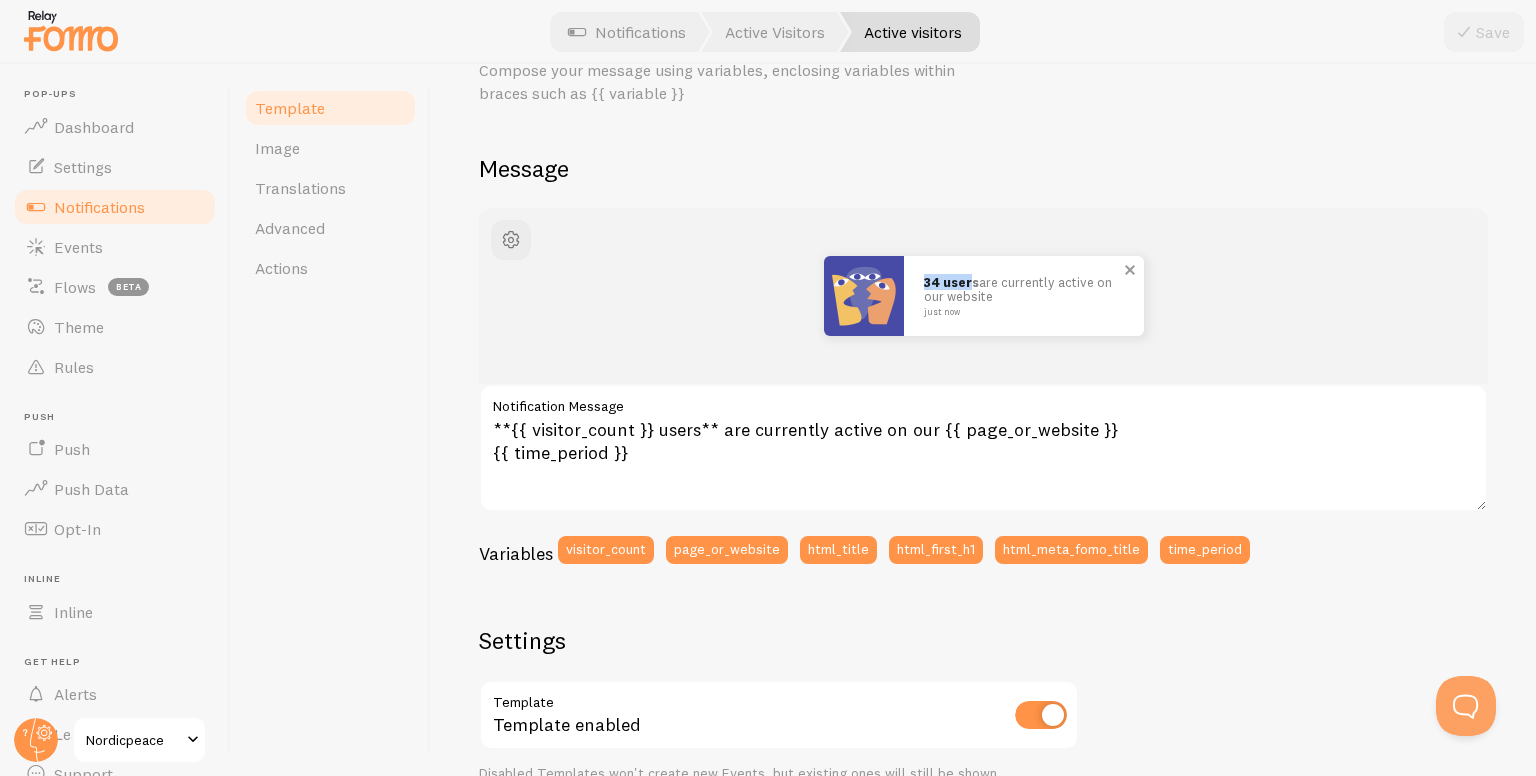 drag, startPoint x: 919, startPoint y: 283, endPoint x: 960, endPoint y: 280, distance: 41.109608 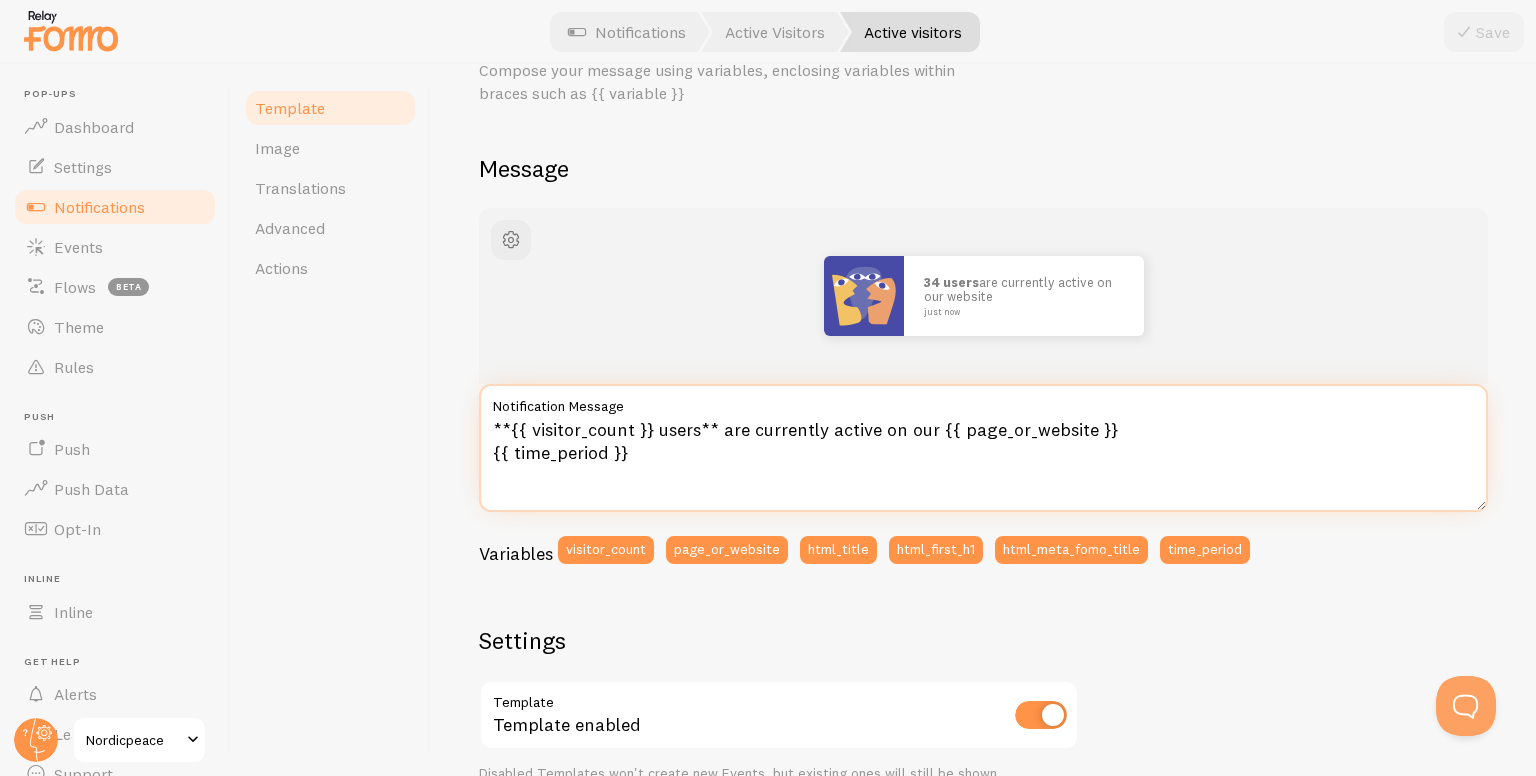 click on "**{{ visitor_count }} users** are currently active on our {{ page_or_website }}
{{ time_period }}" at bounding box center (983, 448) 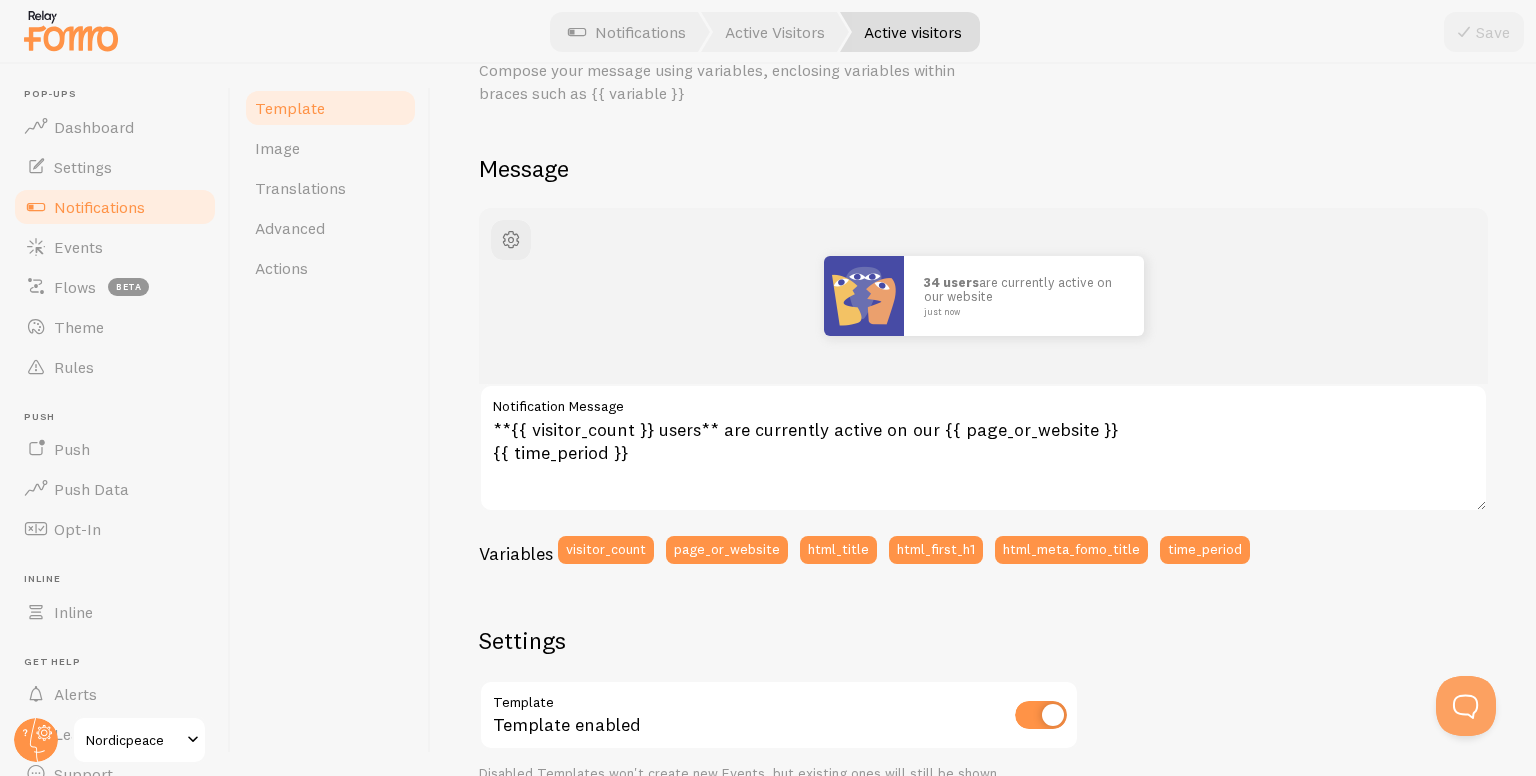 click on "Settings" at bounding box center (779, 640) 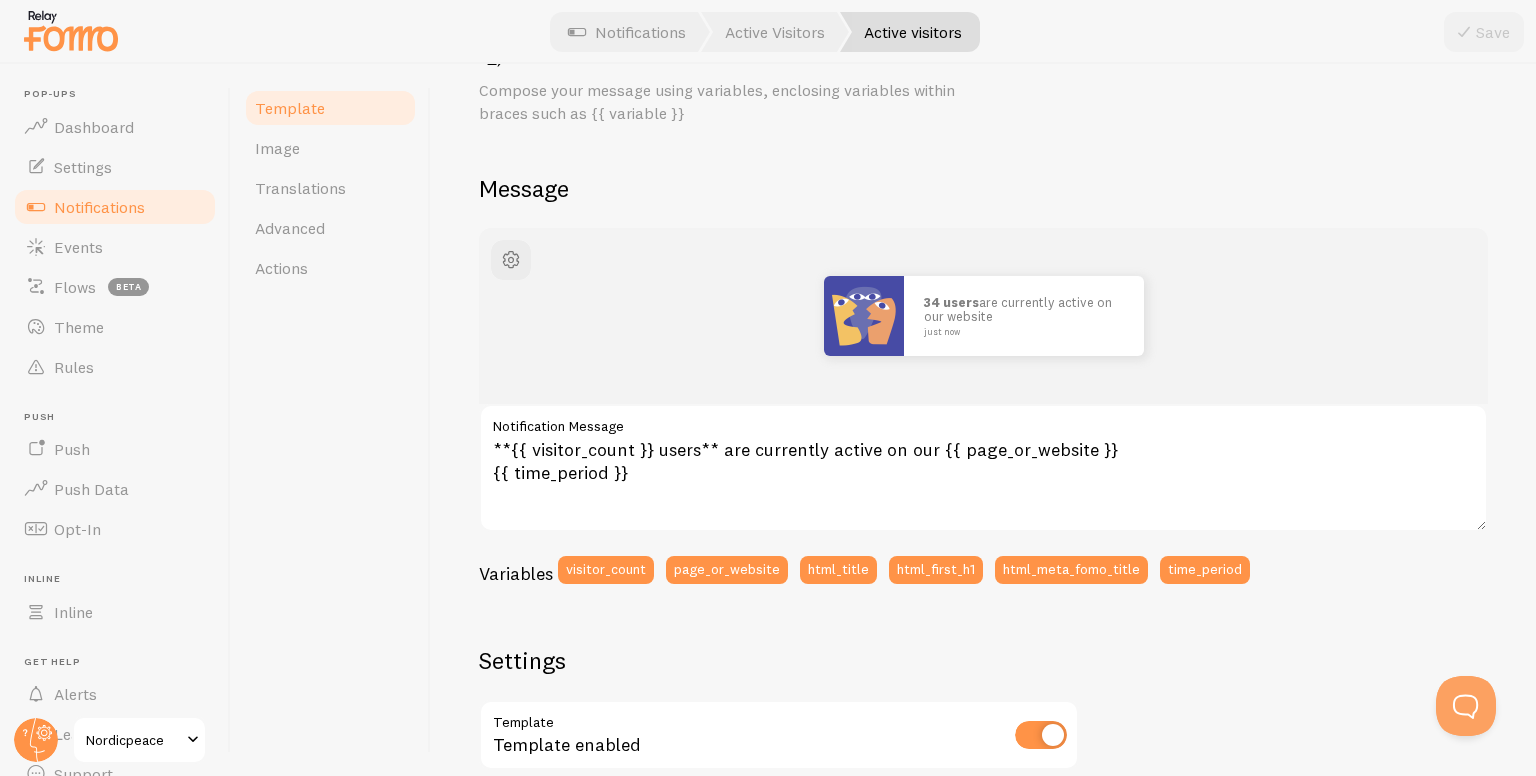 scroll, scrollTop: 68, scrollLeft: 0, axis: vertical 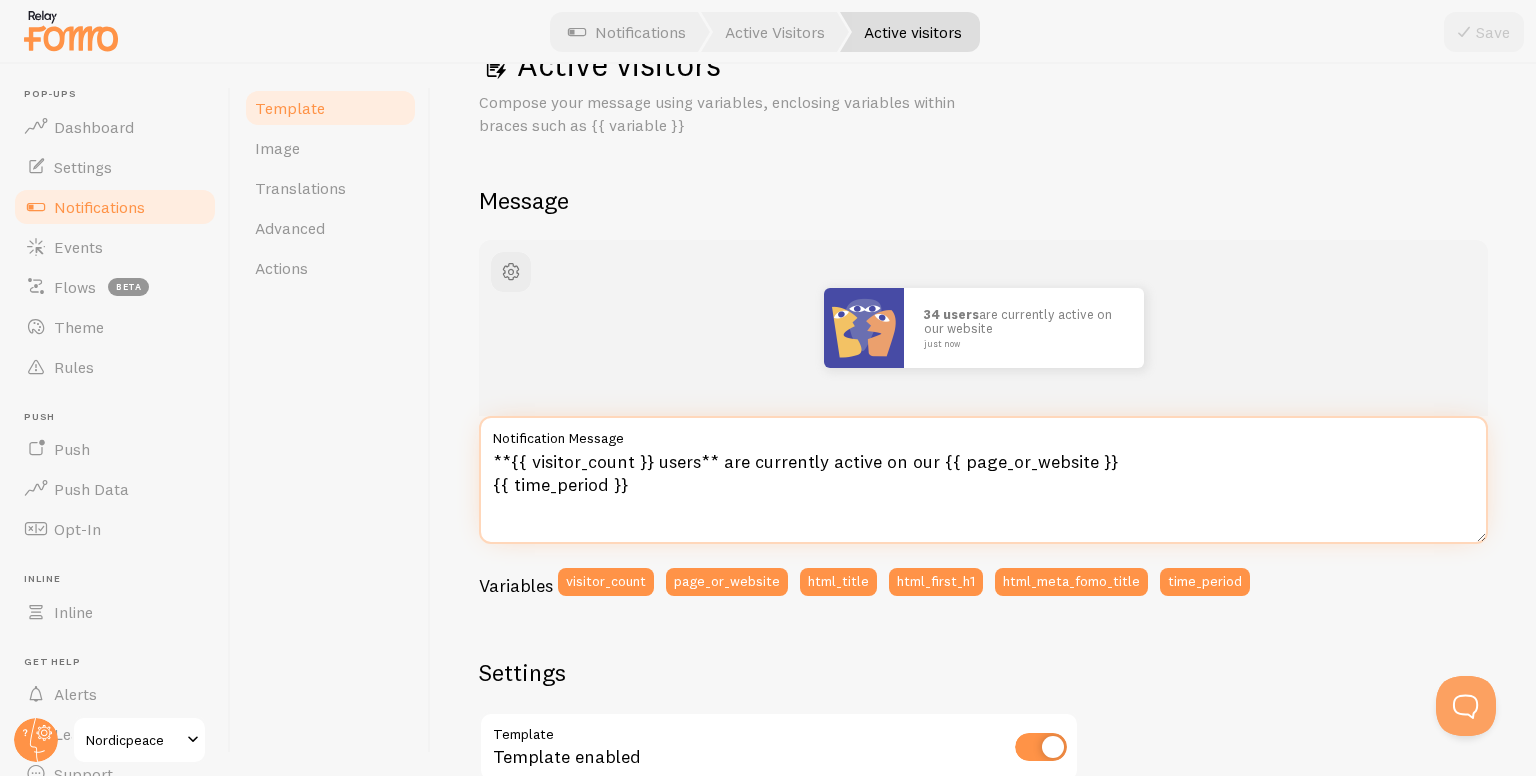 drag, startPoint x: 653, startPoint y: 470, endPoint x: 508, endPoint y: 462, distance: 145.22052 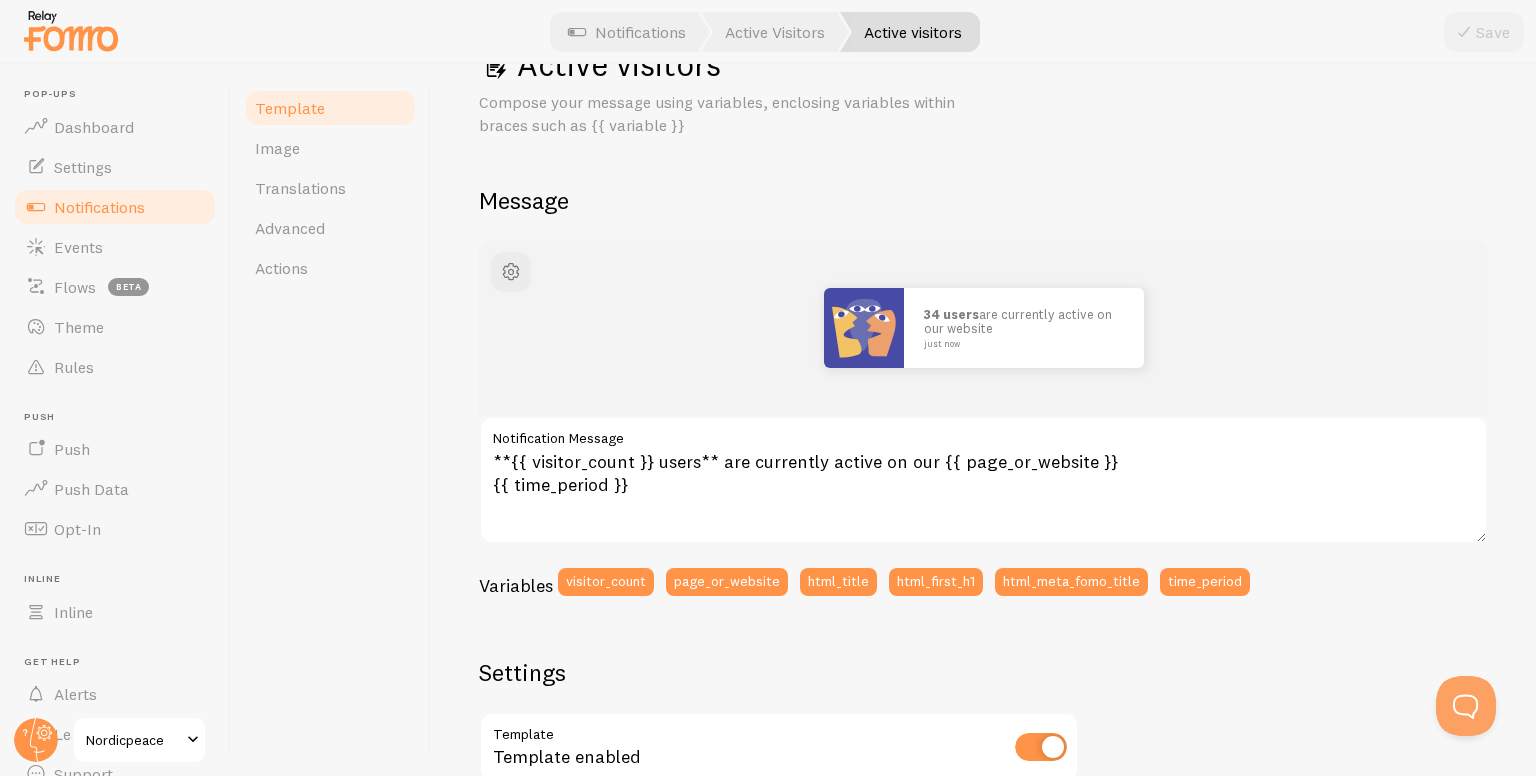 click on "34 users  are currently active on our website just now" at bounding box center [983, 328] 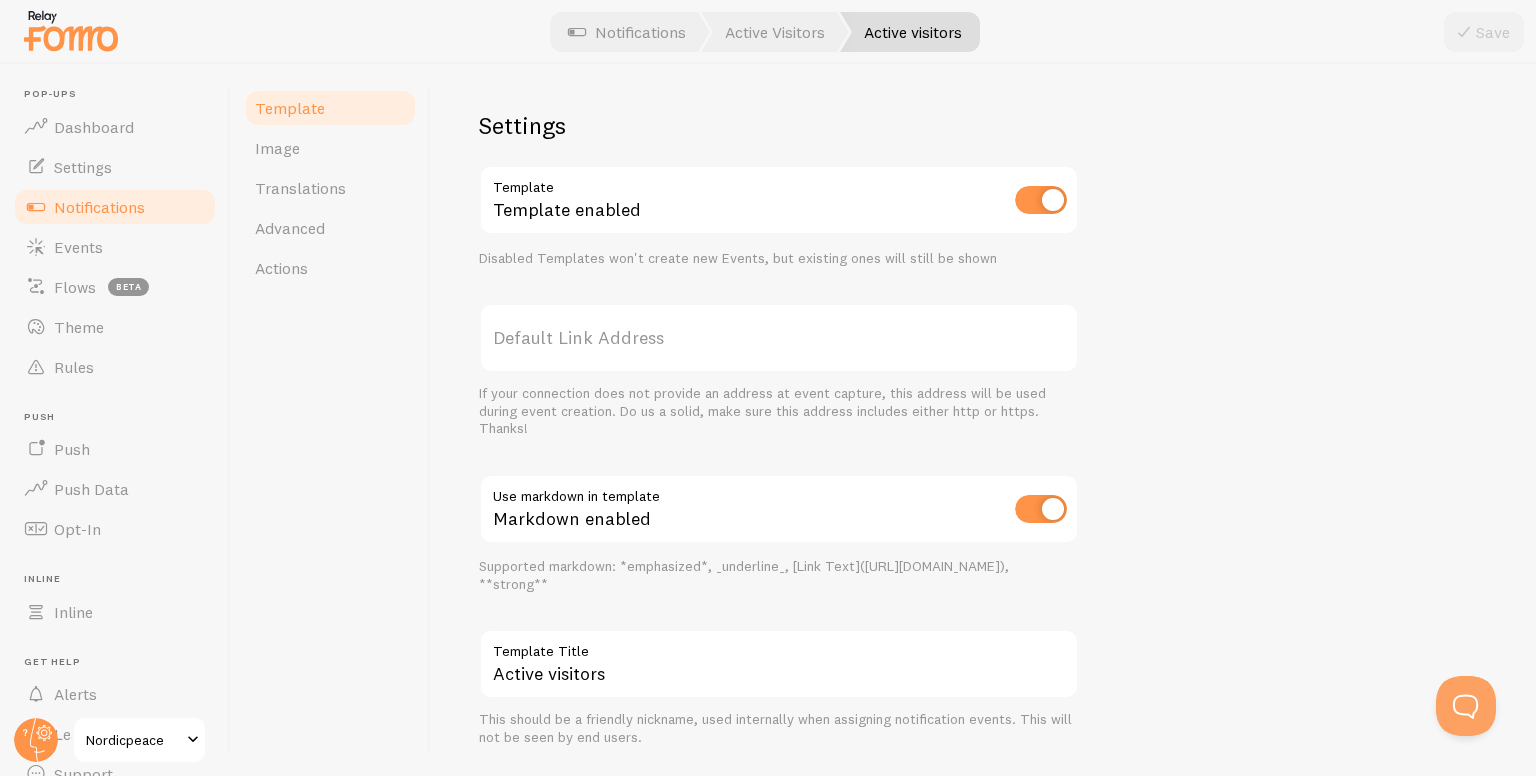 scroll, scrollTop: 568, scrollLeft: 0, axis: vertical 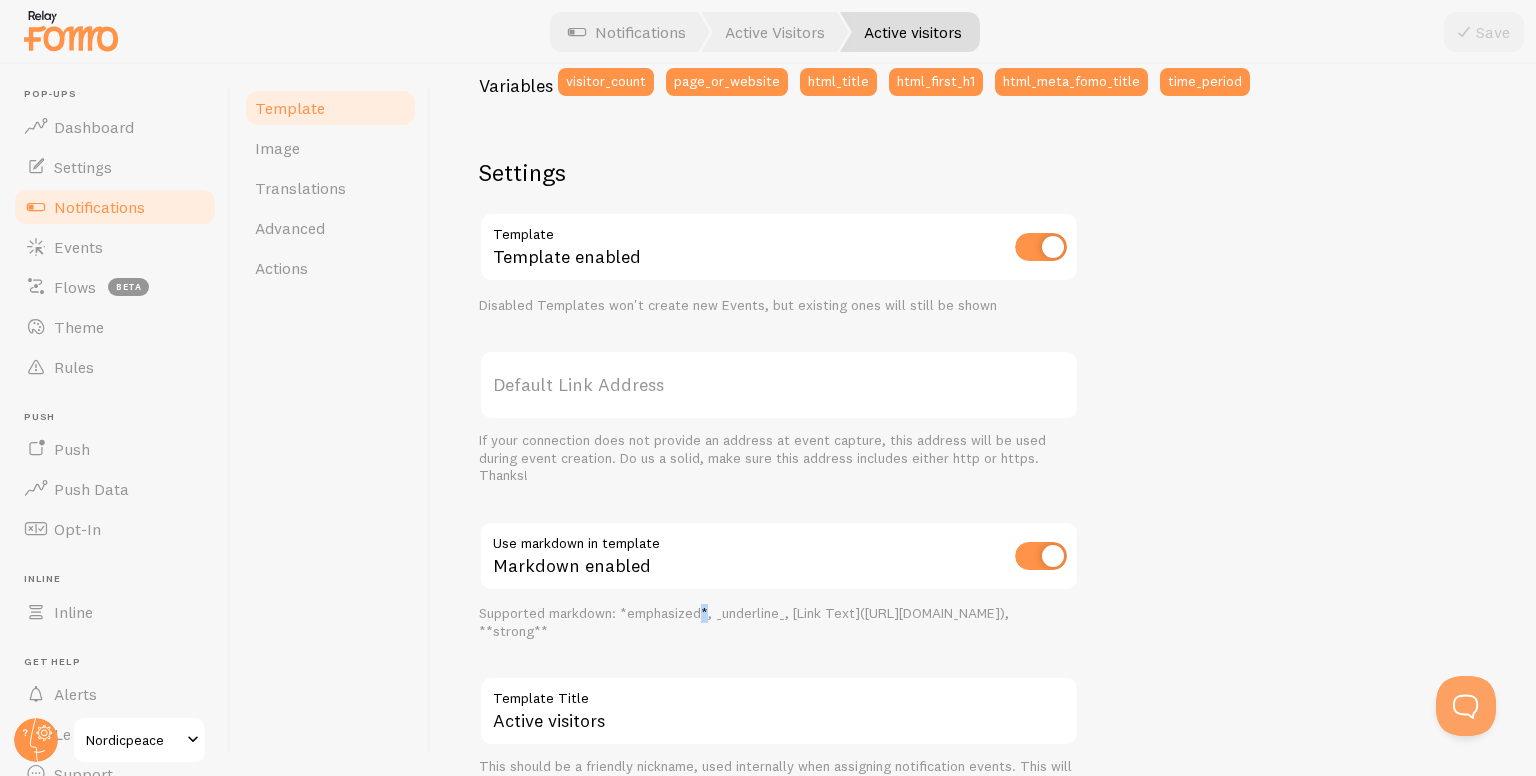 click on "Supported markdown: *emphasized*, _underline_, [Link Text]([URL][DOMAIN_NAME]), **strong**" at bounding box center (779, 622) 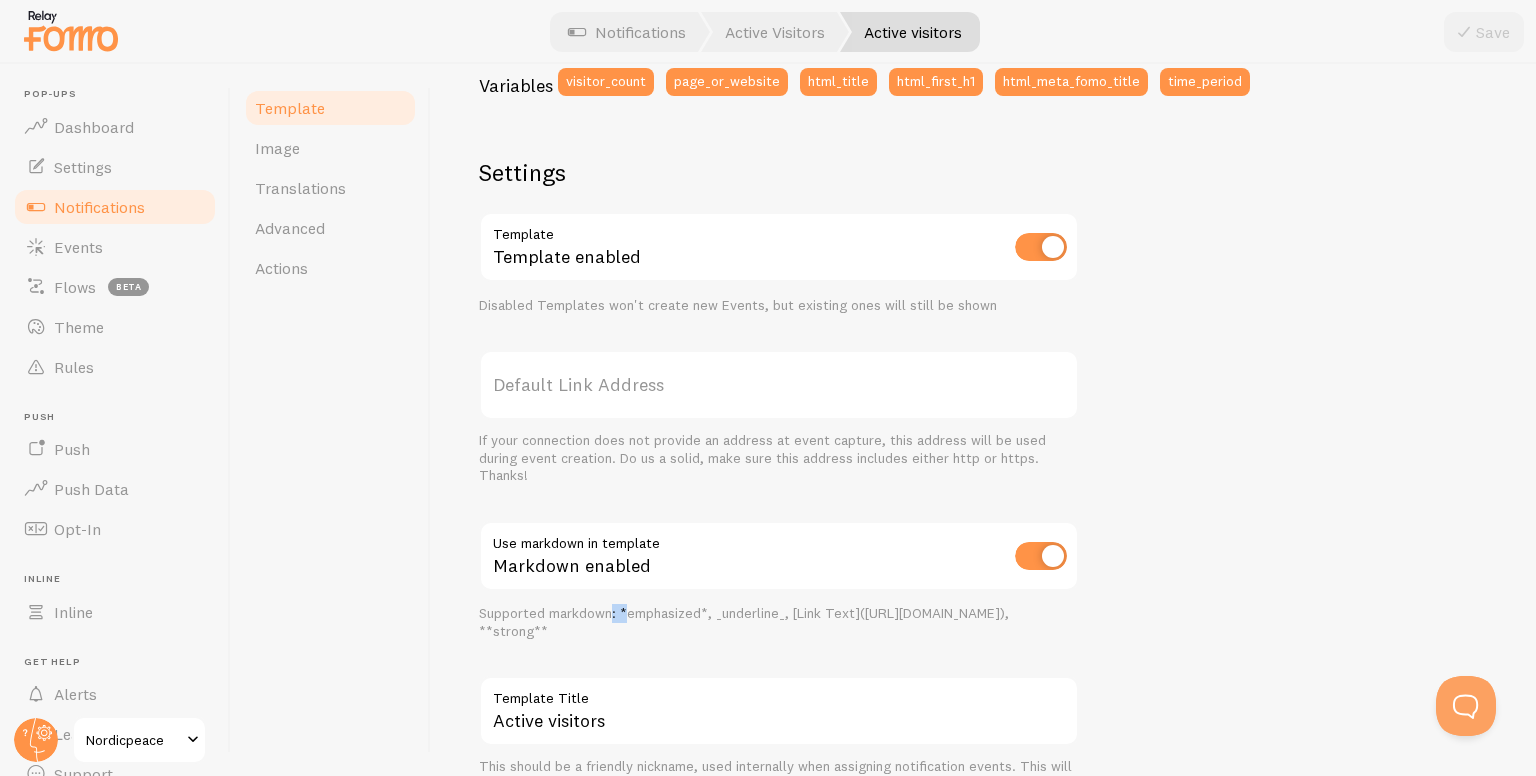 drag, startPoint x: 614, startPoint y: 613, endPoint x: 638, endPoint y: 609, distance: 24.33105 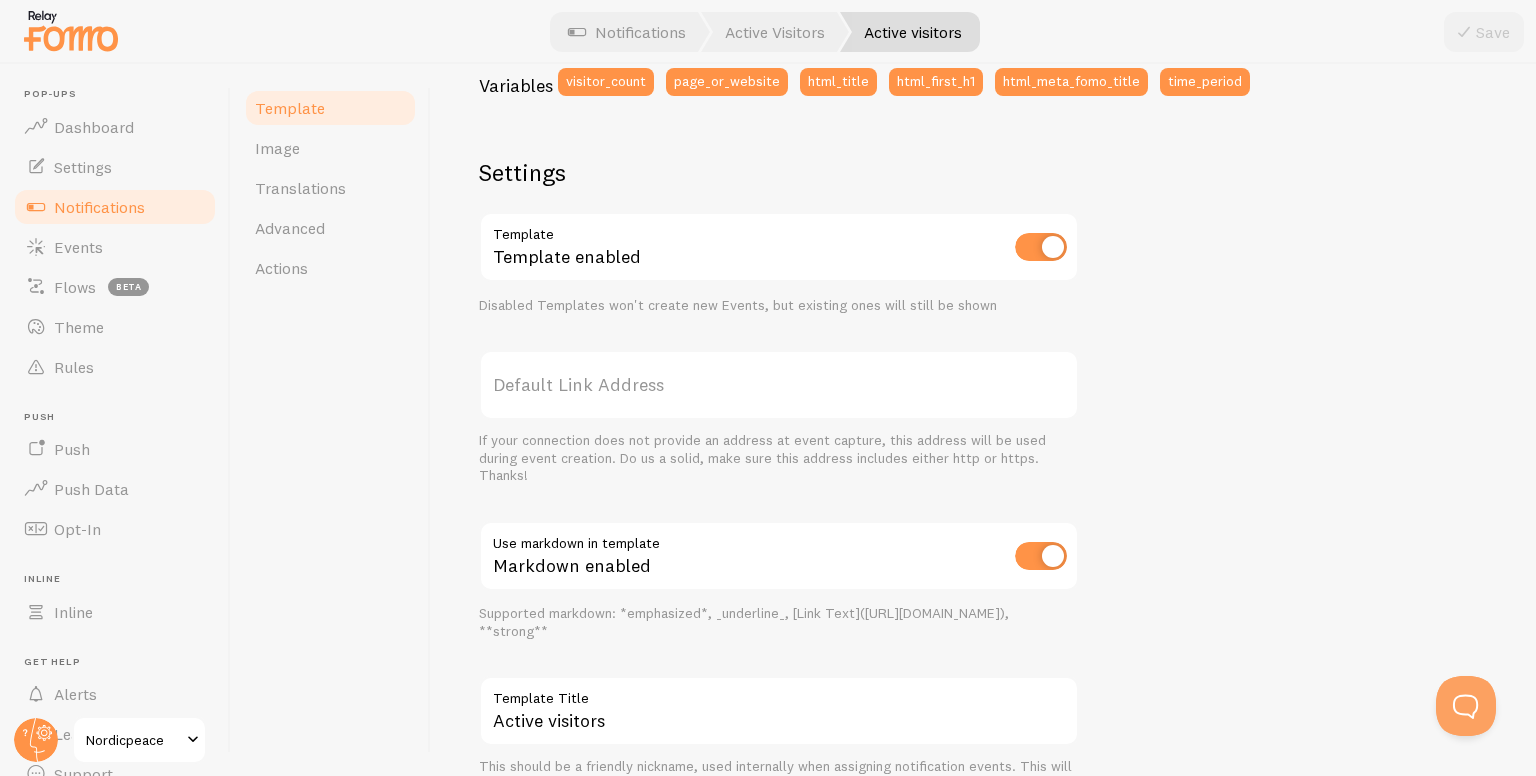 click on "Supported markdown: *emphasized*, _underline_, [Link Text]([URL][DOMAIN_NAME]), **strong**" at bounding box center (779, 622) 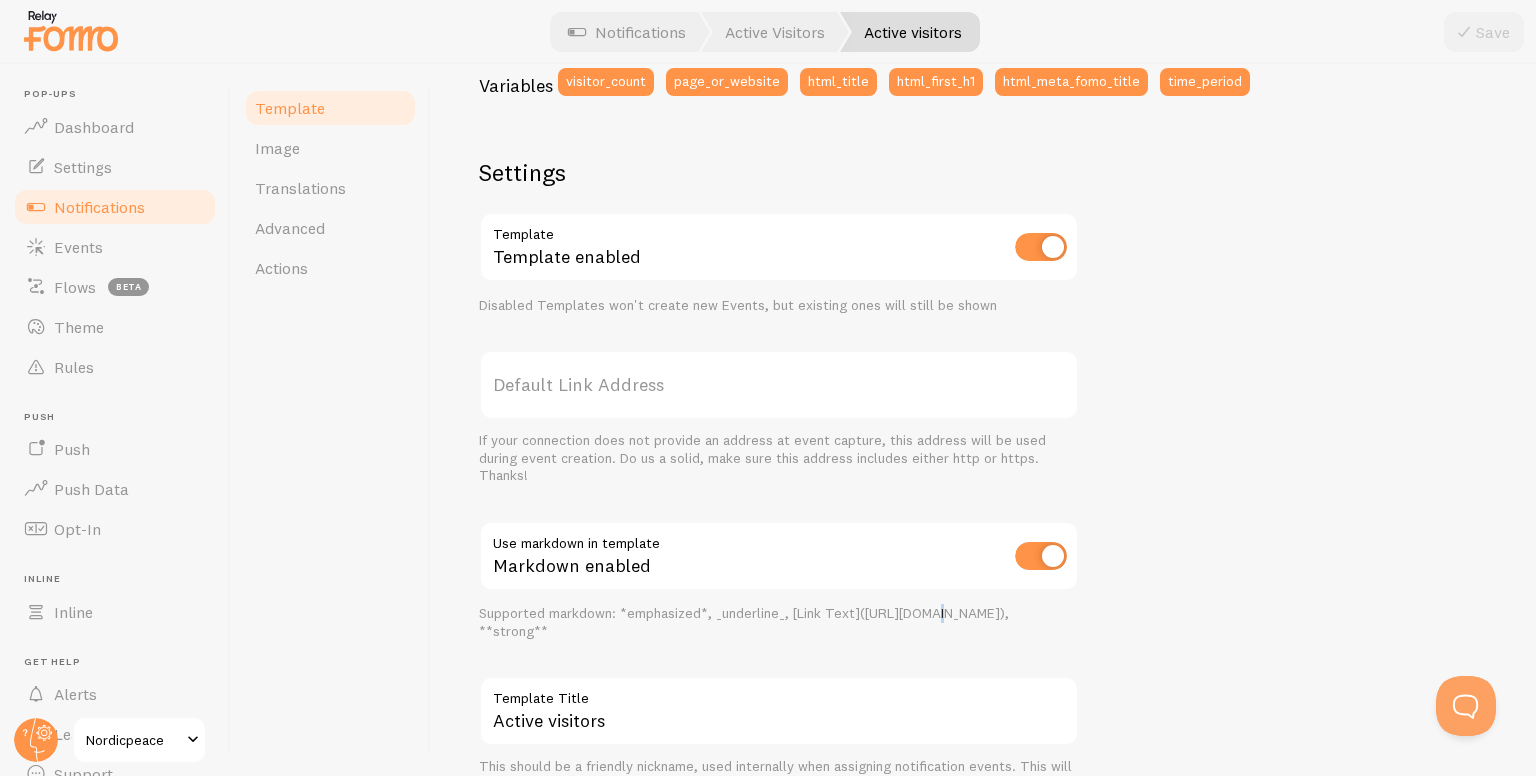 drag, startPoint x: 931, startPoint y: 607, endPoint x: 868, endPoint y: 613, distance: 63.28507 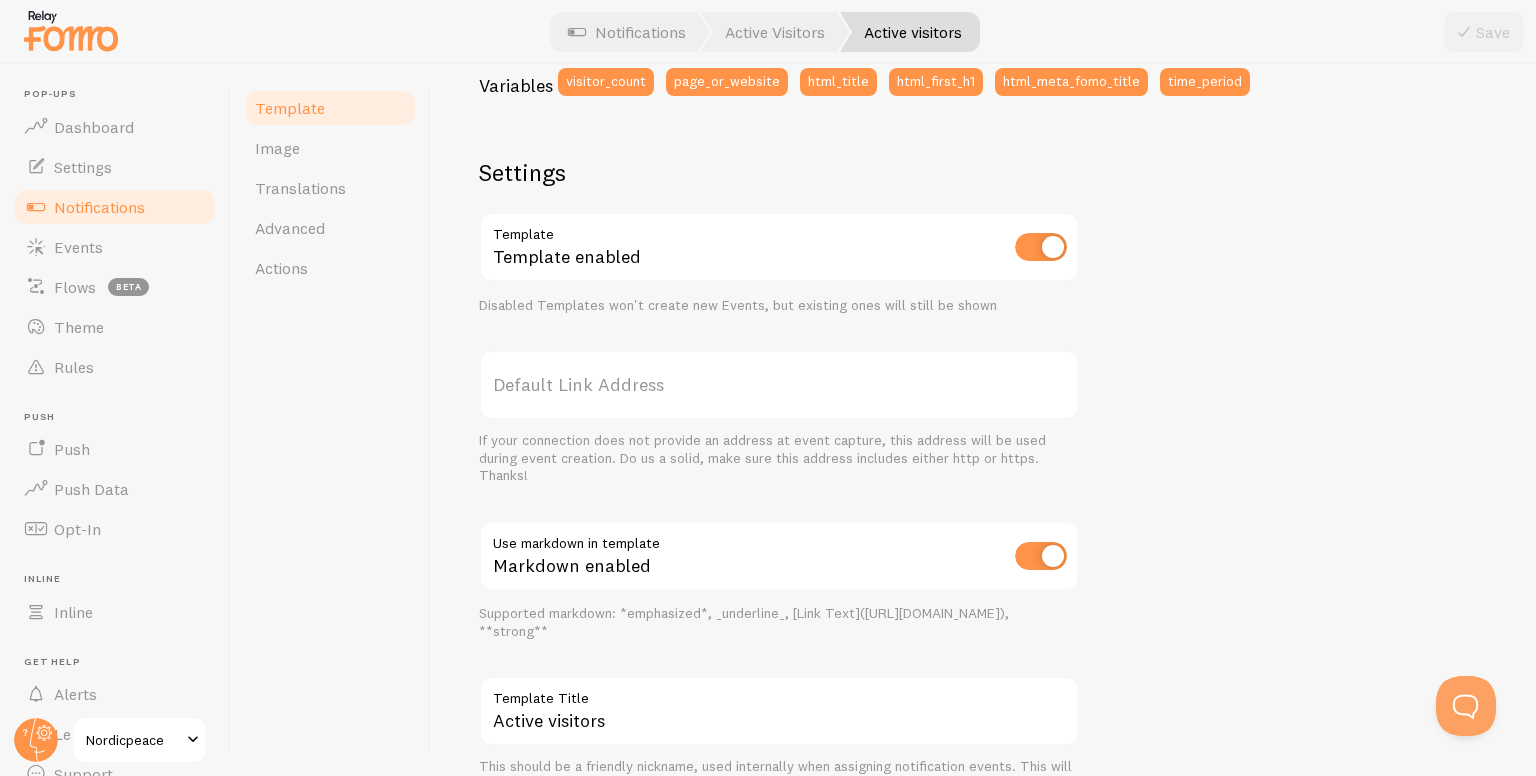 click on "Supported markdown: *emphasized*, _underline_, [Link Text]([URL][DOMAIN_NAME]), **strong**" at bounding box center [779, 622] 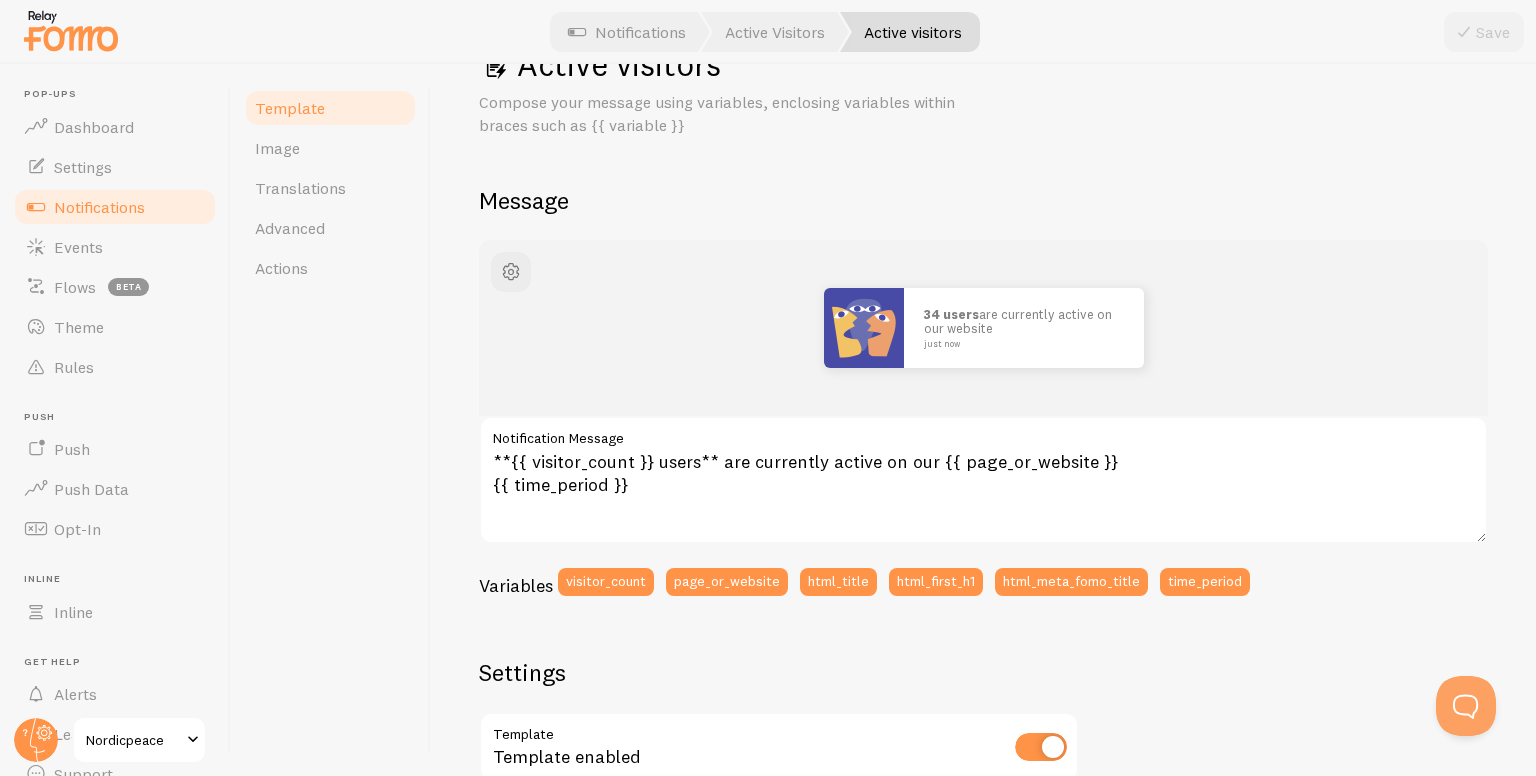 scroll, scrollTop: 0, scrollLeft: 0, axis: both 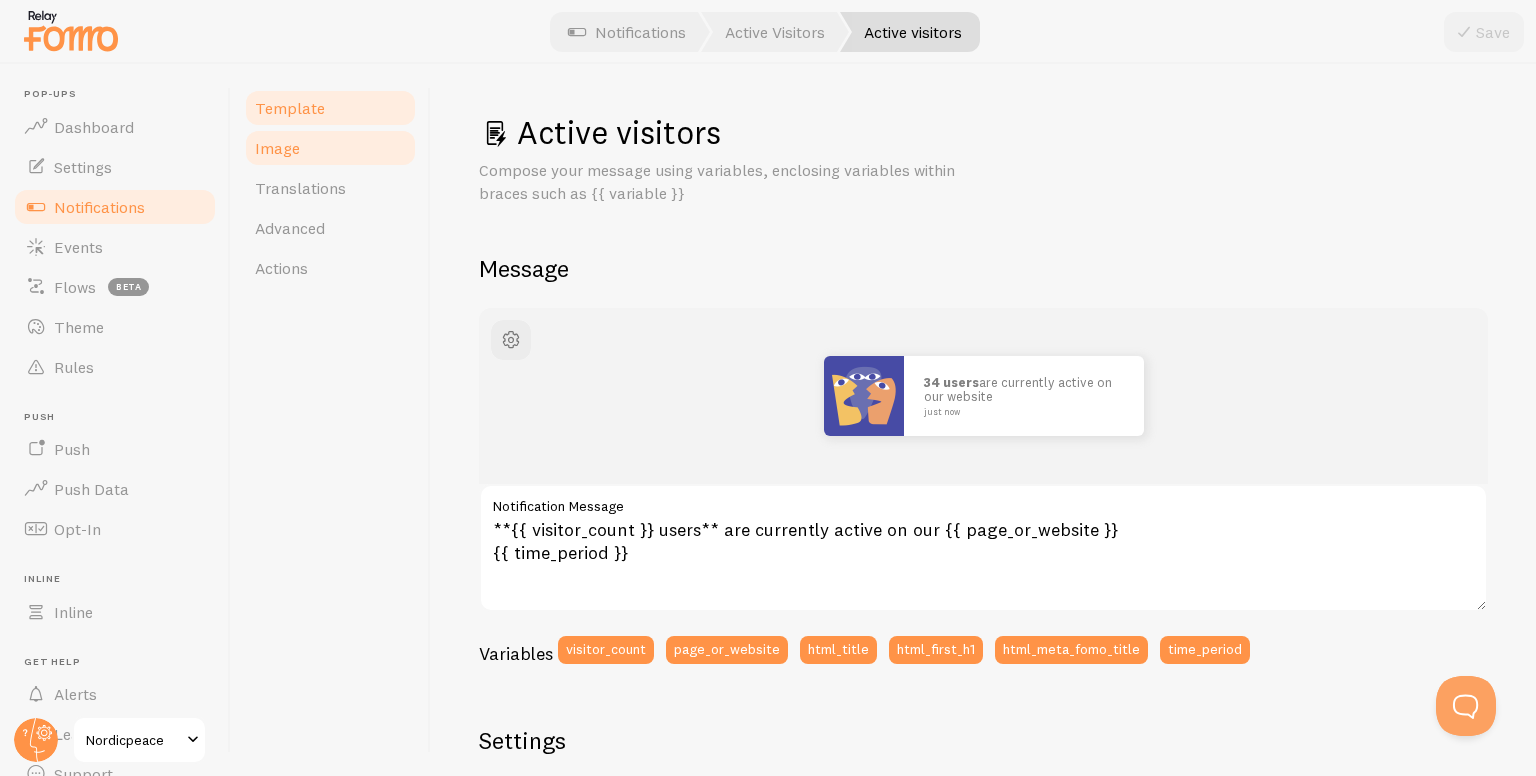 click on "Image" at bounding box center (330, 148) 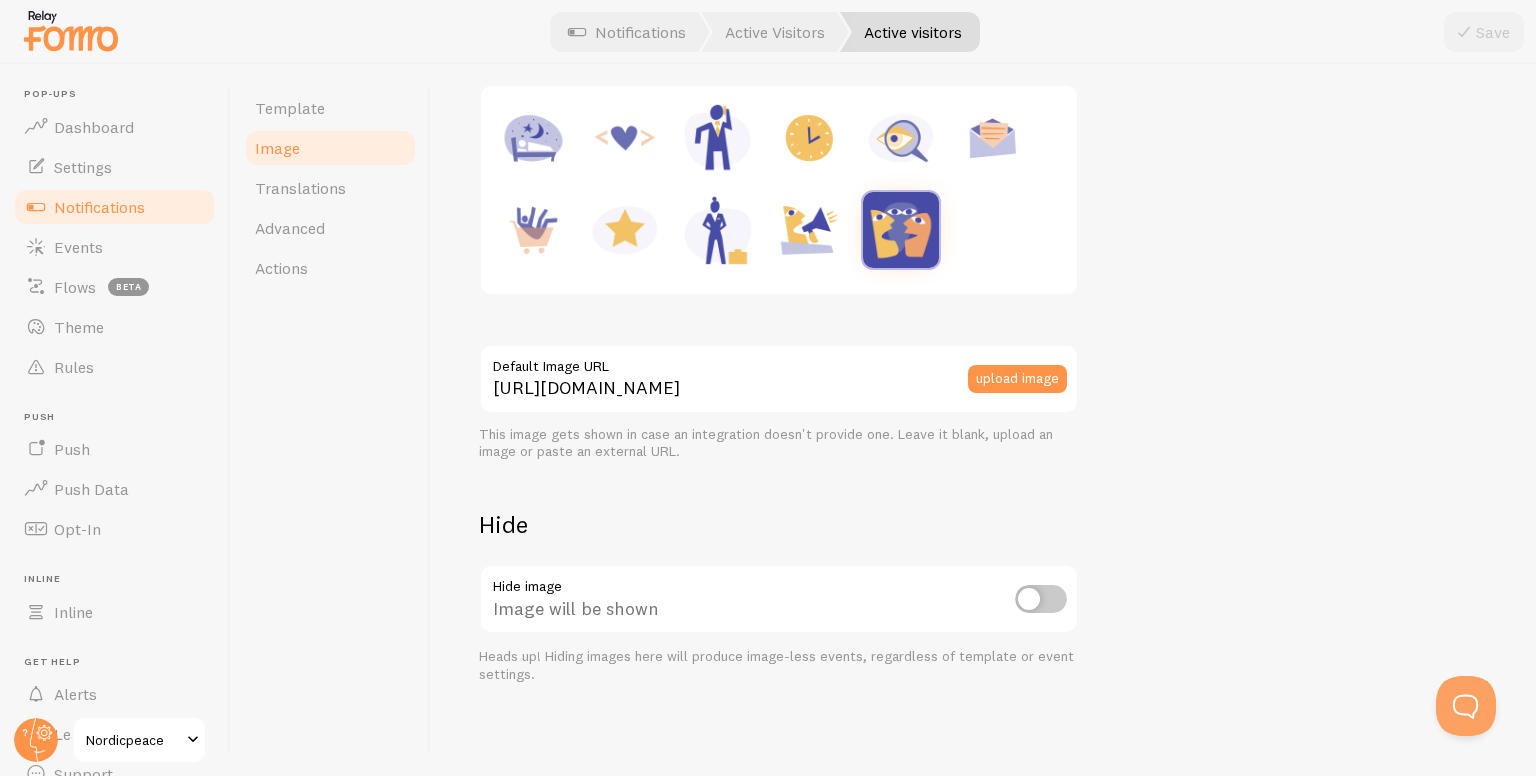 scroll, scrollTop: 317, scrollLeft: 0, axis: vertical 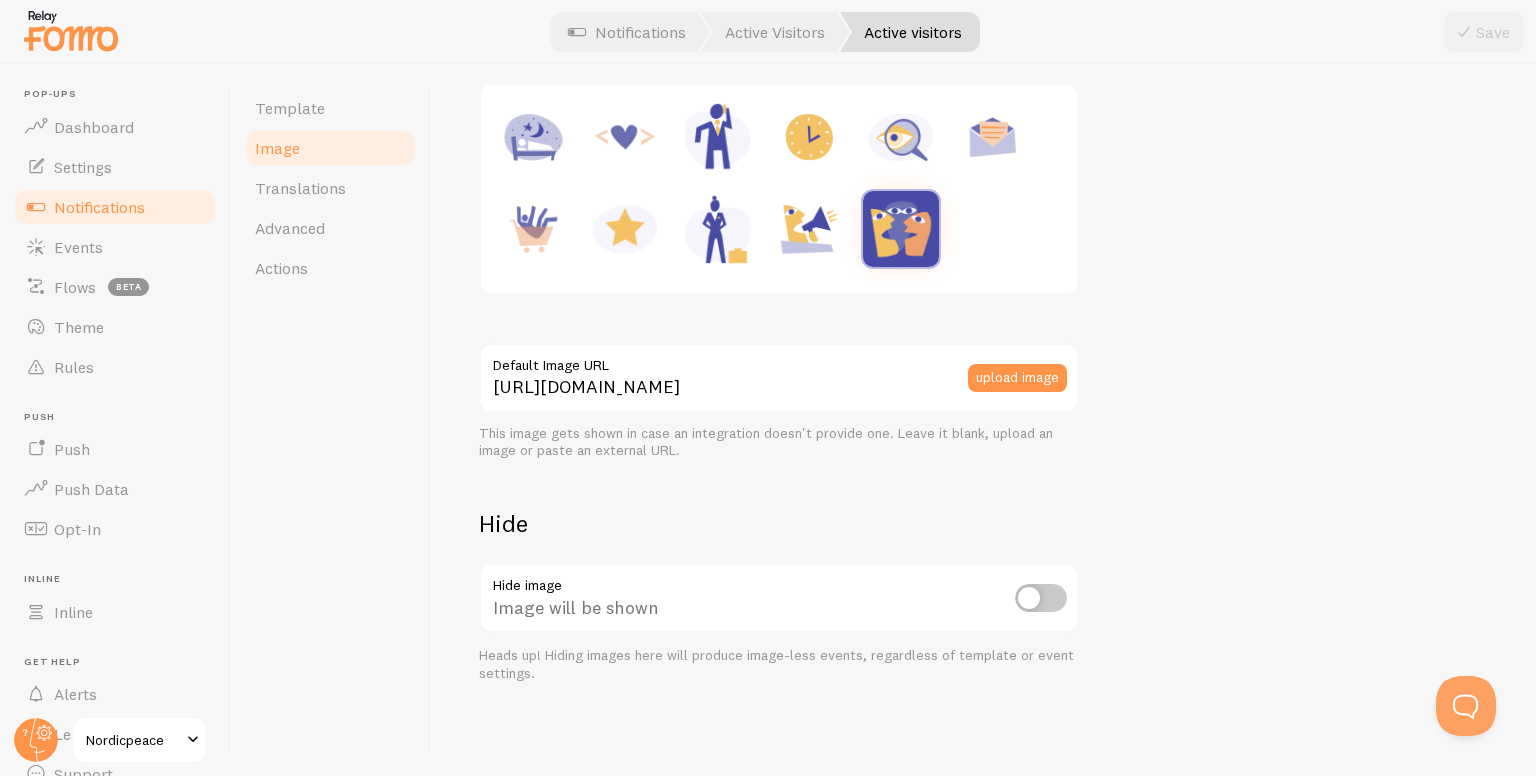 click at bounding box center [1041, 598] 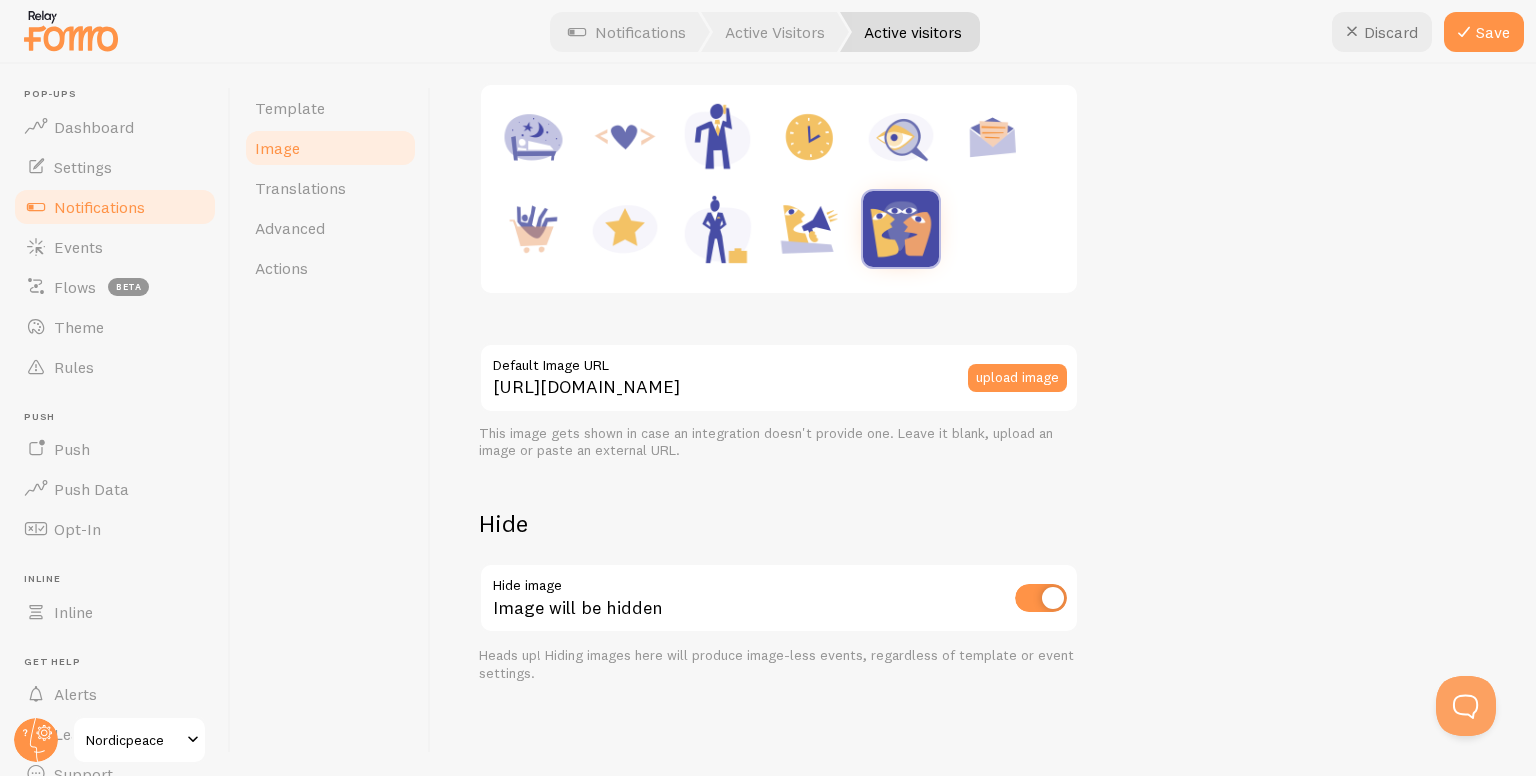 click at bounding box center (1041, 598) 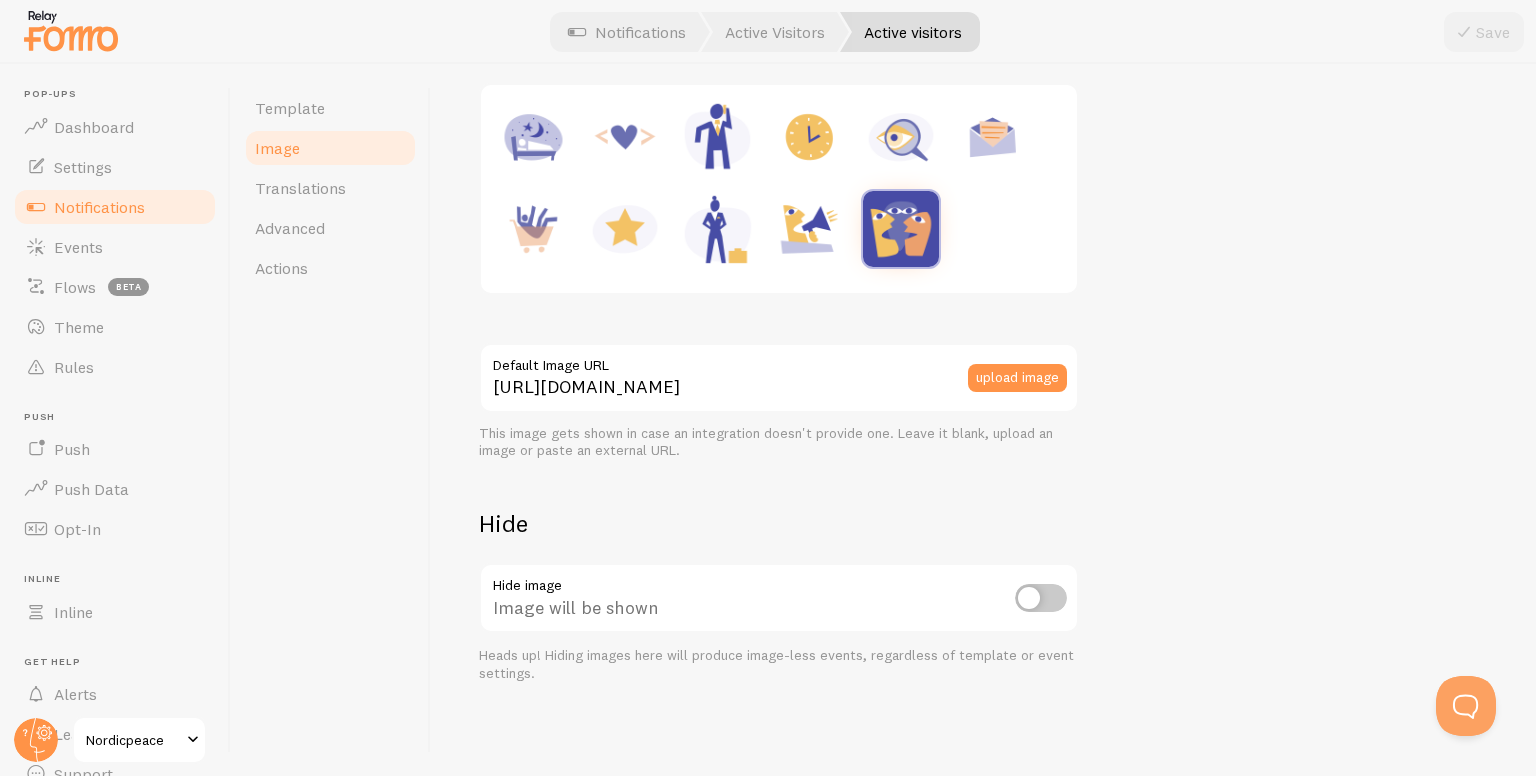 click on "This is true for every new event that is created. To change the apperance of old events visit the  Events  tab.
Default       [URL][DOMAIN_NAME]   Default Image URL     upload image
This image gets shown in case an integration doesn't provide one. Leave it blank, upload an image or paste an external URL.       Hide       Hide image   Image will be shown   Heads up! Hiding images here will produce image-less events, regardless of template or event settings." at bounding box center (983, 309) 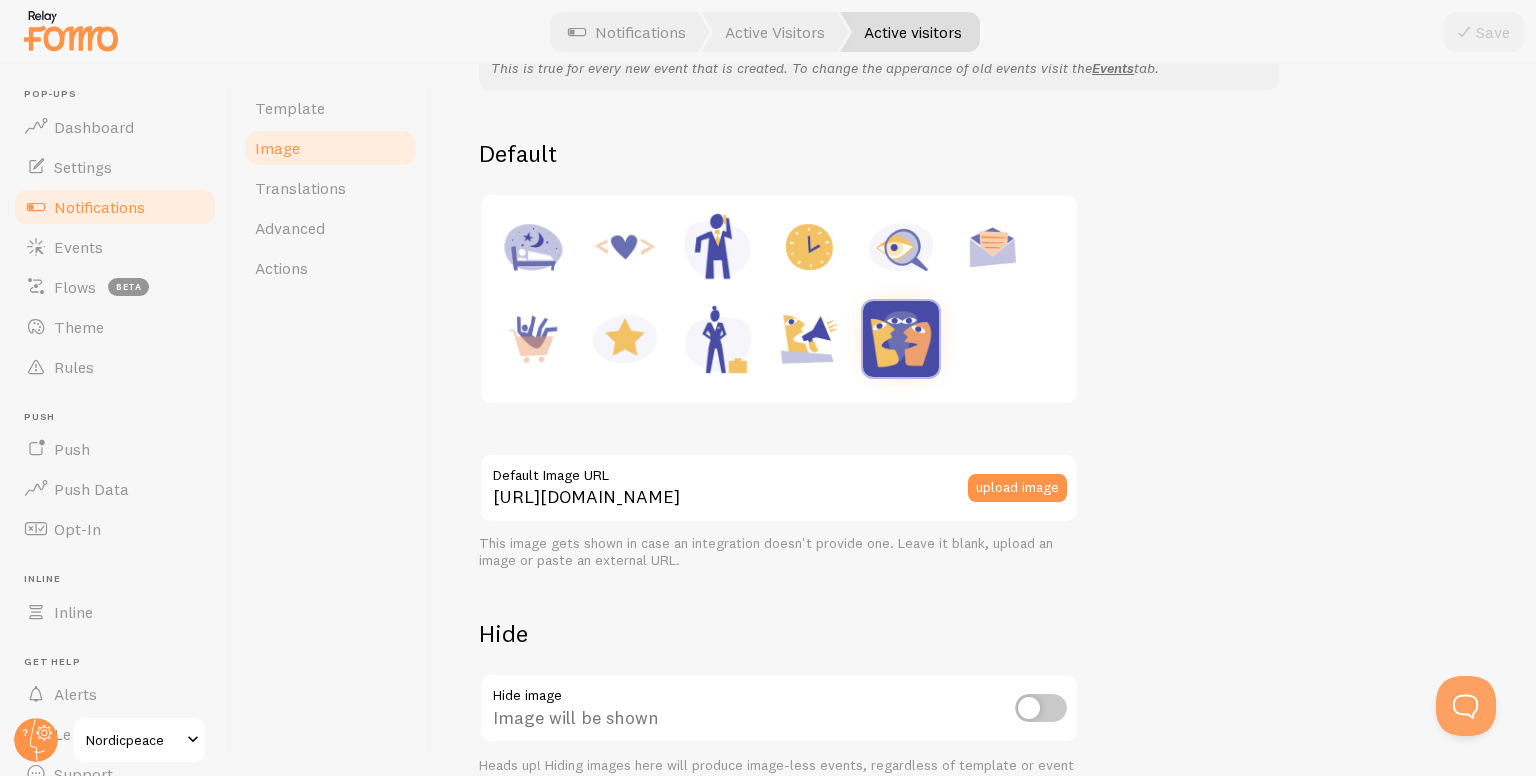 scroll, scrollTop: 0, scrollLeft: 0, axis: both 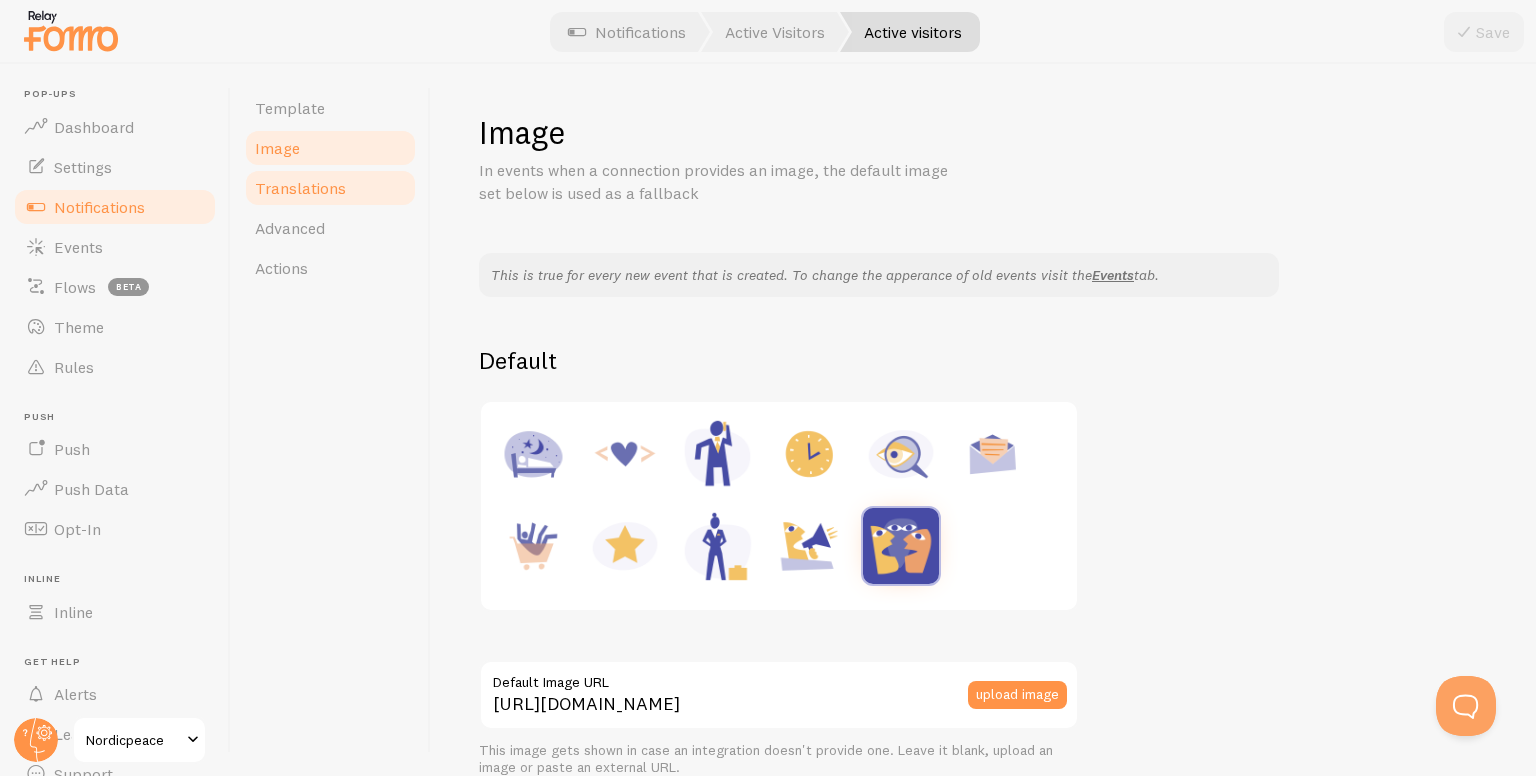 click on "Translations" at bounding box center [300, 188] 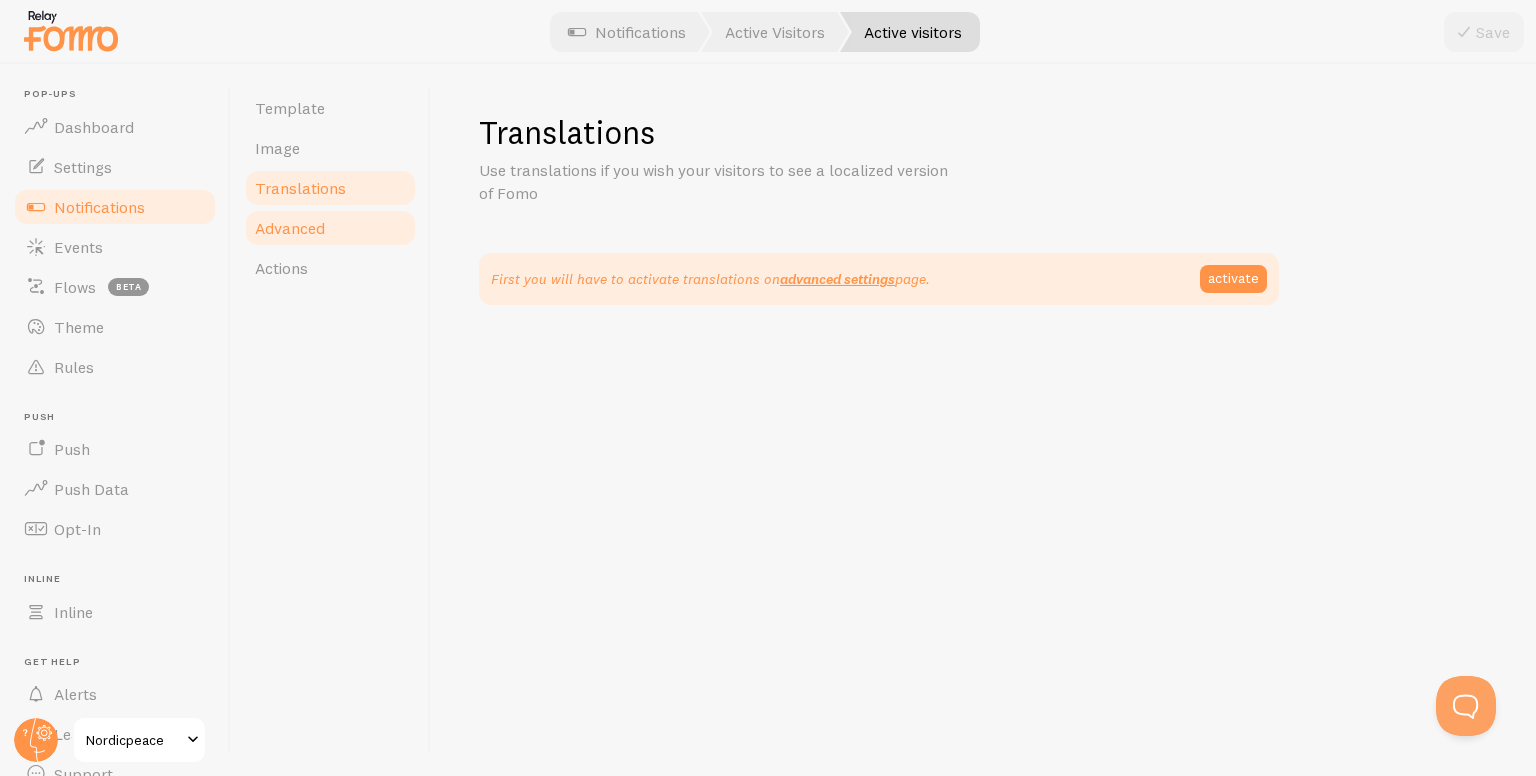 click on "Advanced" at bounding box center [330, 228] 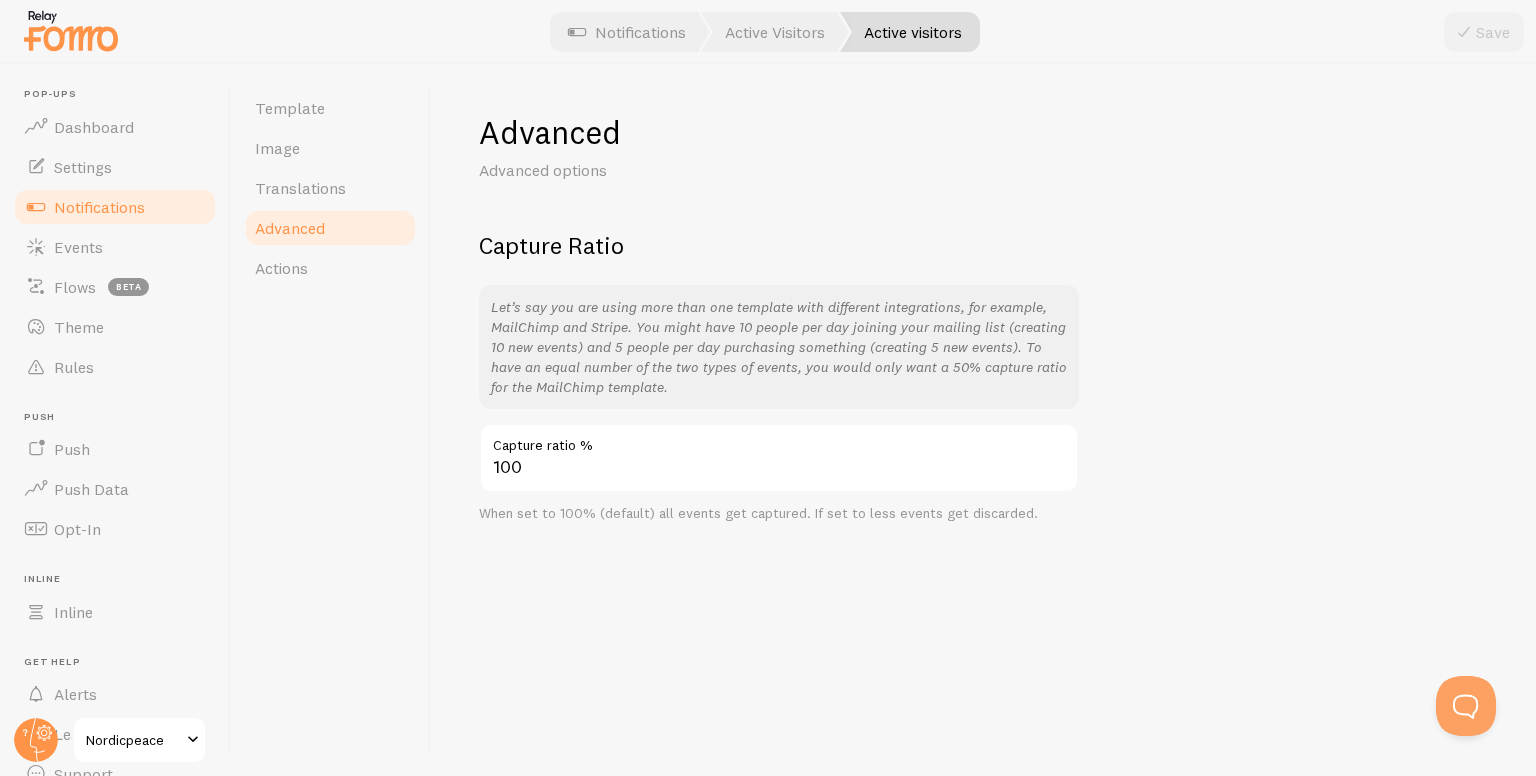 click on "Advanced
Advanced options
Capture Ratio
Let’s say you are using more than one template with different integrations, for example, MailChimp and Stripe. You might have 10 people per day joining your mailing list (creating 10 new events) and 5 people per day purchasing something (creating 5 new events). To have an equal number of the two types of events, you would only want a 50% capture ratio for the MailChimp template.
100   Capture ratio %       When set to 100% (default) all events get captured. If set to less events get discarded." at bounding box center (983, 420) 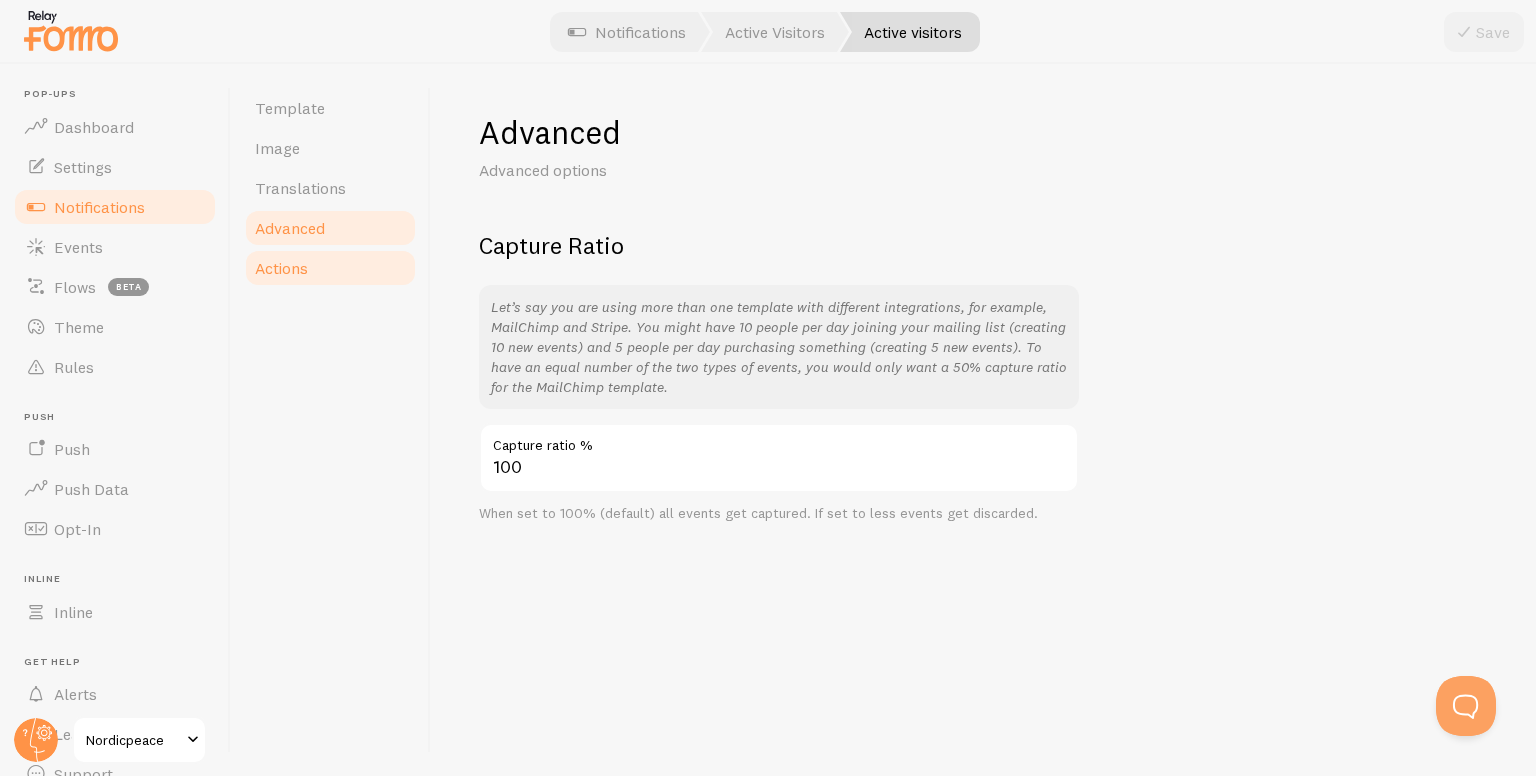 click on "Actions" at bounding box center [281, 268] 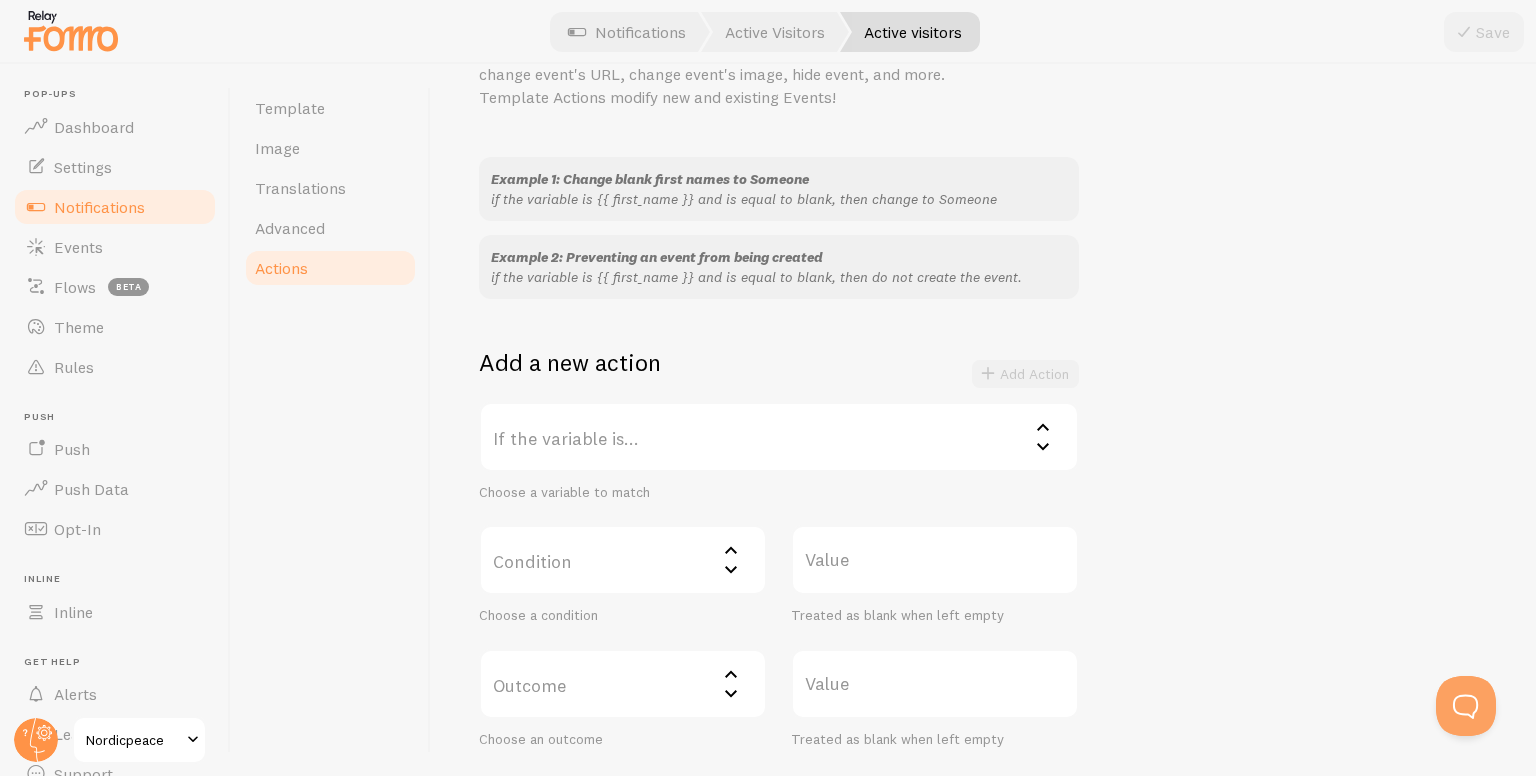 scroll, scrollTop: 0, scrollLeft: 0, axis: both 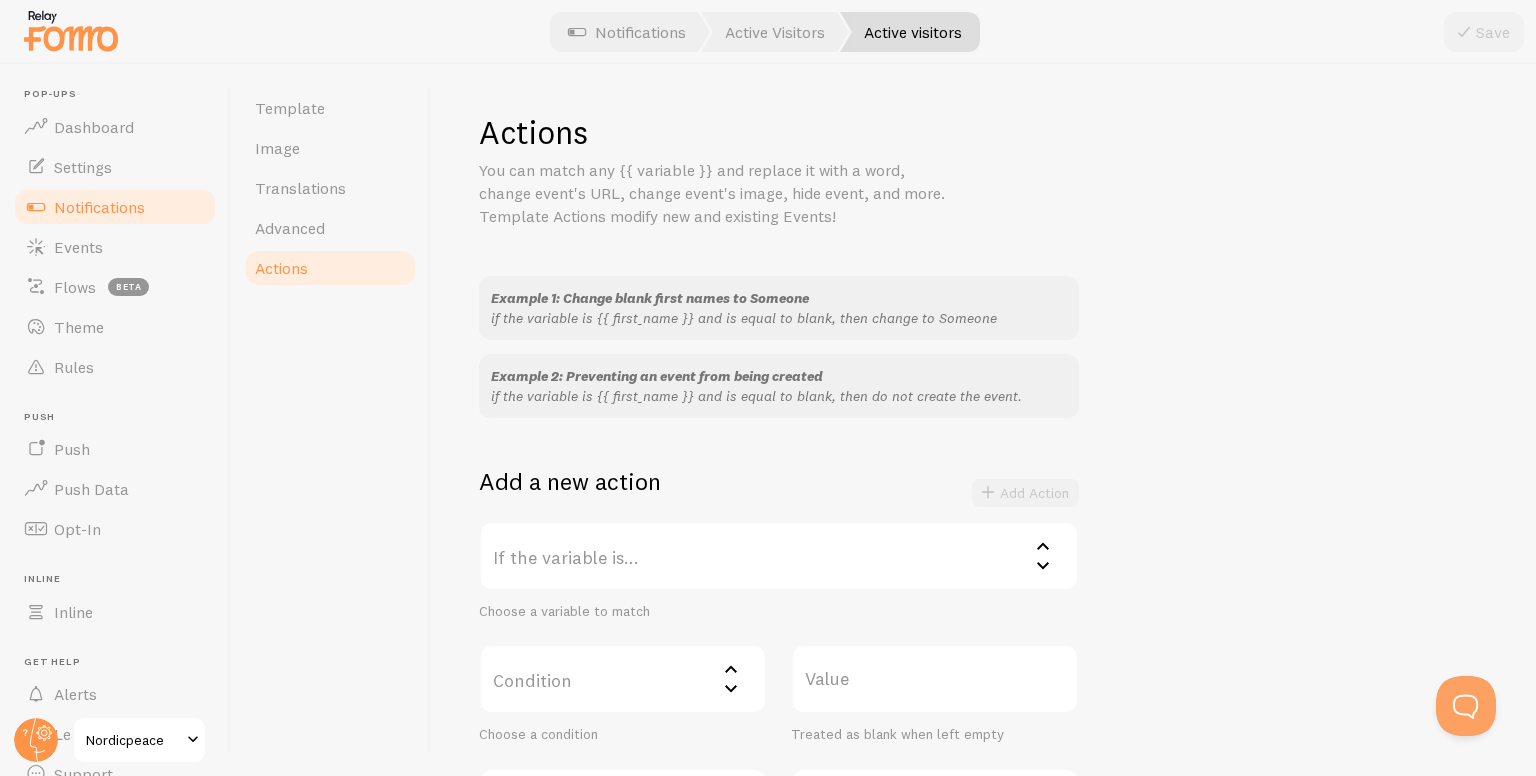 click on "Actions
You can match any {{ variable }} and replace it with a word, change event's URL, change event's image, hide event, and more. Template Actions modify new and existing Events!
Example 1: Change blank first names to Someone
if the variable is {{ first_name }} and is equal to blank, then change to Someone
Example 2: Preventing an event from being created
if the variable is {{ first_name }} and is equal to blank, then do not create the event.
Add a new action
Add Action
If the variable is...     Select variable       first_name  city  province  country  title  url  image_url  email_address  ip_address  visitor_count  page_or_website  time_period  html_title  html_first_h1  html_meta_fomo_title    Choose a variable to match   Condition     Select matcher       equals  not equal  contains  does not contain  less than (number)  greater than (number)  character count fewer than  character count greater than" at bounding box center [983, 489] 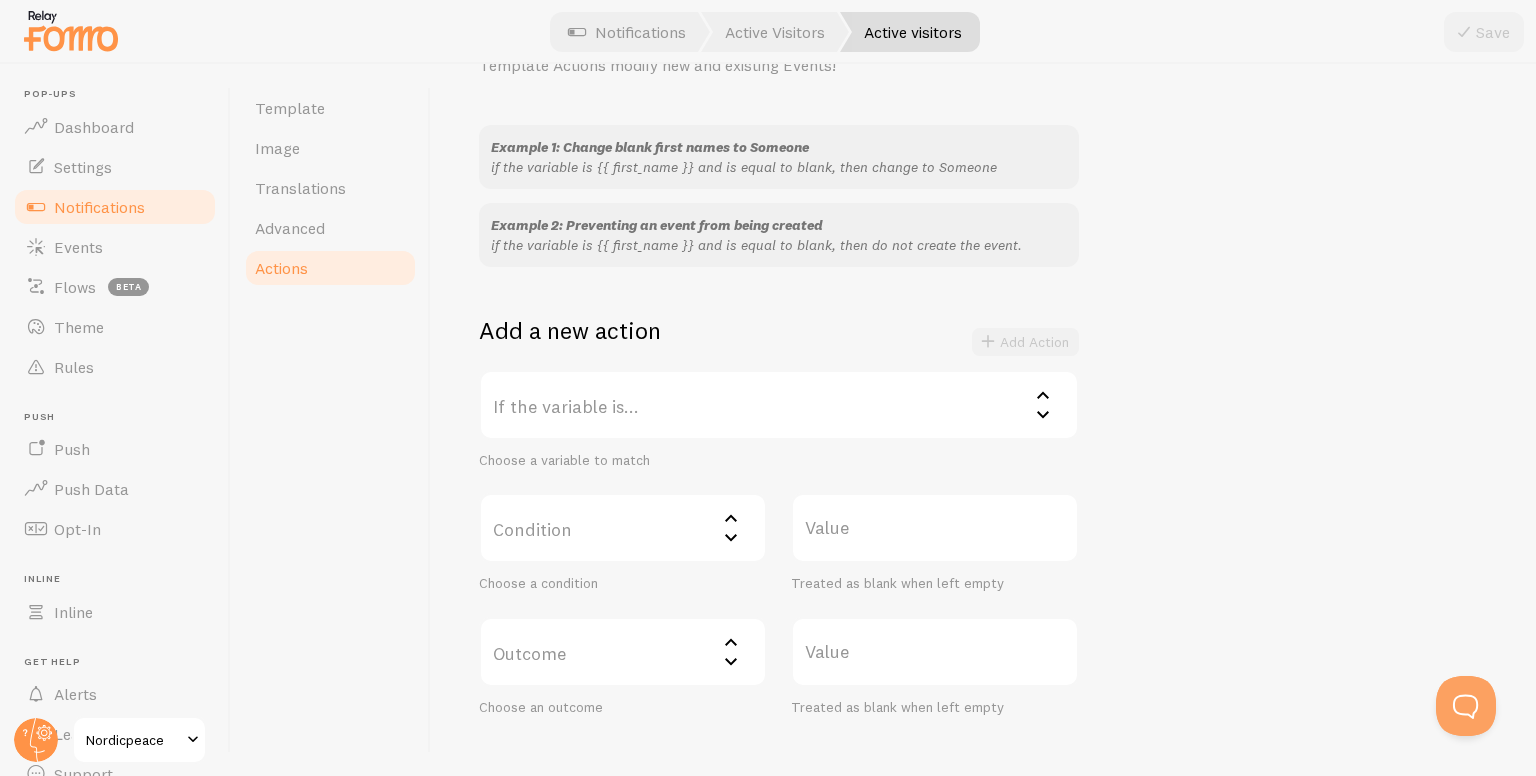 scroll, scrollTop: 0, scrollLeft: 0, axis: both 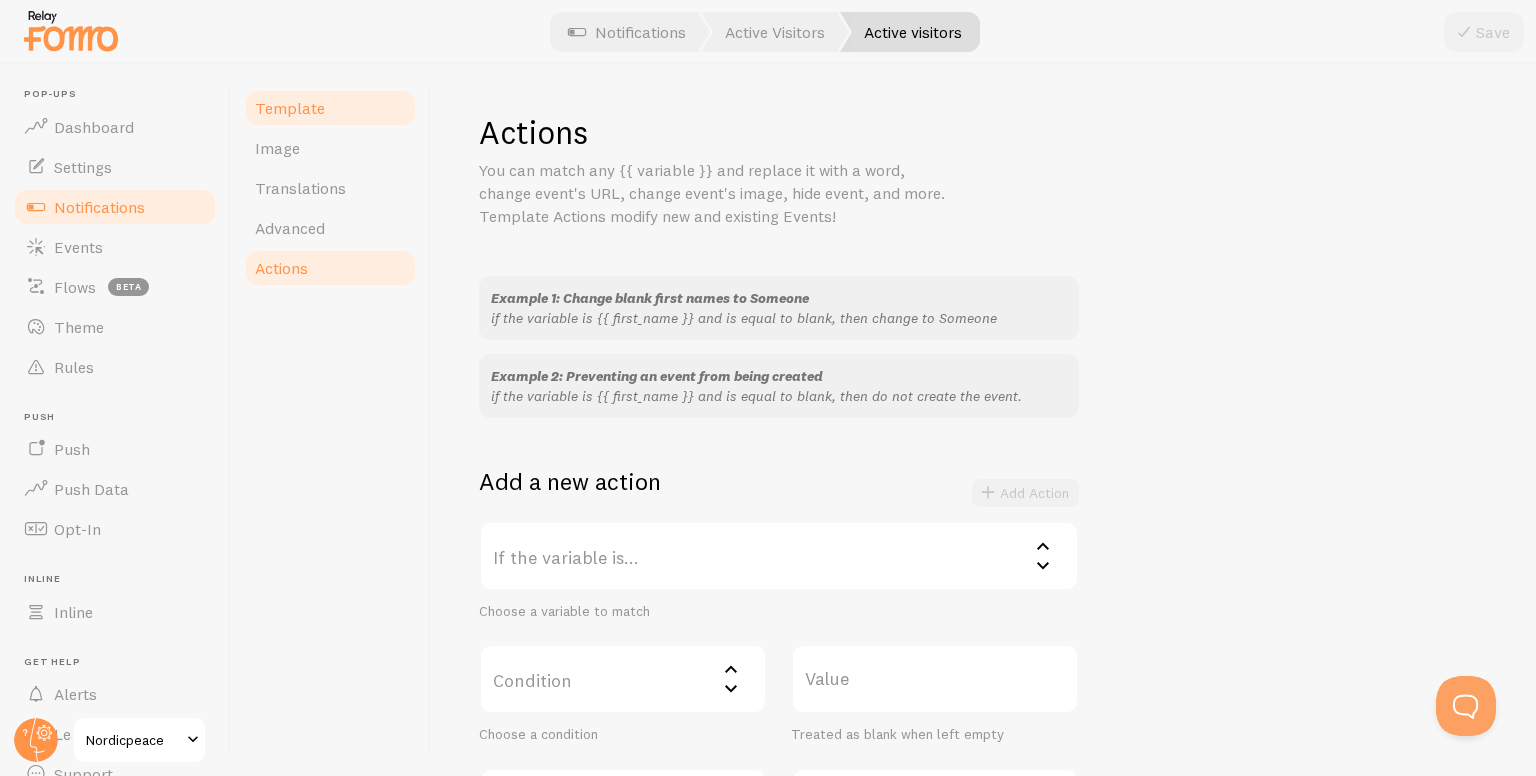 click on "Template" at bounding box center [290, 108] 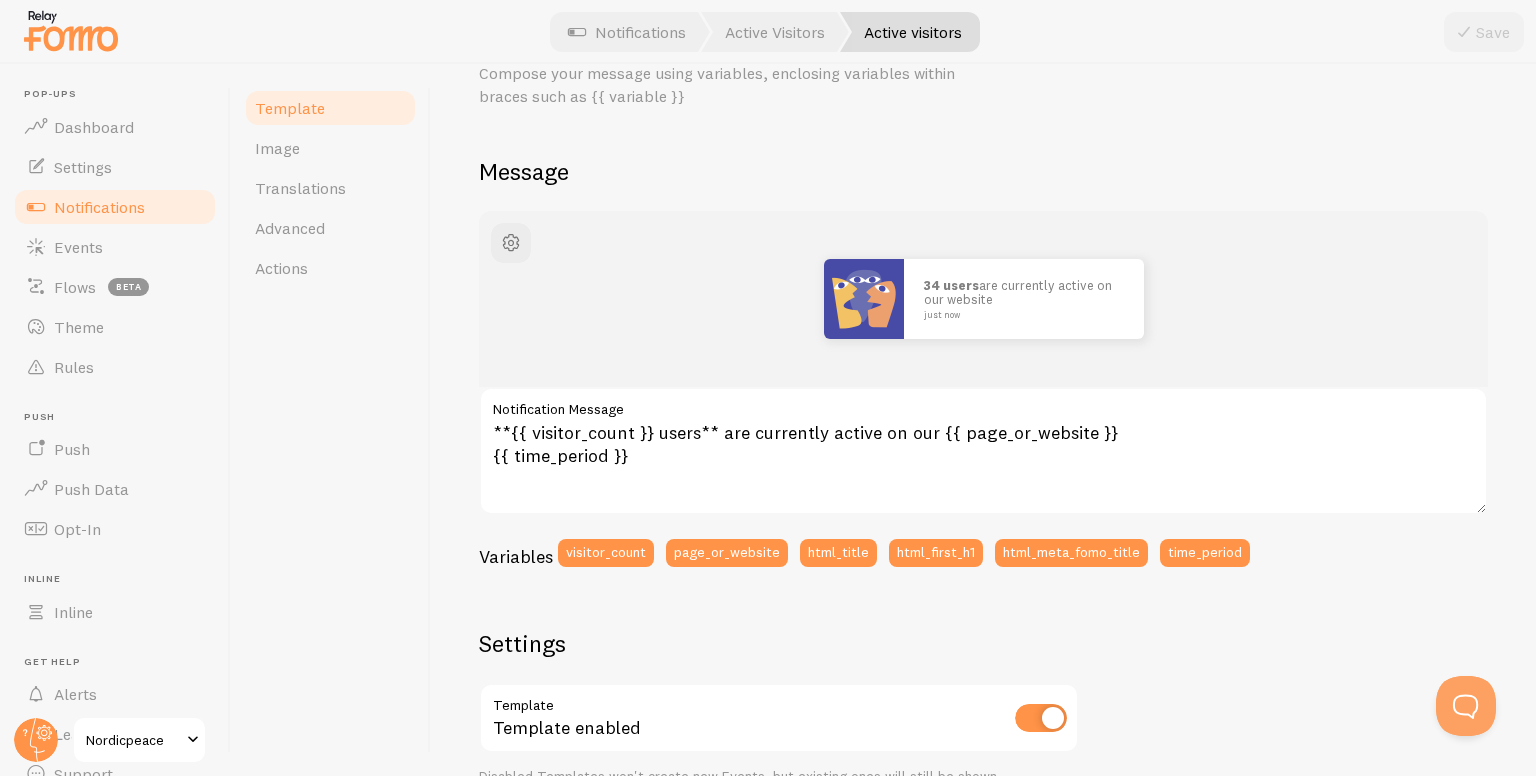scroll, scrollTop: 0, scrollLeft: 0, axis: both 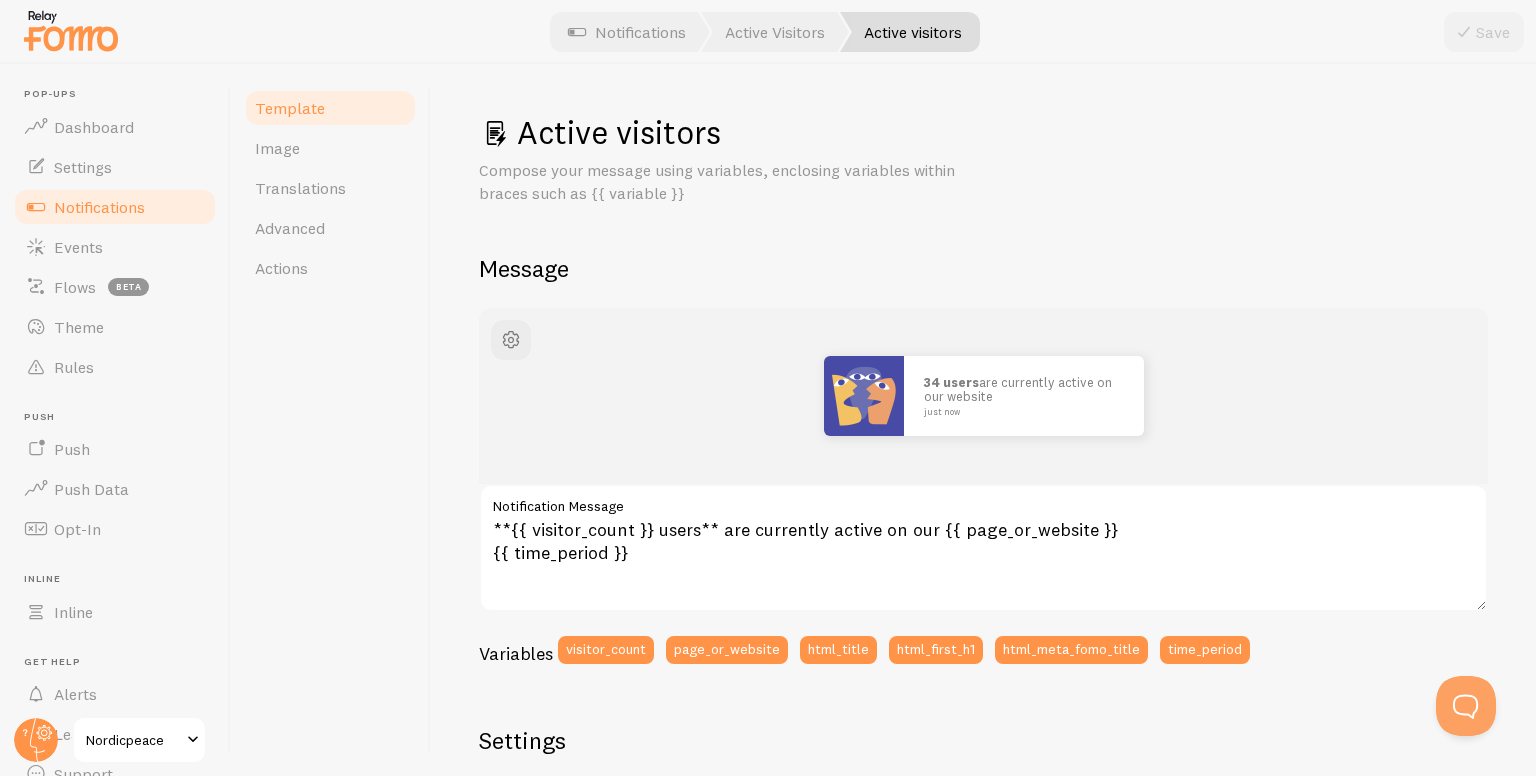 drag, startPoint x: 668, startPoint y: 13, endPoint x: 727, endPoint y: 28, distance: 60.876926 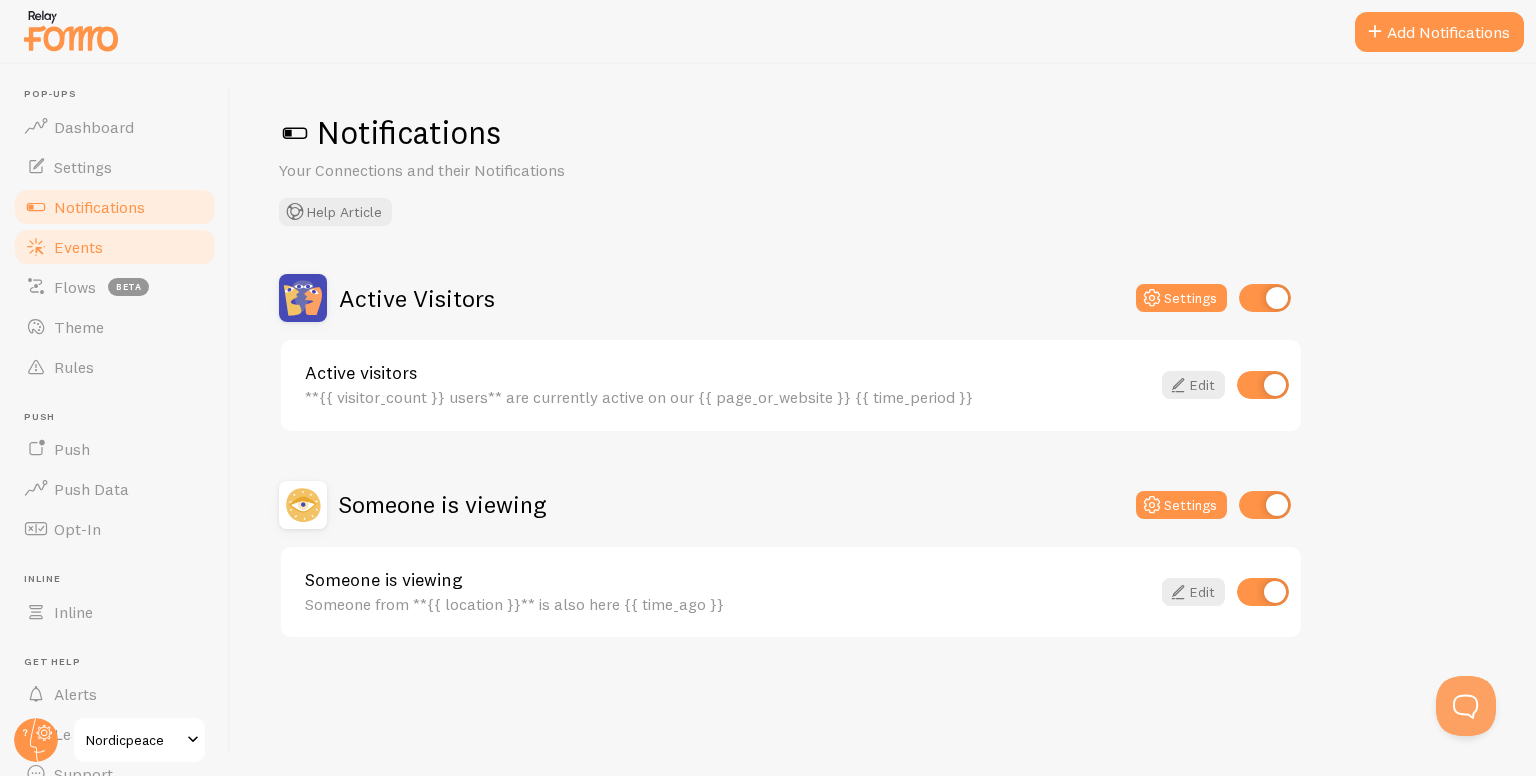 click on "Events" at bounding box center (78, 247) 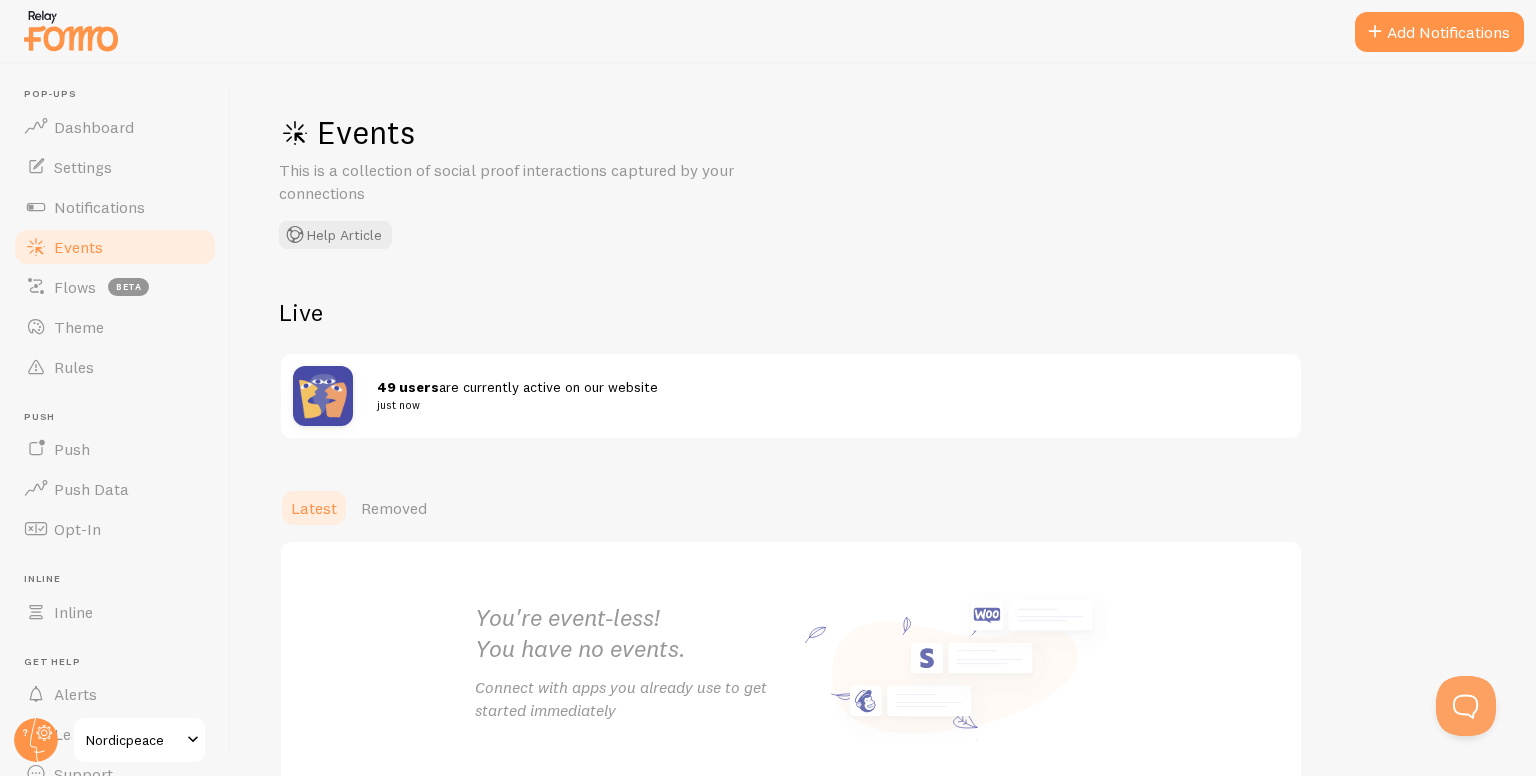 scroll, scrollTop: 113, scrollLeft: 0, axis: vertical 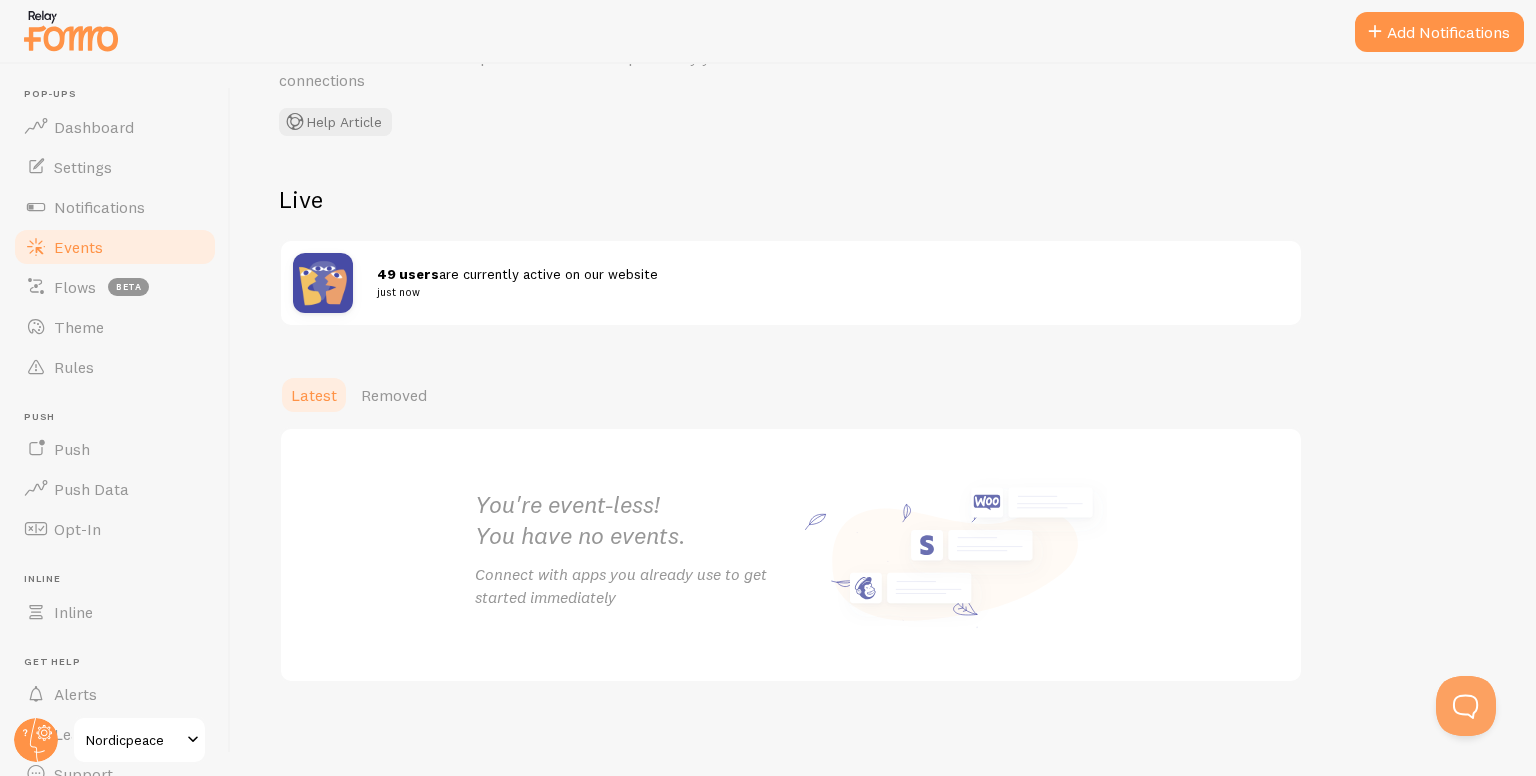 click on "just now" at bounding box center (821, 292) 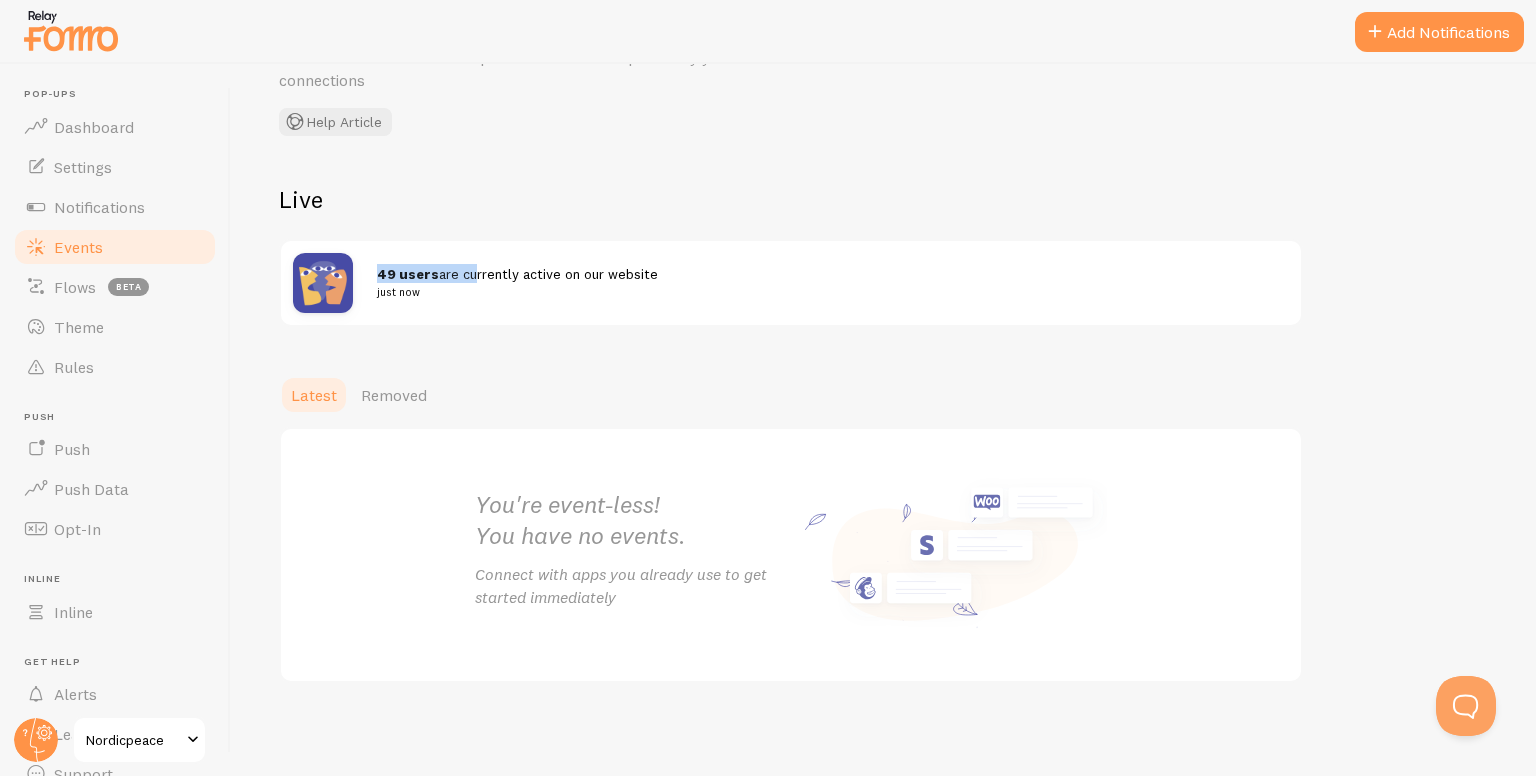 drag, startPoint x: 376, startPoint y: 275, endPoint x: 468, endPoint y: 321, distance: 102.85912 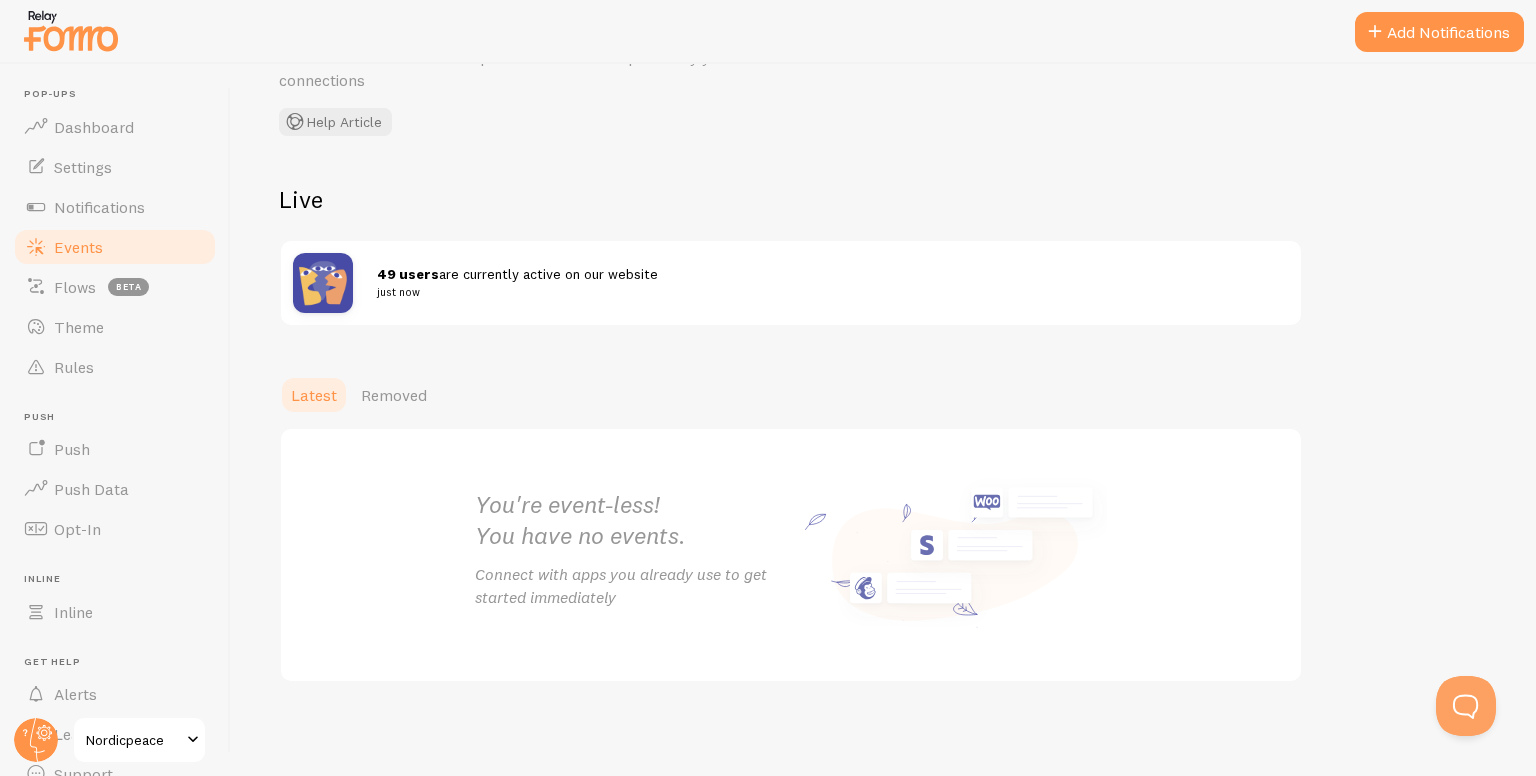 click on "You're event-less!  You have no events.
Connect with apps you already use to get started immediately" at bounding box center [791, 555] 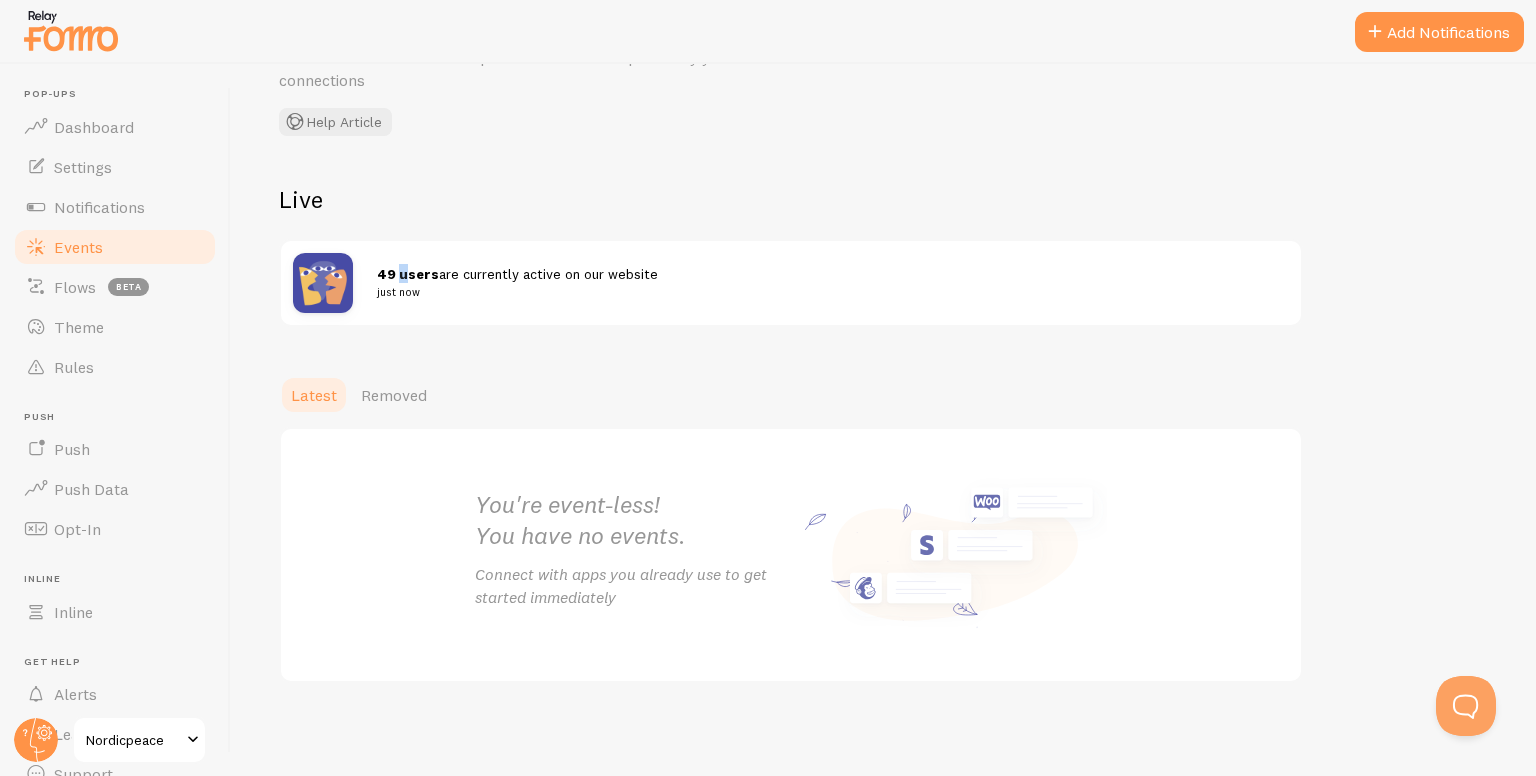 click on "49 users" at bounding box center (408, 274) 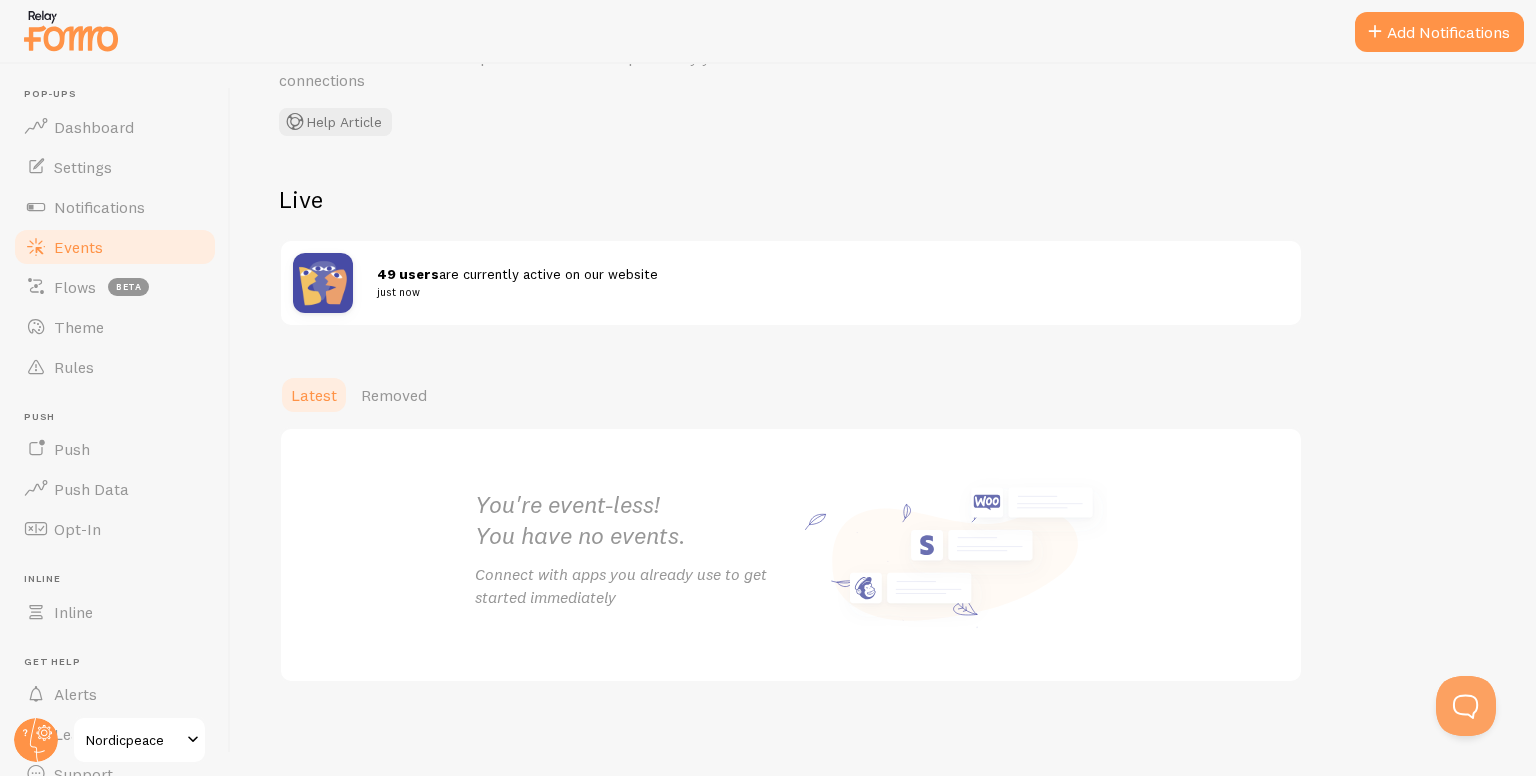 click on "You're event-less!  You have no events." at bounding box center [633, 520] 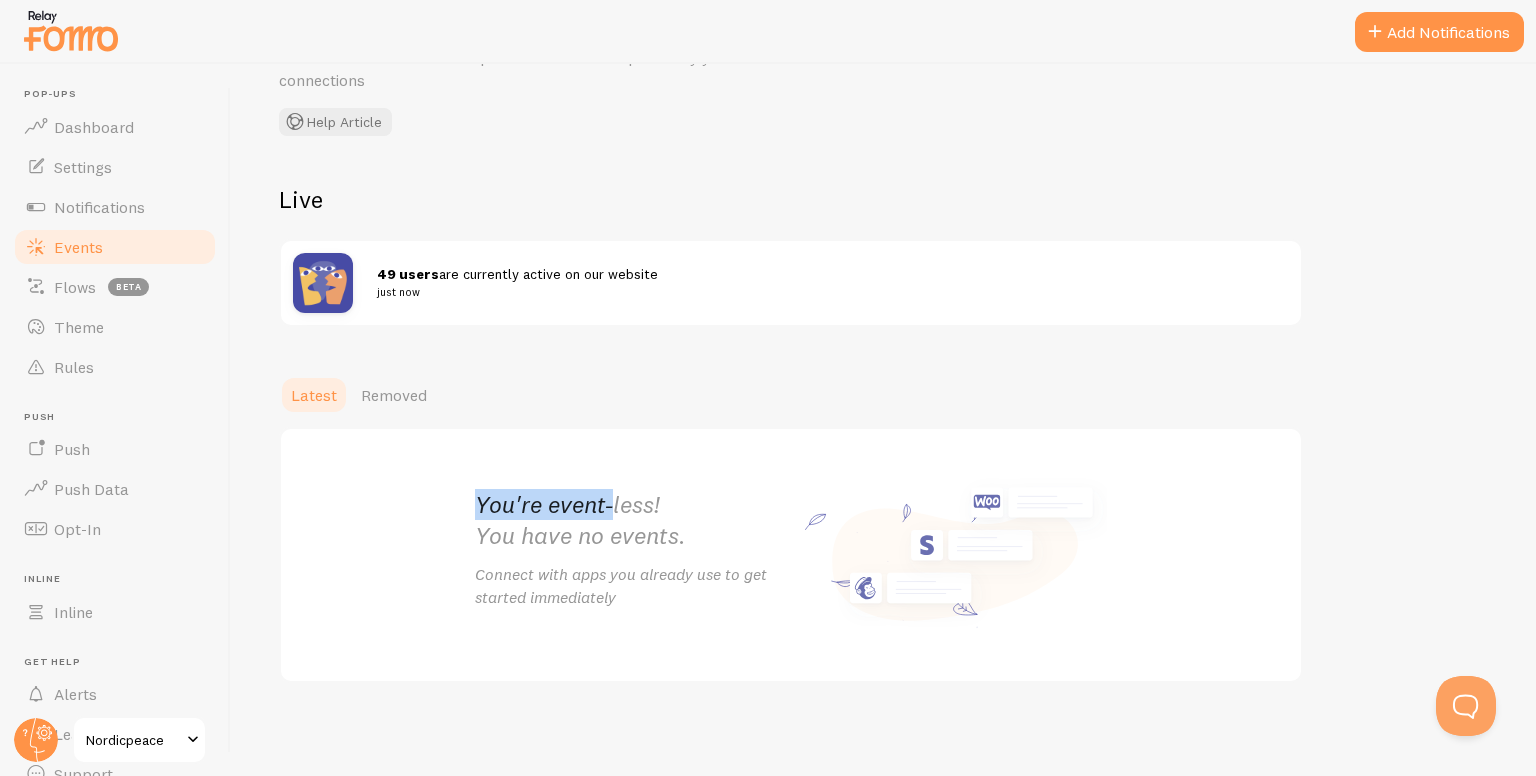 drag, startPoint x: 313, startPoint y: 422, endPoint x: 617, endPoint y: 500, distance: 313.8471 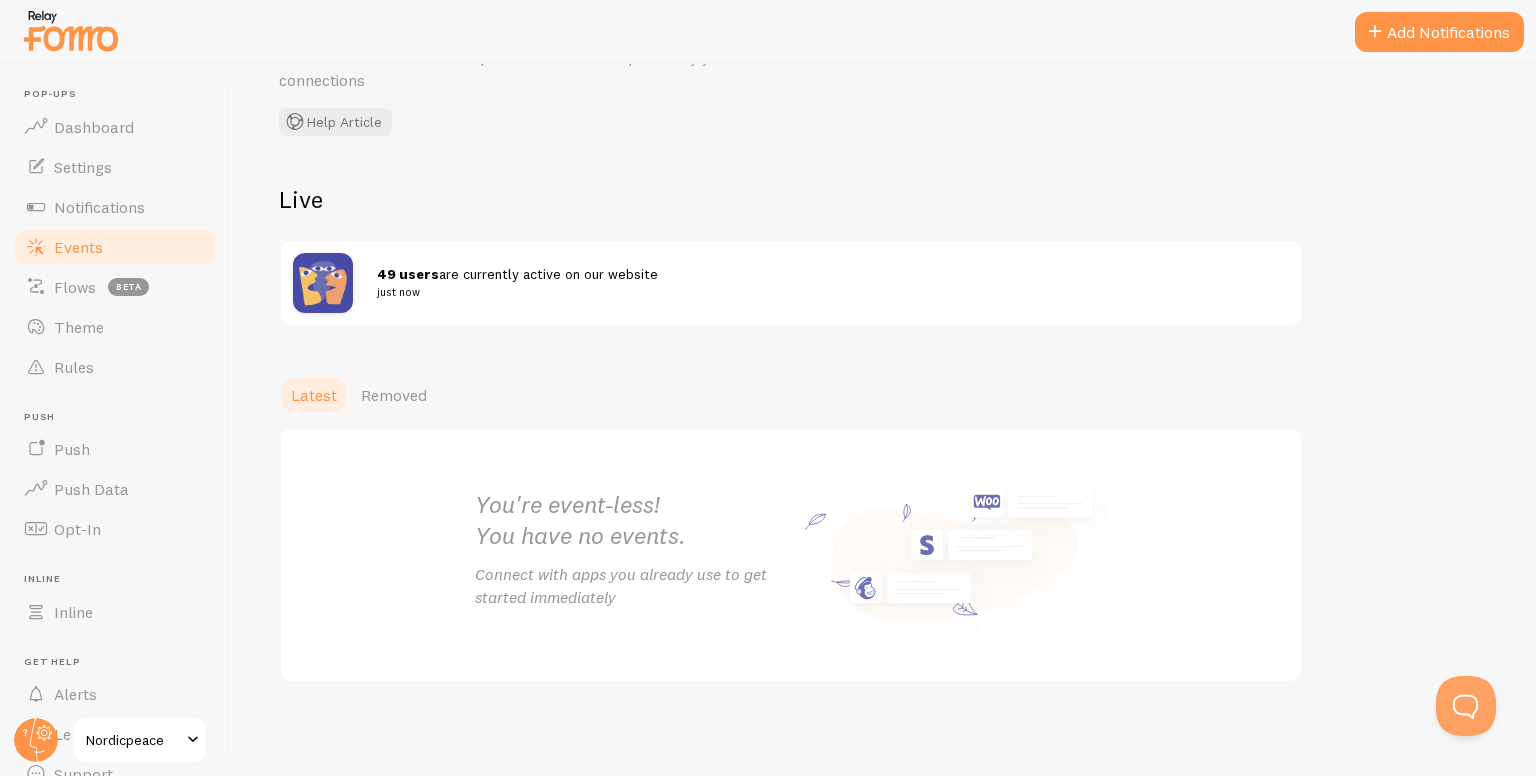click on "You're event-less!  You have no events." at bounding box center (633, 520) 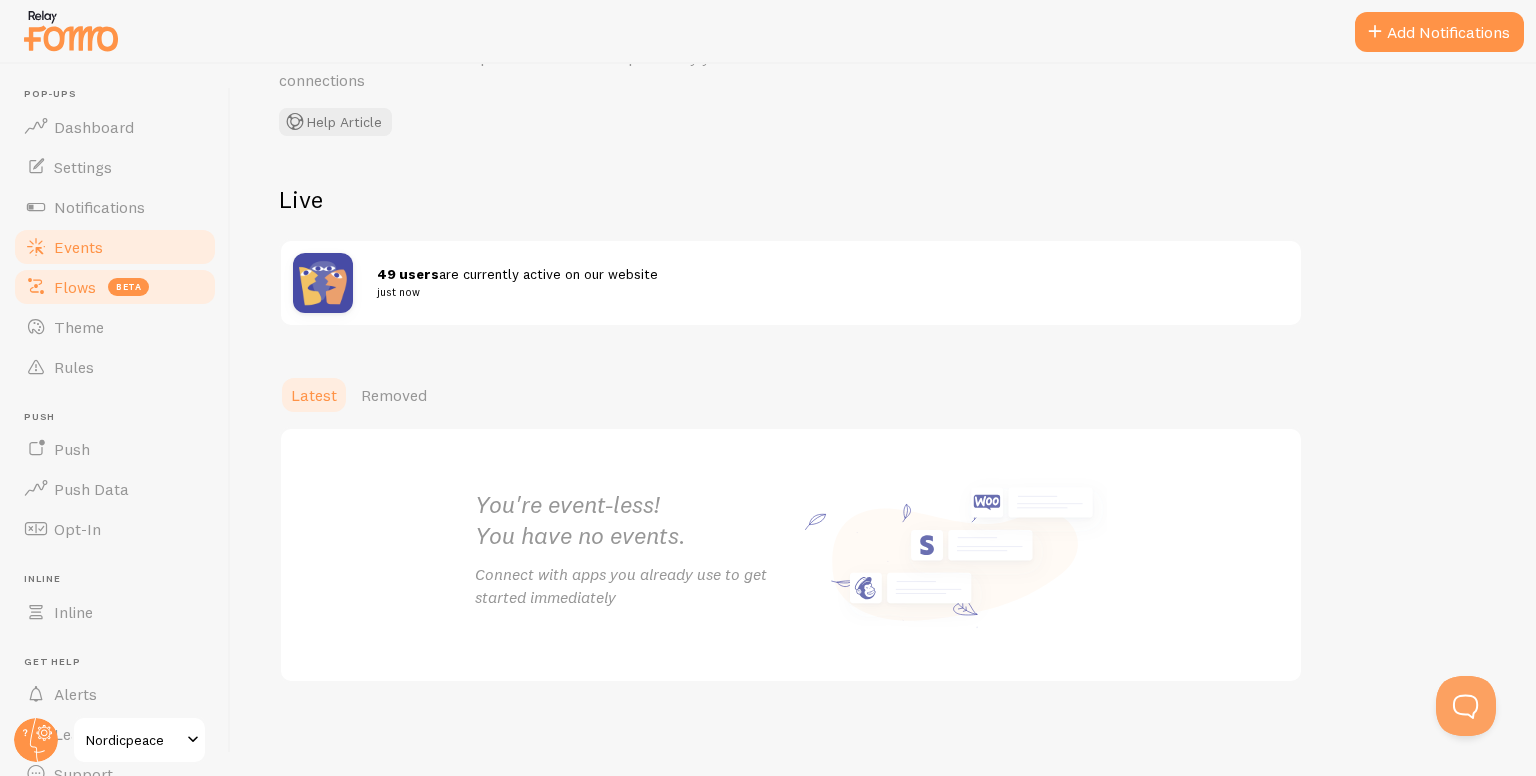 click on "Flows" at bounding box center (75, 287) 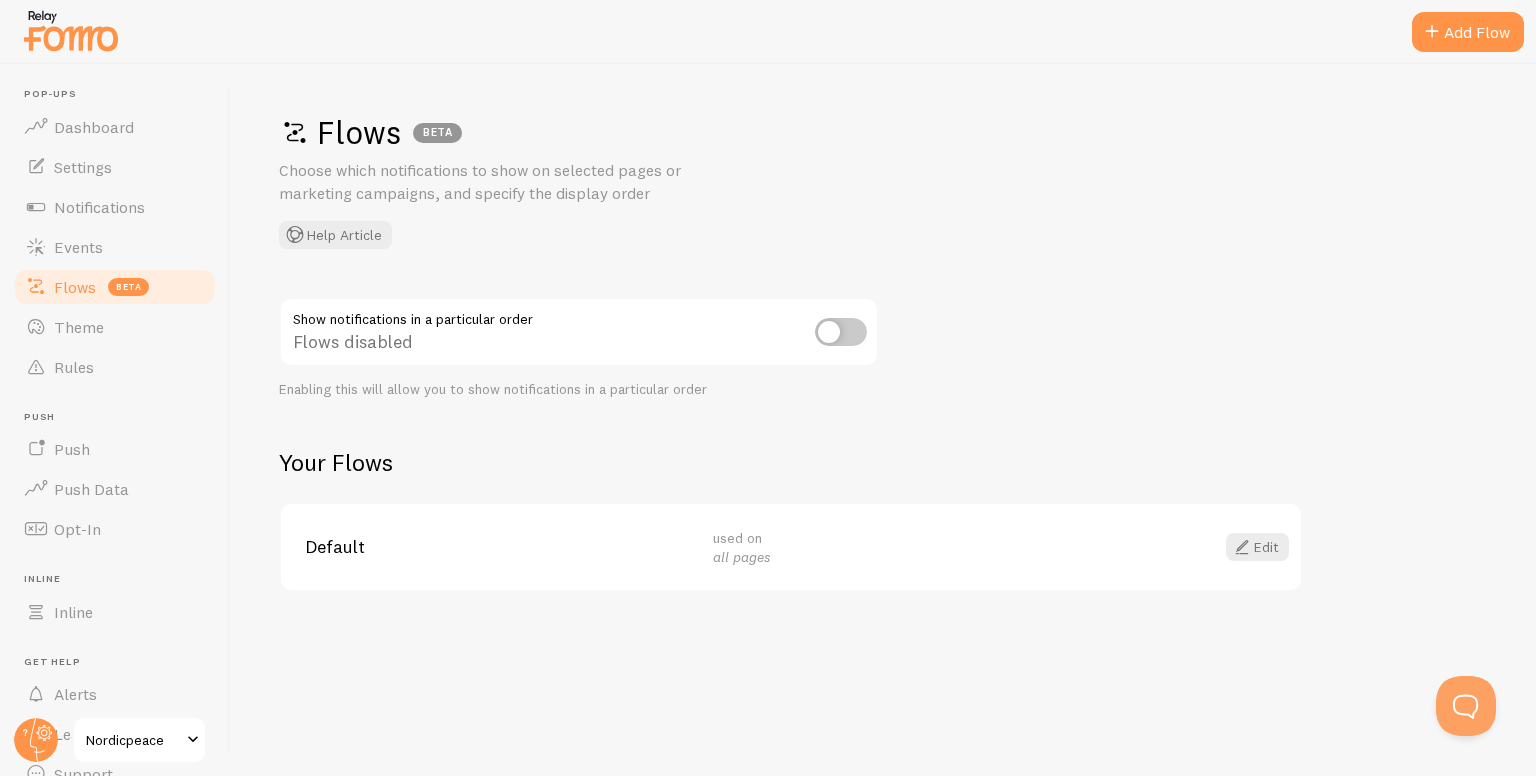 click on "Choose which notifications to show on selected pages or
marketing campaigns, and specify the display order" at bounding box center [519, 182] 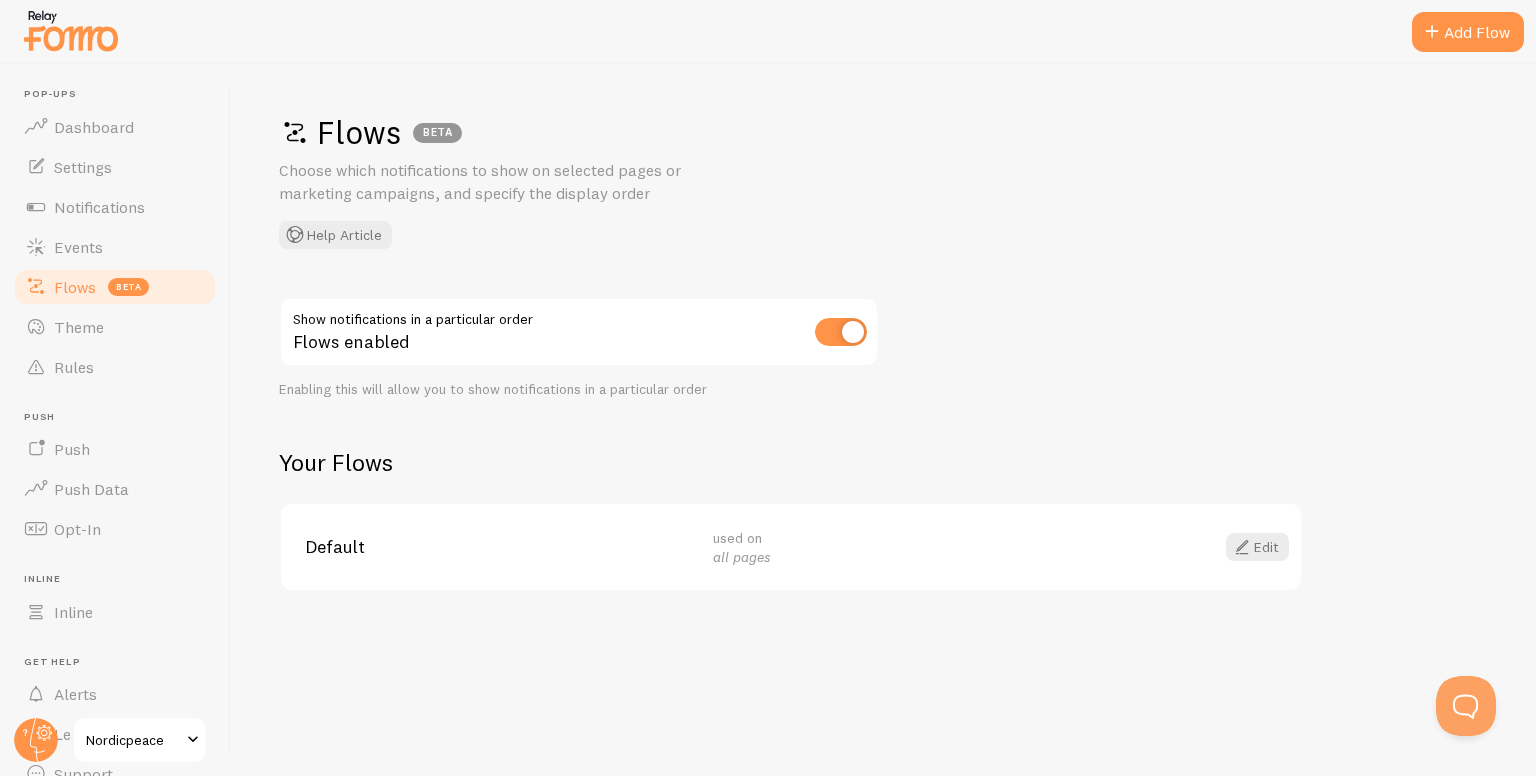 click on "Flows
BETA
Choose which notifications to show on selected pages or
marketing campaigns, and specify the display order
Help Article        Show notifications in a particular order   Flows enabled   Enabling this will allow you to show notifications in a particular order   Your Flows   Default   used on    all pages
Edit" at bounding box center (883, 420) 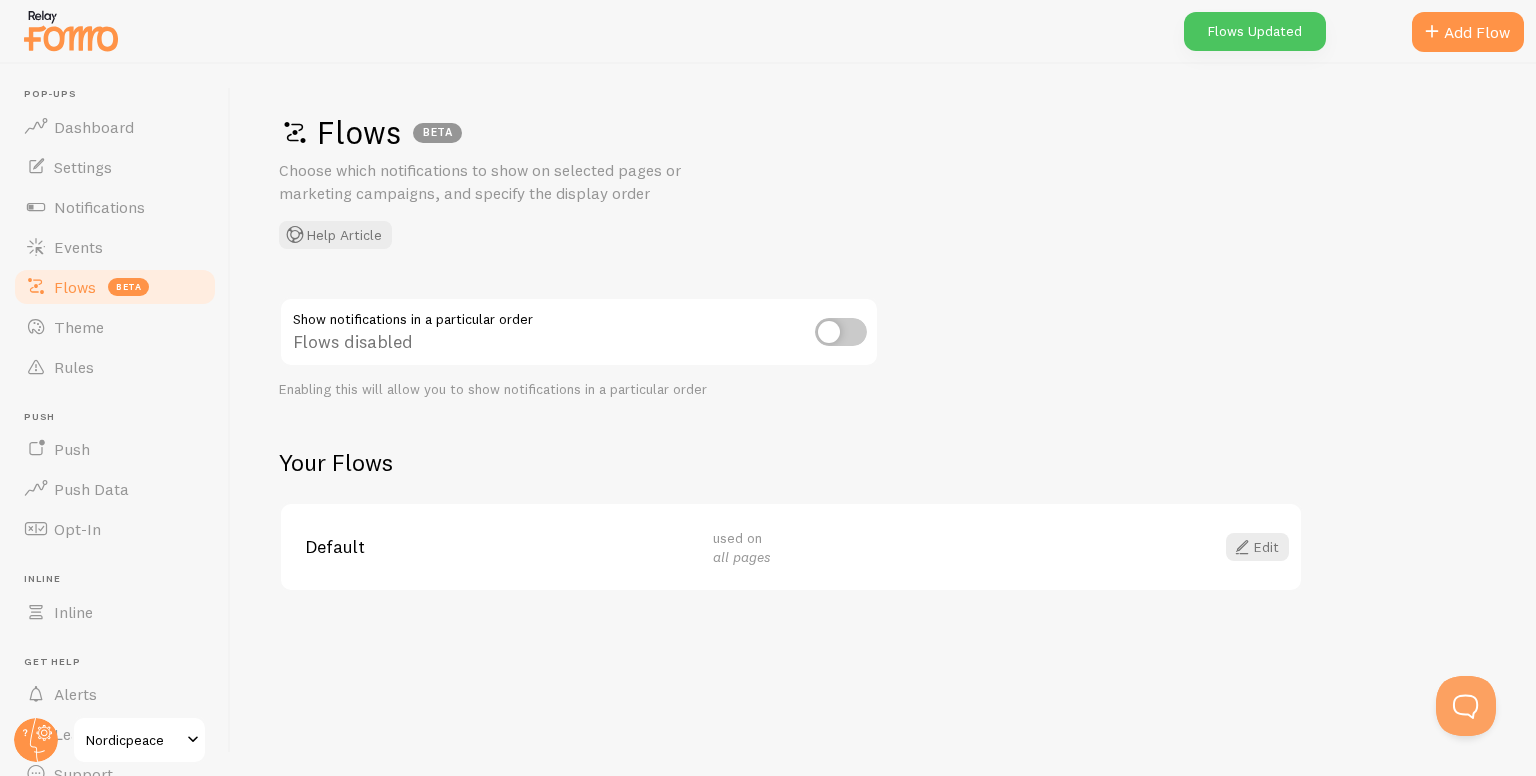 click on "Choose which notifications to show on selected pages or
marketing campaigns, and specify the display order" at bounding box center (519, 182) 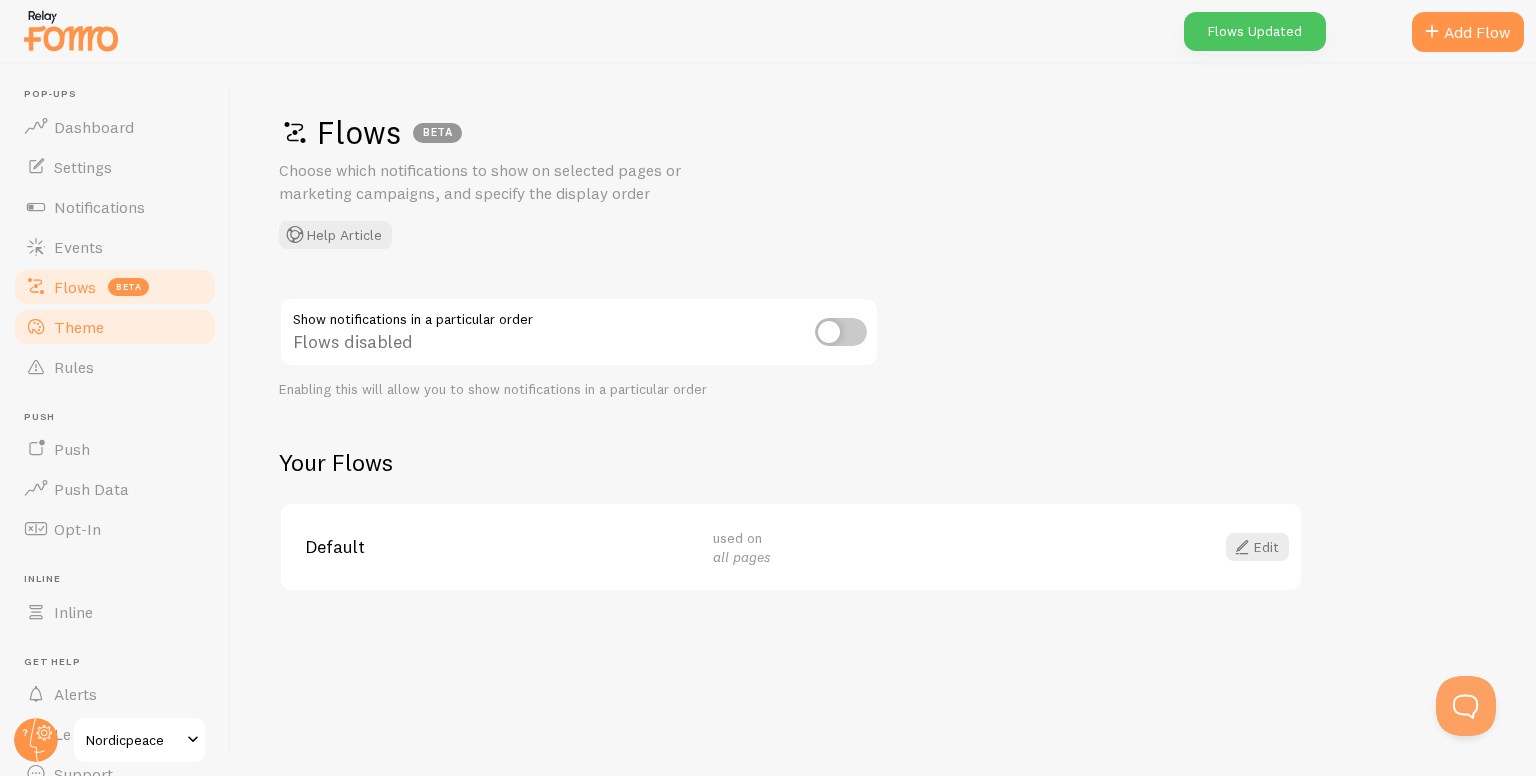 click on "Theme" at bounding box center (79, 327) 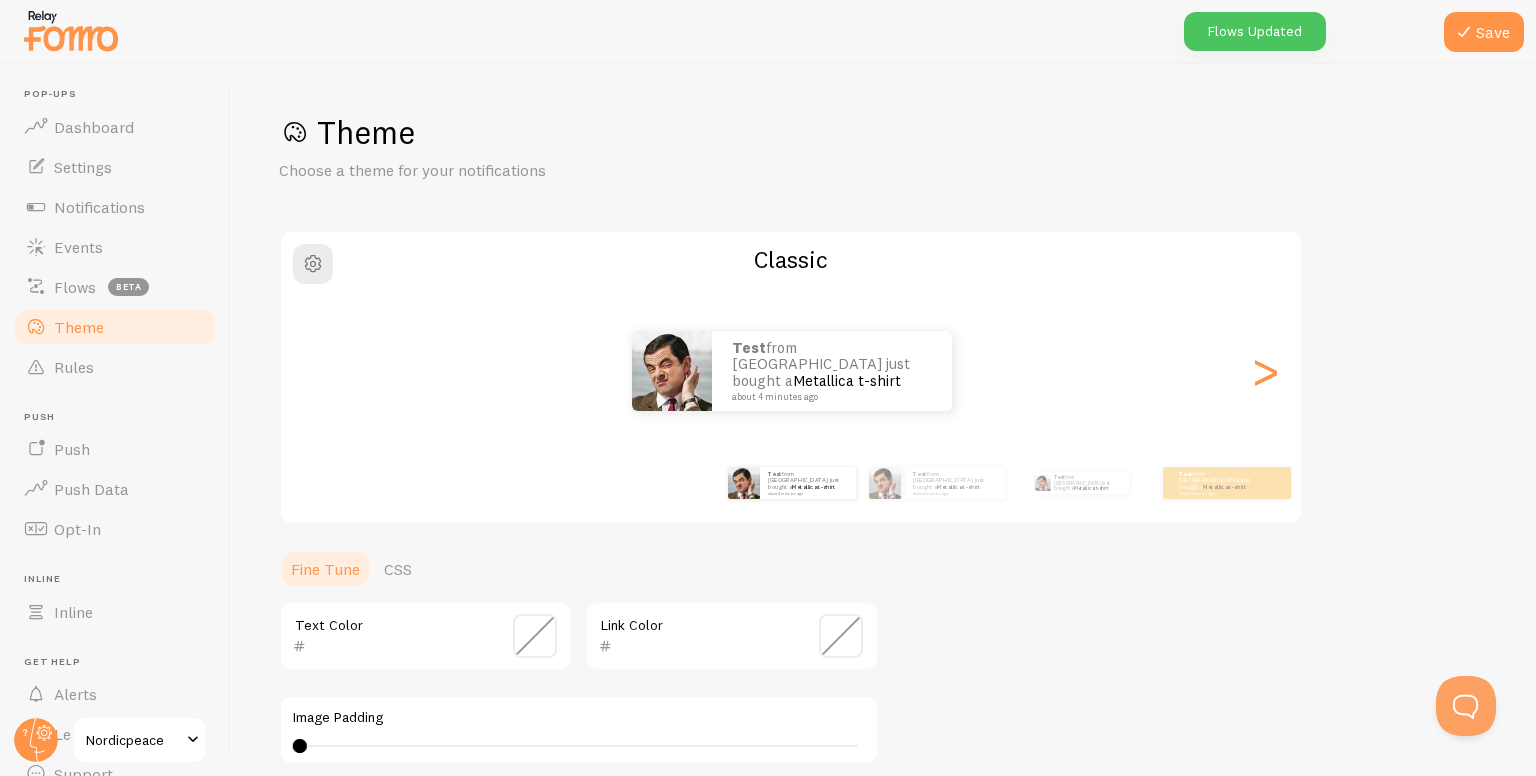click on "Theme
Choose a theme for your notifications
Classic
Test  from [GEOGRAPHIC_DATA] just bought a  Metallica t-shirt   about 4 minutes ago Test  from [GEOGRAPHIC_DATA] just bought a  Metallica t-shirt   about 4 minutes ago Test  from [GEOGRAPHIC_DATA] just bought a  Metallica t-shirt   about 4 minutes ago Test  from [GEOGRAPHIC_DATA] just bought a  Metallica t-shirt   about 4 minutes ago Test  from [GEOGRAPHIC_DATA] just bought a  Metallica t-shirt   about 4 minutes ago Test  from [GEOGRAPHIC_DATA] just bought a  Metallica t-shirt   about 4 minutes ago Test  from [GEOGRAPHIC_DATA] just bought a  Metallica t-shirt   about 4 minutes ago Test  from [GEOGRAPHIC_DATA] just bought a  Metallica t-shirt   about 4 minutes ago Test  from [GEOGRAPHIC_DATA] just bought a  Metallica t-shirt   about 4 minutes ago Test  from [GEOGRAPHIC_DATA] just bought a  Metallica t-shirt   about 4 minutes ago Test  from [GEOGRAPHIC_DATA] just bought a  Metallica t-shirt   about 4 minutes ago Test  from [GEOGRAPHIC_DATA] just bought a  Metallica t-shirt   about 4 minutes ago Test  from [GEOGRAPHIC_DATA] just bought a    Test" at bounding box center [883, 586] 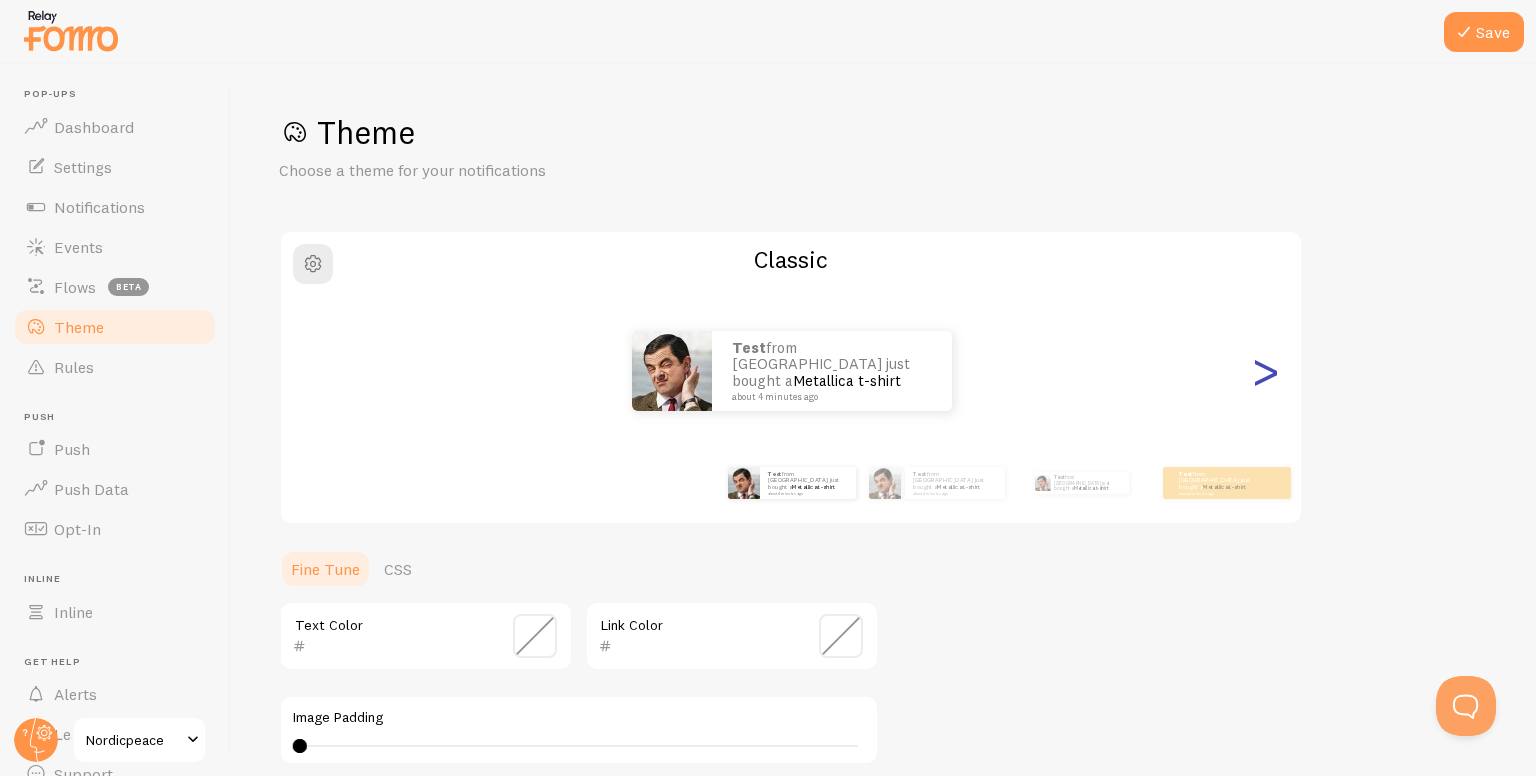 click on ">" at bounding box center [1265, 371] 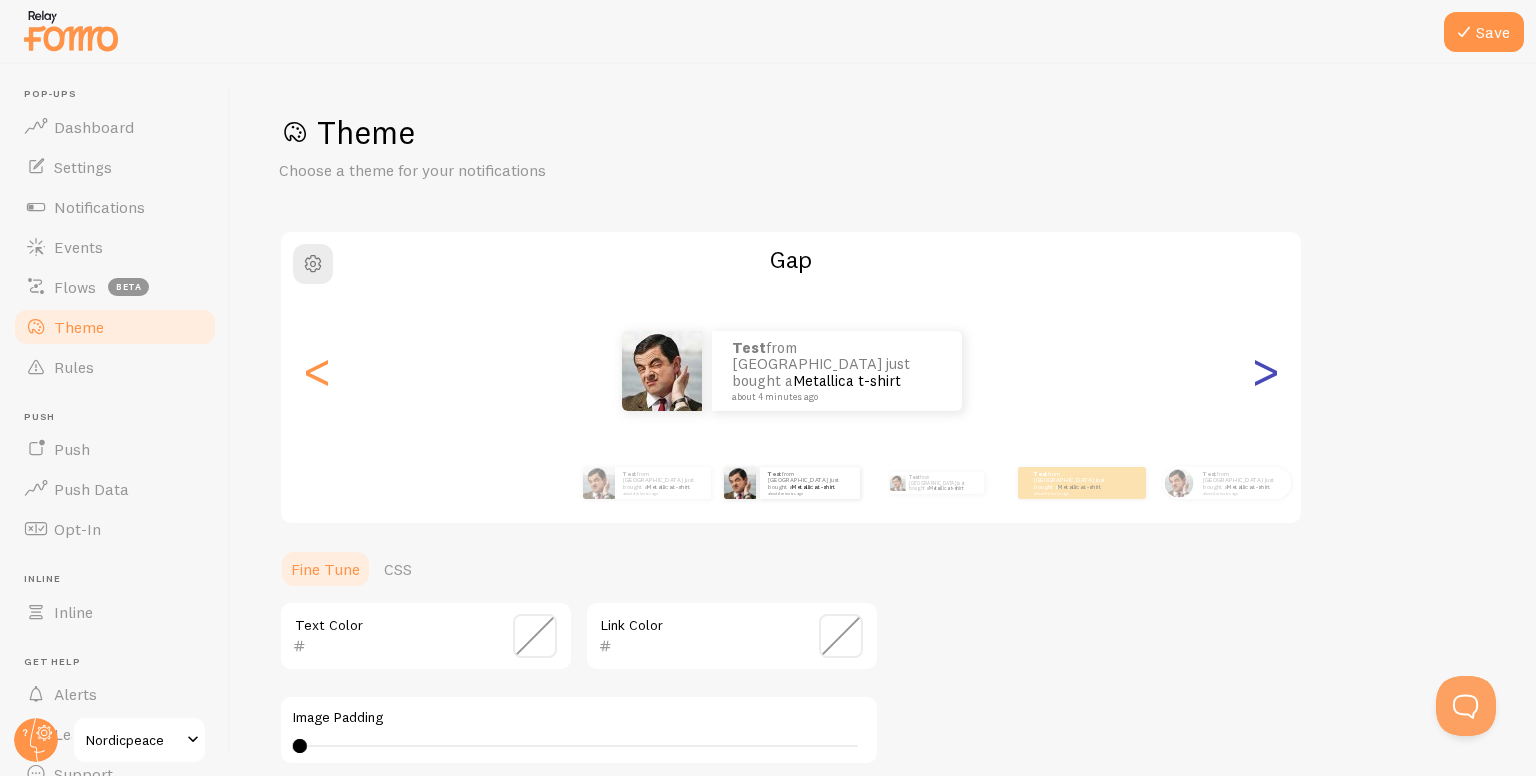 click on ">" at bounding box center (1265, 371) 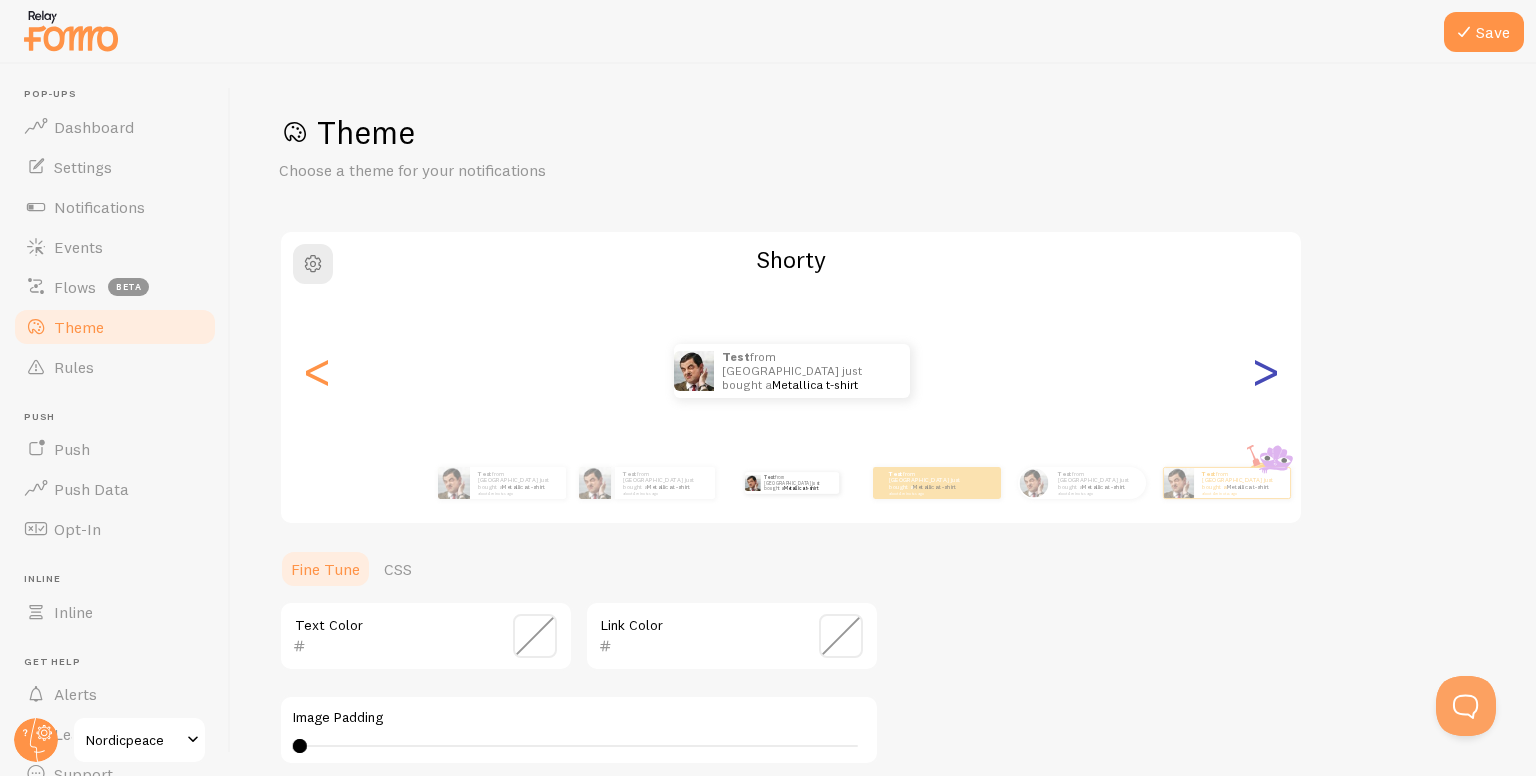 click on ">" at bounding box center (1265, 371) 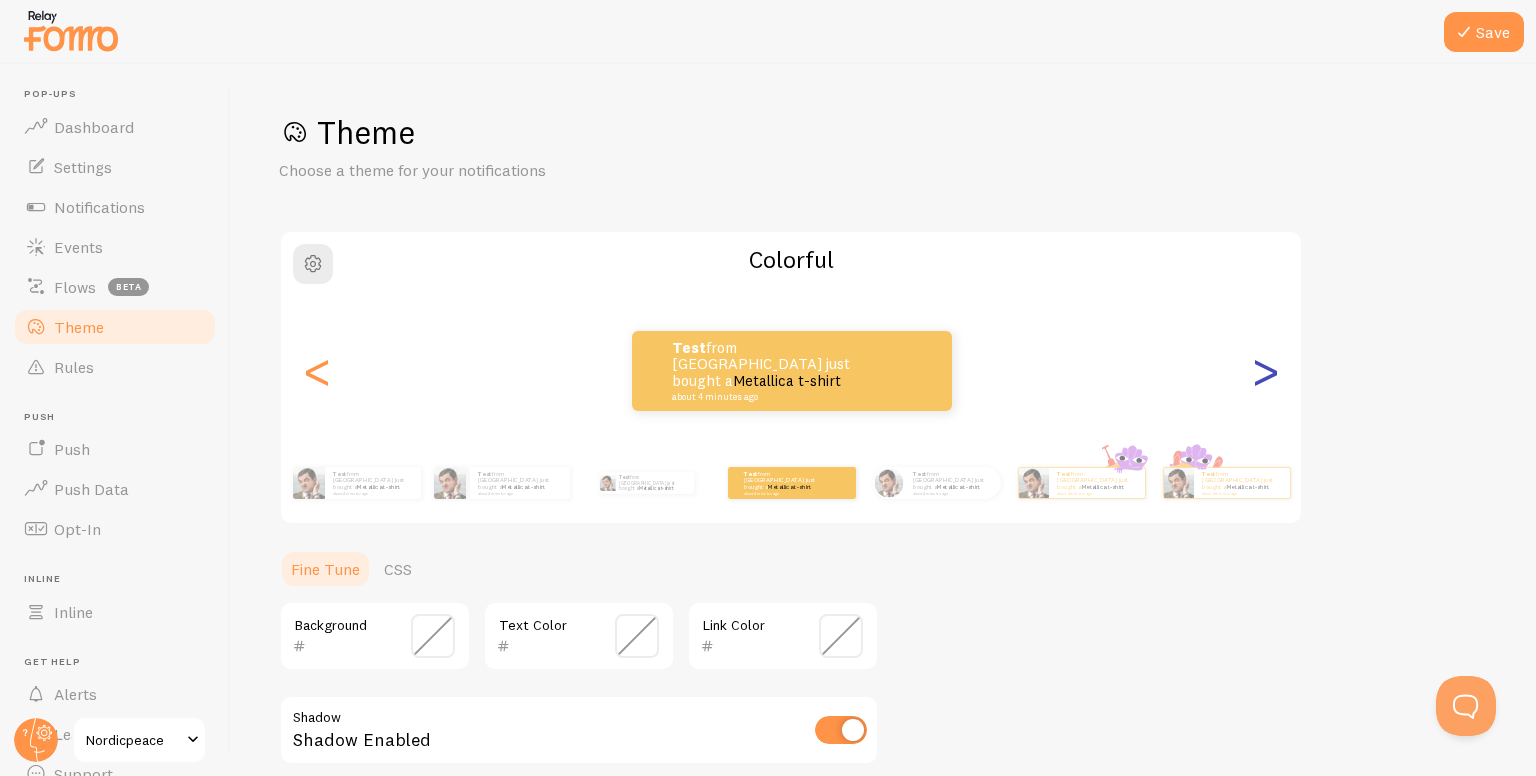 click on ">" at bounding box center [1265, 371] 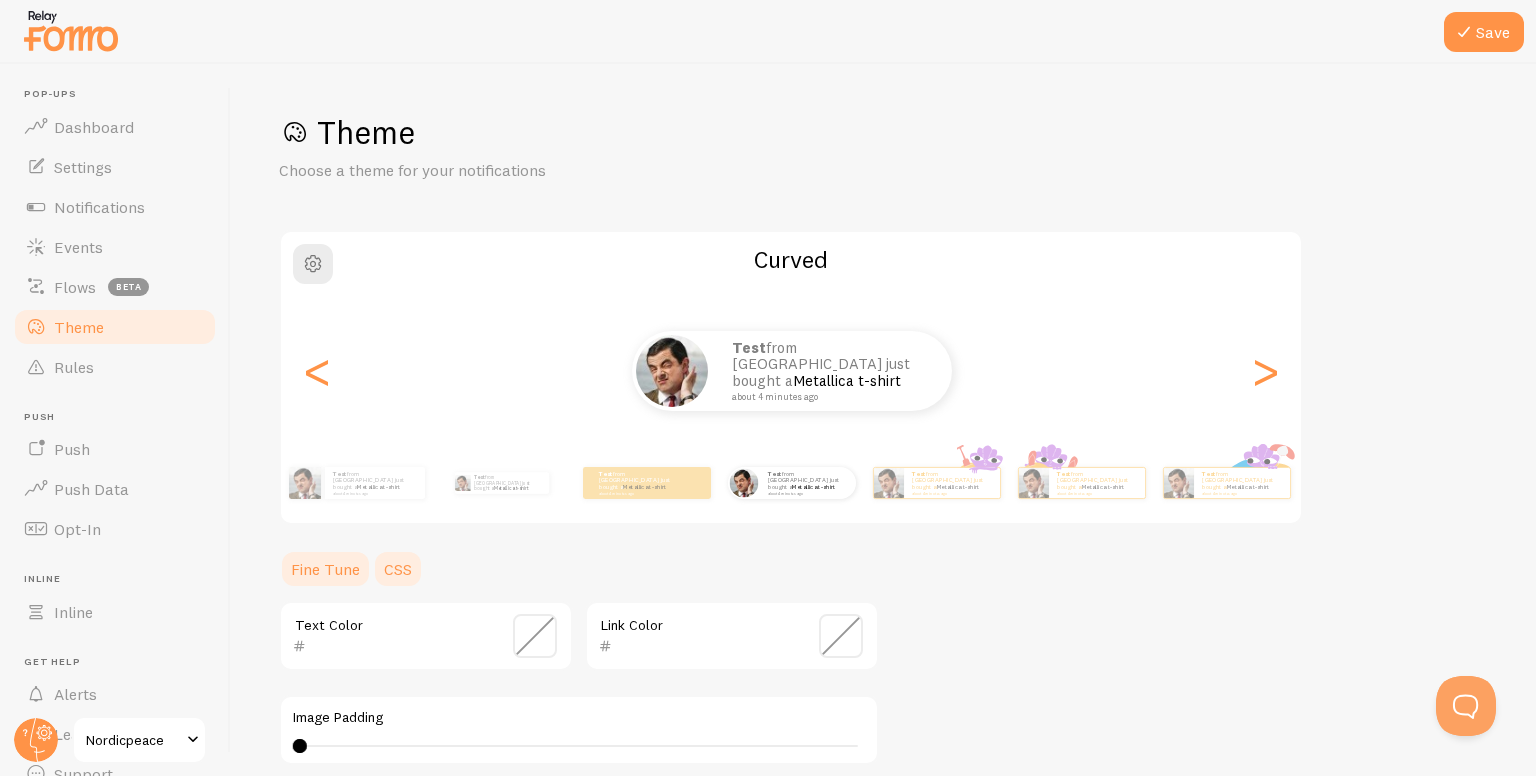 click on "CSS" at bounding box center [398, 569] 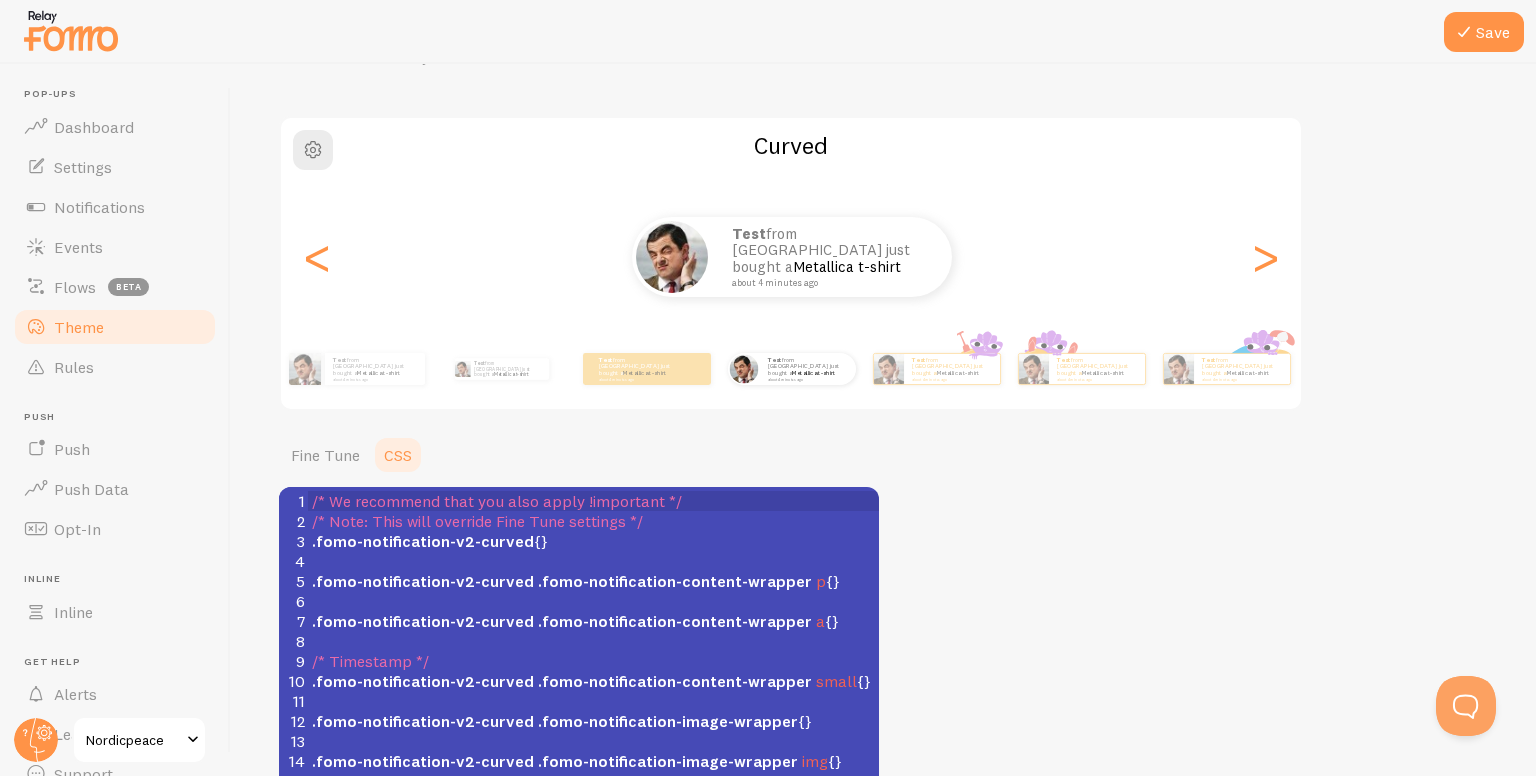 scroll, scrollTop: 200, scrollLeft: 0, axis: vertical 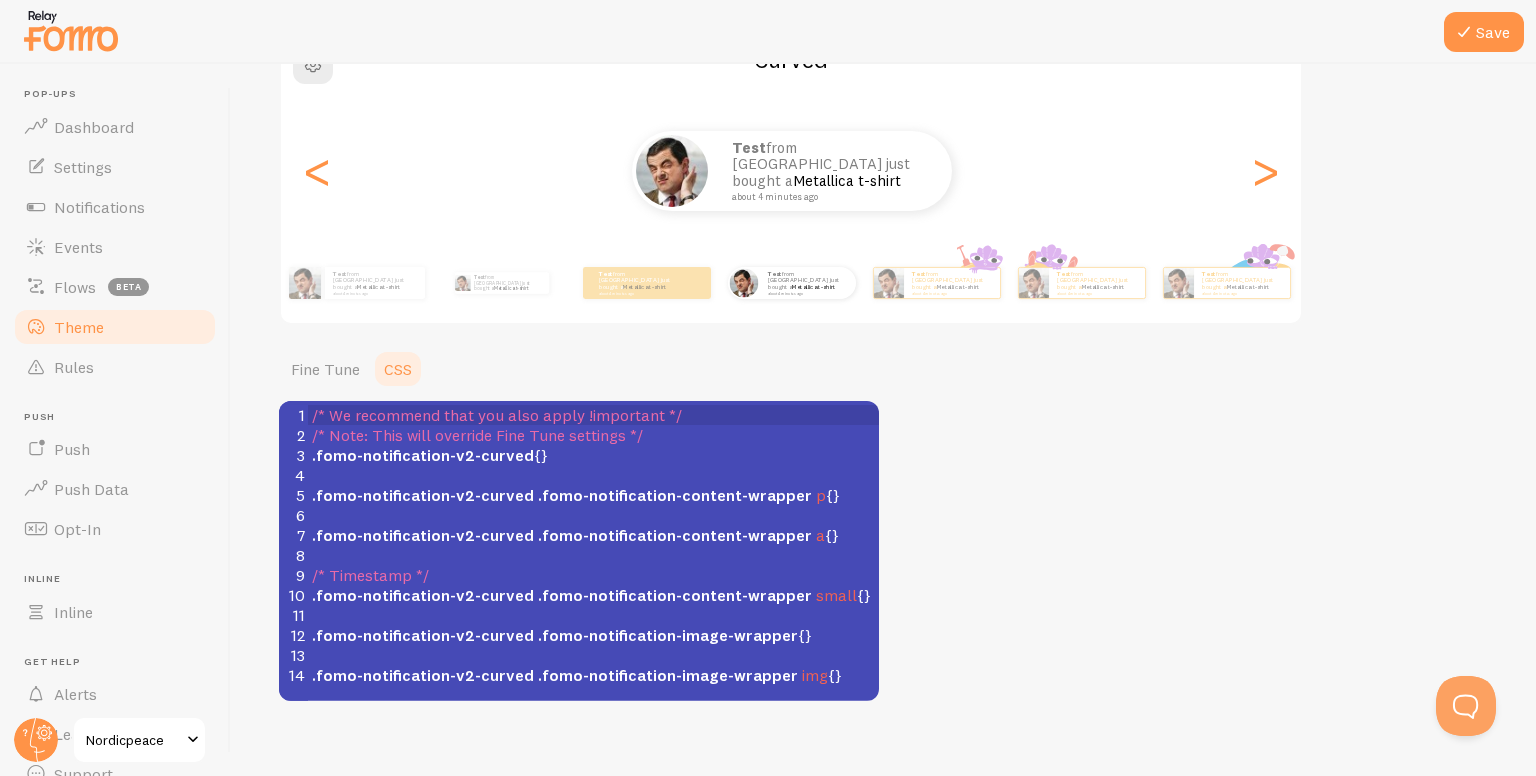 click on "Theme
Choose a theme for your notifications
Curved
Test  from [GEOGRAPHIC_DATA] just bought a  Metallica t-shirt   about 4 minutes ago Test  from [GEOGRAPHIC_DATA] just bought a  Metallica t-shirt   about 4 minutes ago Test  from [GEOGRAPHIC_DATA] just bought a  Metallica t-shirt   about 4 minutes ago Test  from [GEOGRAPHIC_DATA] just bought a  Metallica t-shirt   about 4 minutes ago Test  from [GEOGRAPHIC_DATA] just bought a  Metallica t-shirt   about 4 minutes ago Test  from [GEOGRAPHIC_DATA] just bought a  Metallica t-shirt   about 4 minutes ago Test  from [GEOGRAPHIC_DATA] just bought a  Metallica t-shirt   about 4 minutes ago Test  from [GEOGRAPHIC_DATA] just bought a  Metallica t-shirt   about 4 minutes ago Test  from [GEOGRAPHIC_DATA] just bought a  Metallica t-shirt   about 4 minutes ago Test  from [GEOGRAPHIC_DATA] just bought a  Metallica t-shirt   about 4 minutes ago Test  from [GEOGRAPHIC_DATA] just bought a  Metallica t-shirt   about 4 minutes ago Test  from [GEOGRAPHIC_DATA] just bought a  Metallica t-shirt   about 4 minutes ago Test  from [GEOGRAPHIC_DATA] just bought a    Test" at bounding box center [883, 306] 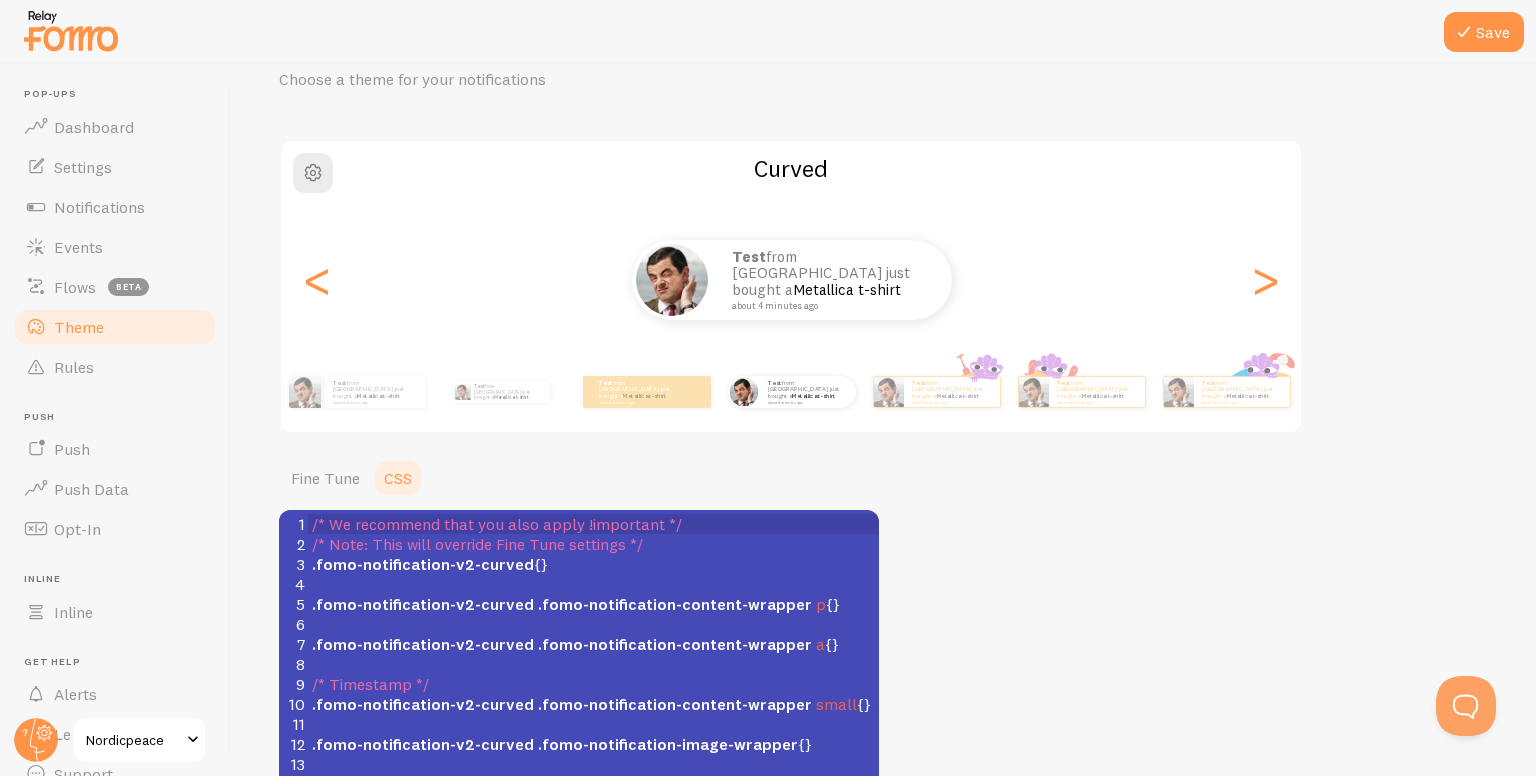scroll, scrollTop: 0, scrollLeft: 0, axis: both 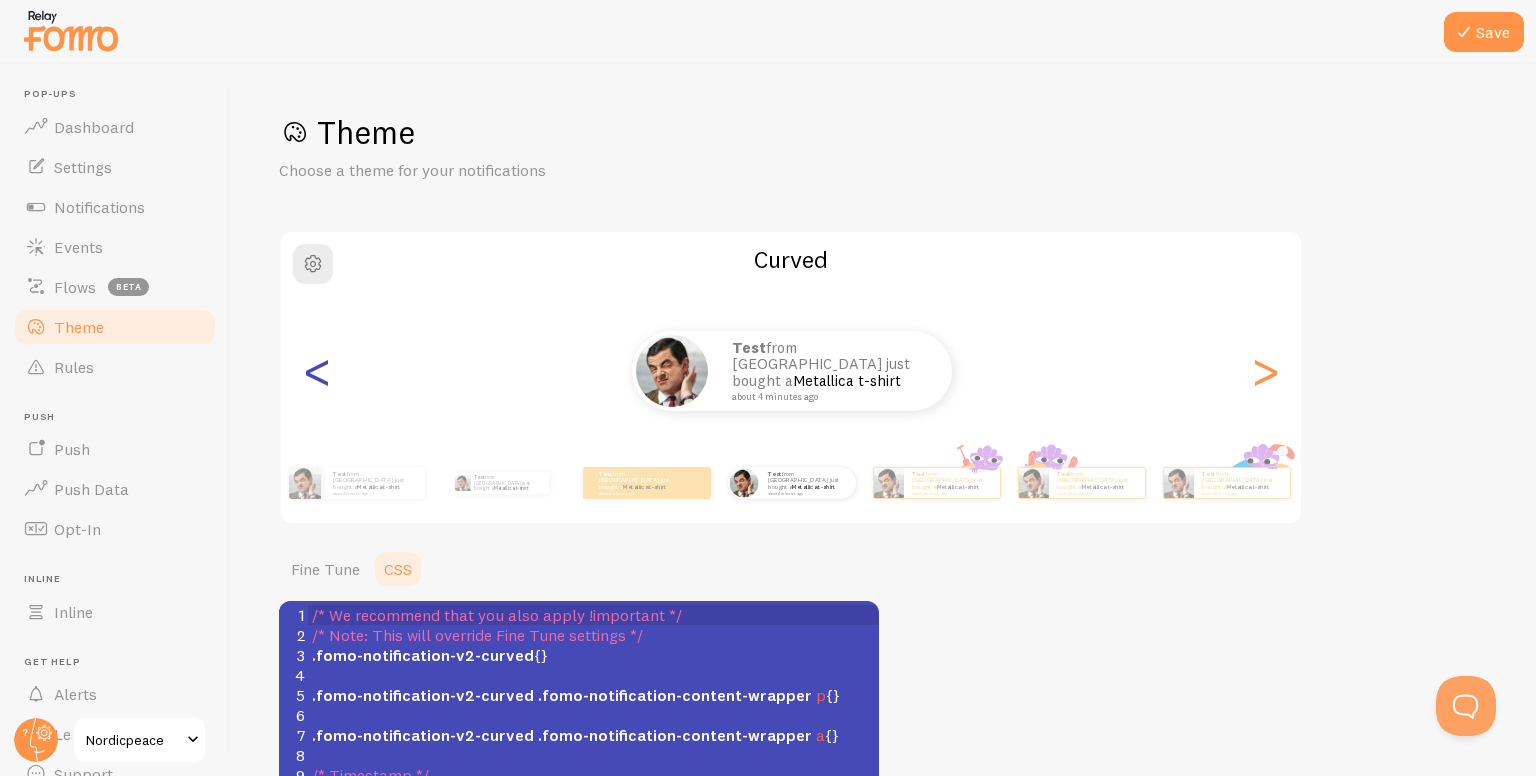 click on "<" at bounding box center (317, 371) 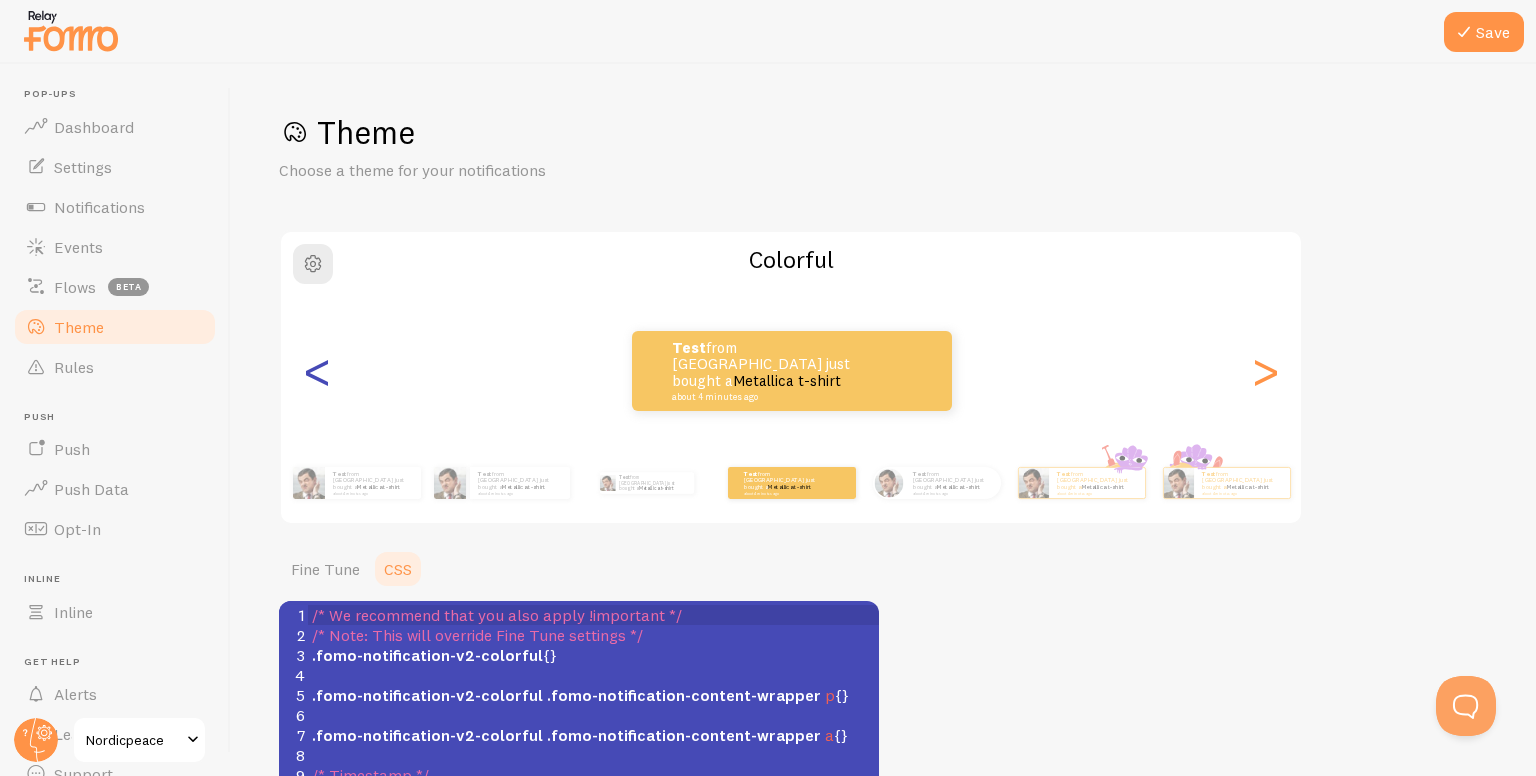 click on "<" at bounding box center [317, 371] 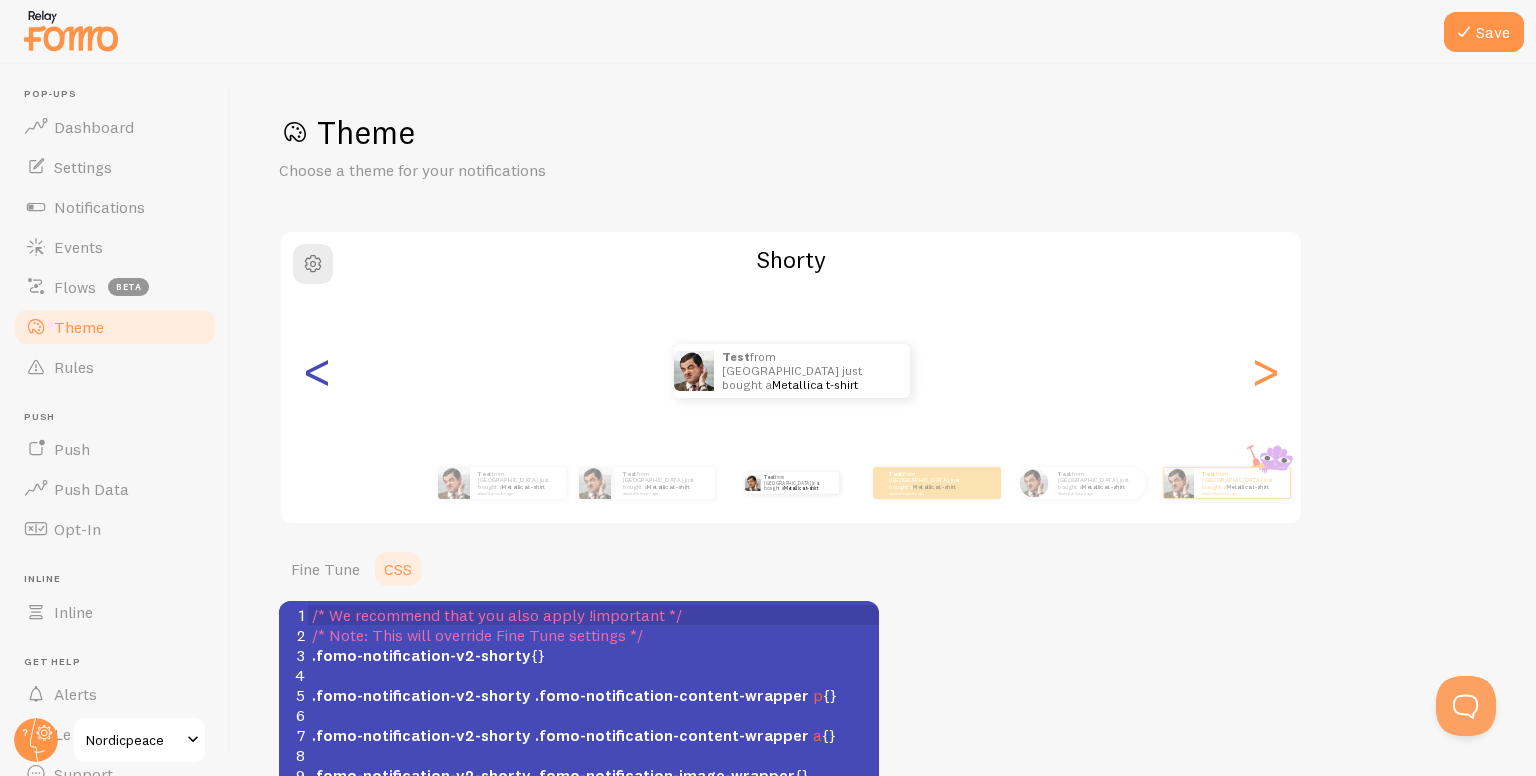 click on "<" at bounding box center [317, 371] 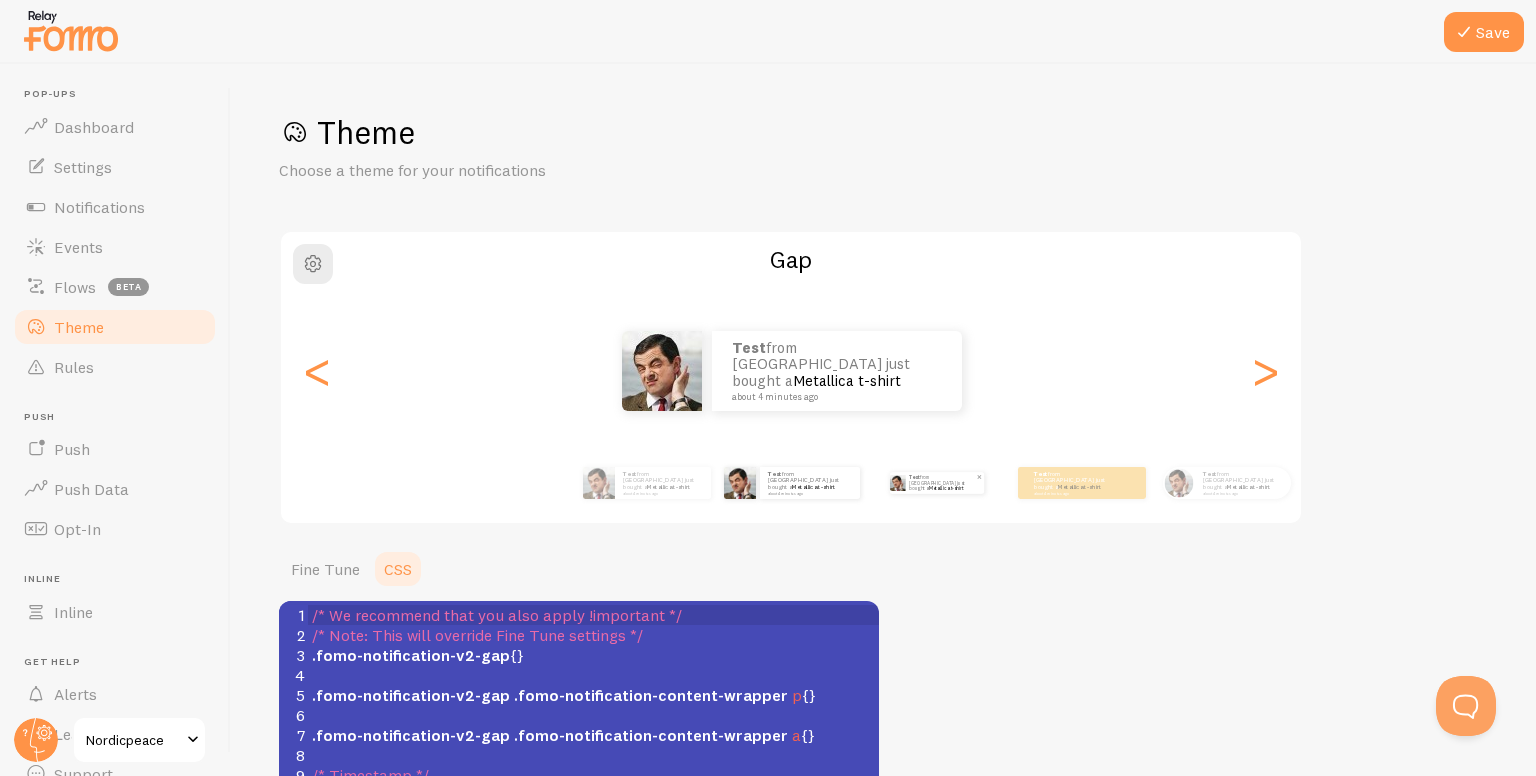 click on "Test  from [GEOGRAPHIC_DATA] just bought a  Metallica t-shirt   about 4 minutes ago" at bounding box center [942, 483] 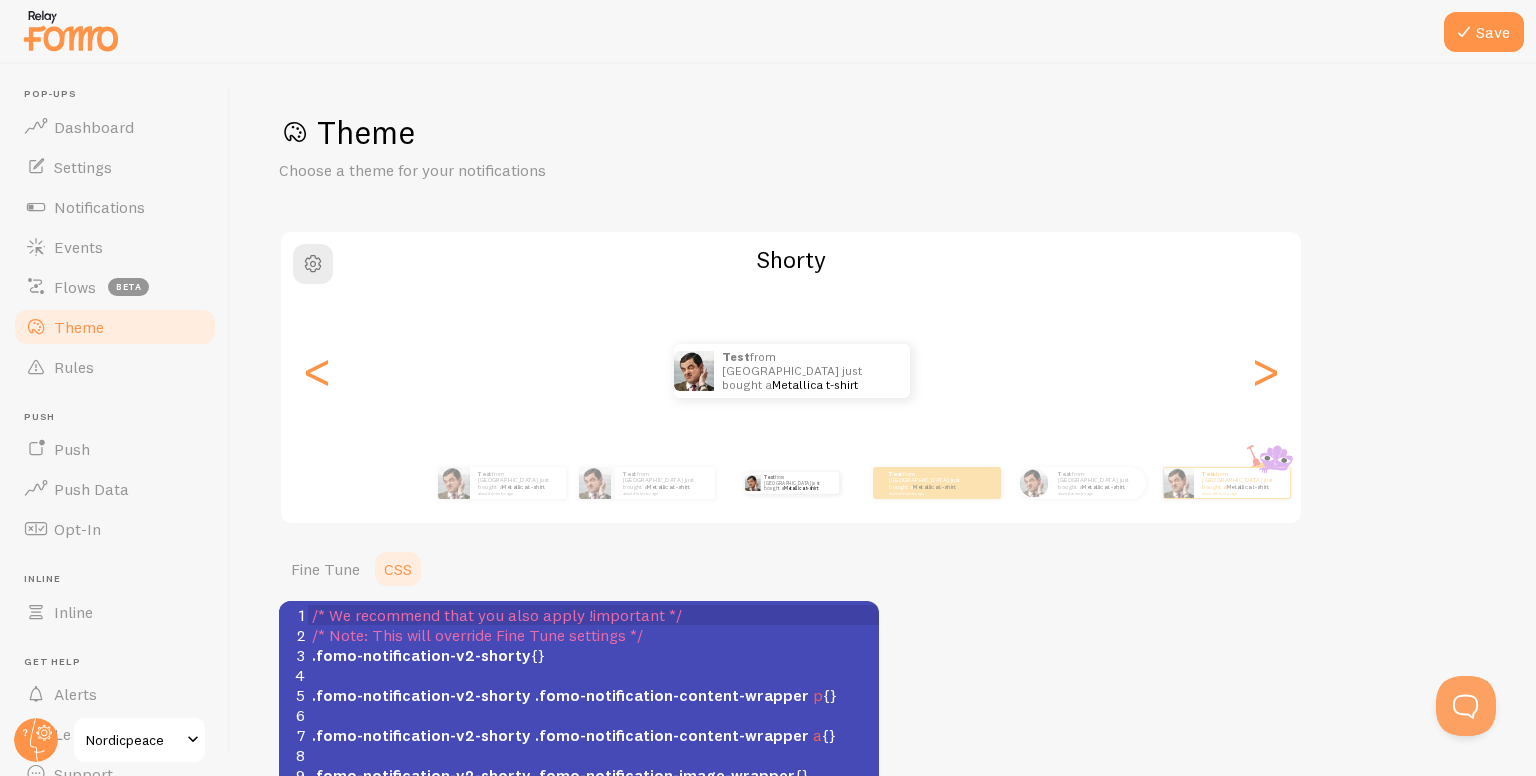 click on "Test  from [GEOGRAPHIC_DATA] just bought a  Metallica t-shirt   about 4 minutes ago" at bounding box center (791, 371) 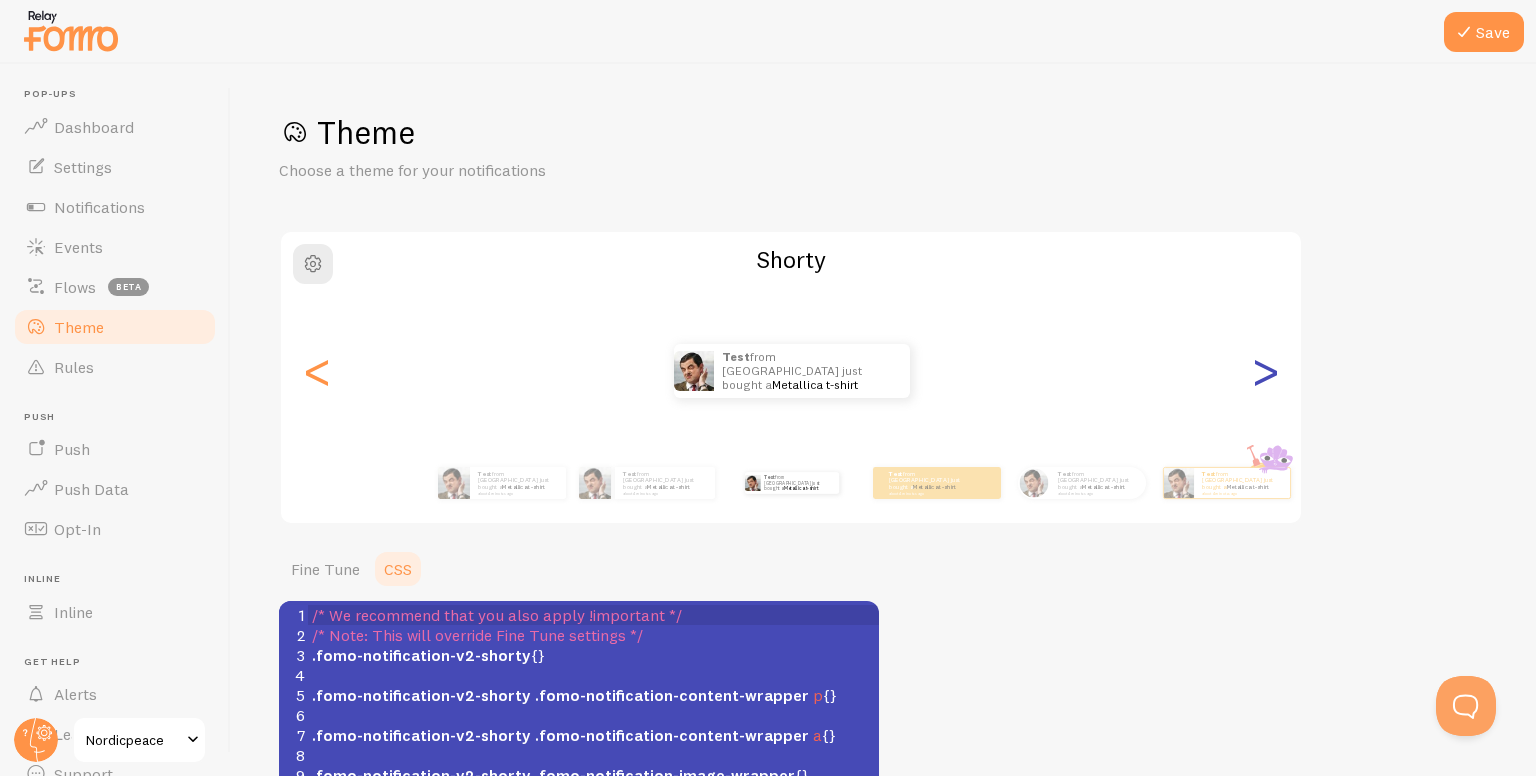click on ">" at bounding box center (1265, 371) 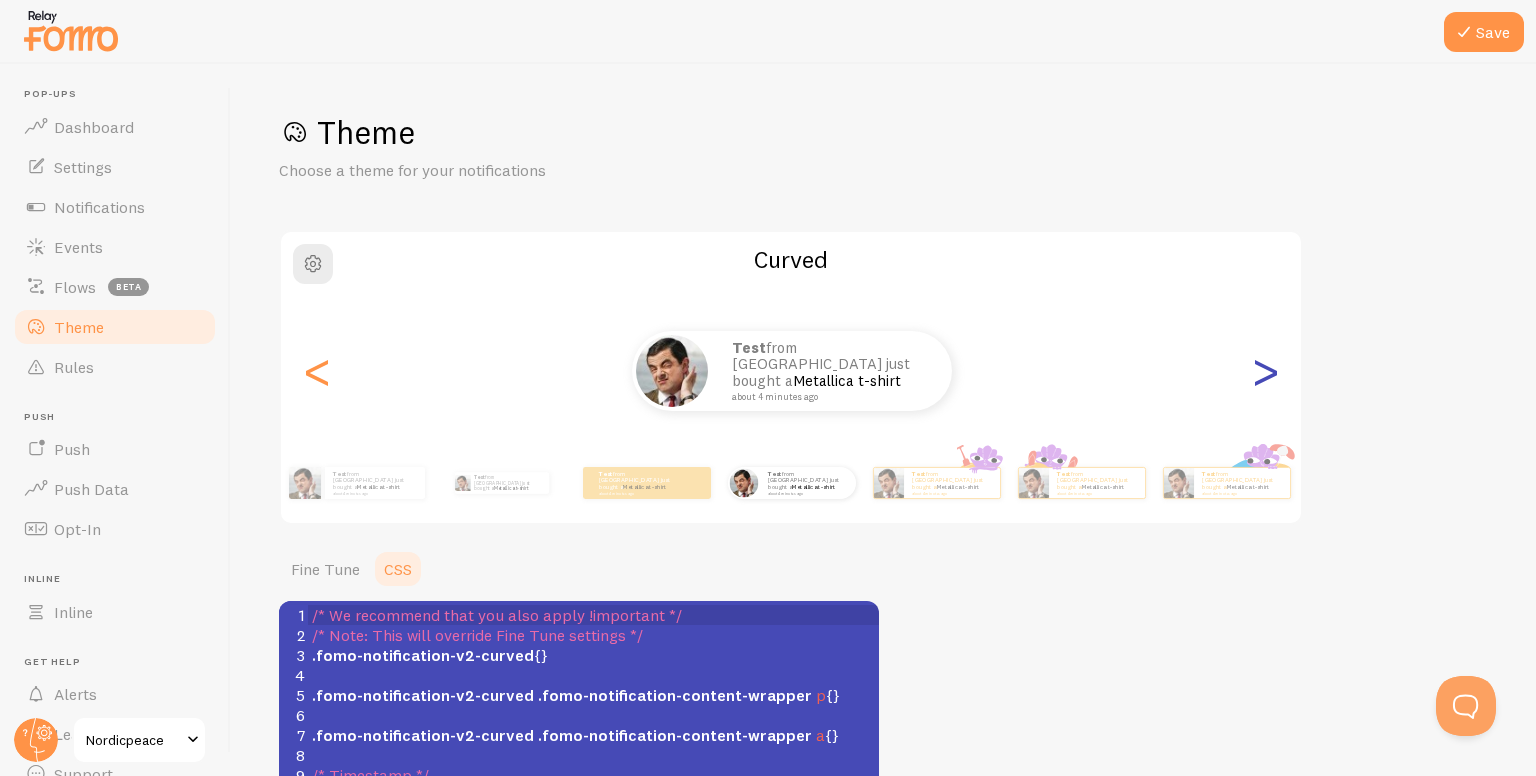 click on ">" at bounding box center [1265, 371] 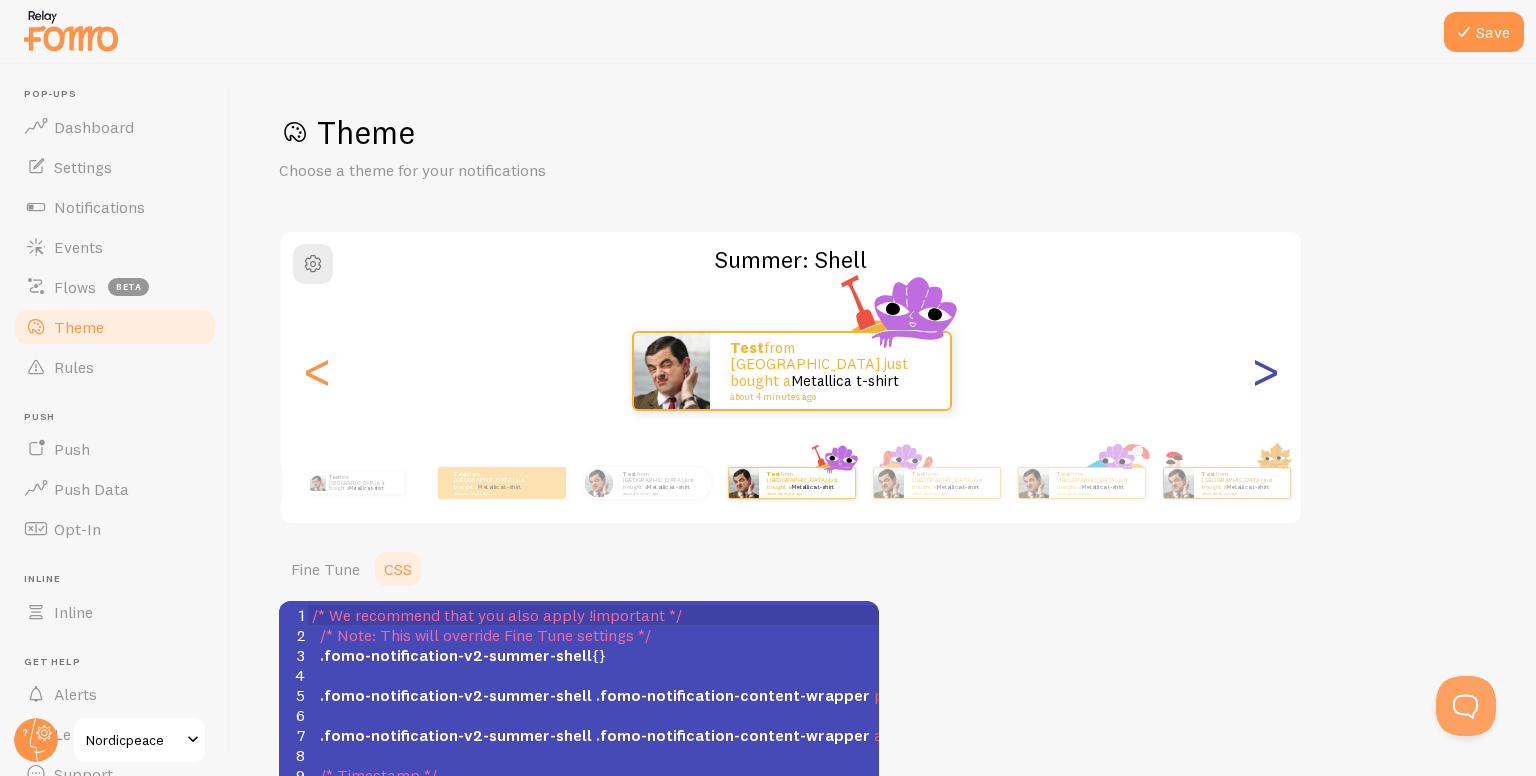 click on ">" at bounding box center [1265, 371] 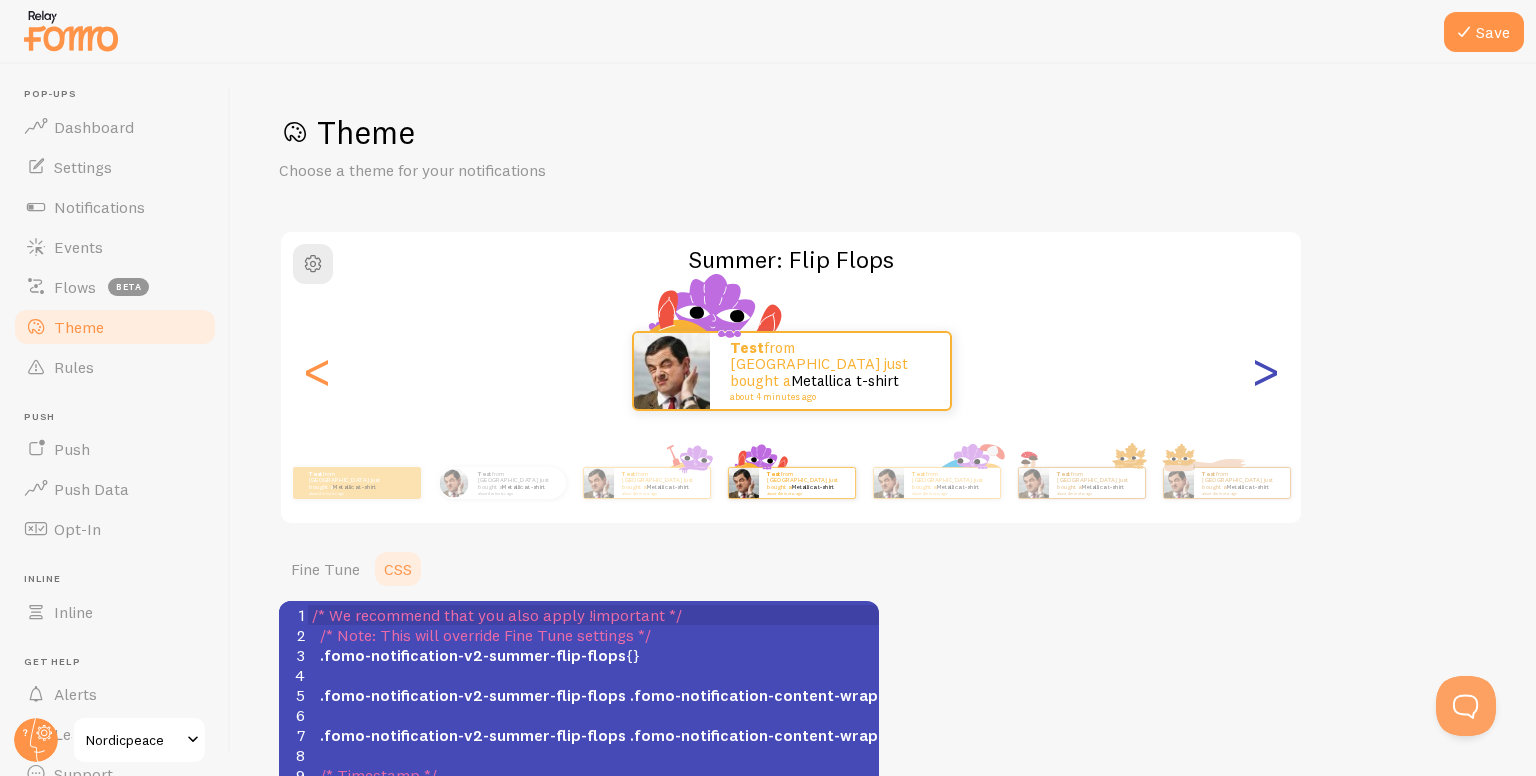 click on ">" at bounding box center (1265, 371) 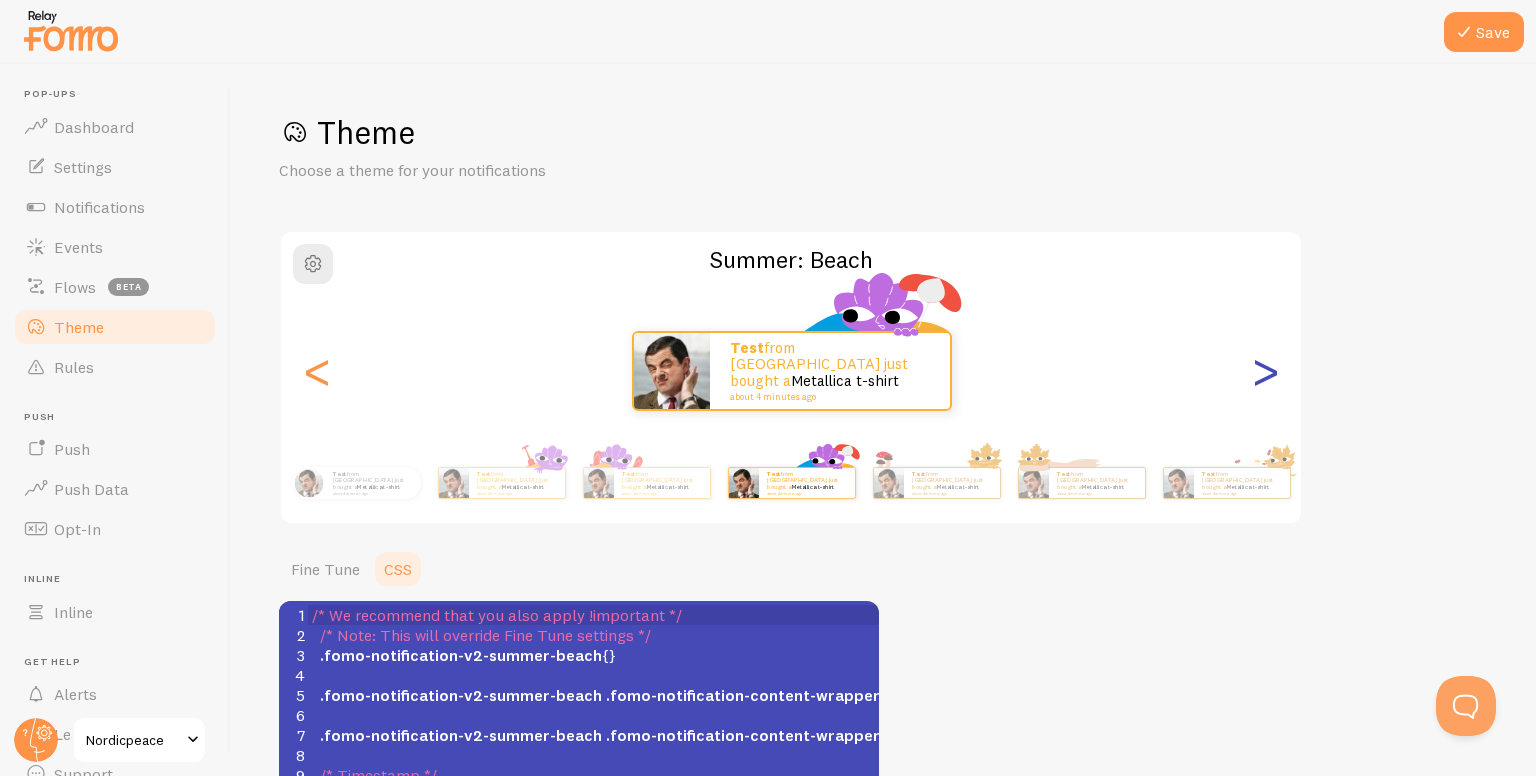 click on ">" at bounding box center [1265, 371] 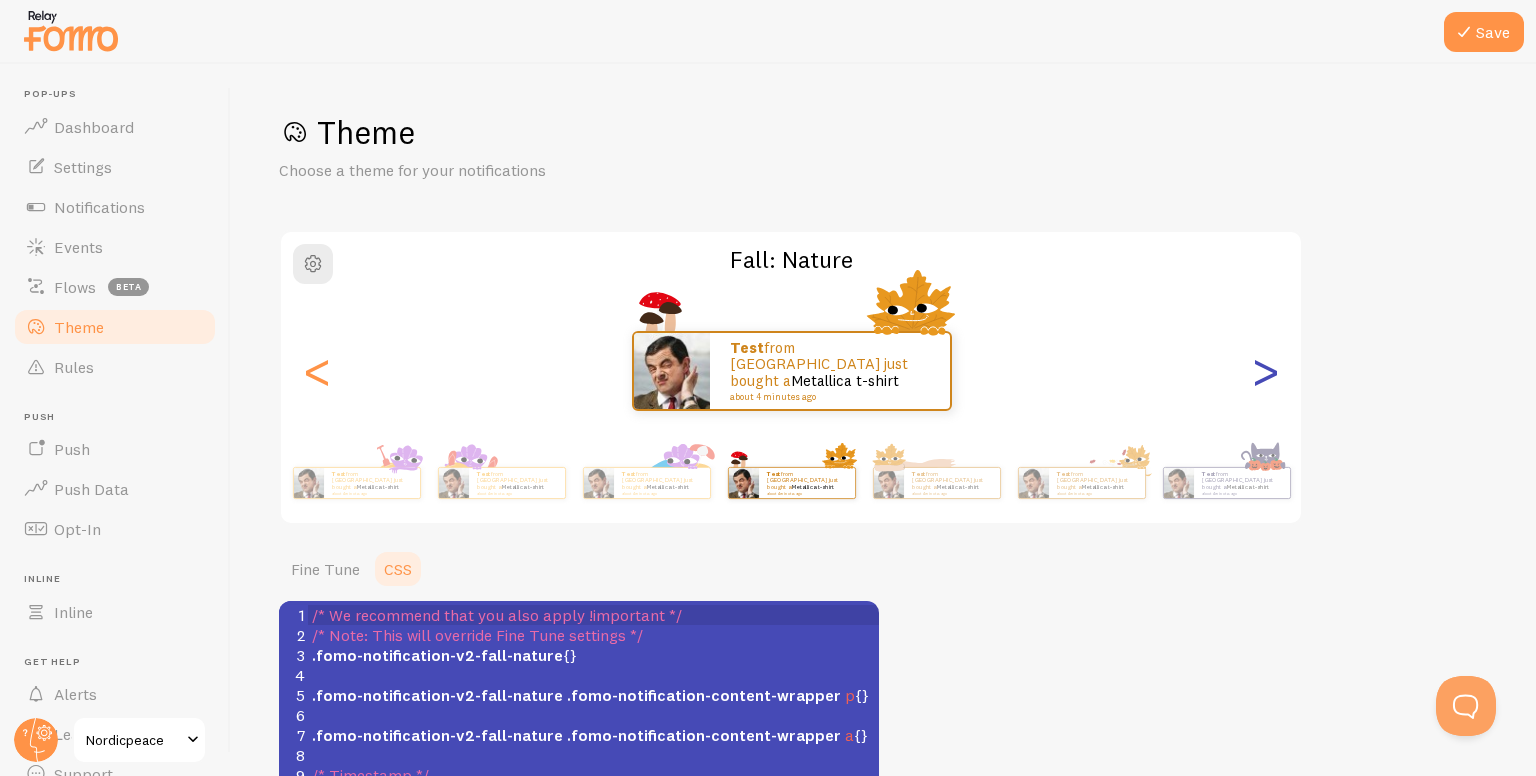 click on ">" at bounding box center [1265, 371] 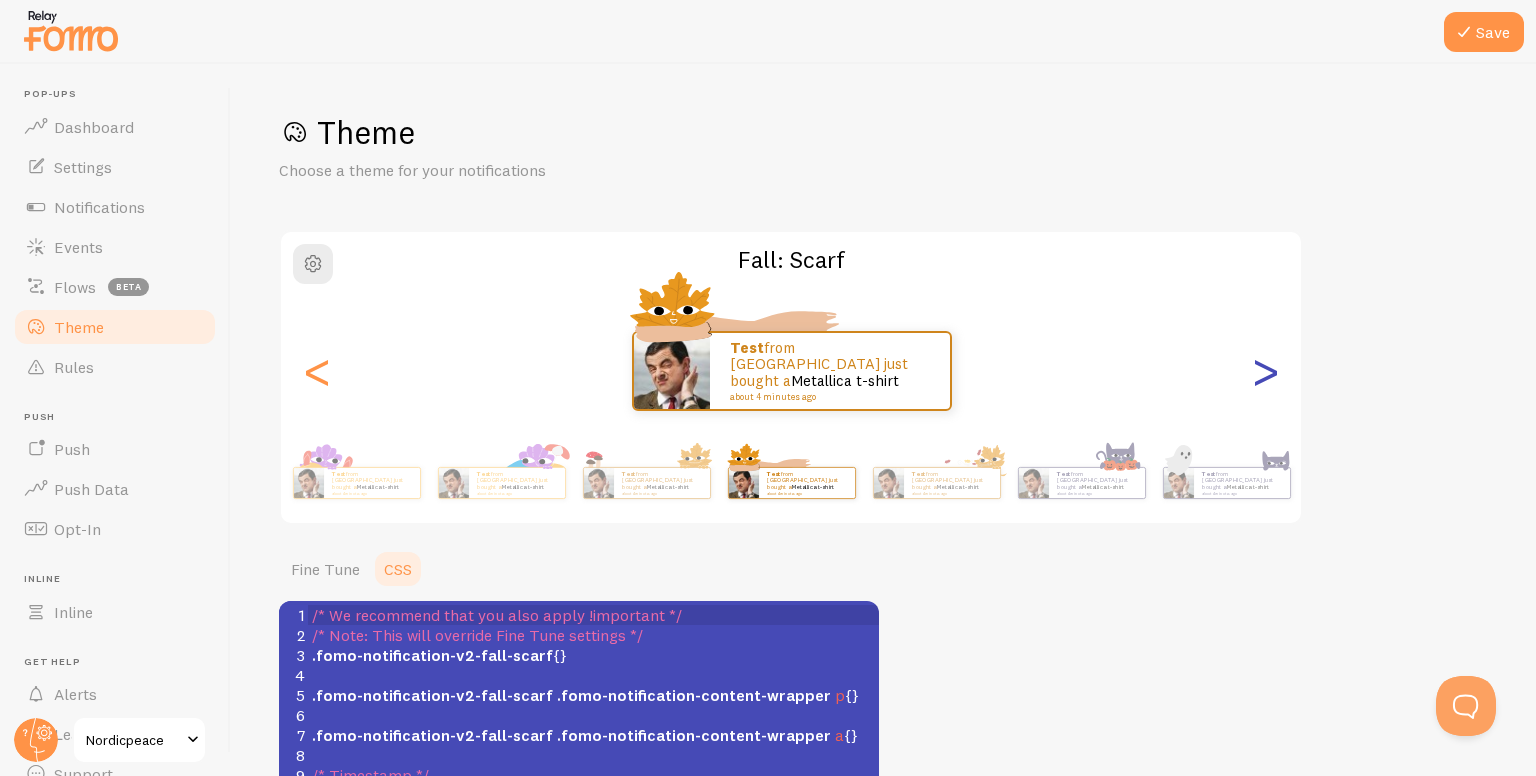 click on ">" at bounding box center [1265, 371] 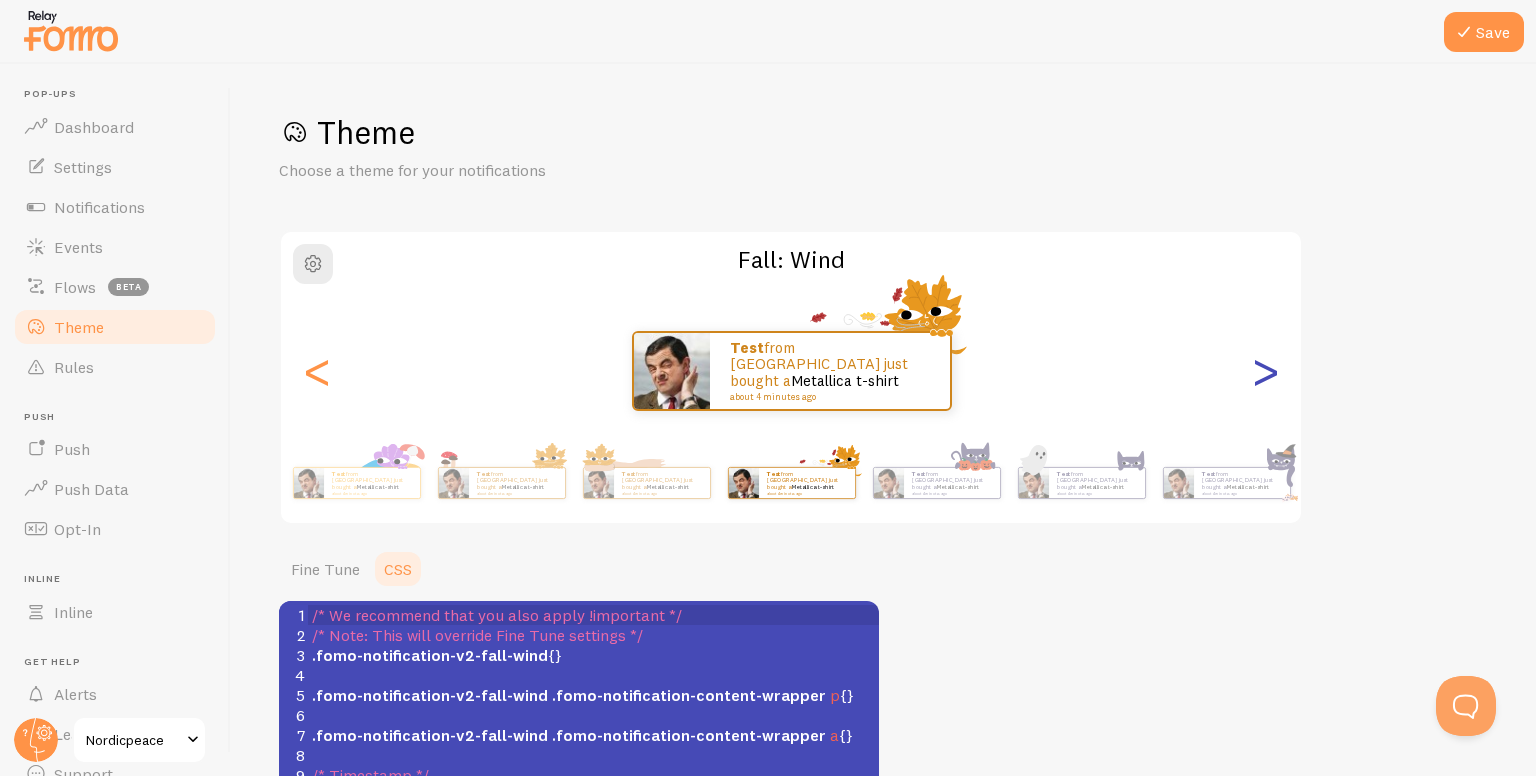 click on ">" at bounding box center [1265, 371] 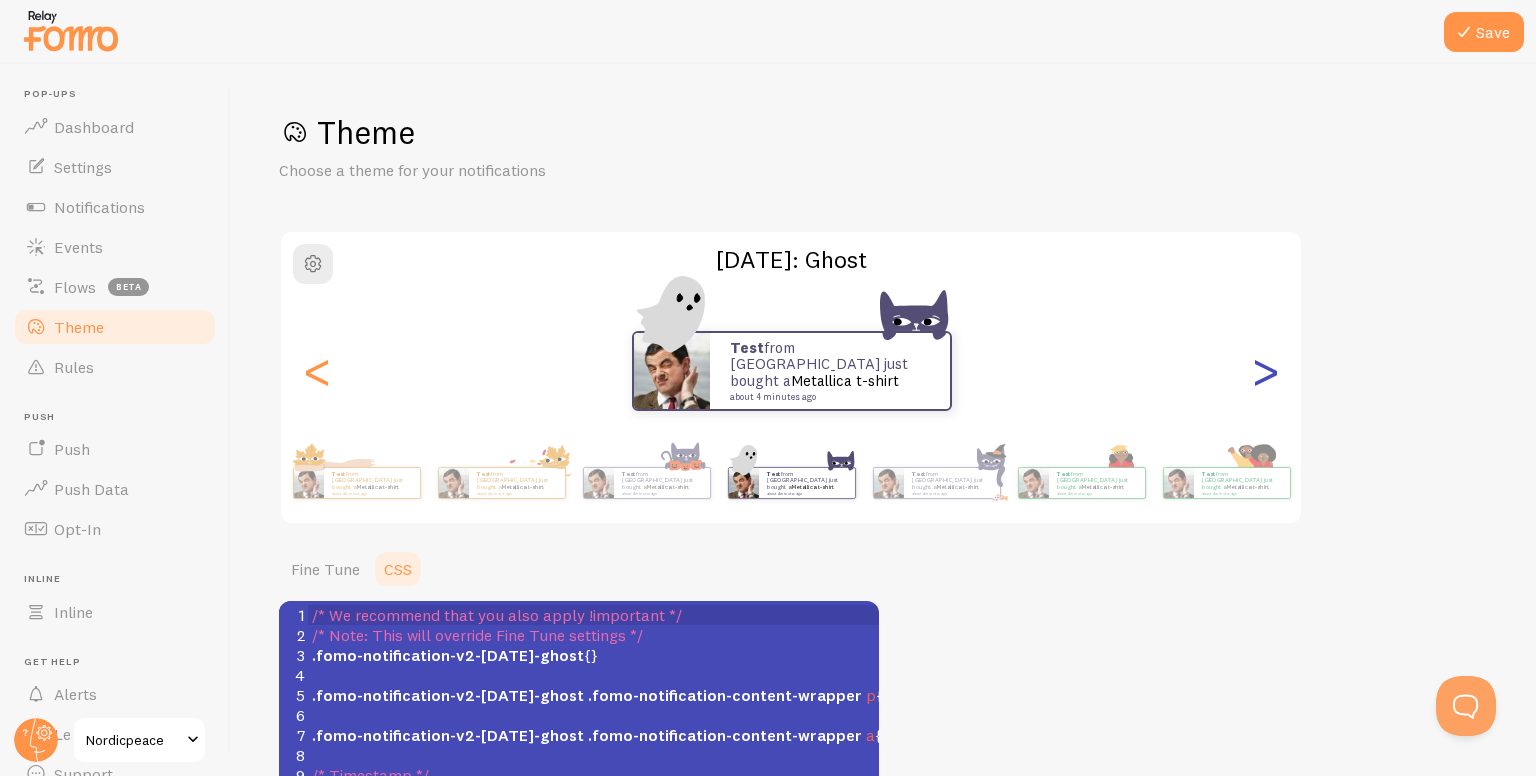 click on ">" at bounding box center [1265, 371] 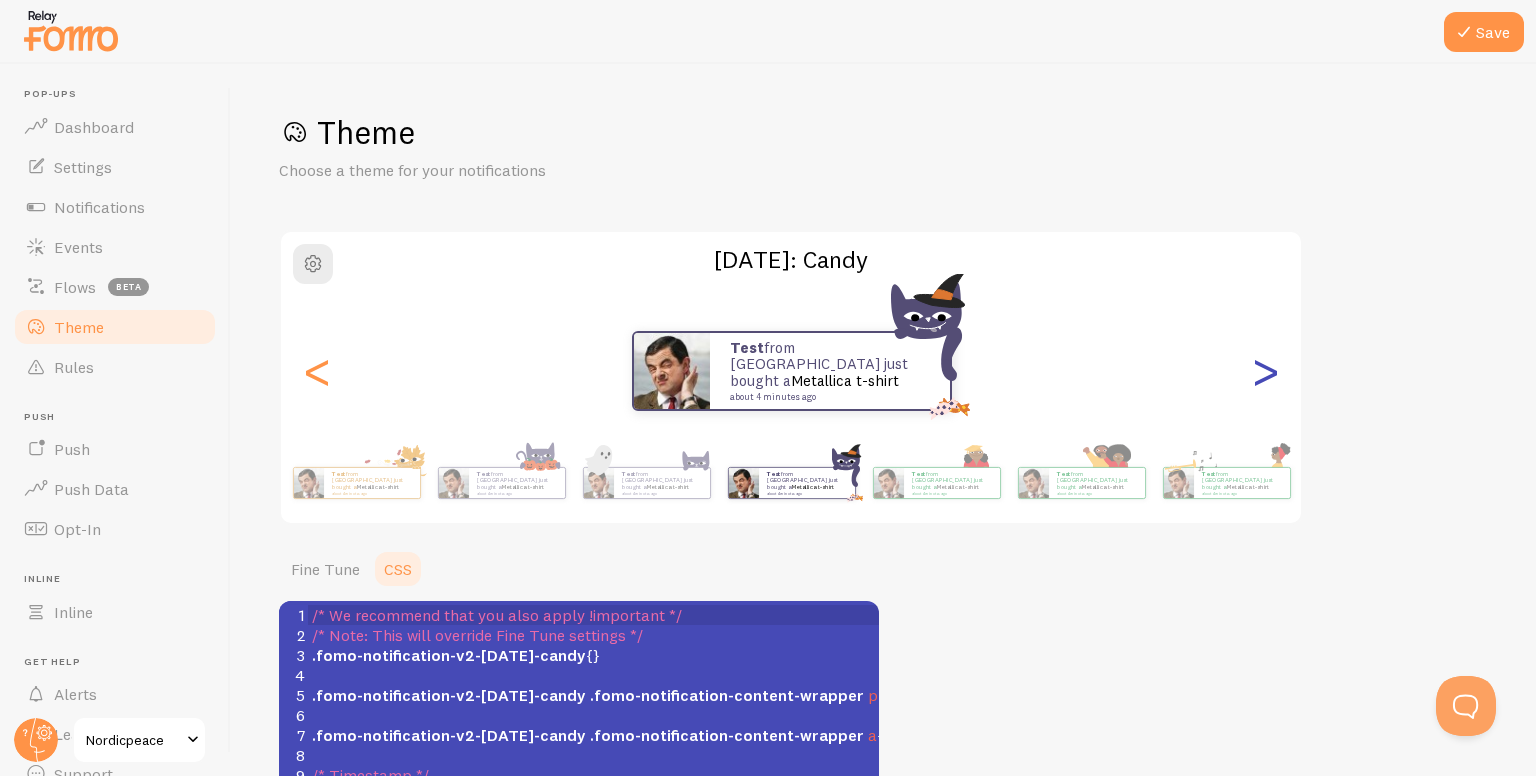 click on ">" at bounding box center (1265, 371) 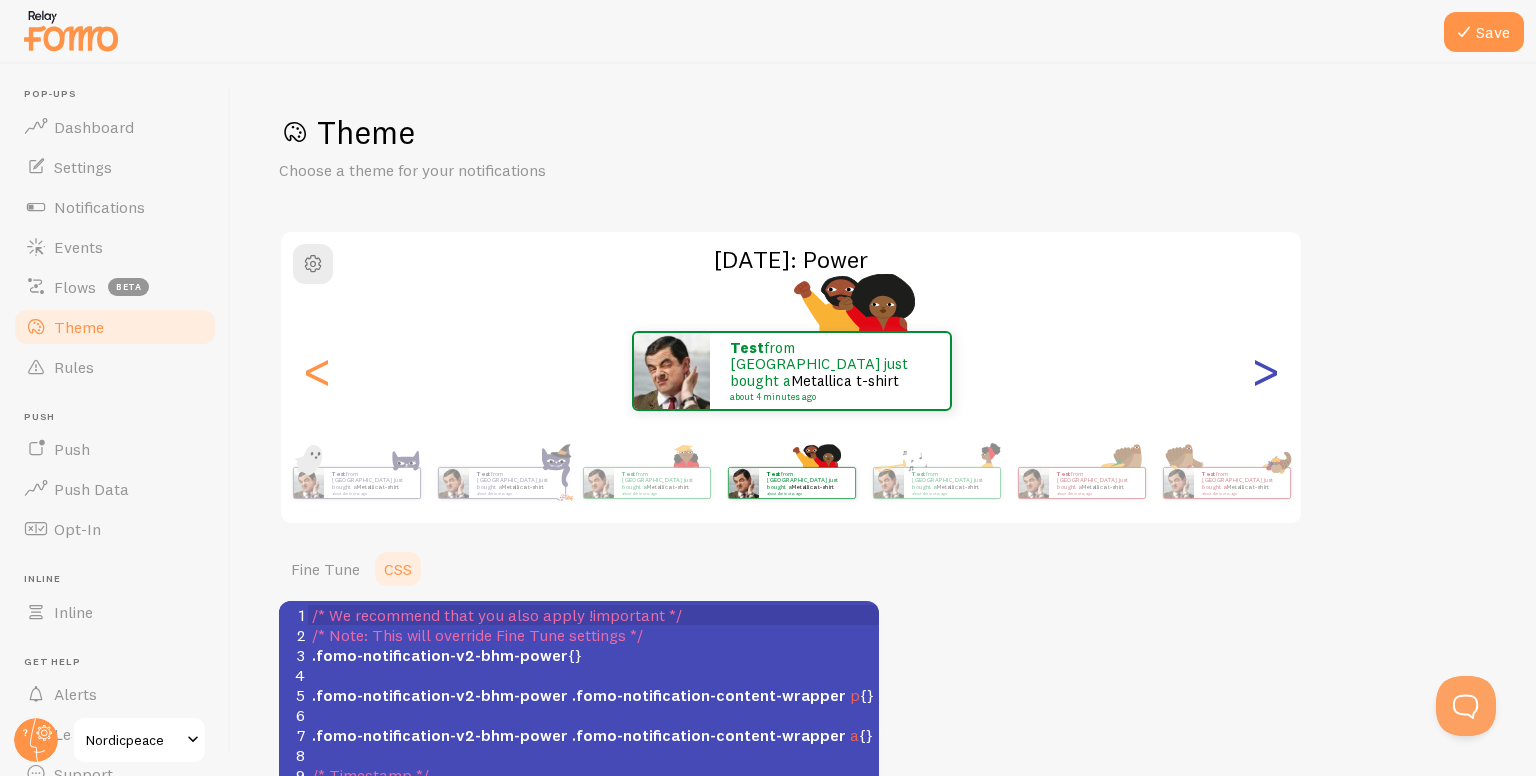 click on ">" at bounding box center (1265, 371) 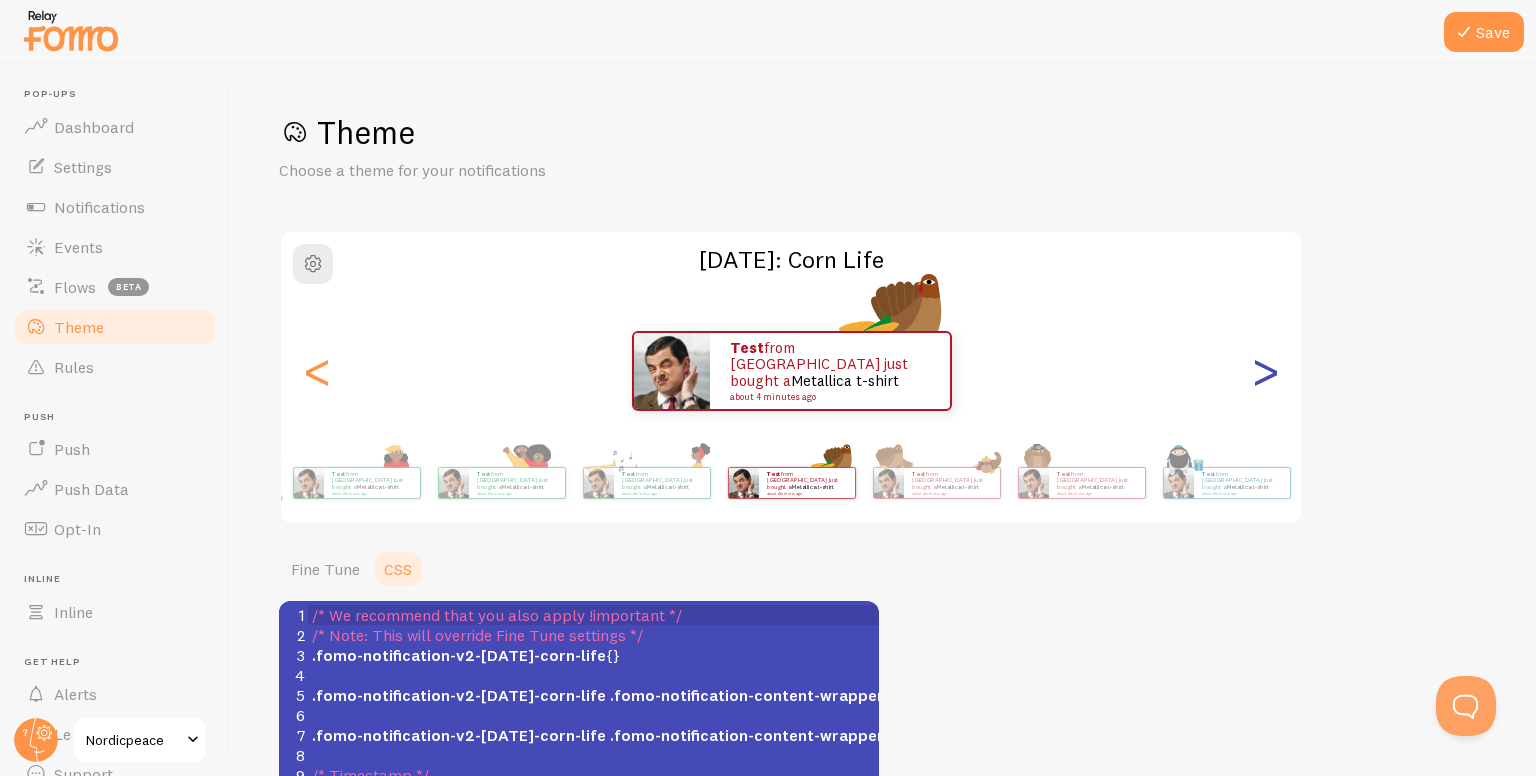 click on ">" at bounding box center (1265, 371) 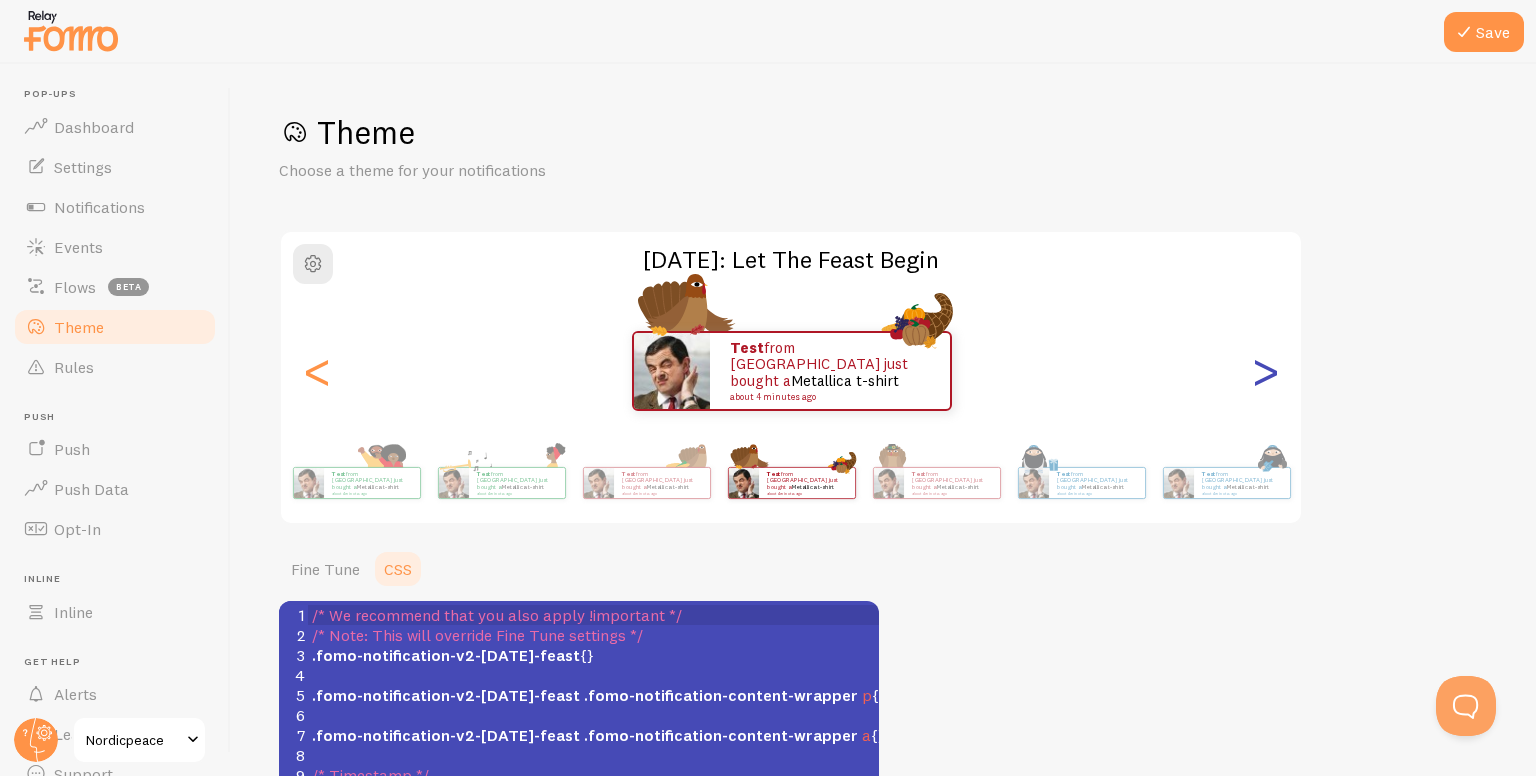 click on ">" at bounding box center [1265, 371] 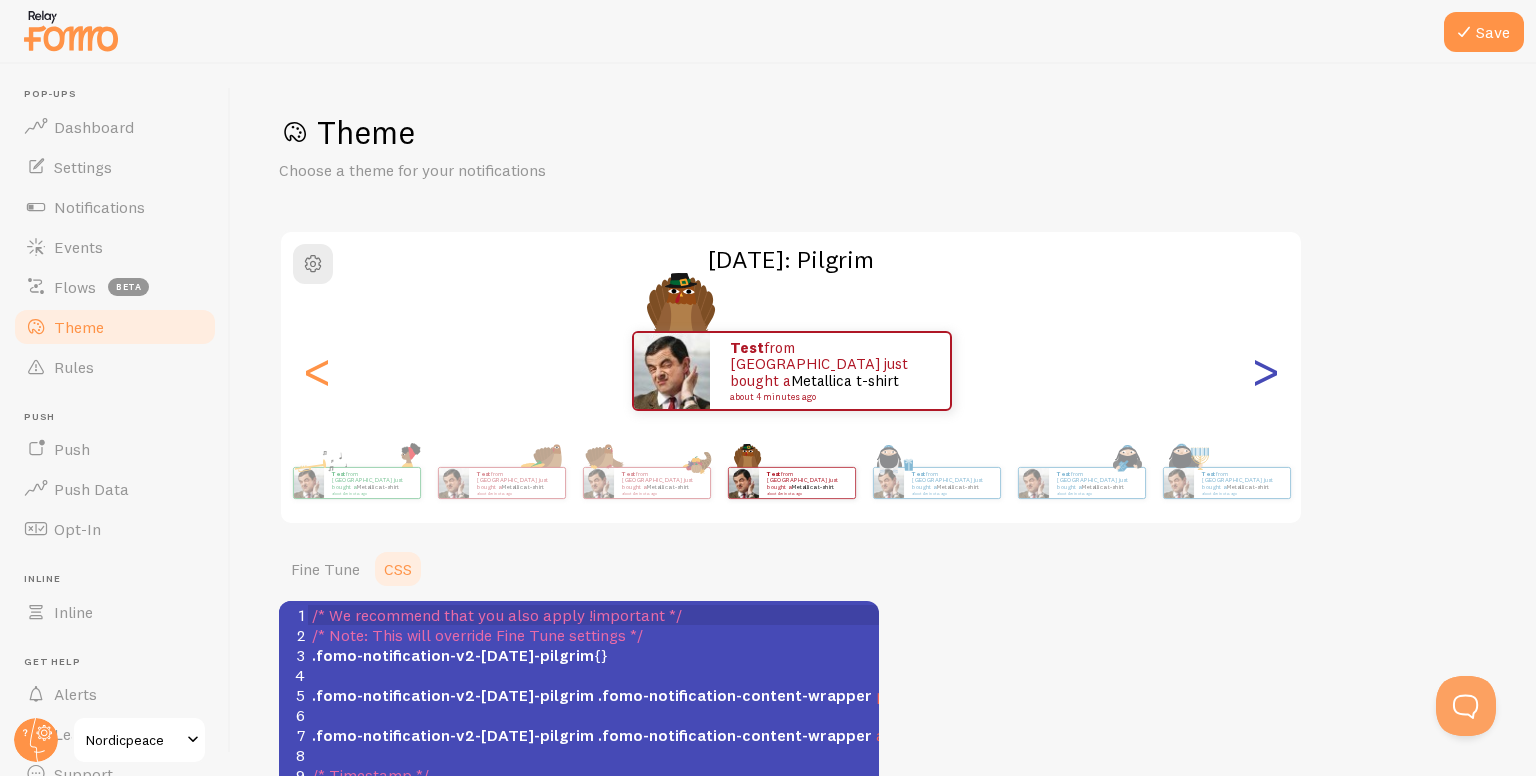 click on ">" at bounding box center (1265, 371) 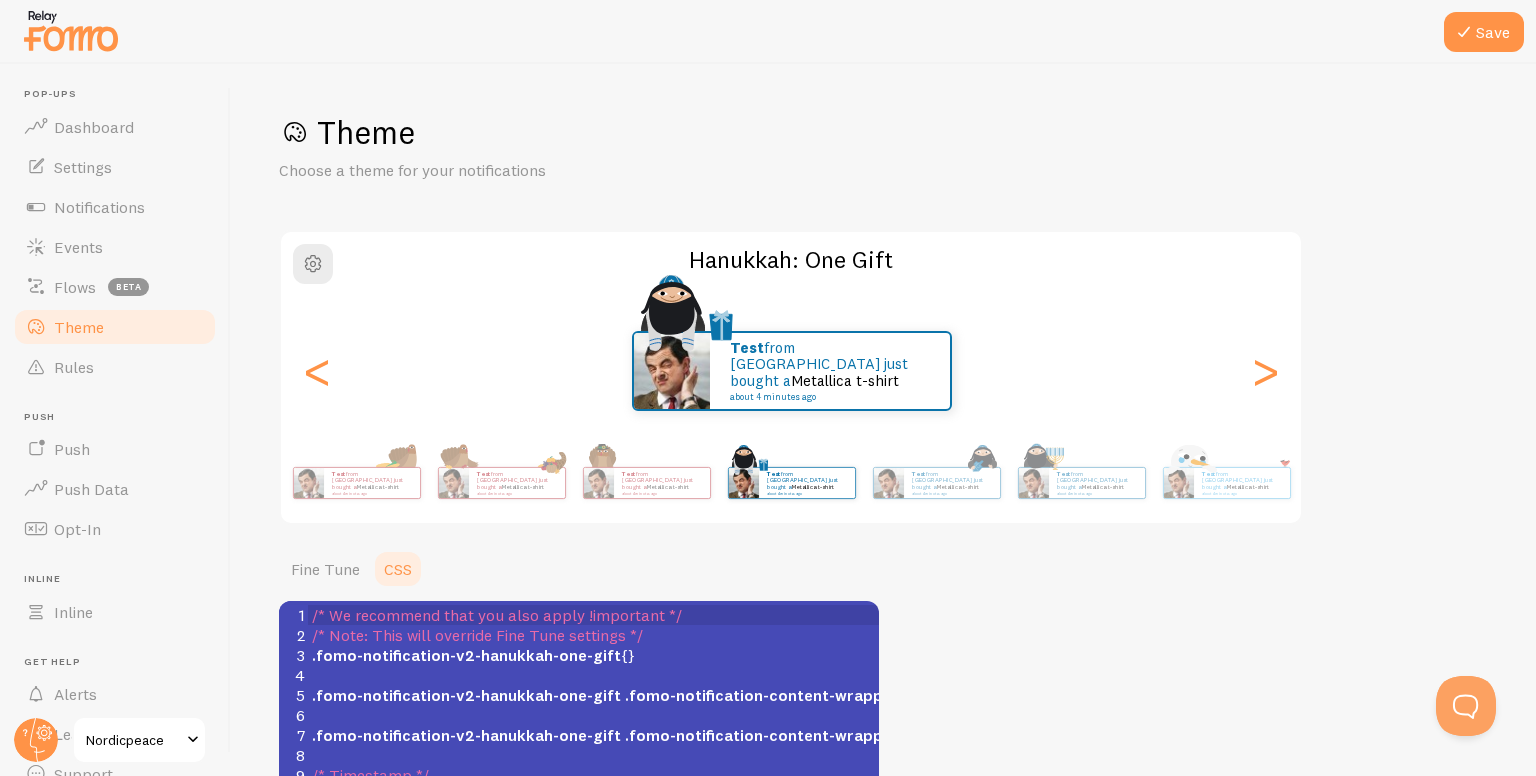 scroll, scrollTop: 220, scrollLeft: 0, axis: vertical 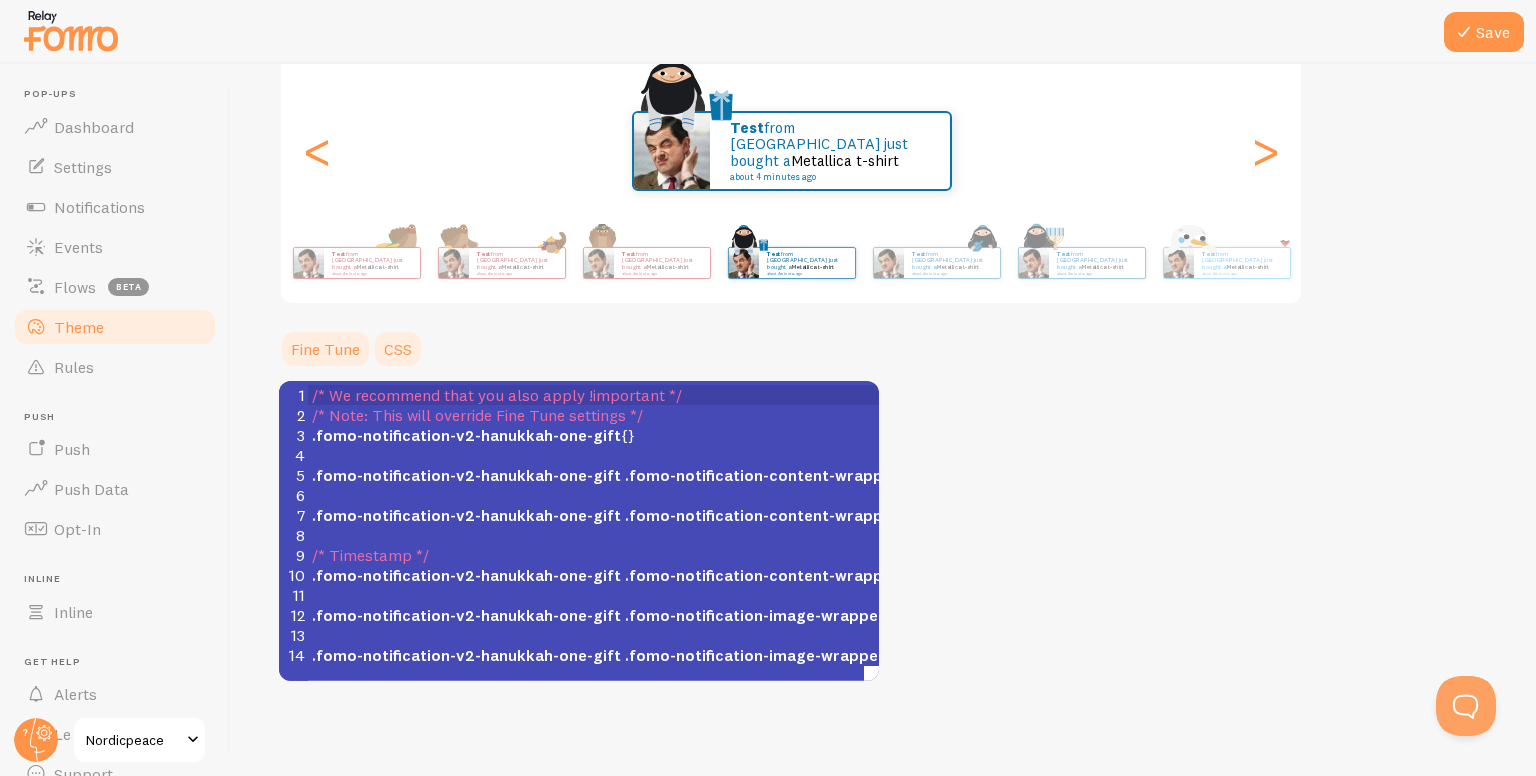 click on "Fine Tune" at bounding box center (325, 349) 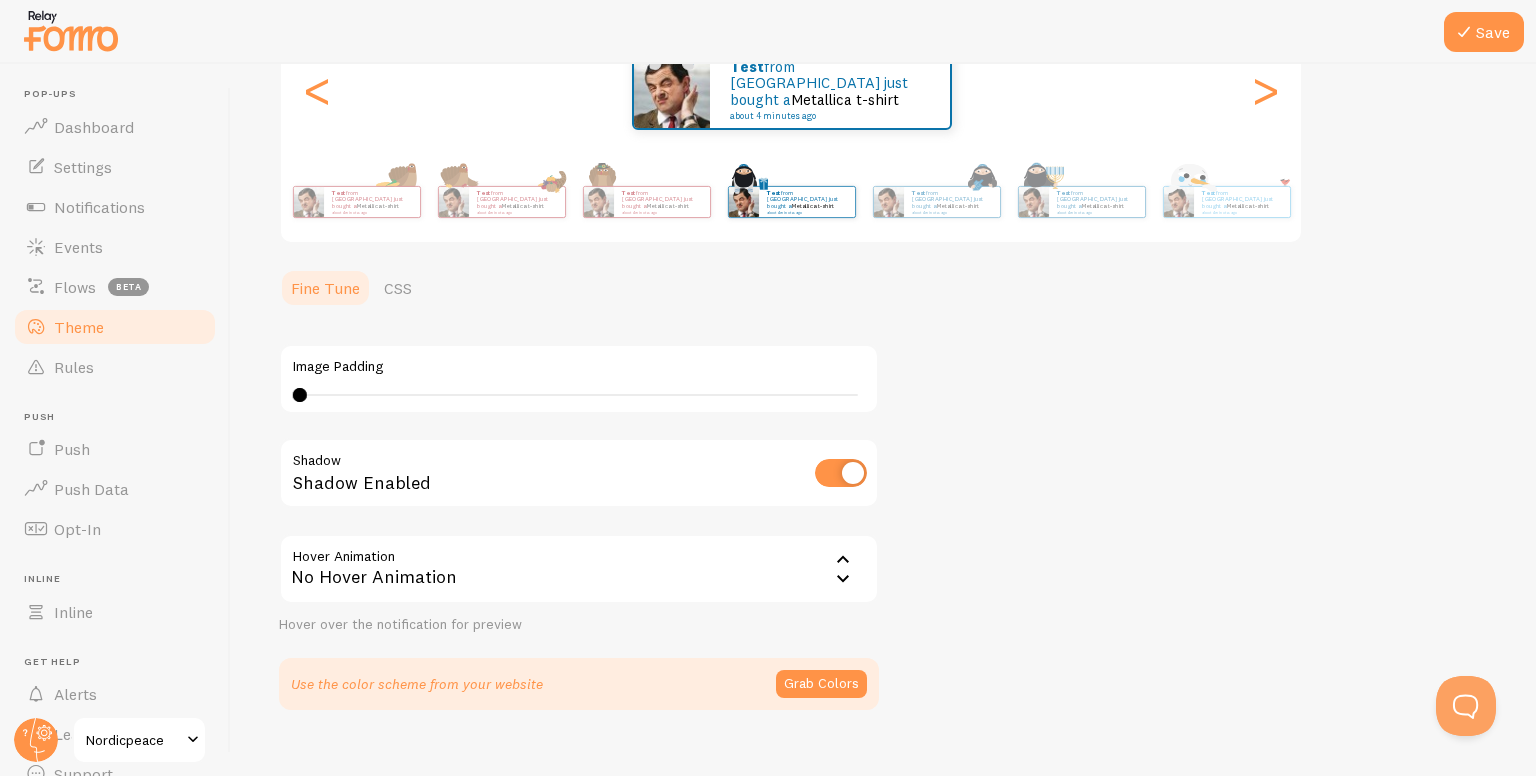 scroll, scrollTop: 309, scrollLeft: 0, axis: vertical 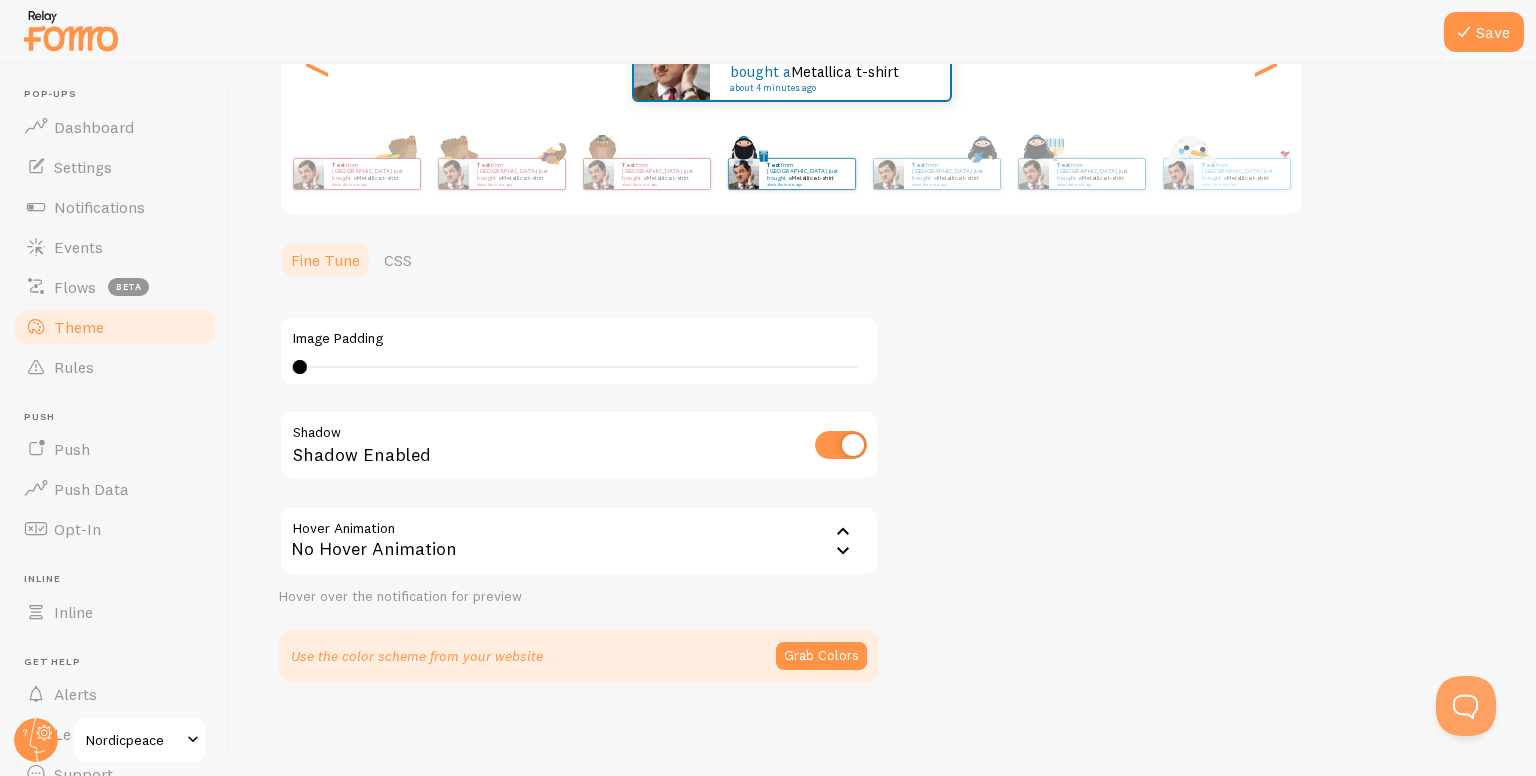 click on "Shadow Enabled" at bounding box center [579, 446] 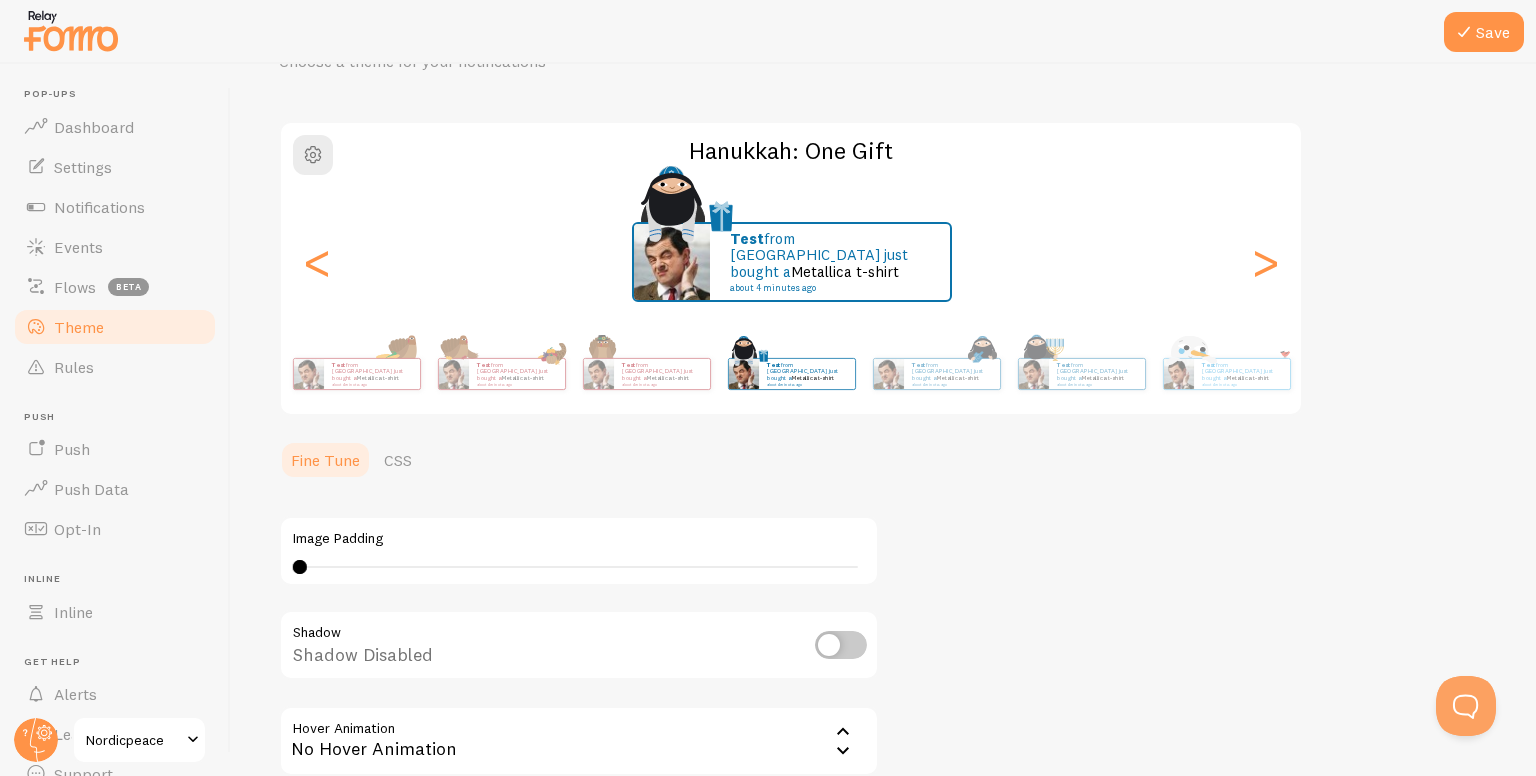 scroll, scrollTop: 209, scrollLeft: 0, axis: vertical 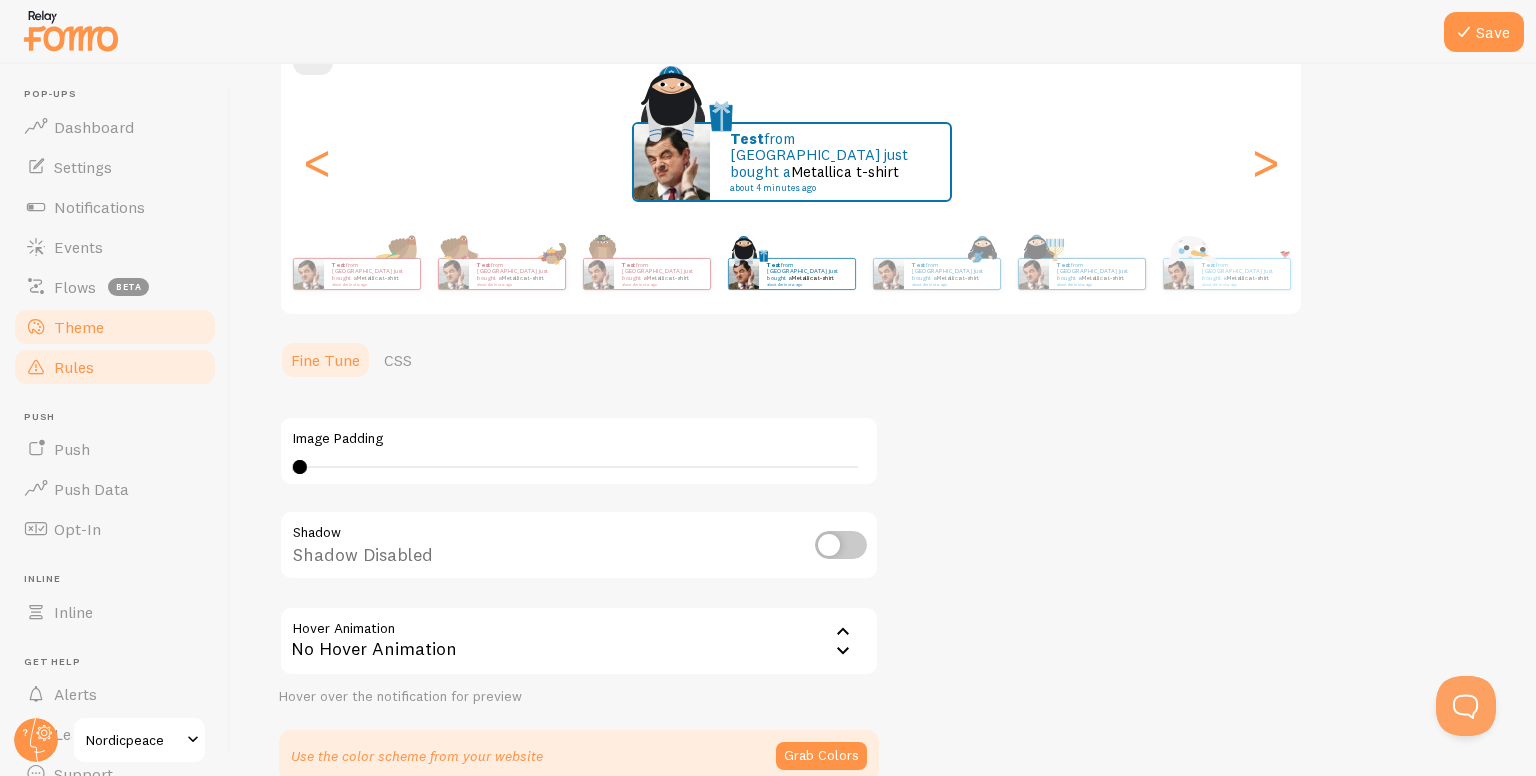 click on "Rules" at bounding box center (115, 367) 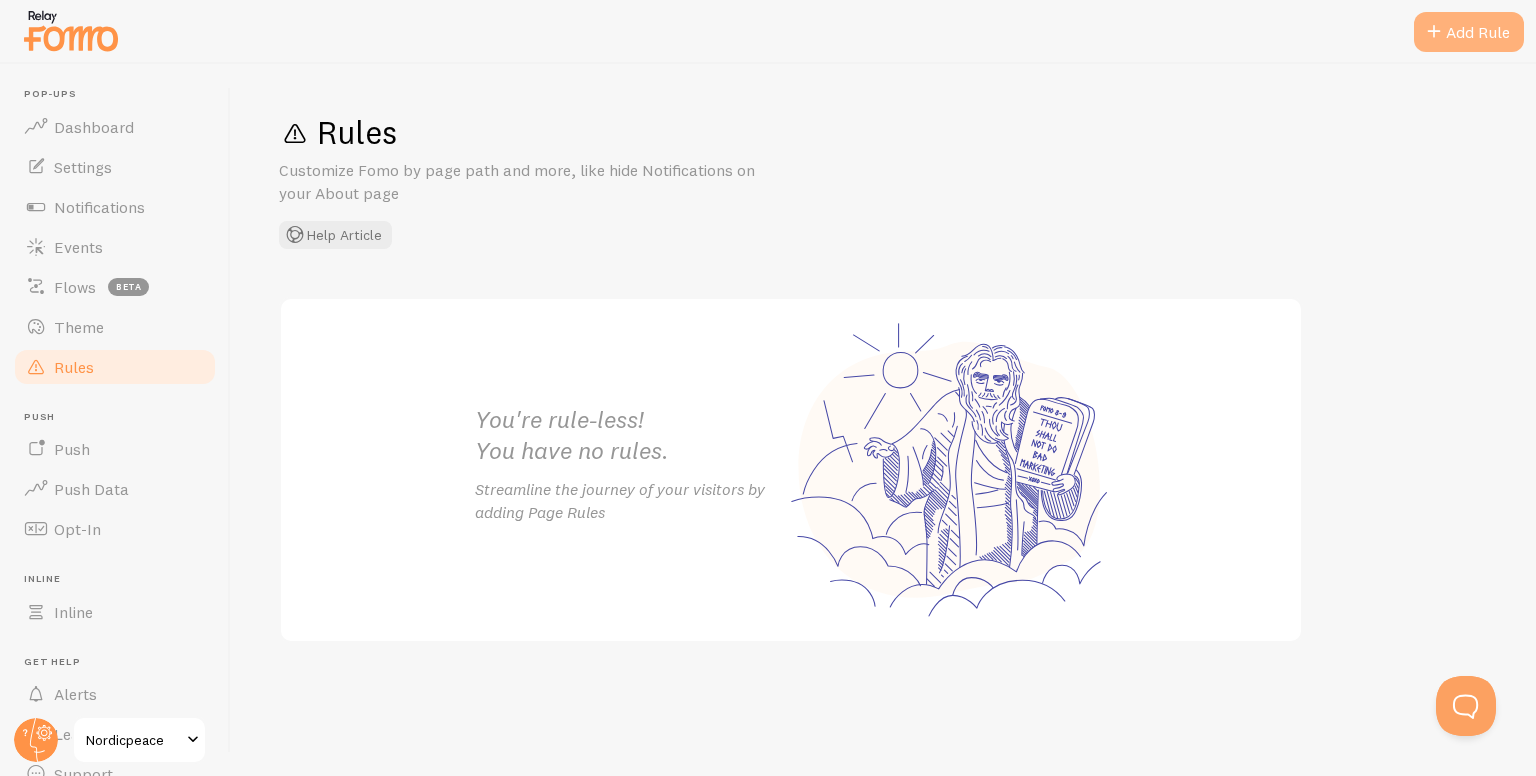 click on "Add Rule" at bounding box center [1469, 32] 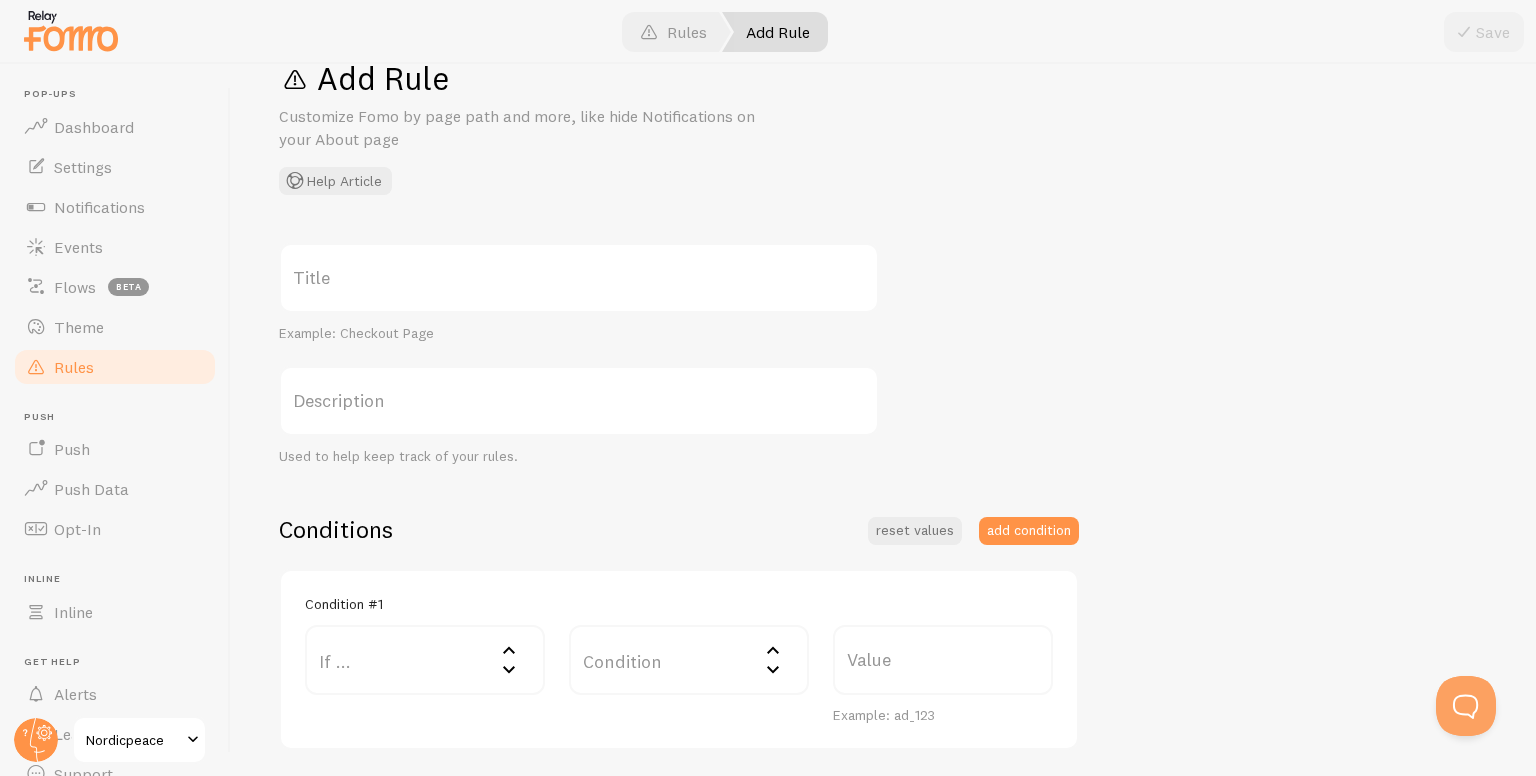 scroll, scrollTop: 100, scrollLeft: 0, axis: vertical 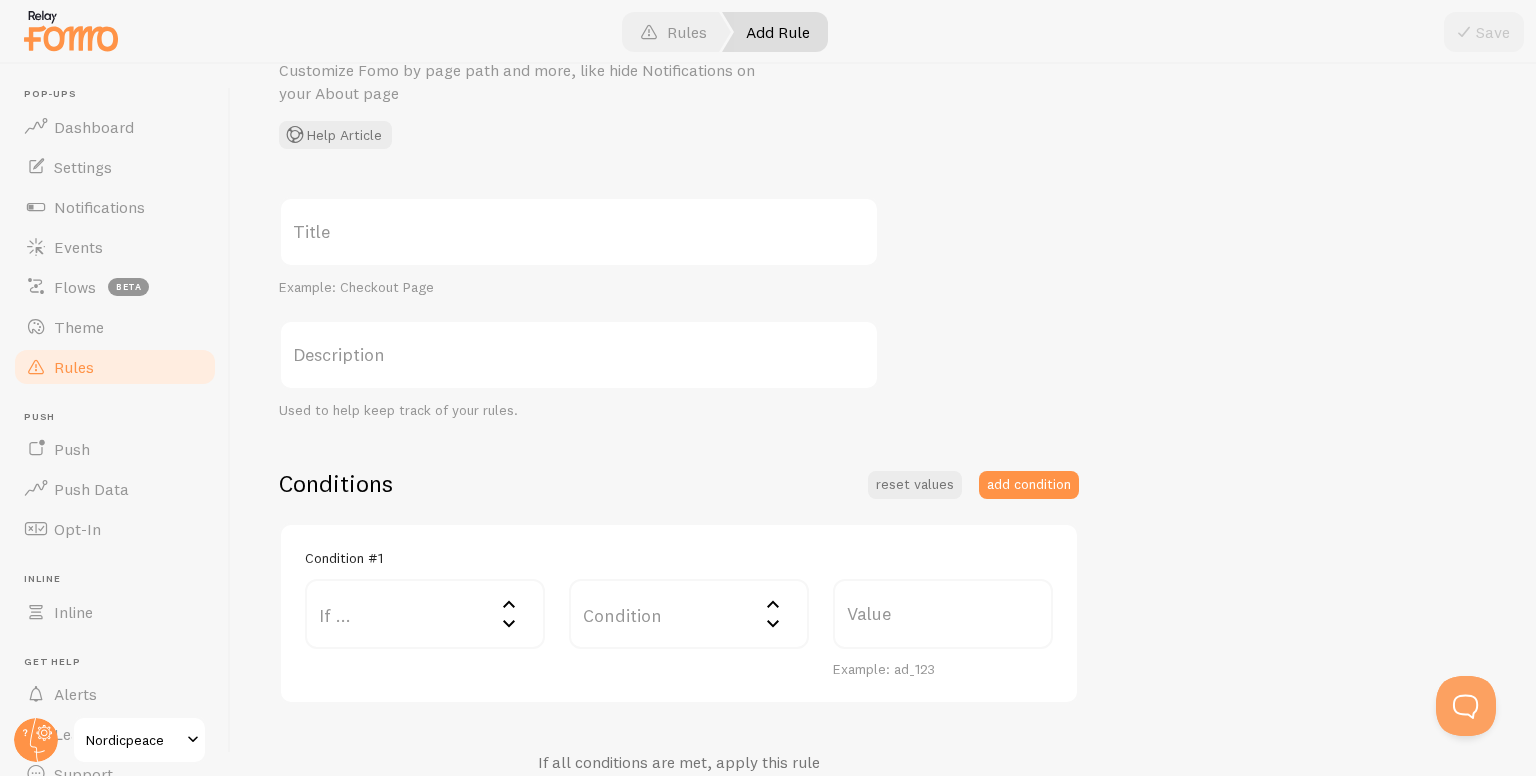 click on "If ..." at bounding box center (425, 614) 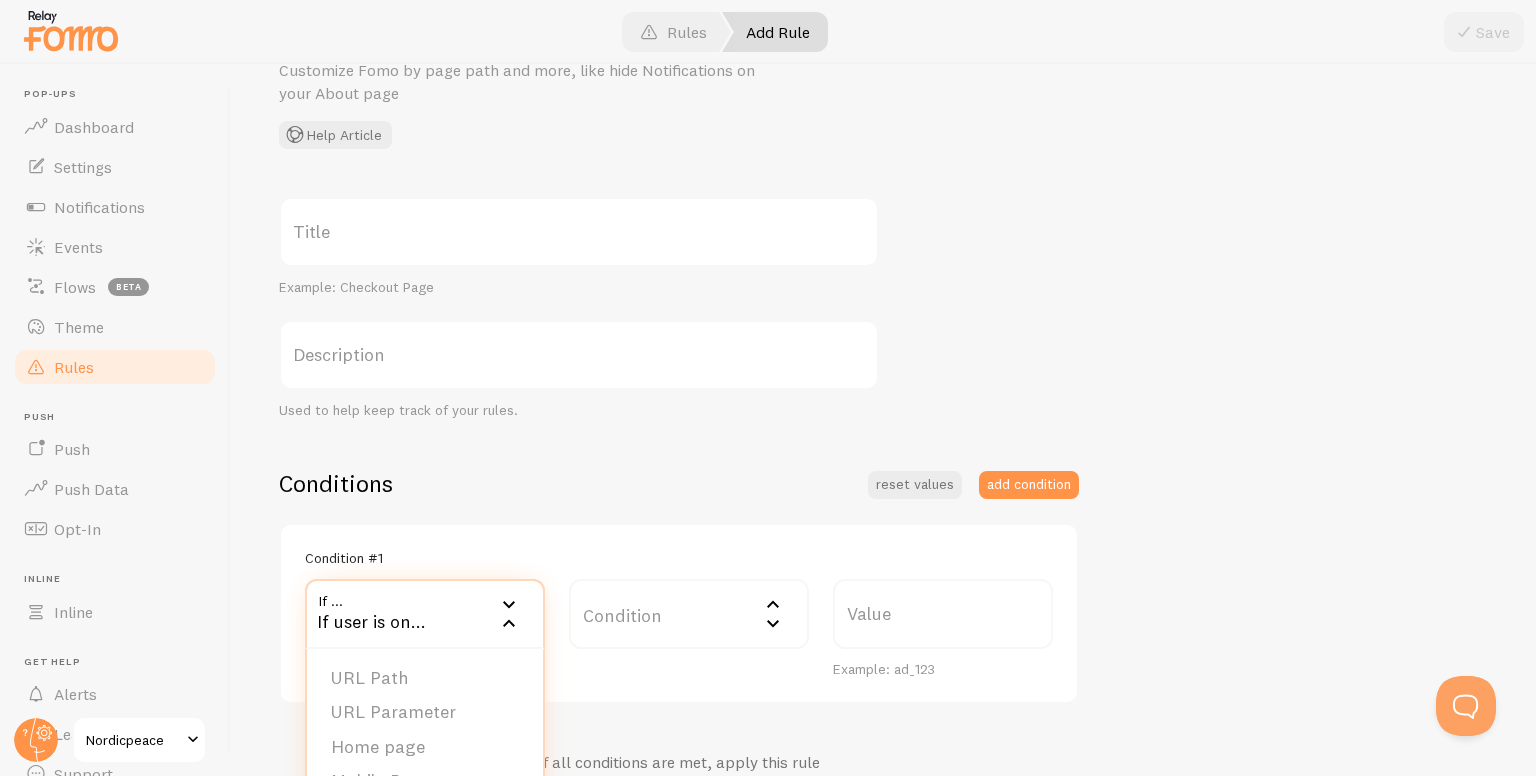click on "Conditions
reset values
add condition
Condition #1     If ...     If user is on...       URL Path  URL Parameter  Home page  Mobile Browser  URL Host  CSS Selector        Condition     Condition       Equals  Not Equal  Begins With  Contains  Does Not Contain          Value       Example: ad_123     If all conditions are met, apply this rule     Rule   Change Fomo Settings to this... (set/show)     Change Fomo Settings to this... (set/show)       Notifications  Do Not Show Template  Only Show Template  Max per page  Initial Delay  Display Interval  Loop notifications  Links to open in new tab  Position  Mobile Position  Entire notification clickable          Value" at bounding box center [679, 725] 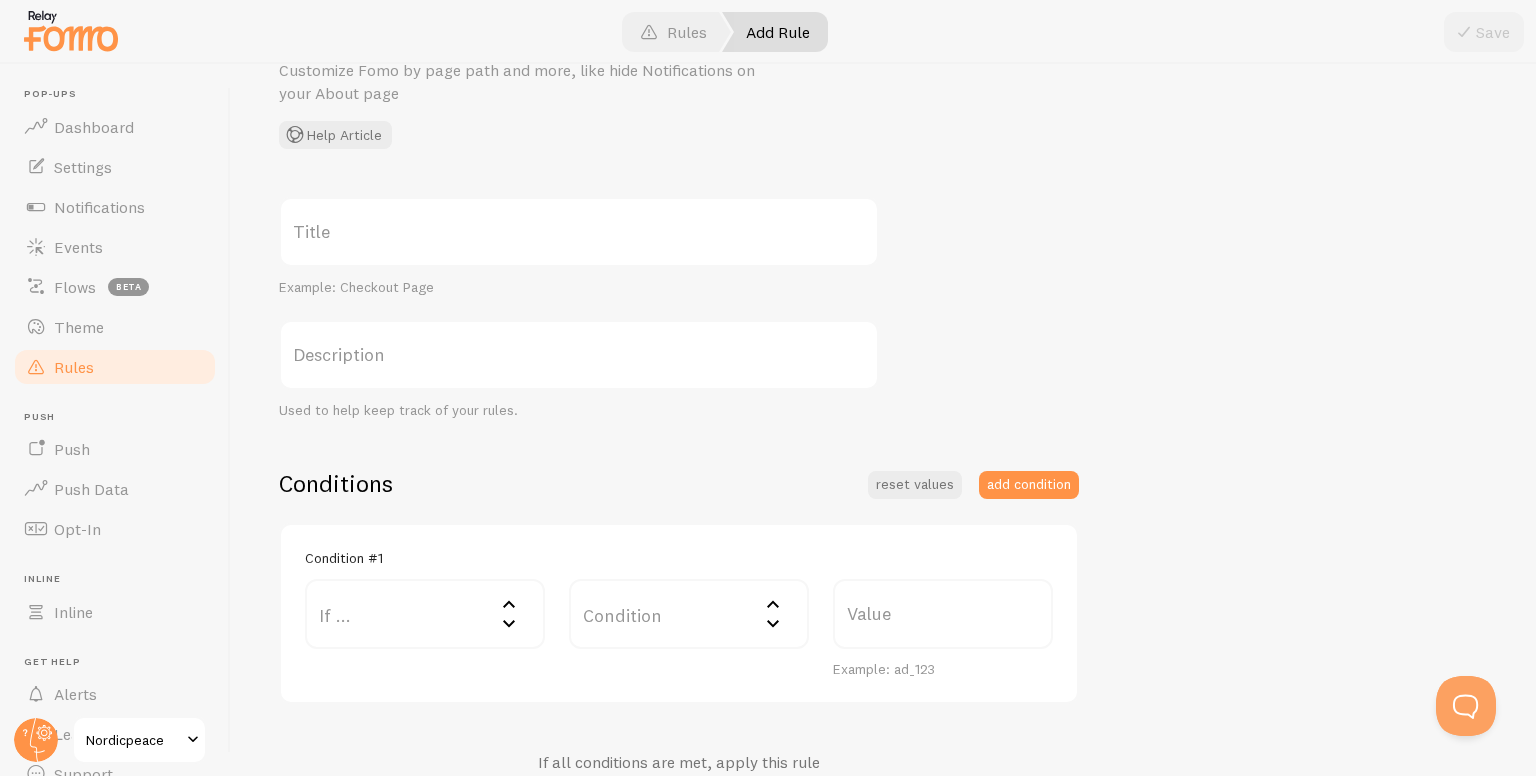 scroll, scrollTop: 300, scrollLeft: 0, axis: vertical 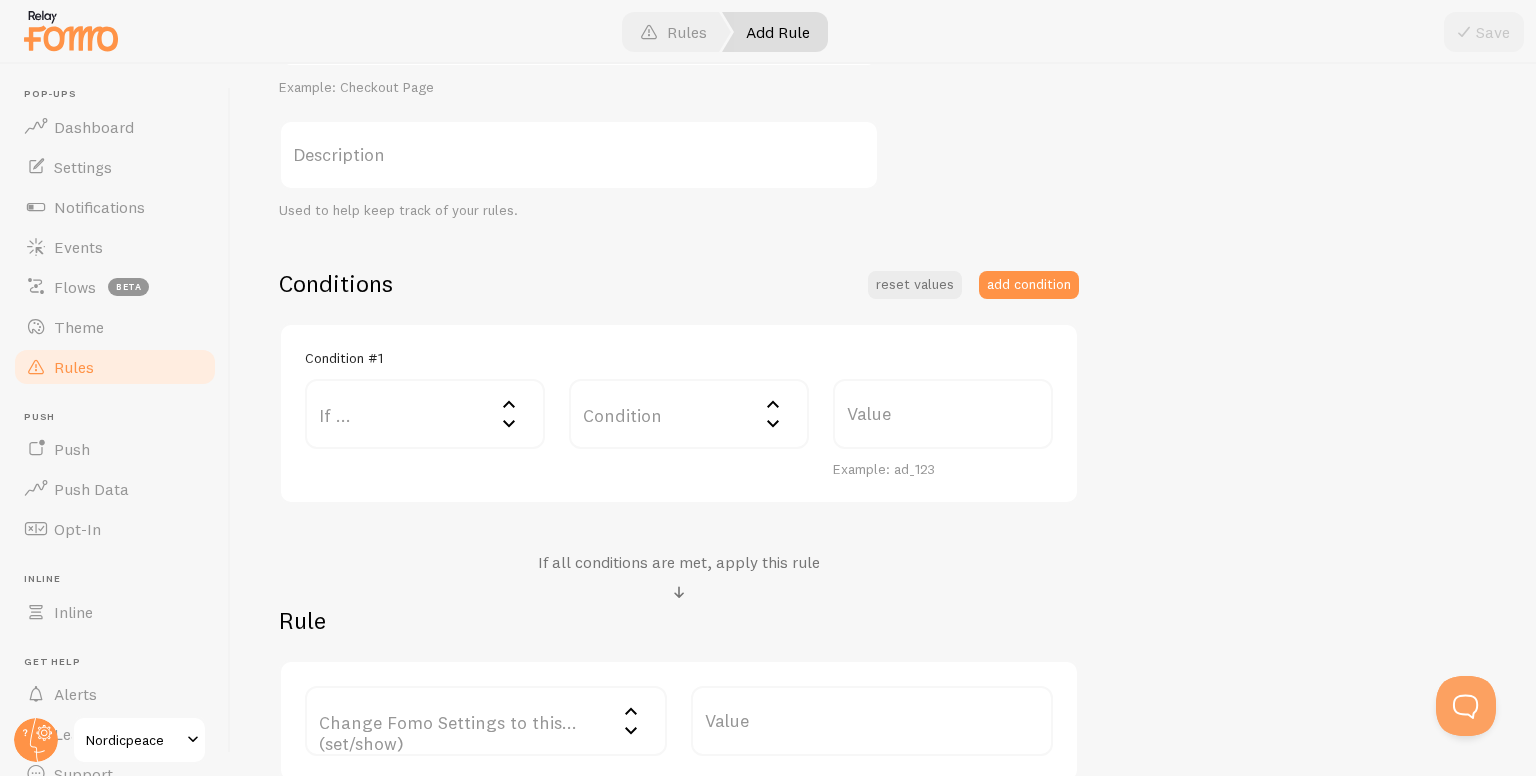 click on "Condition #1     If ...     If user is on...       URL Path  URL Parameter  Home page  Mobile Browser  URL Host  CSS Selector        Condition     Condition       Equals  Not Equal  Begins With  Contains  Does Not Contain          Value       Example: ad_123" at bounding box center (679, 414) 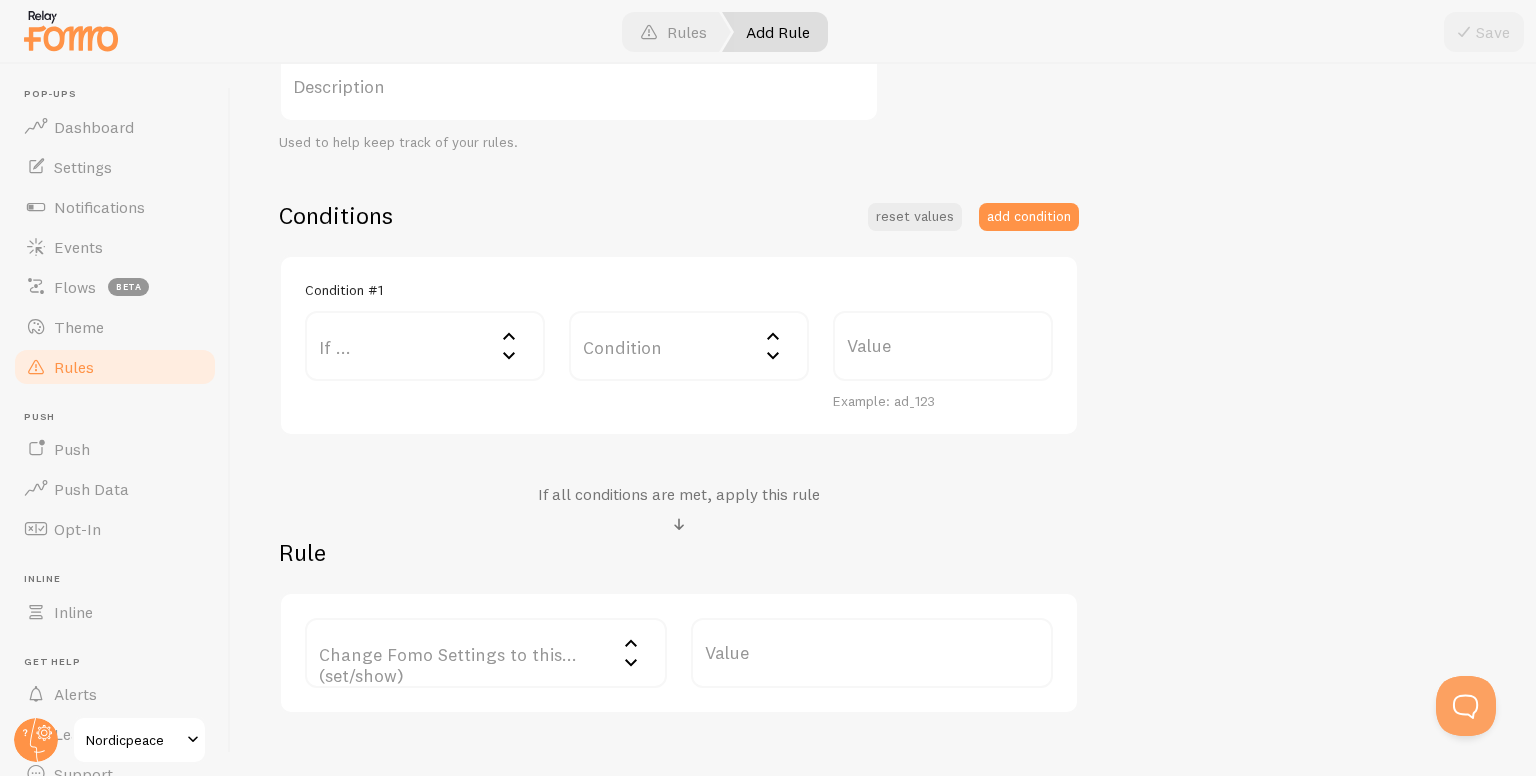 scroll, scrollTop: 400, scrollLeft: 0, axis: vertical 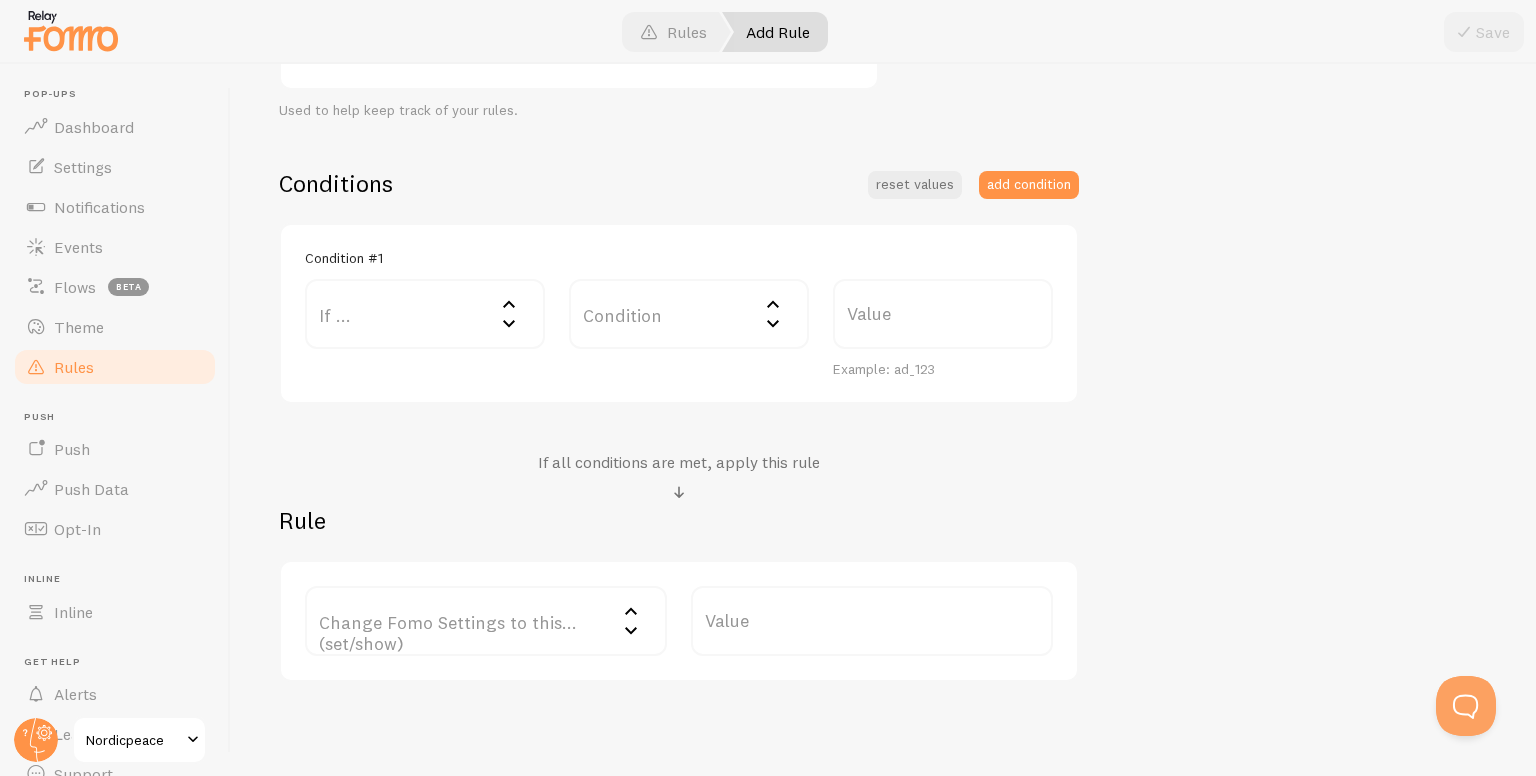 click on "If ..." at bounding box center [425, 314] 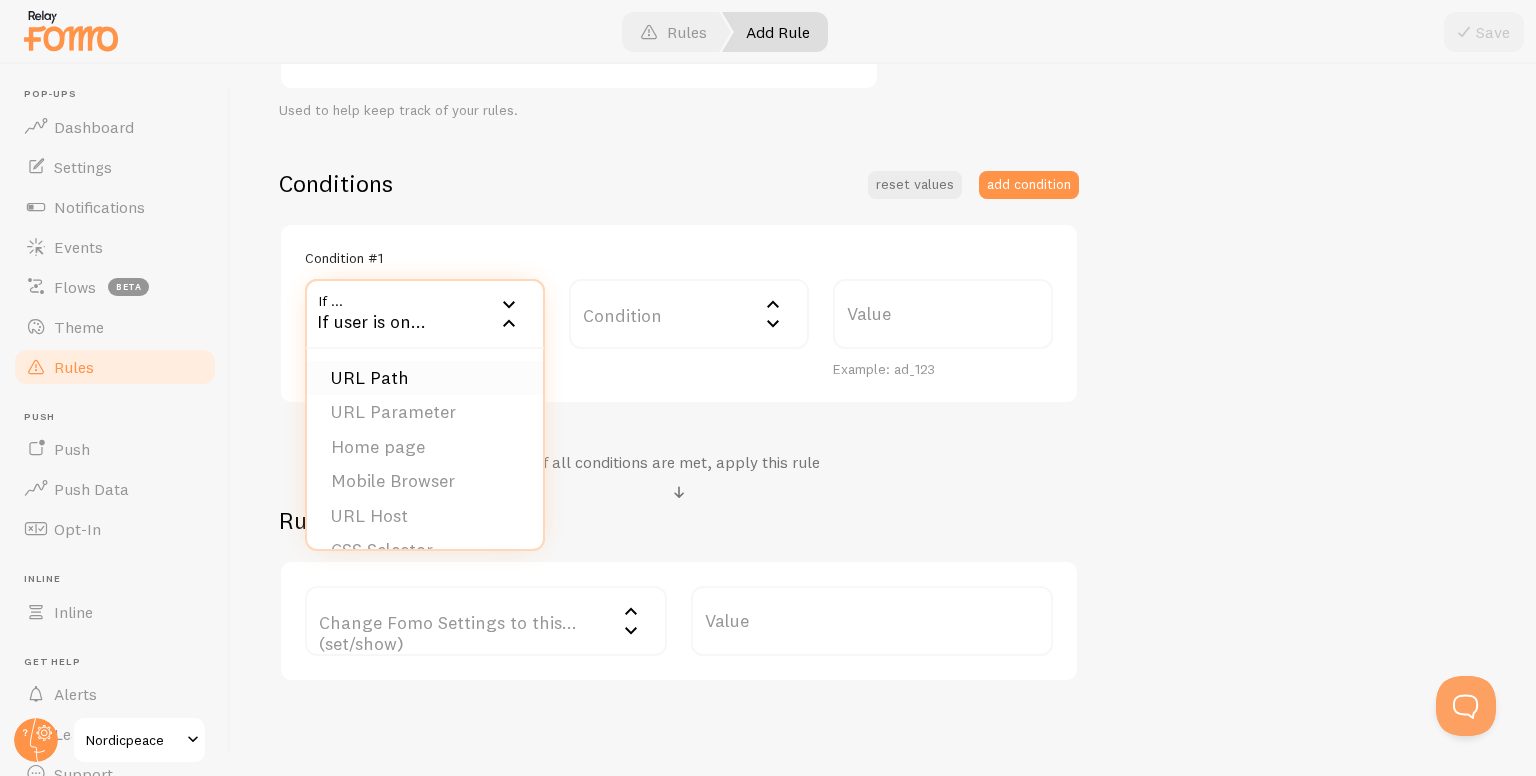 click on "URL Path" at bounding box center [425, 378] 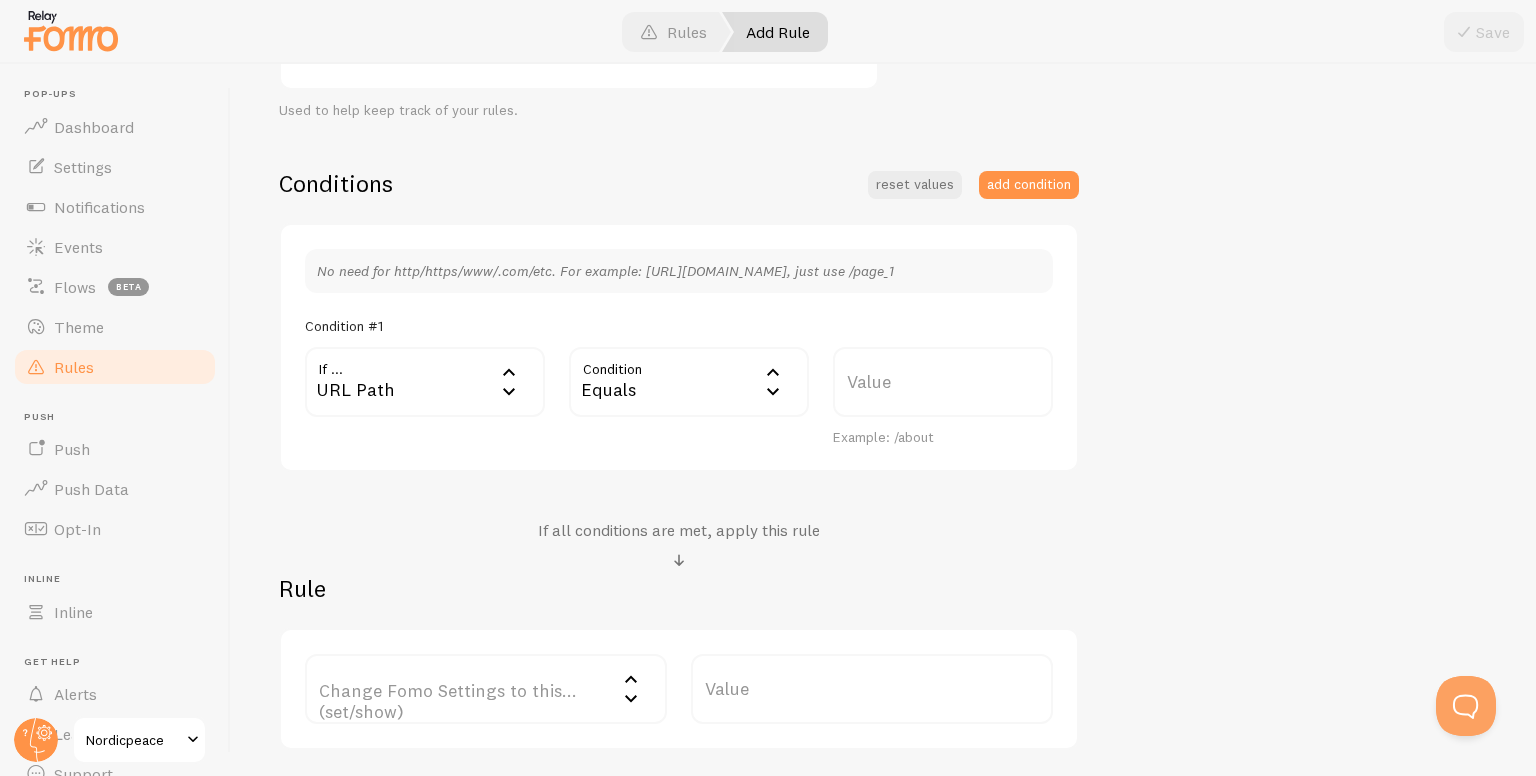 click on "Value" at bounding box center (943, 382) 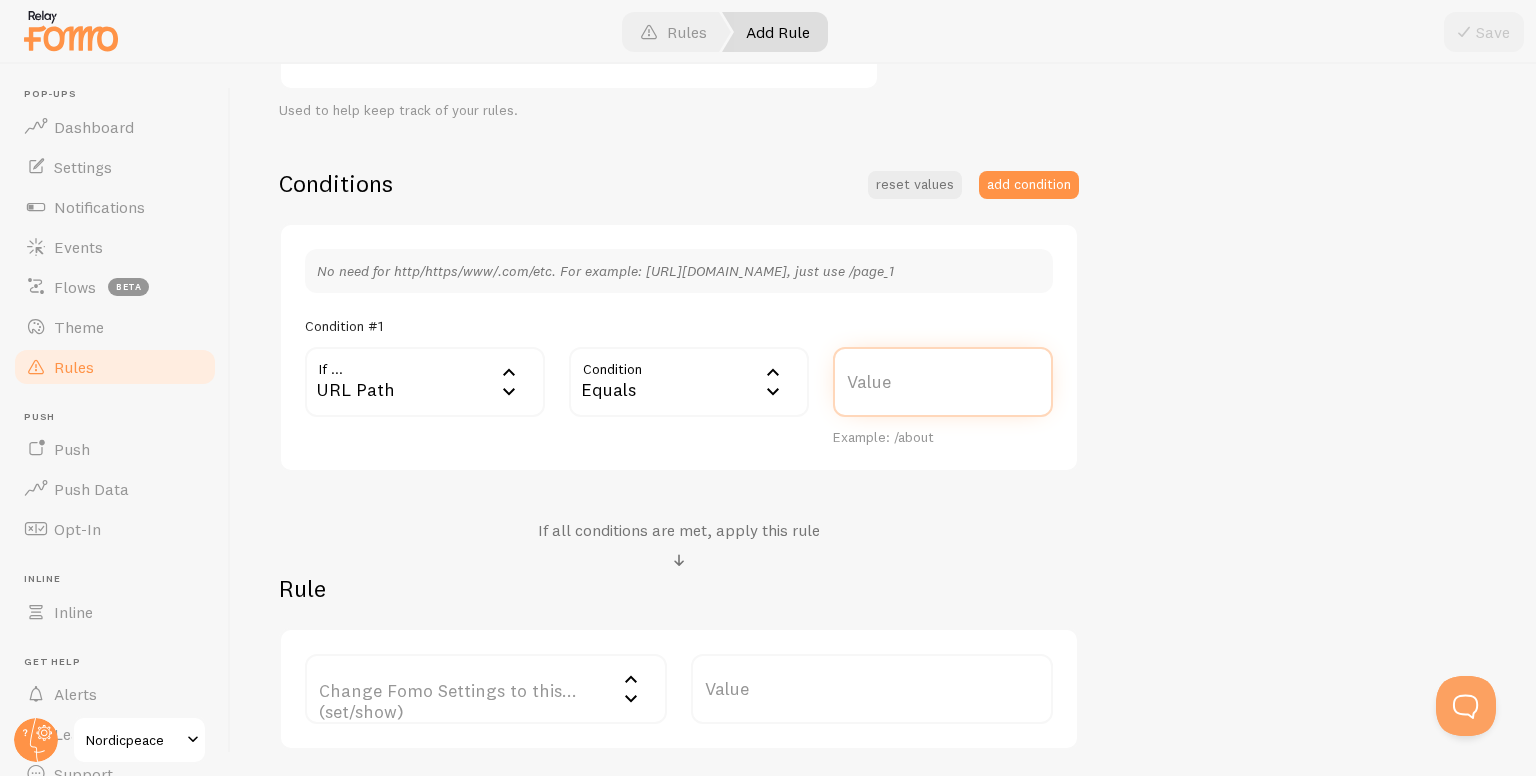 click on "Value" at bounding box center [943, 382] 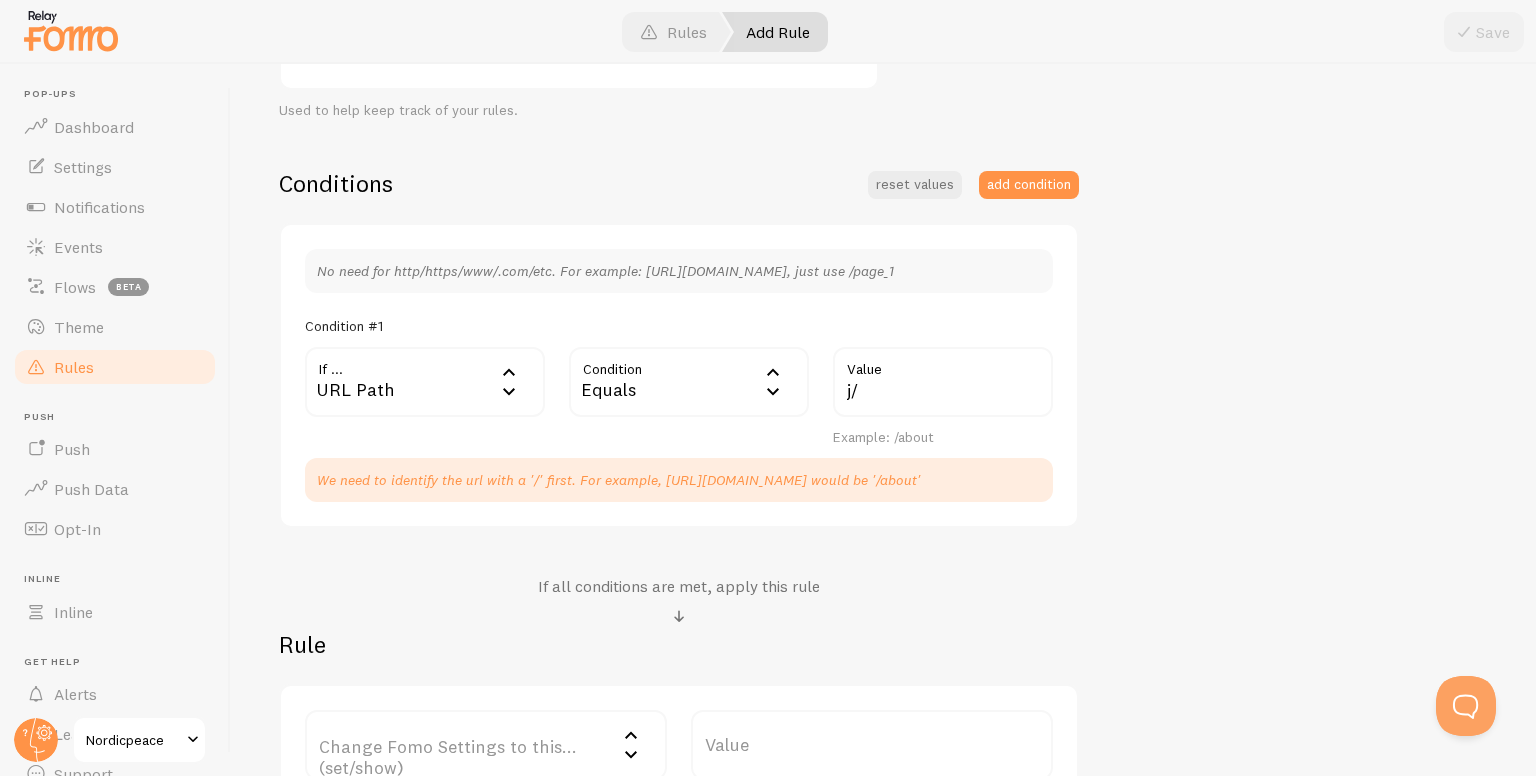 click on "Equals" at bounding box center [689, 382] 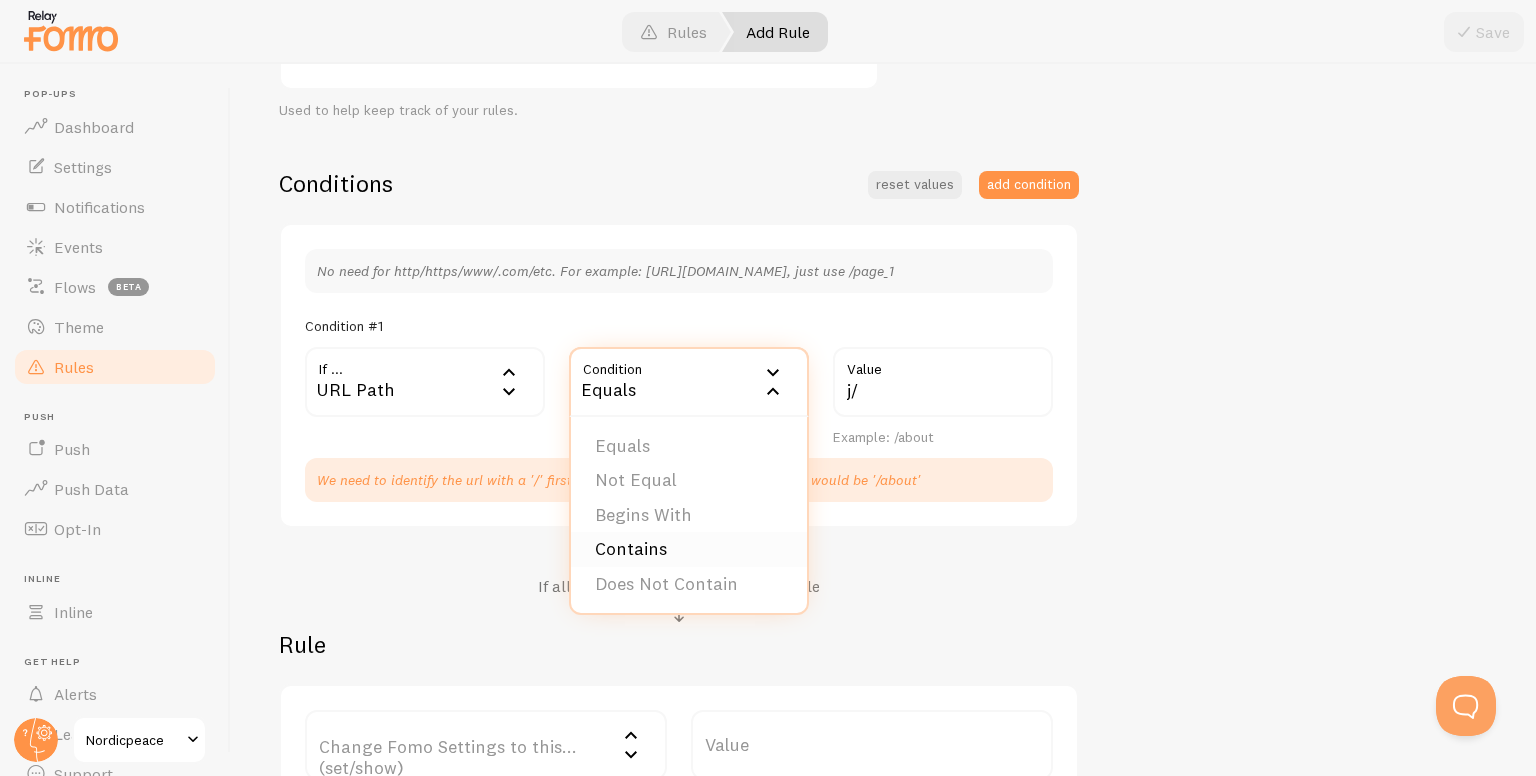 click on "Contains" at bounding box center (689, 549) 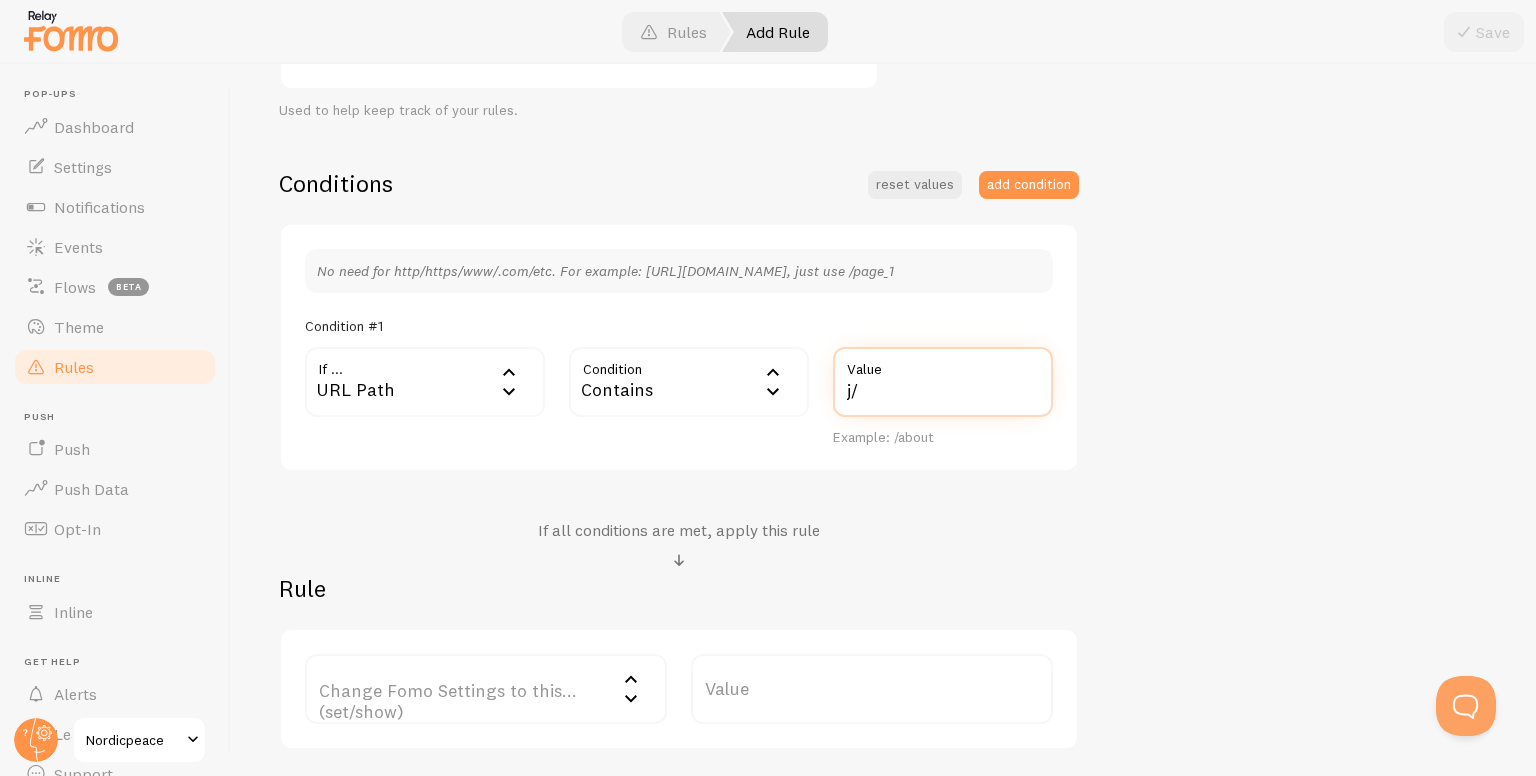drag, startPoint x: 876, startPoint y: 396, endPoint x: 816, endPoint y: 394, distance: 60.033325 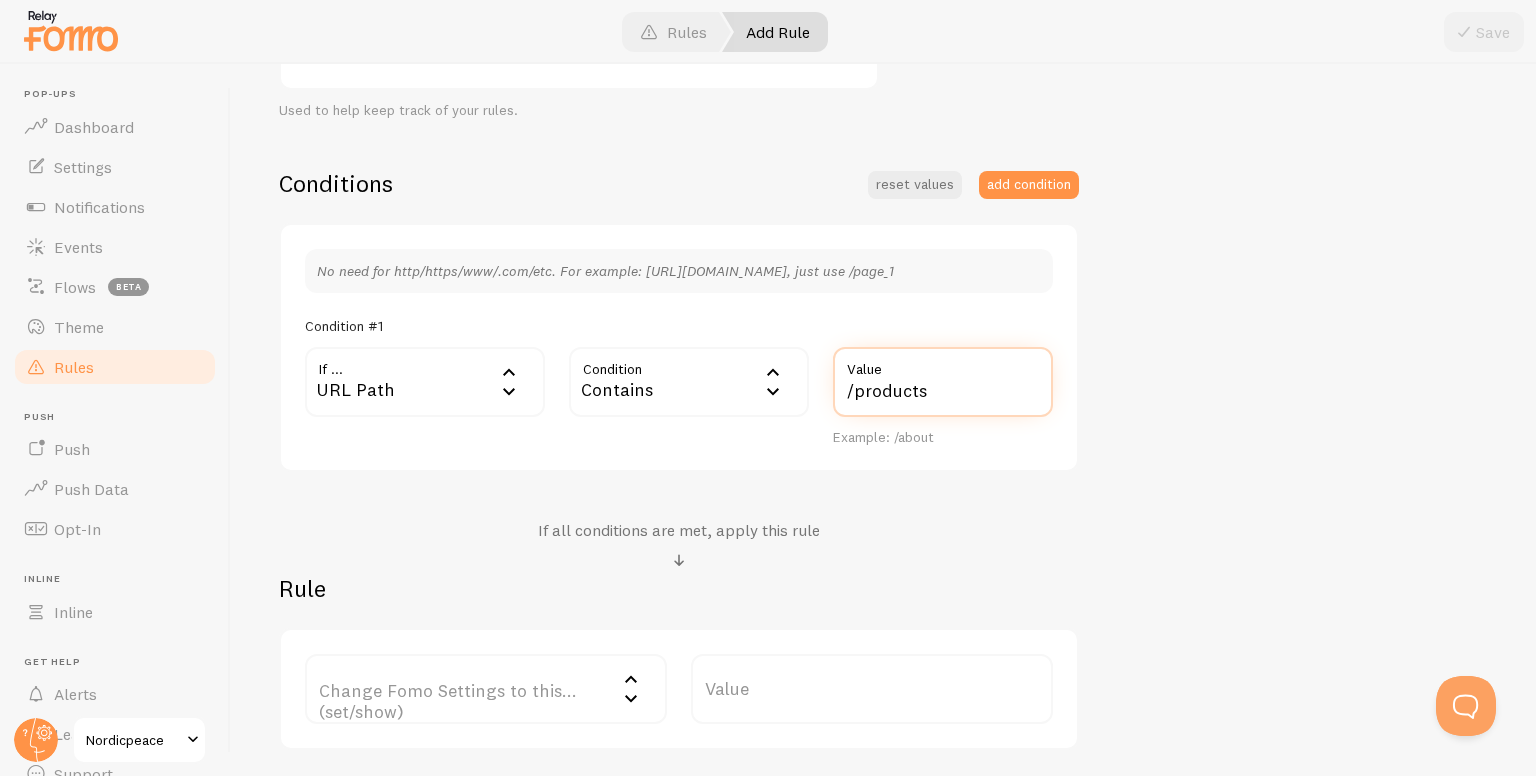 type on "/products" 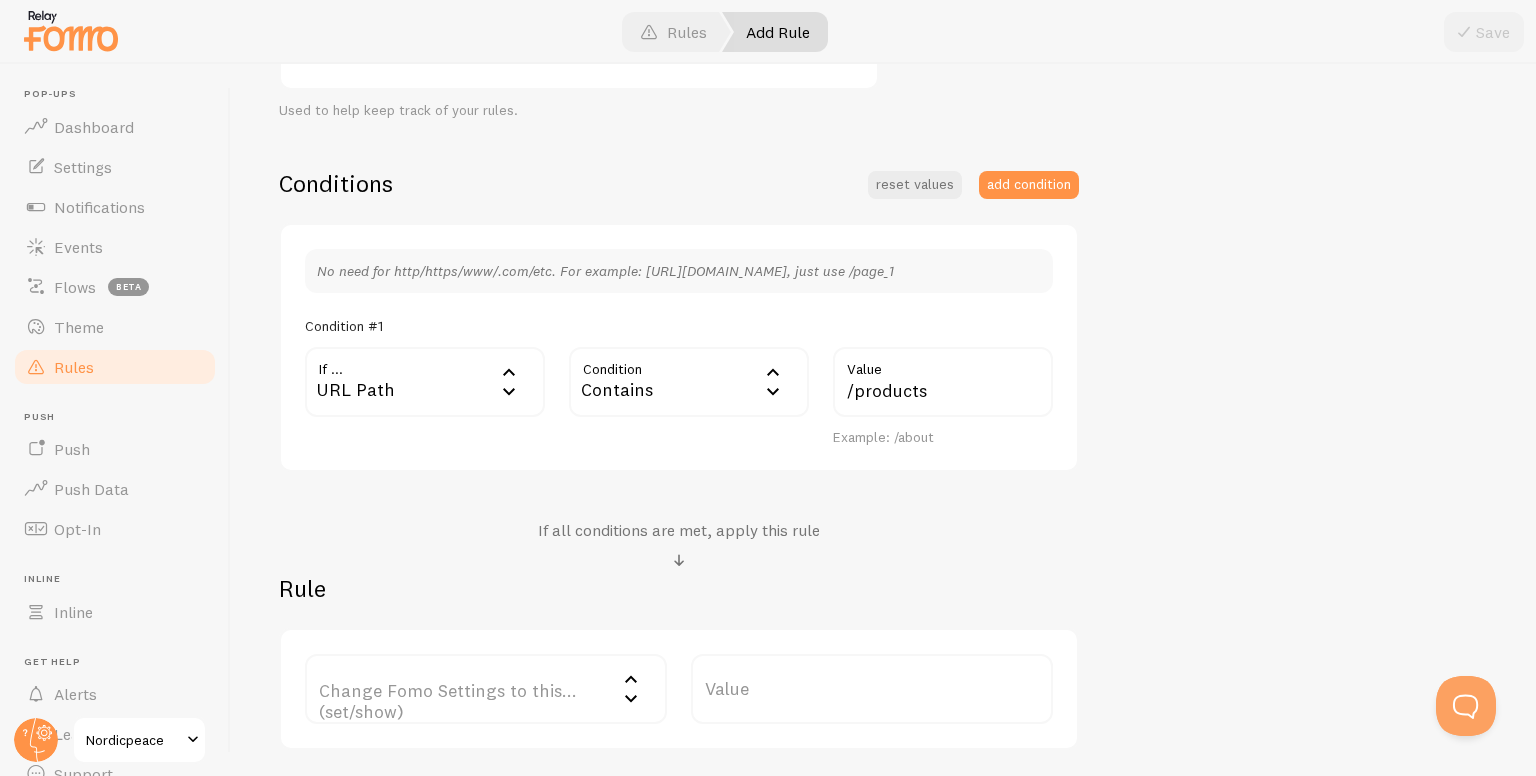 click on "Conditions
reset values
add condition
No need for http/https/www/.com/etc. For example: [URL][DOMAIN_NAME], just use /page_1       Condition #1     If ...   url   URL Path       URL Path  URL Parameter  Home page  Mobile Browser  URL Host  CSS Selector        Condition   contains   Contains       Equals  Not Equal  Begins With  Contains  Does Not Contain        /products   Value       Example: /about     If all conditions are met, apply this rule     Rule   Change Fomo Settings to this... (set/show)     Change Fomo Settings to this... (set/show)       Notifications  Do Not Show Template  Only Show Template  Max per page  Initial Delay  Display Interval  Loop notifications  Links to open in new tab  Position  Mobile Position  Entire notification clickable          Value" at bounding box center [679, 459] 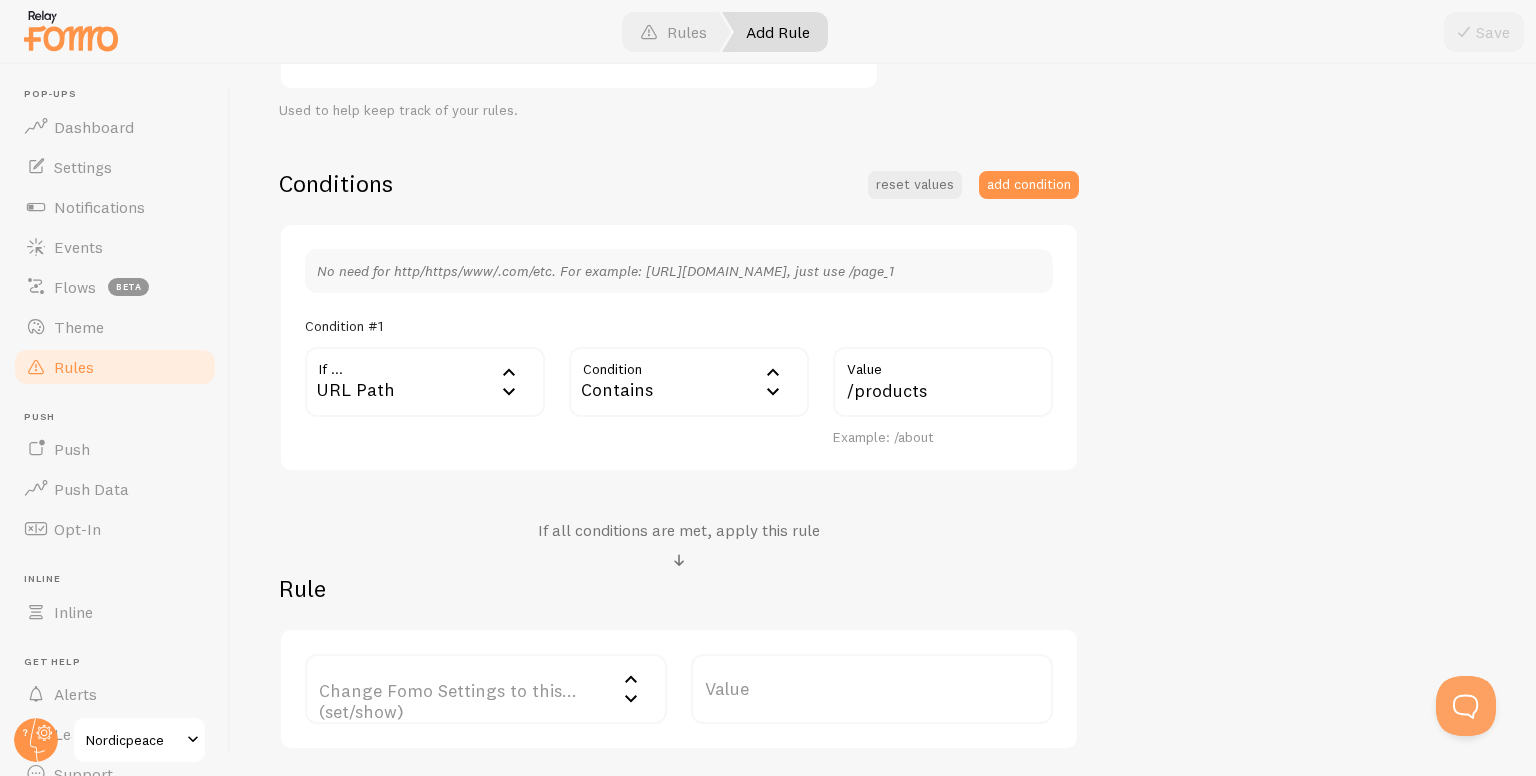 click on "Title       Example: Checkout Page       Description       Used to help keep track of your rules.   Conditions
reset values
add condition
No need for http/https/www/.com/etc. For example: [URL][DOMAIN_NAME], just use /page_1       Condition #1     If ...   url   URL Path       URL Path  URL Parameter  Home page  Mobile Browser  URL Host  CSS Selector        Condition   contains   Contains       Equals  Not Equal  Begins With  Contains  Does Not Contain        /products   Value       Example: /about     If all conditions are met, apply this rule     Rule   Change Fomo Settings to this... (set/show)     Change Fomo Settings to this... (set/show)       Notifications  Do Not Show Template  Only Show Template  Max per page  Initial Delay  Display Interval  Loop notifications  Links to open in new tab  Position  Mobile Position  Entire notification clickable          Value" at bounding box center [883, 323] 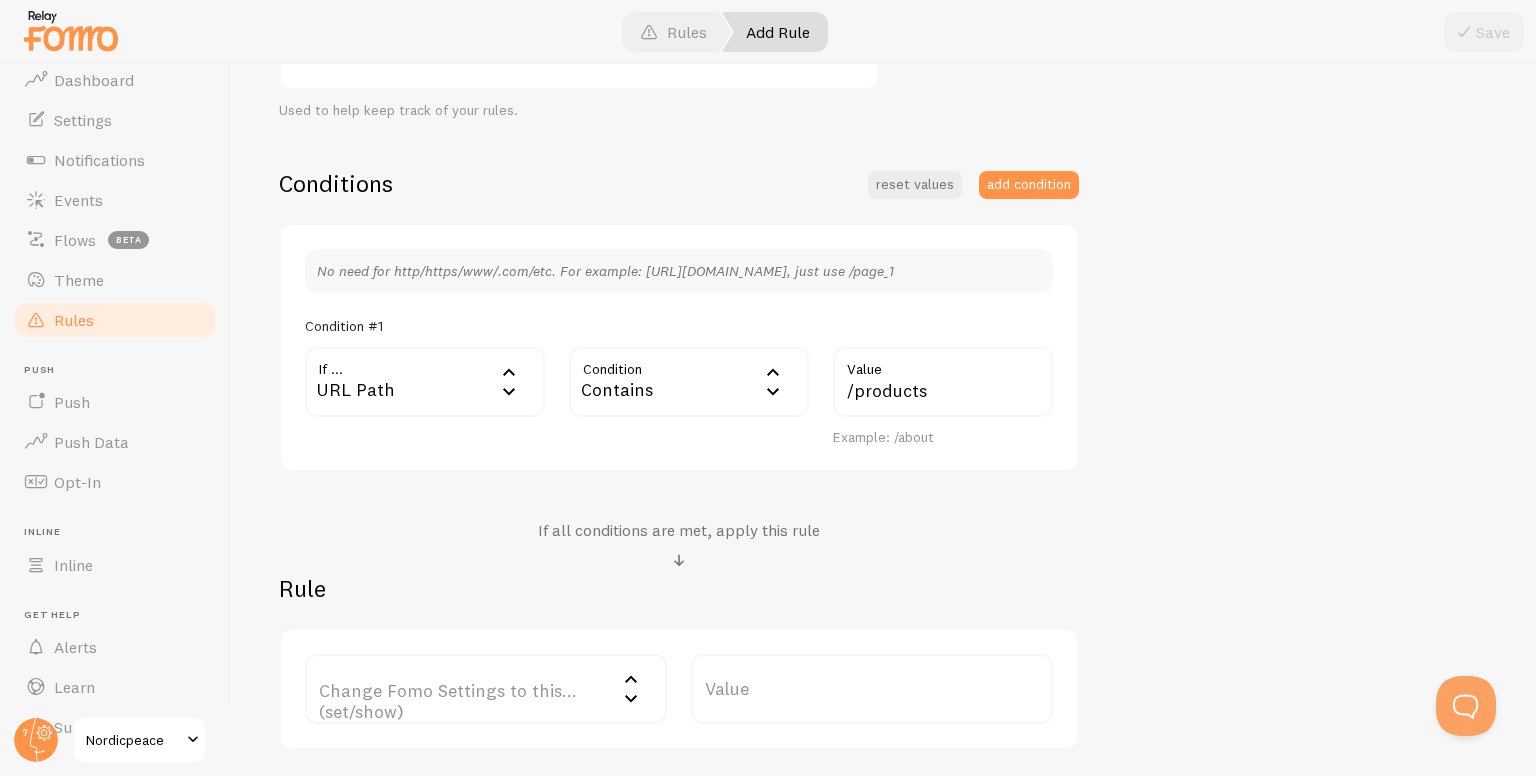 scroll, scrollTop: 90, scrollLeft: 0, axis: vertical 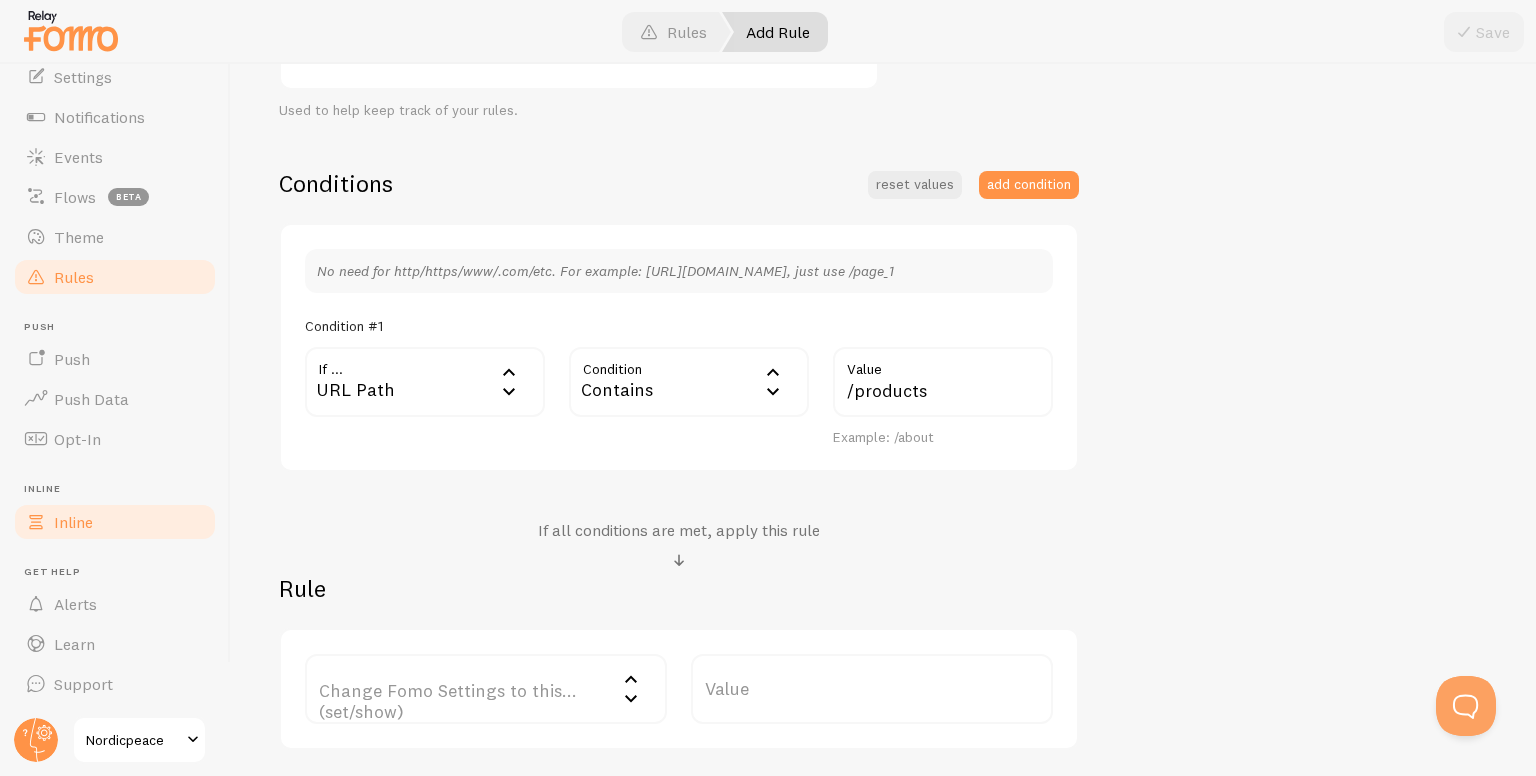 click on "Inline" at bounding box center (115, 522) 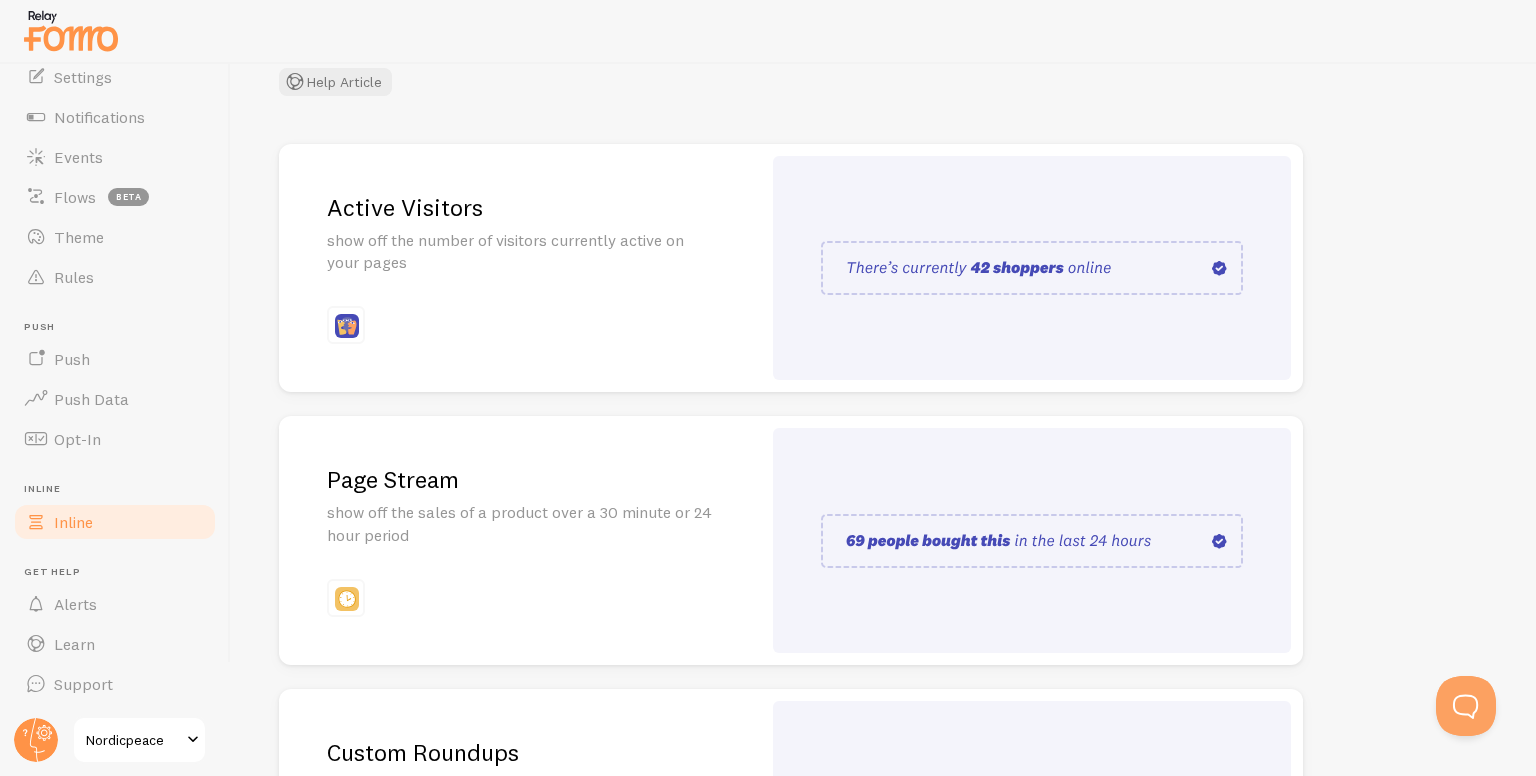 scroll, scrollTop: 200, scrollLeft: 0, axis: vertical 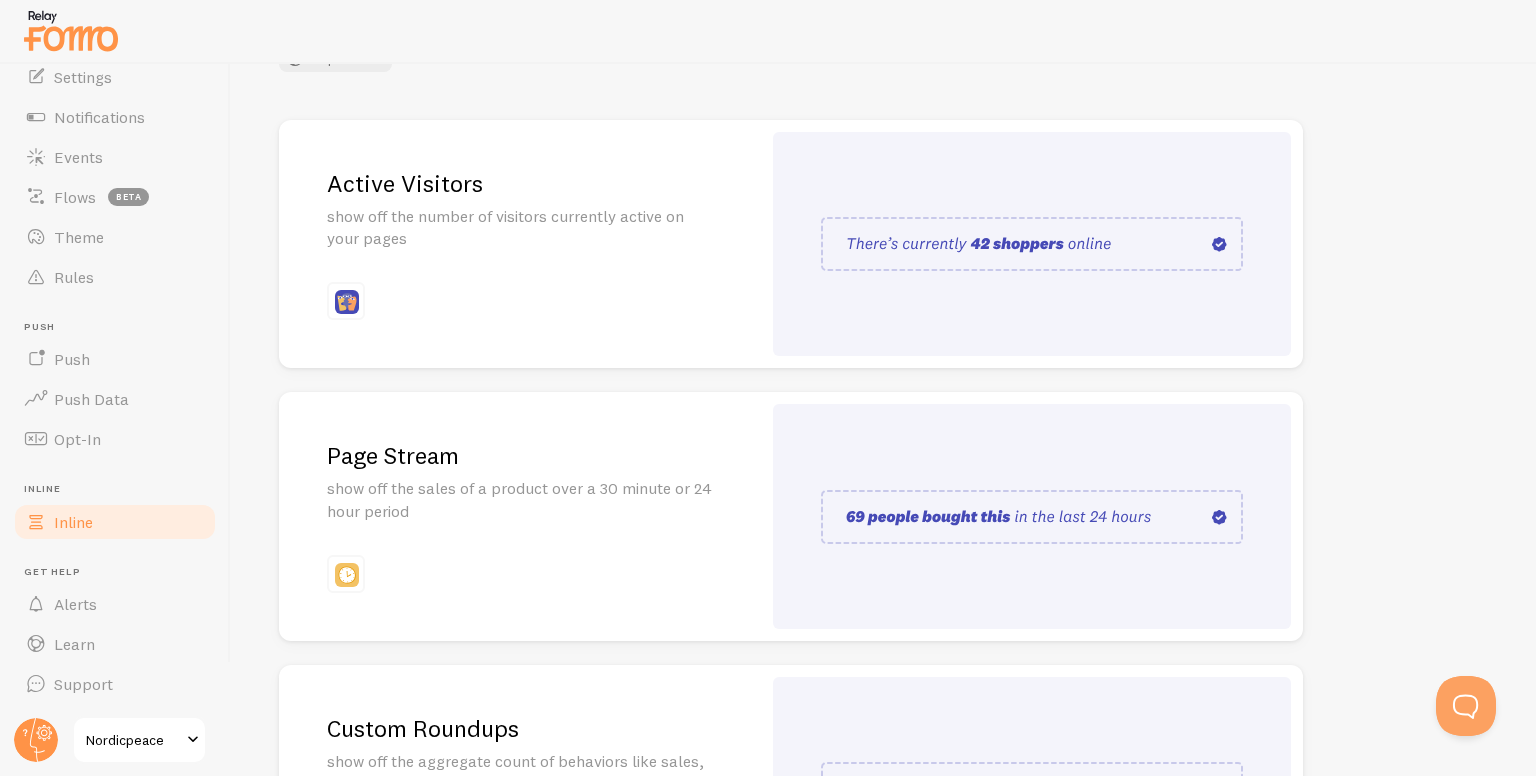 click on "Nordicpeace" at bounding box center [133, 740] 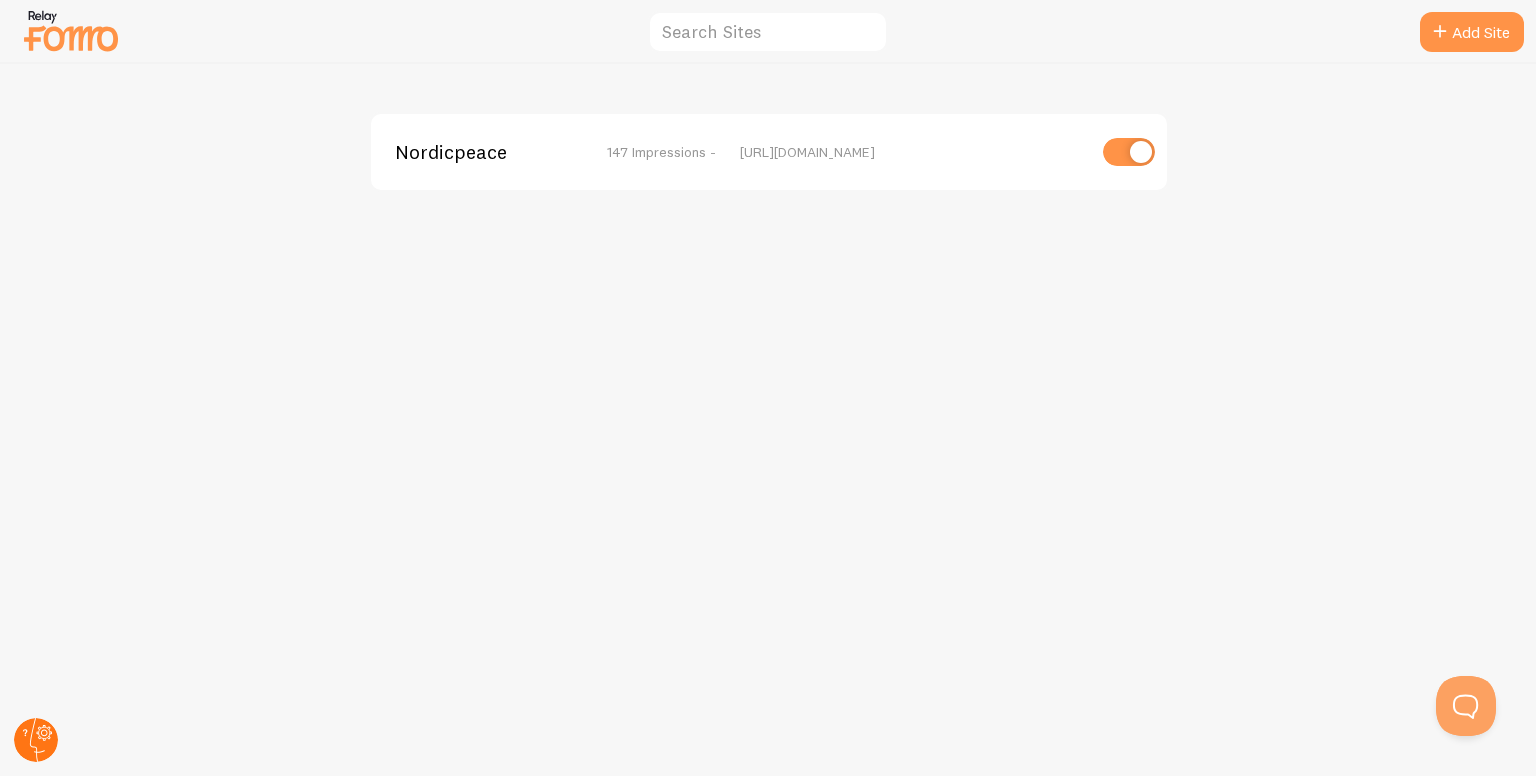 click 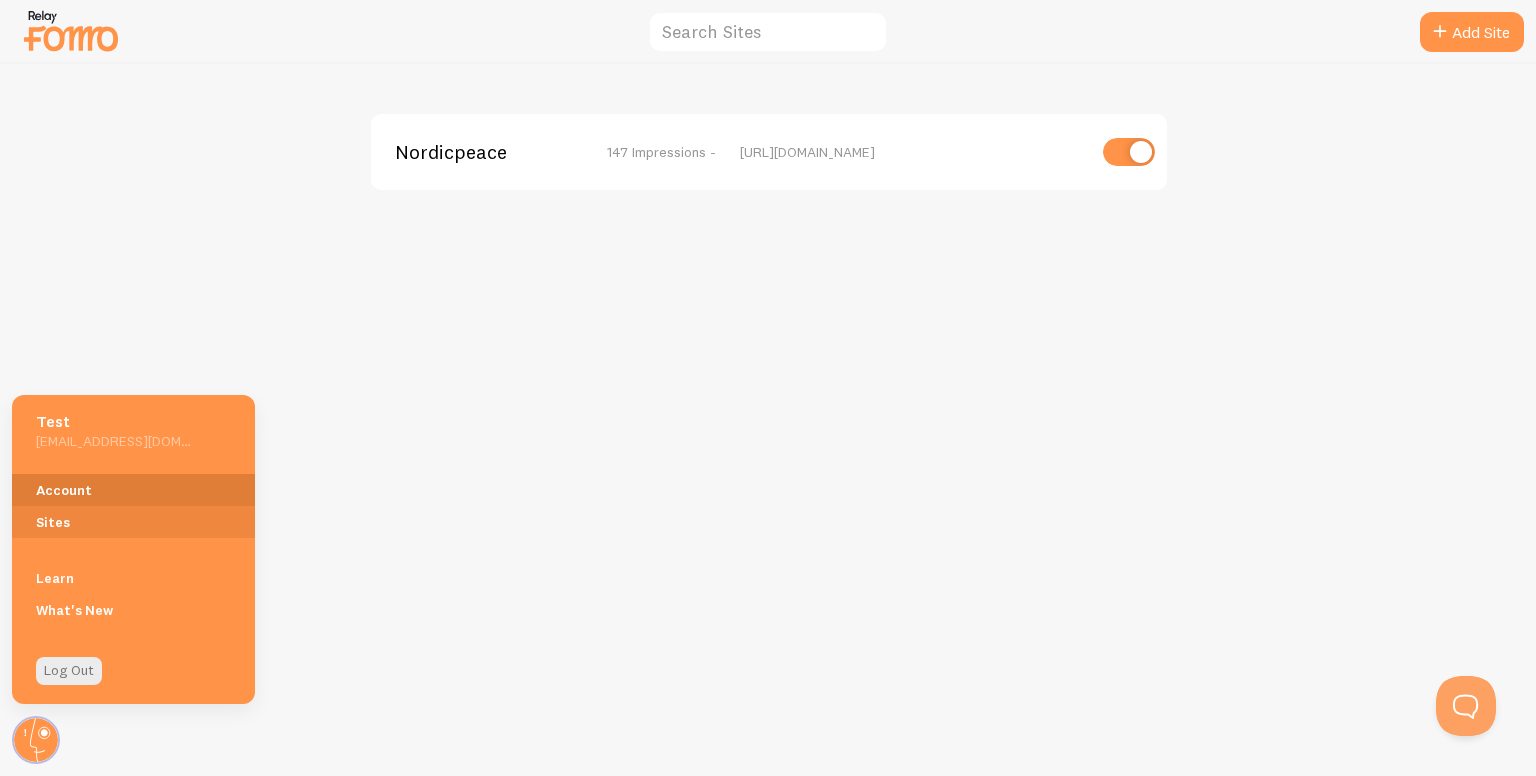 click on "Account" at bounding box center (133, 490) 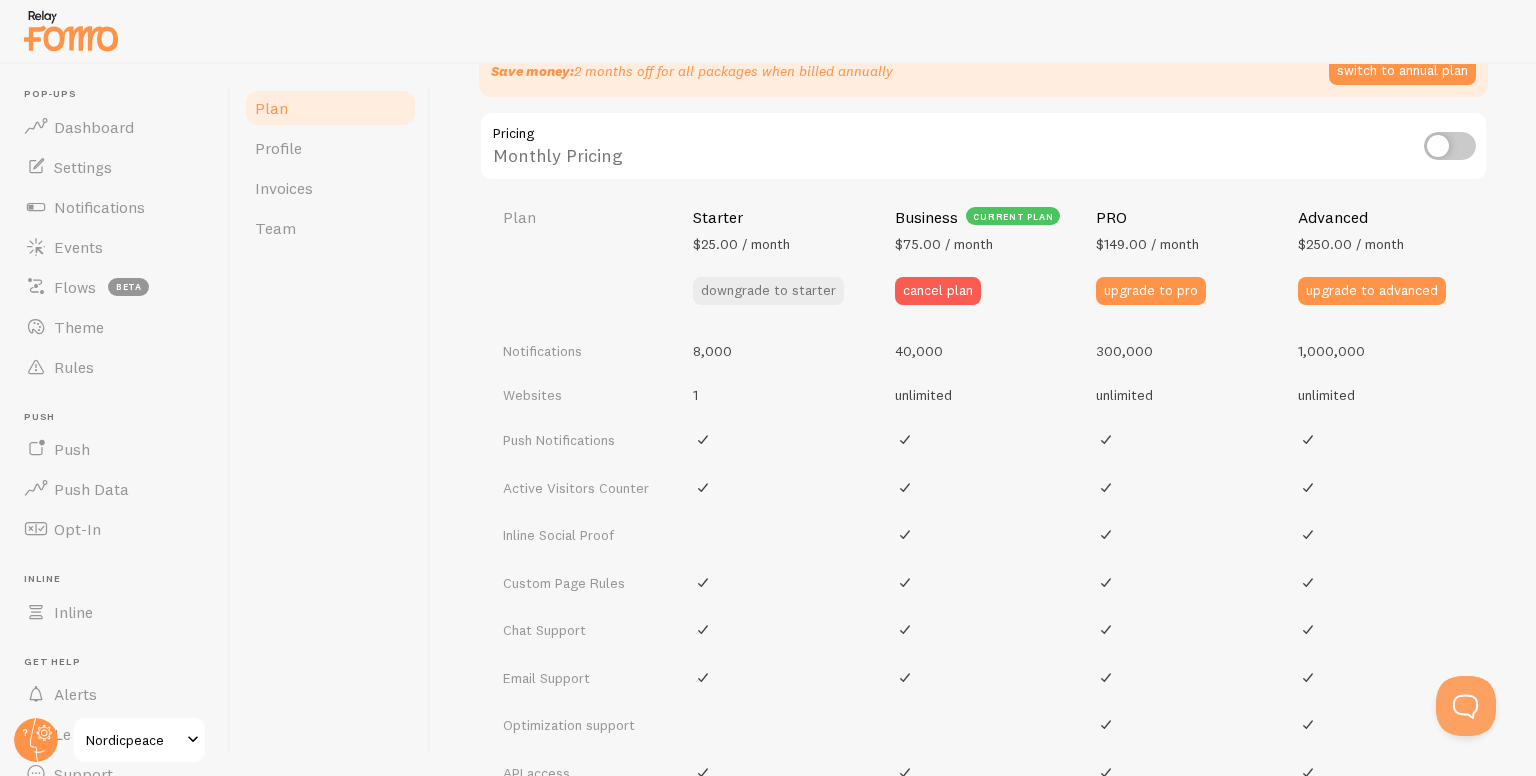 scroll, scrollTop: 800, scrollLeft: 0, axis: vertical 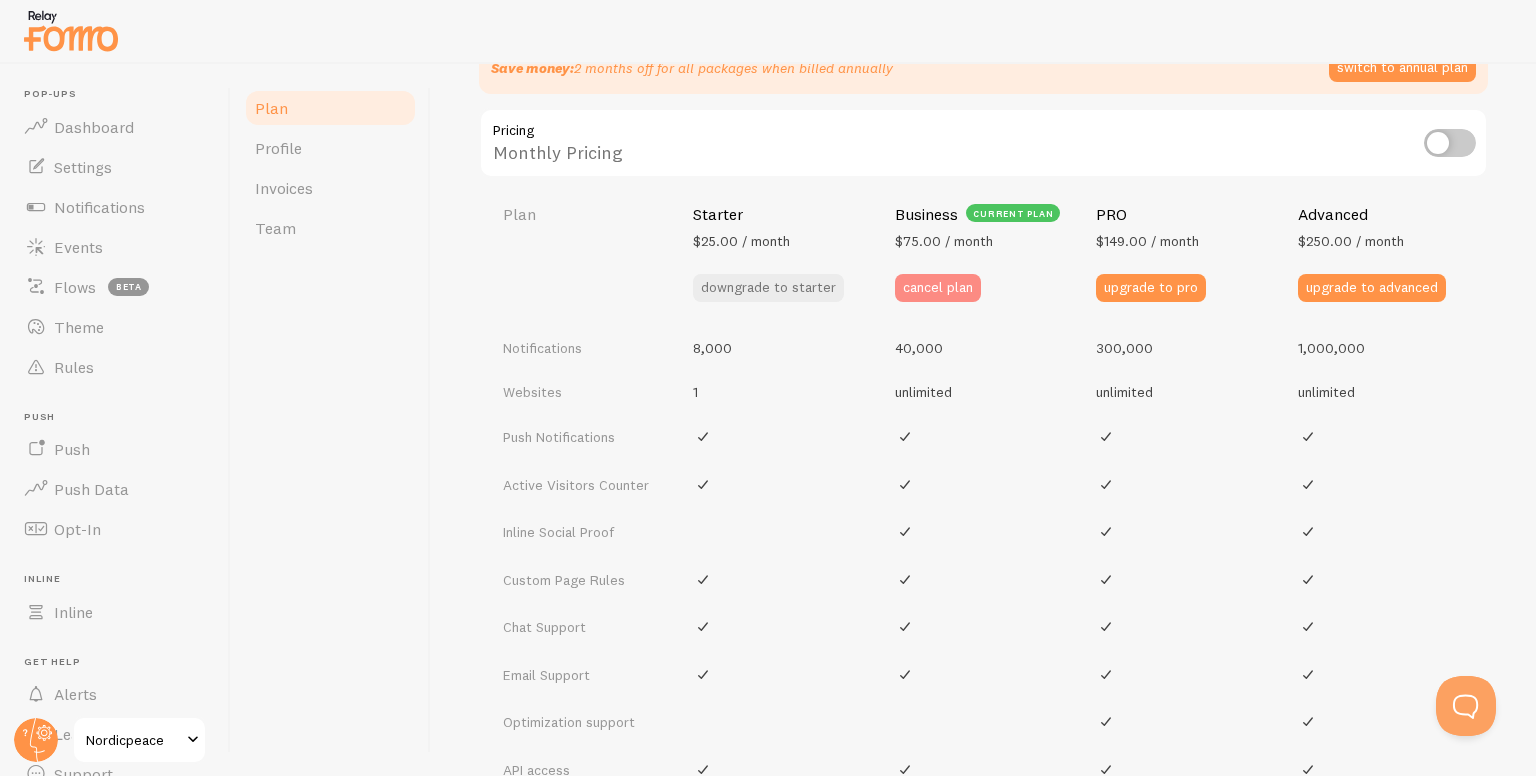 click on "cancel plan" at bounding box center (938, 288) 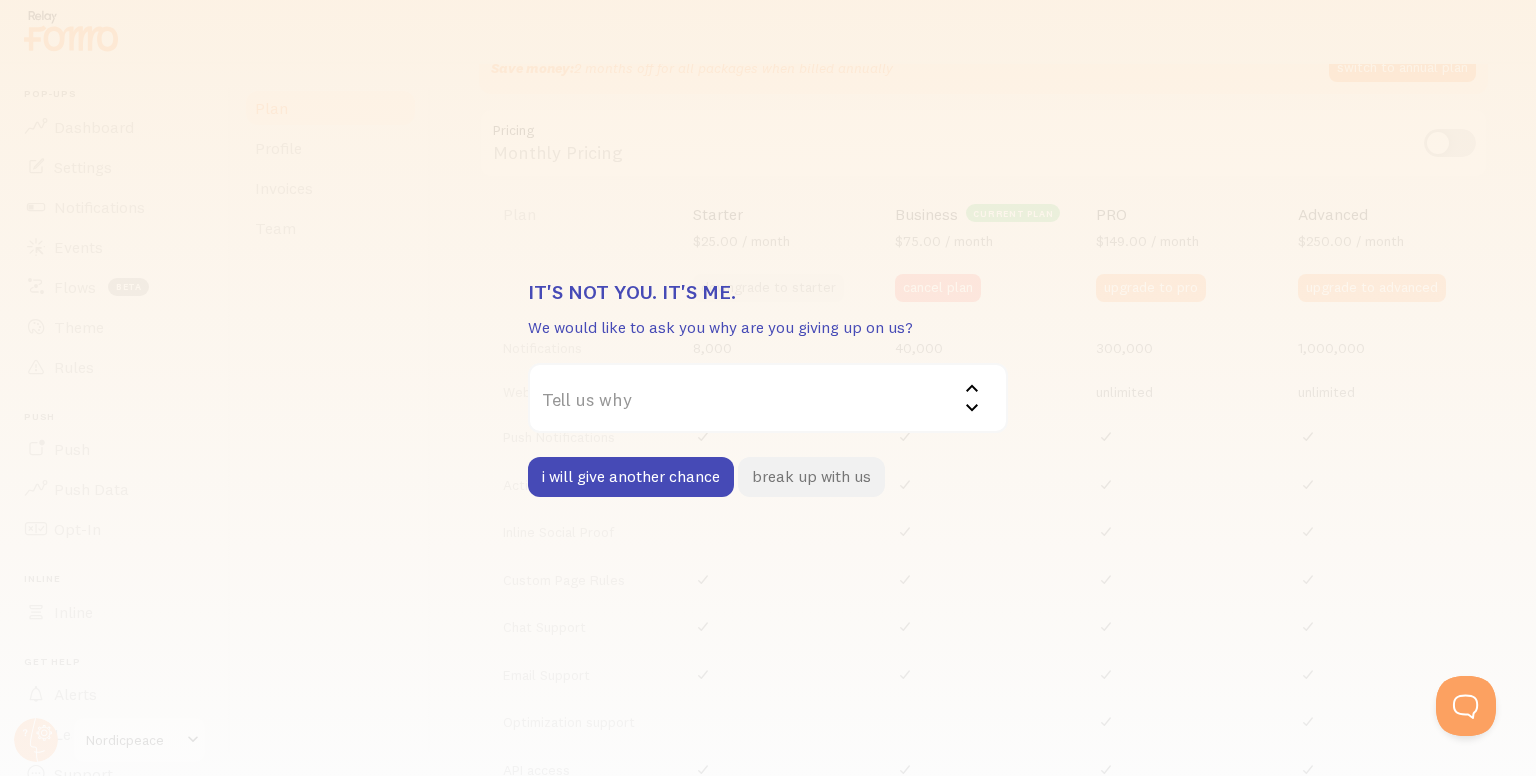 click on "break up with us" at bounding box center [811, 477] 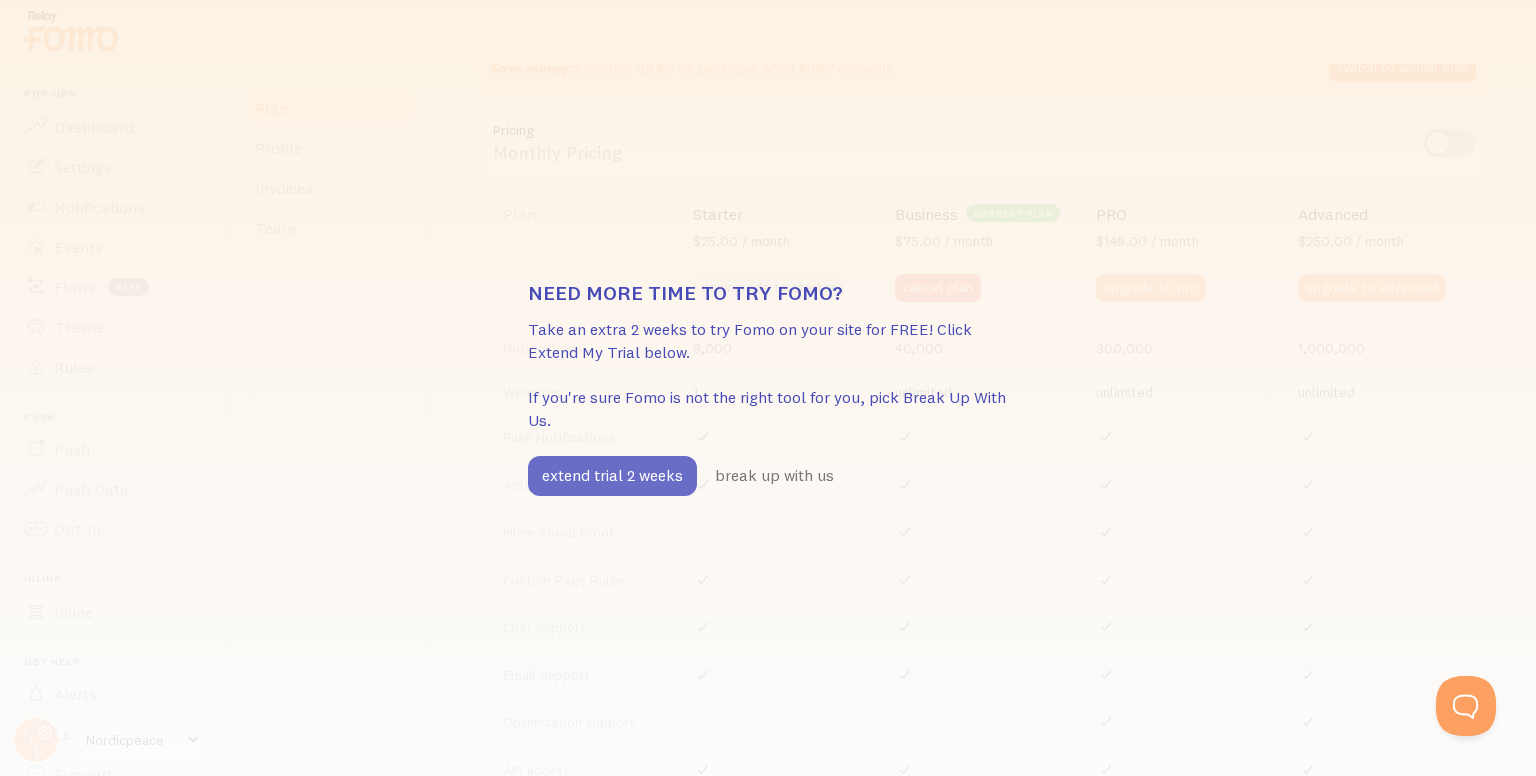 click on "extend trial 2 weeks" at bounding box center [612, 476] 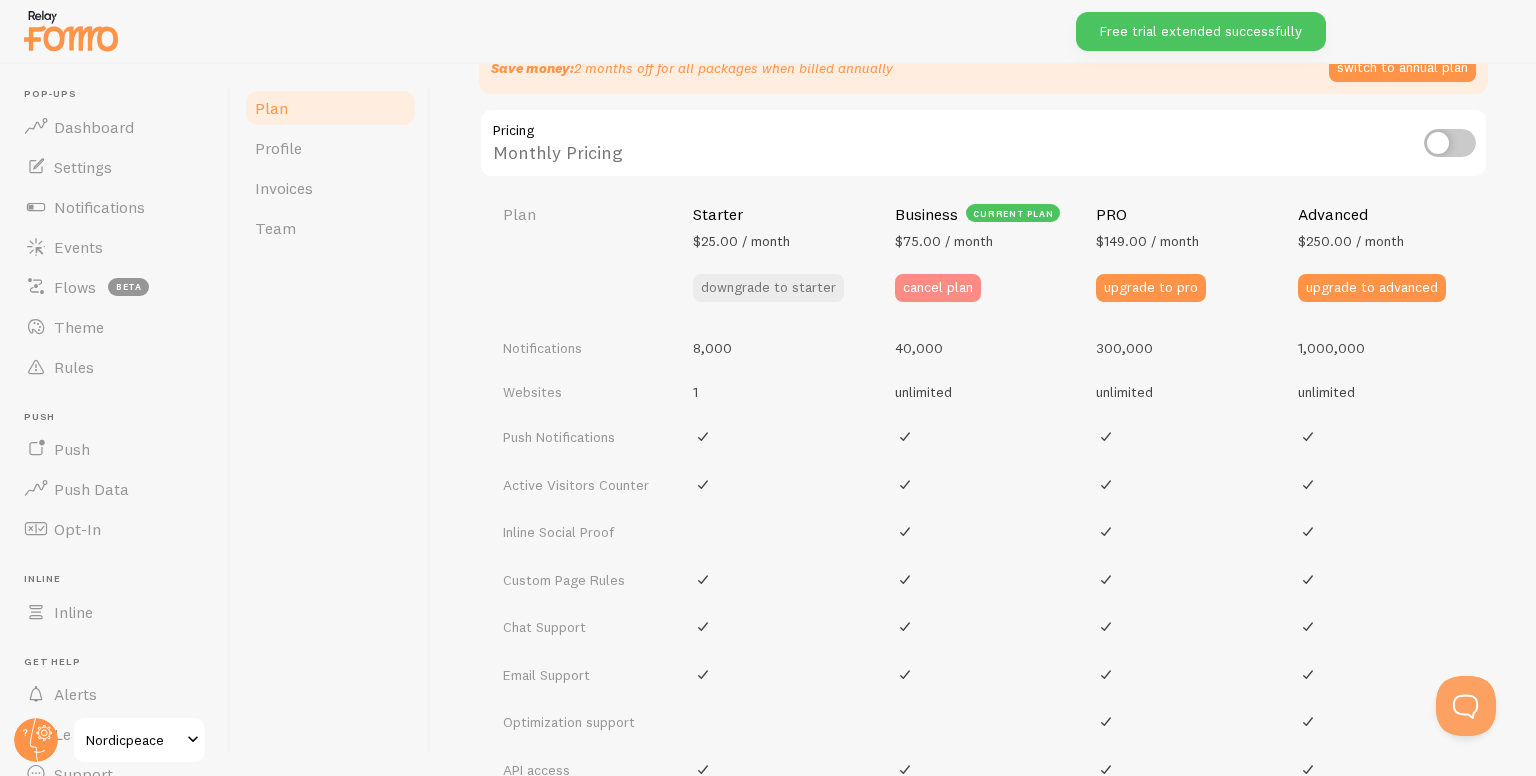 click on "cancel plan" at bounding box center (938, 288) 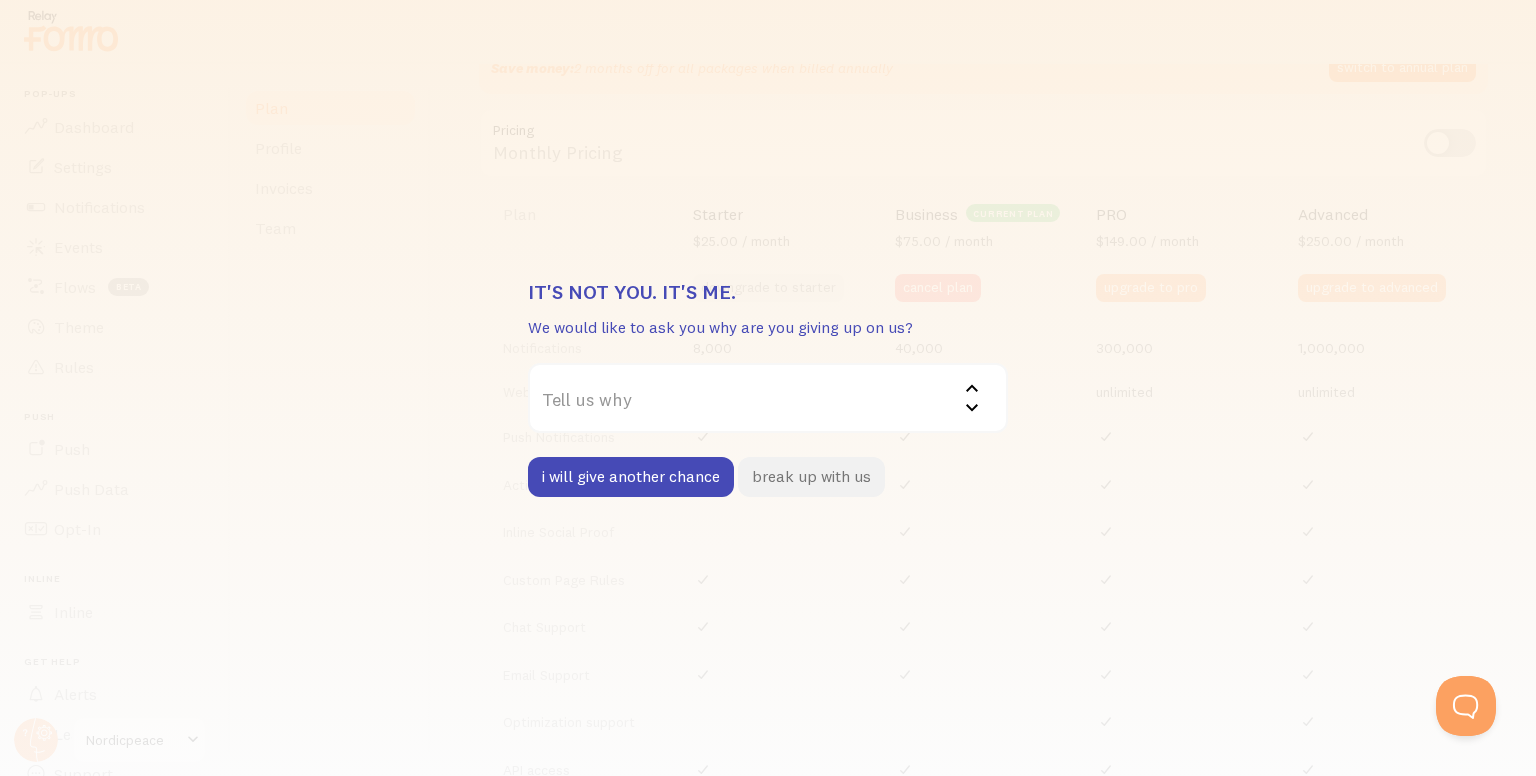 click on "break up with us" at bounding box center [811, 477] 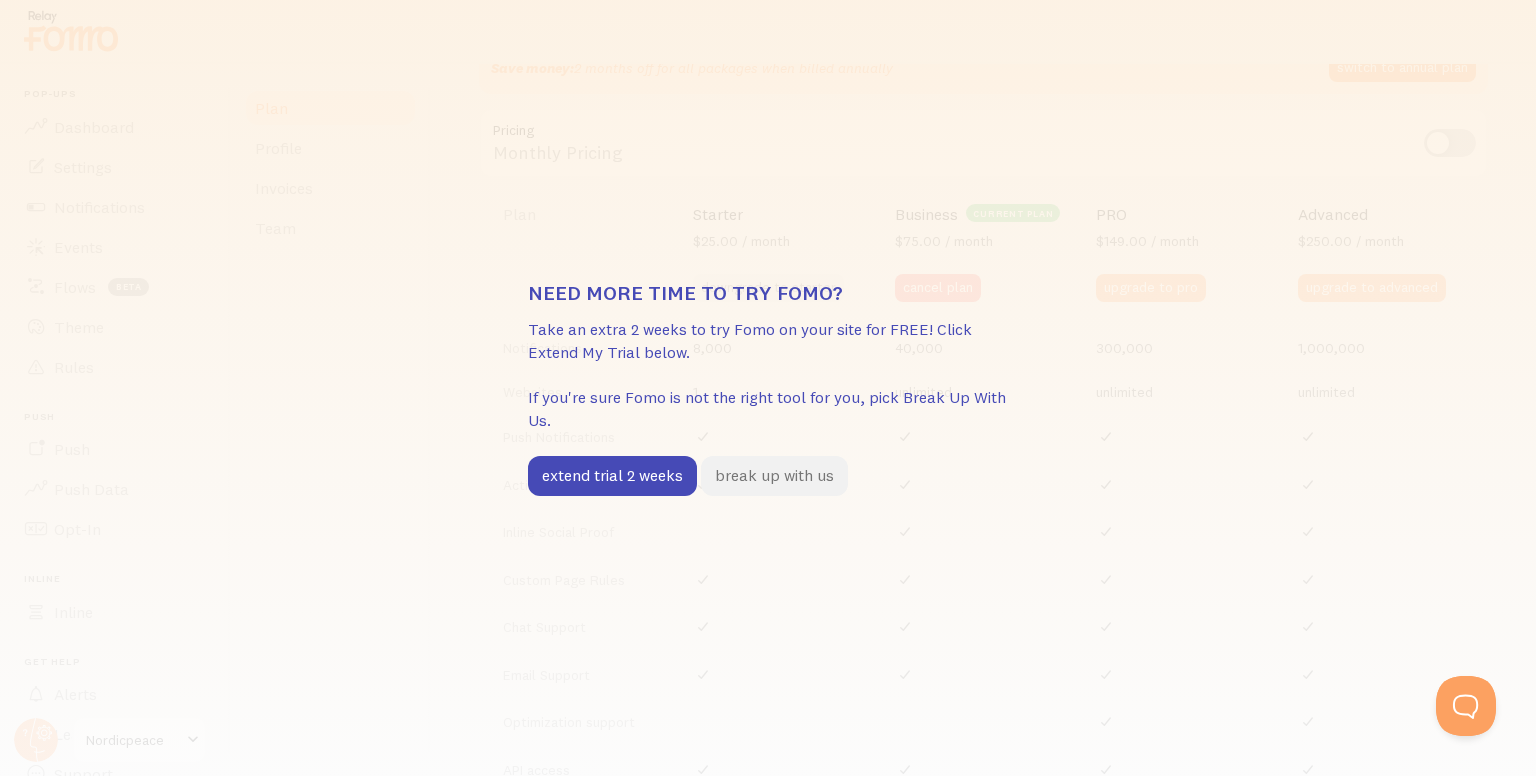 click on "break up with us" at bounding box center [774, 476] 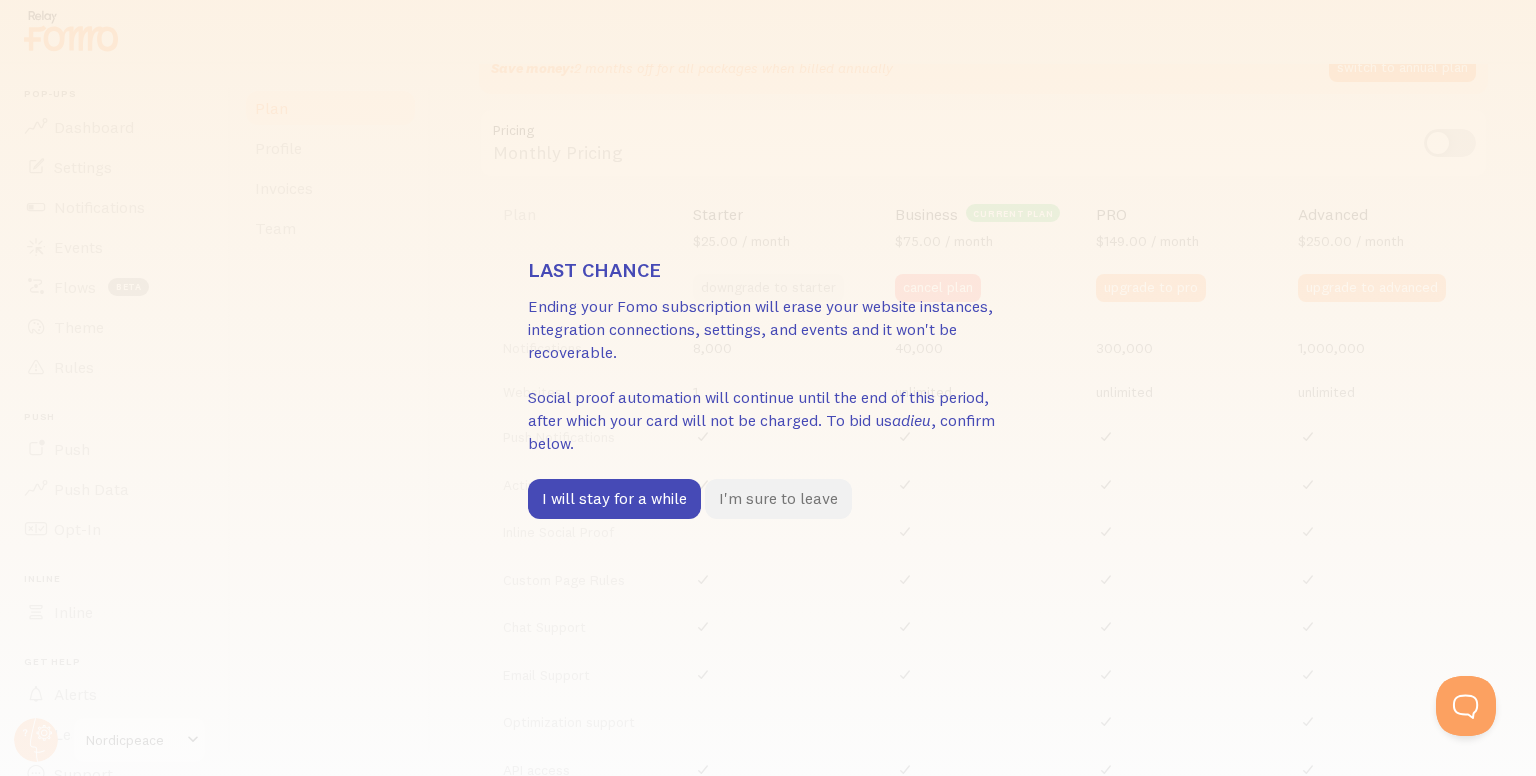 click on "I'm sure to leave" at bounding box center (778, 499) 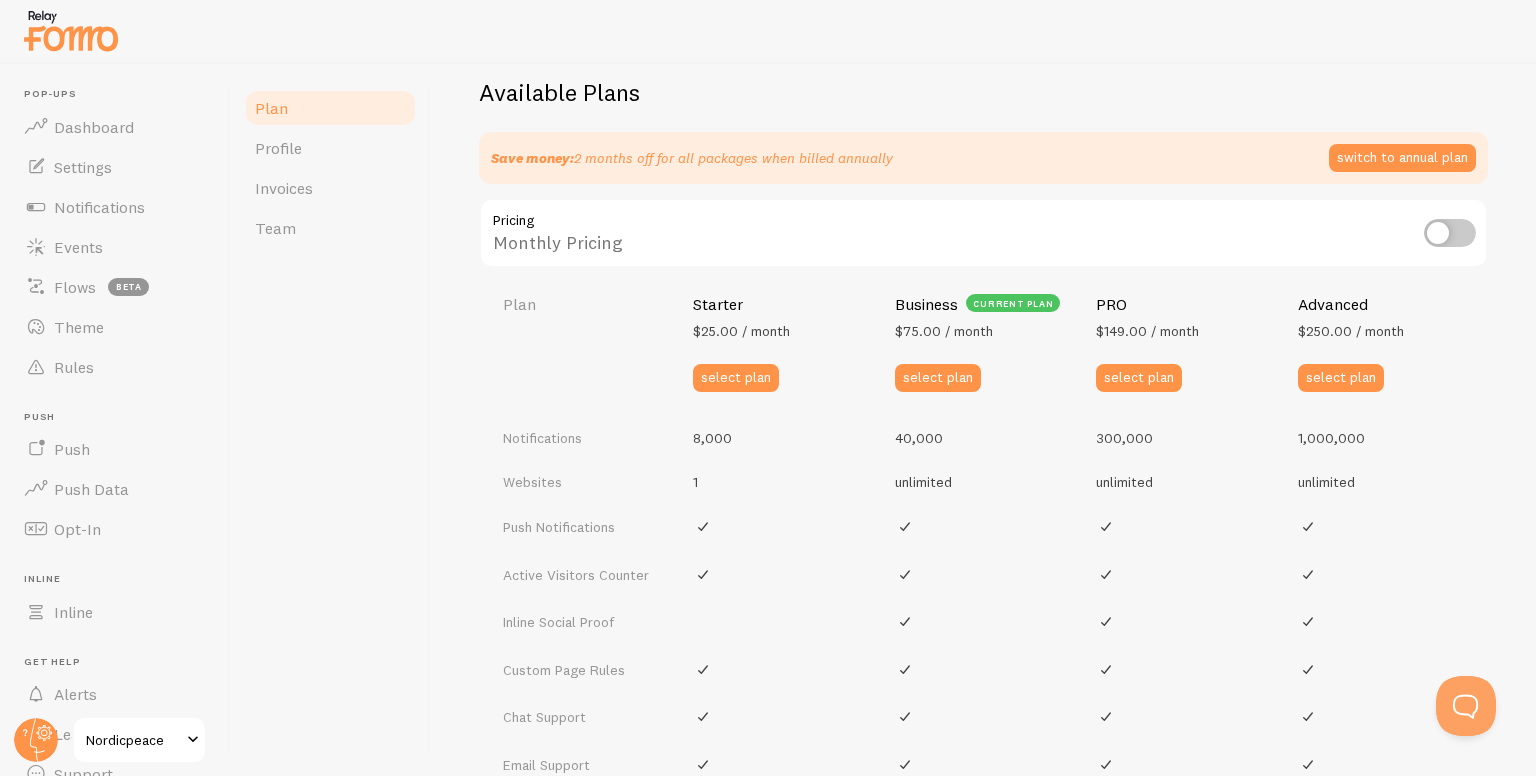 scroll, scrollTop: 557, scrollLeft: 0, axis: vertical 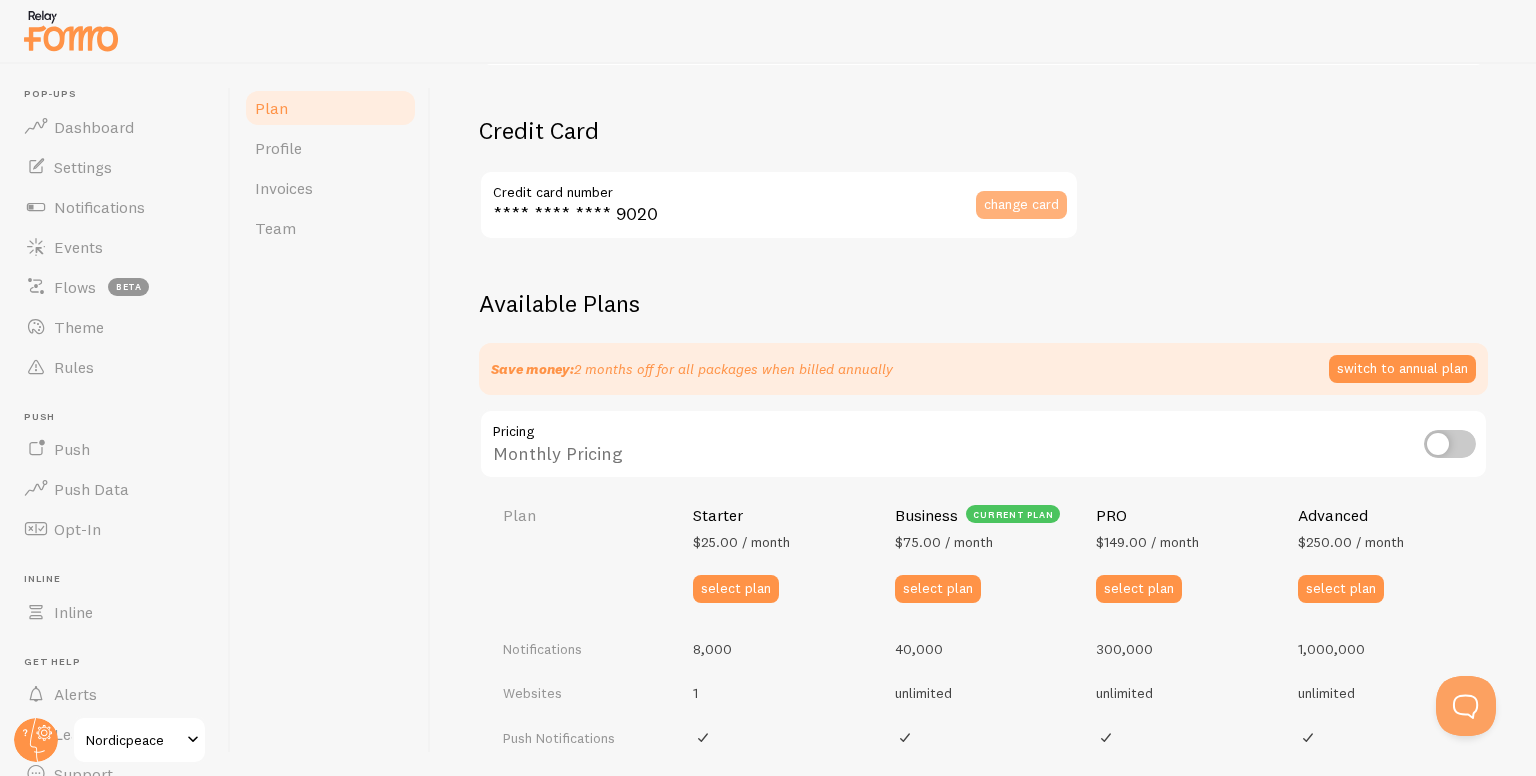 click on "change card" at bounding box center (1021, 204) 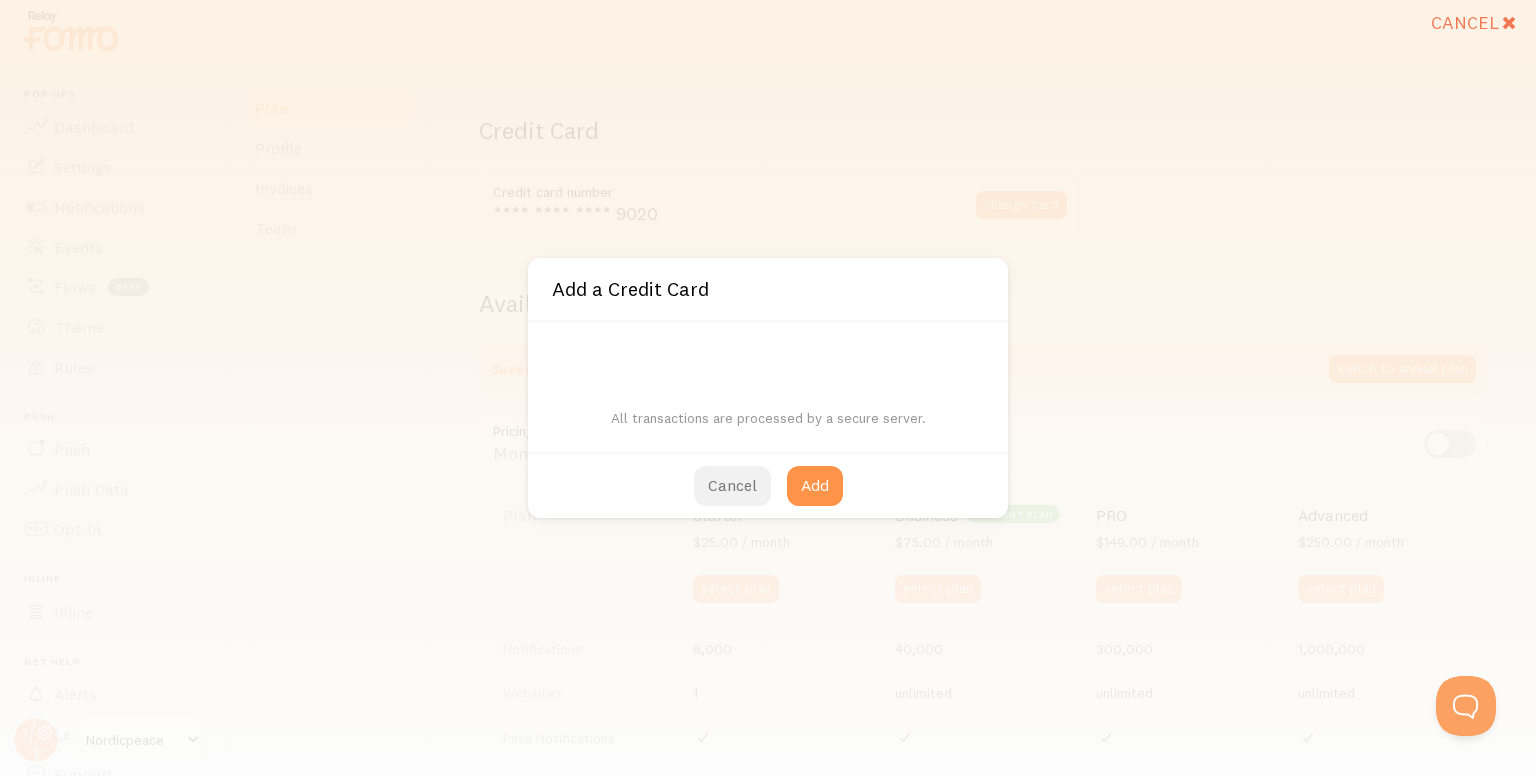 click on "Cancel" at bounding box center [732, 486] 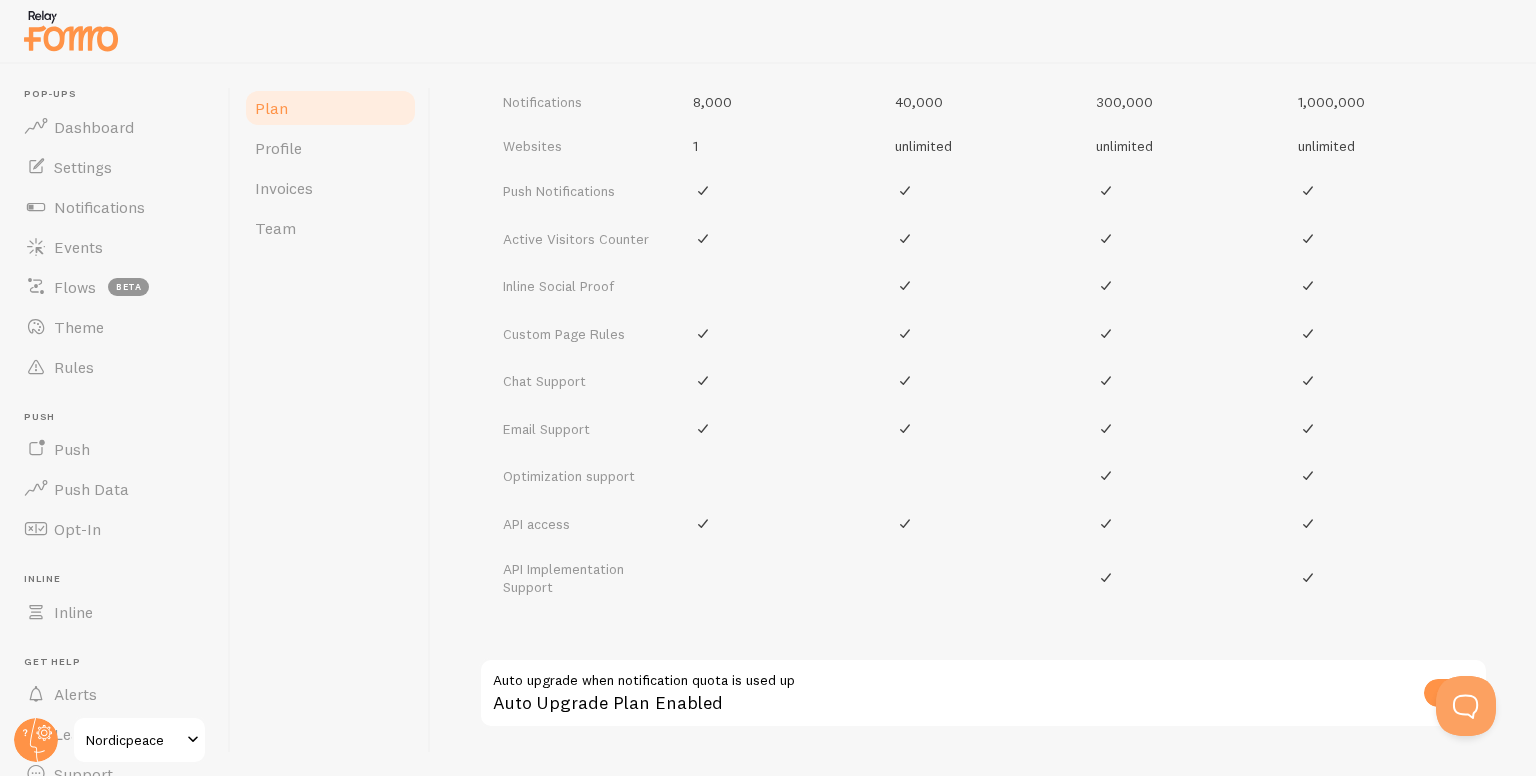 scroll, scrollTop: 1171, scrollLeft: 0, axis: vertical 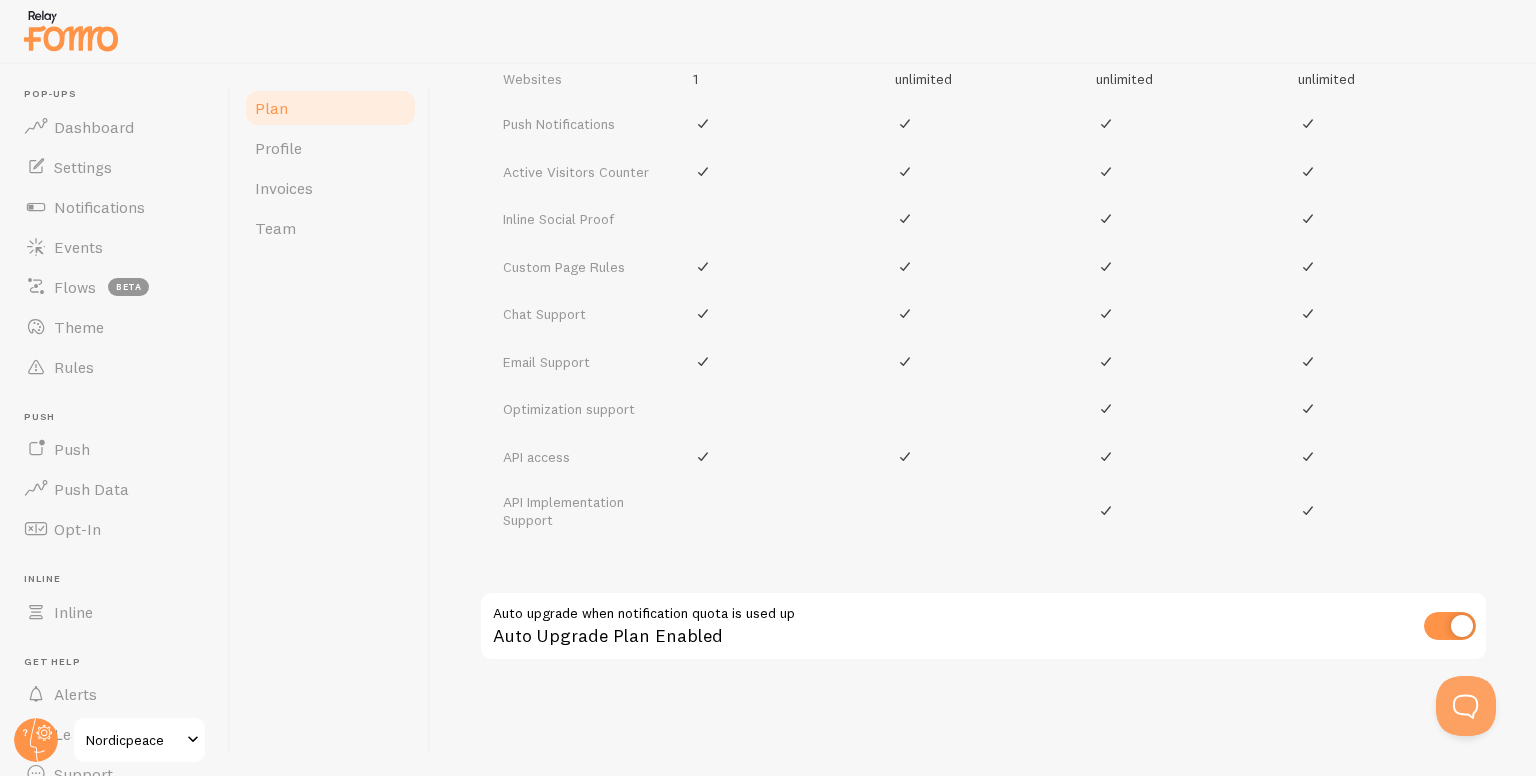 click at bounding box center (1450, 626) 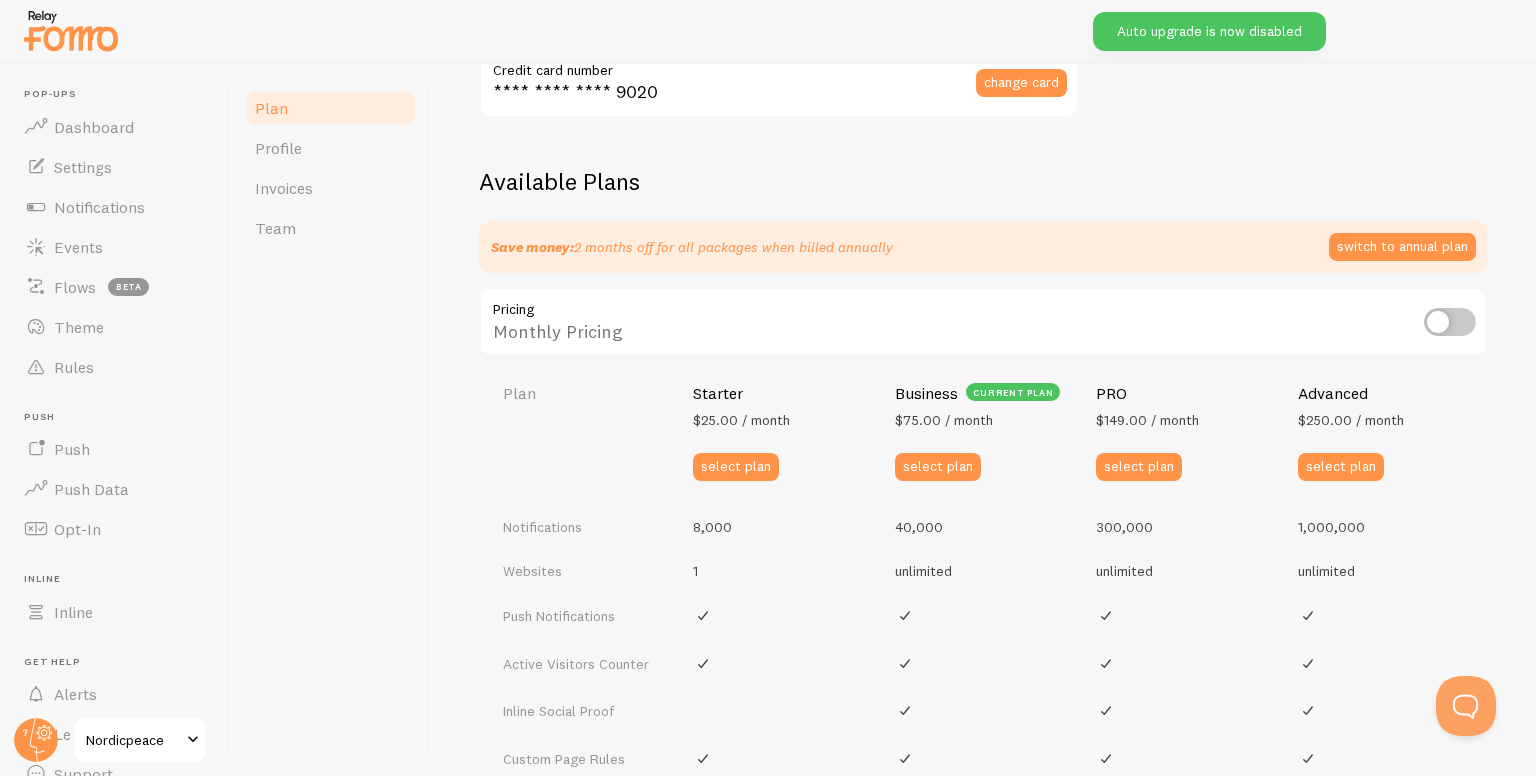scroll, scrollTop: 571, scrollLeft: 0, axis: vertical 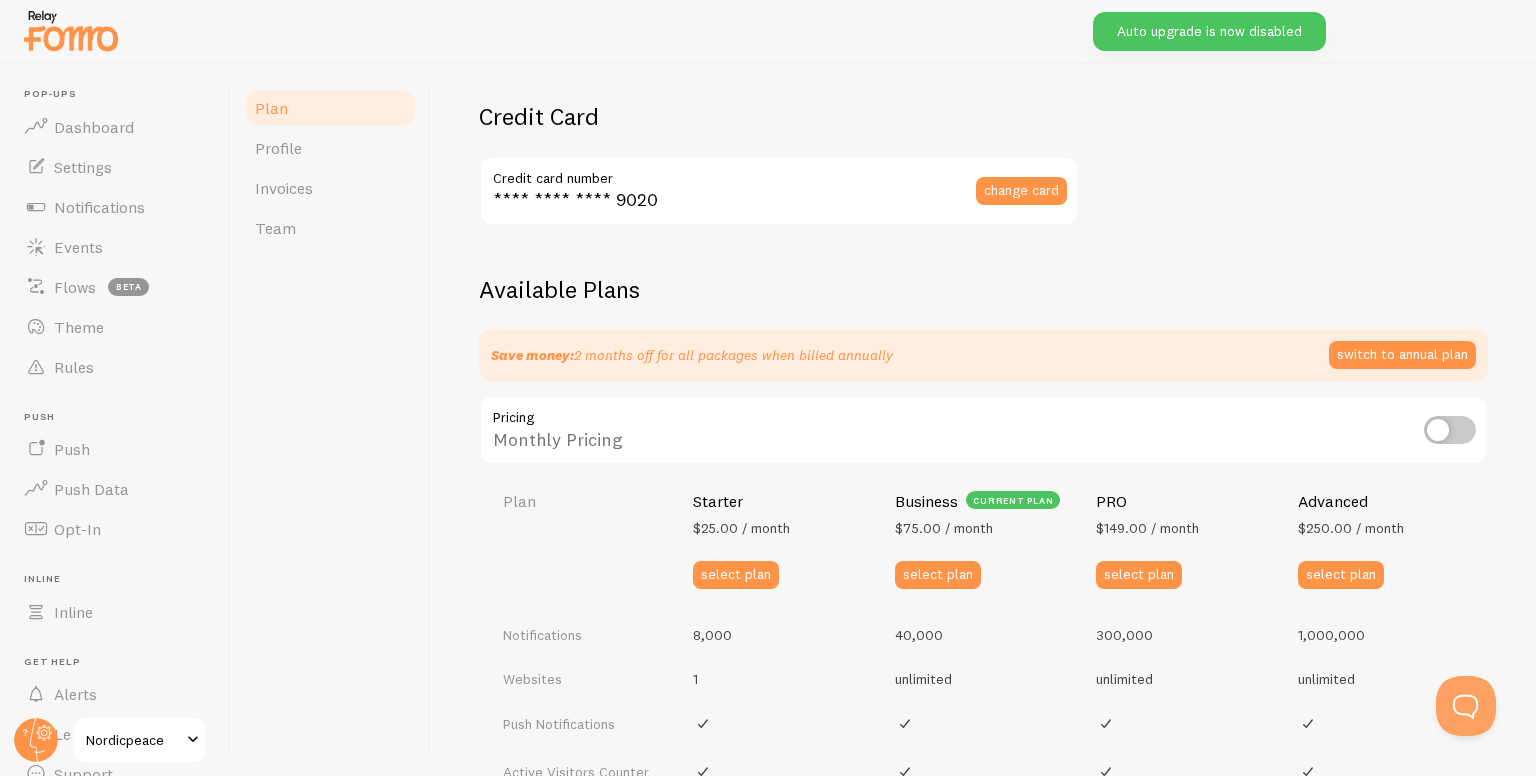 click on "$75.00 /
month" at bounding box center (944, 528) 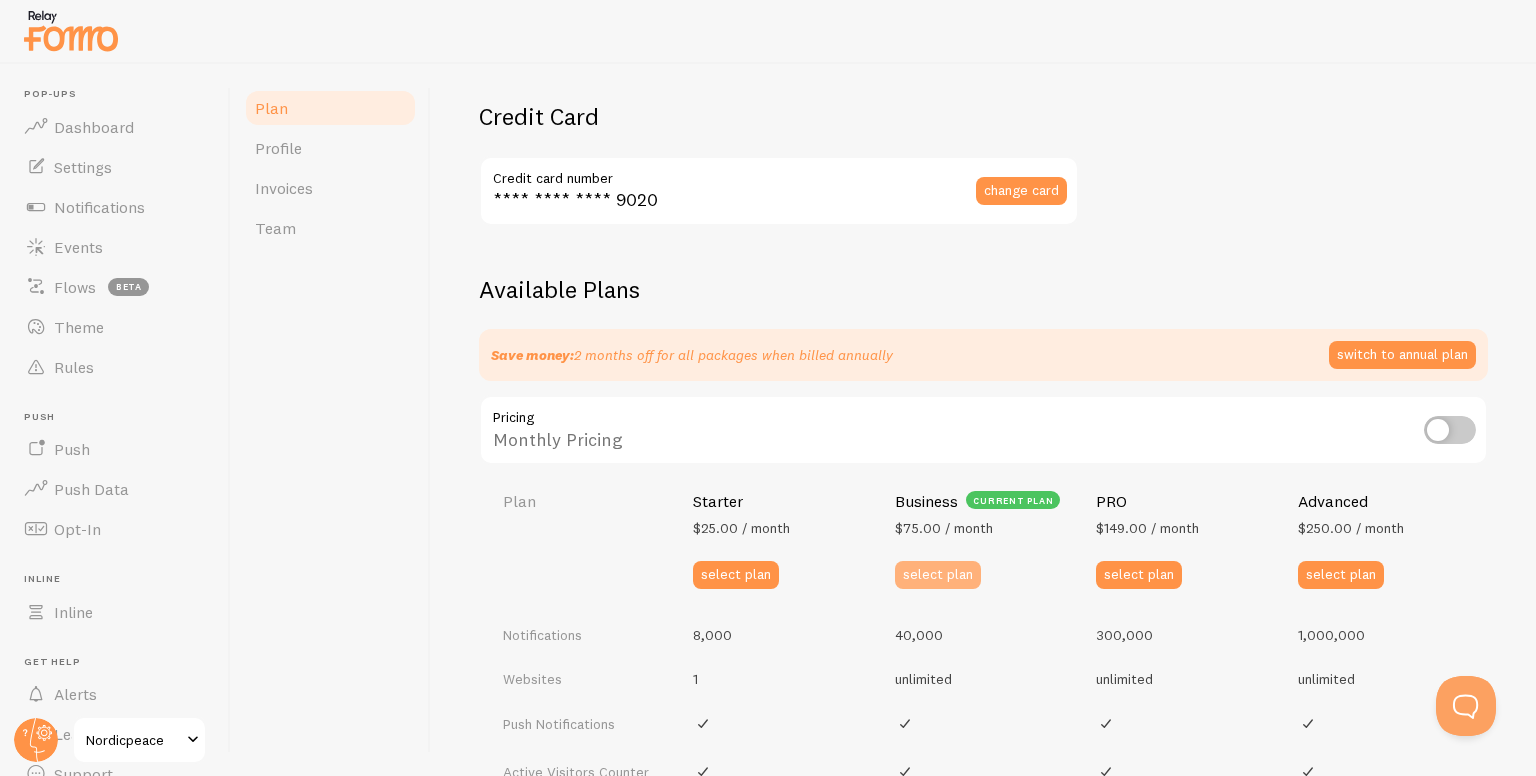 click on "select plan" at bounding box center (938, 575) 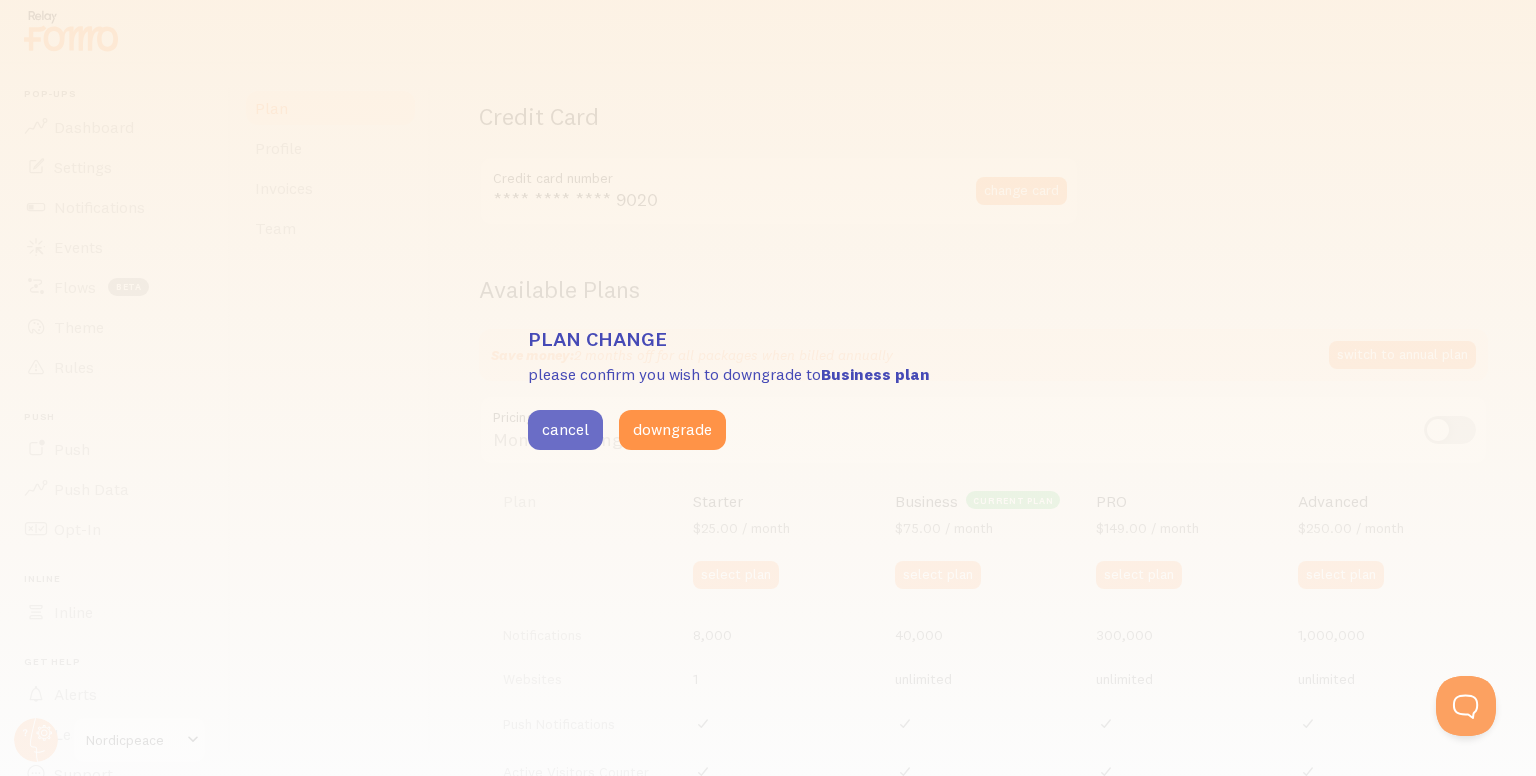 click on "cancel" at bounding box center (565, 430) 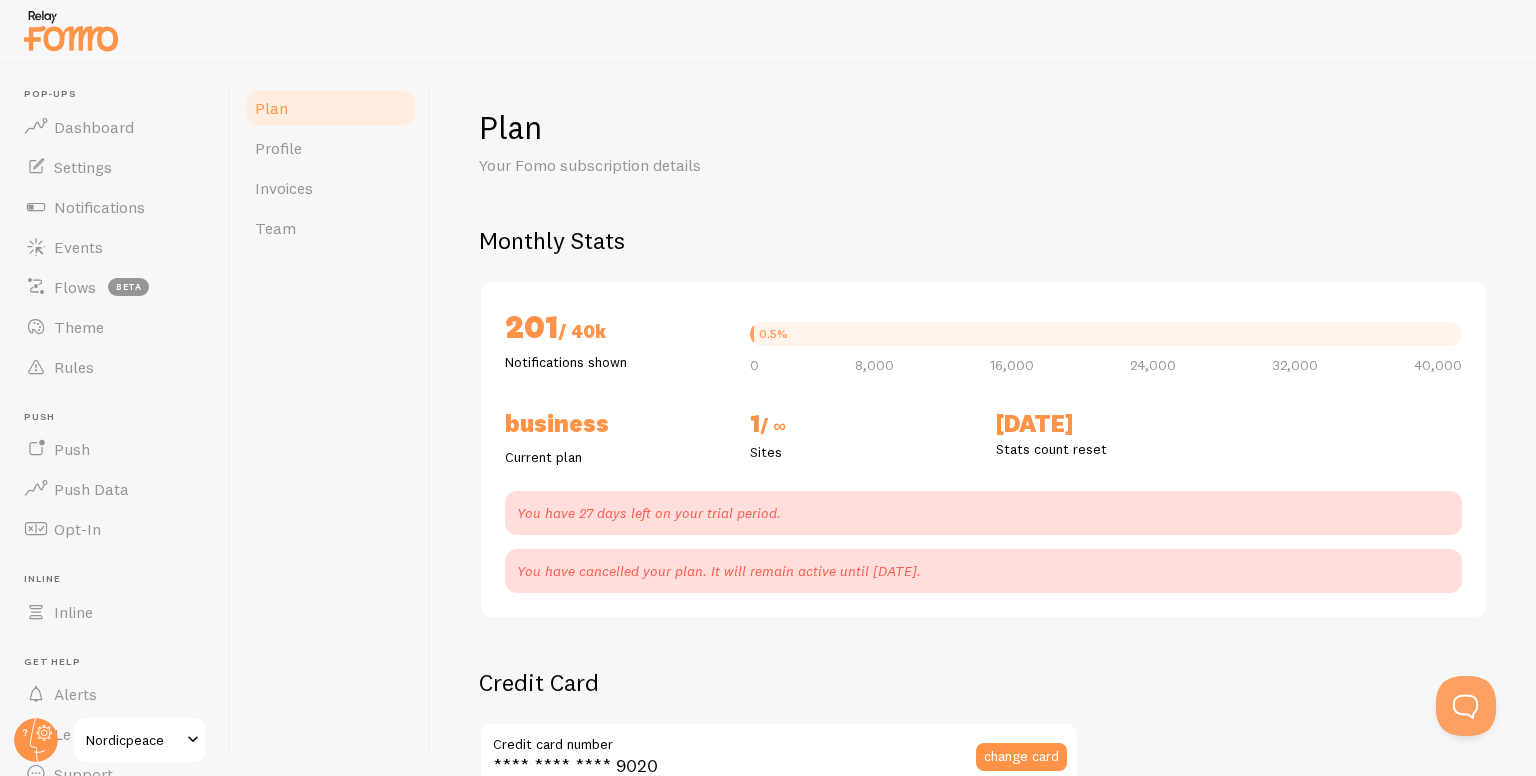 scroll, scrollTop: 0, scrollLeft: 0, axis: both 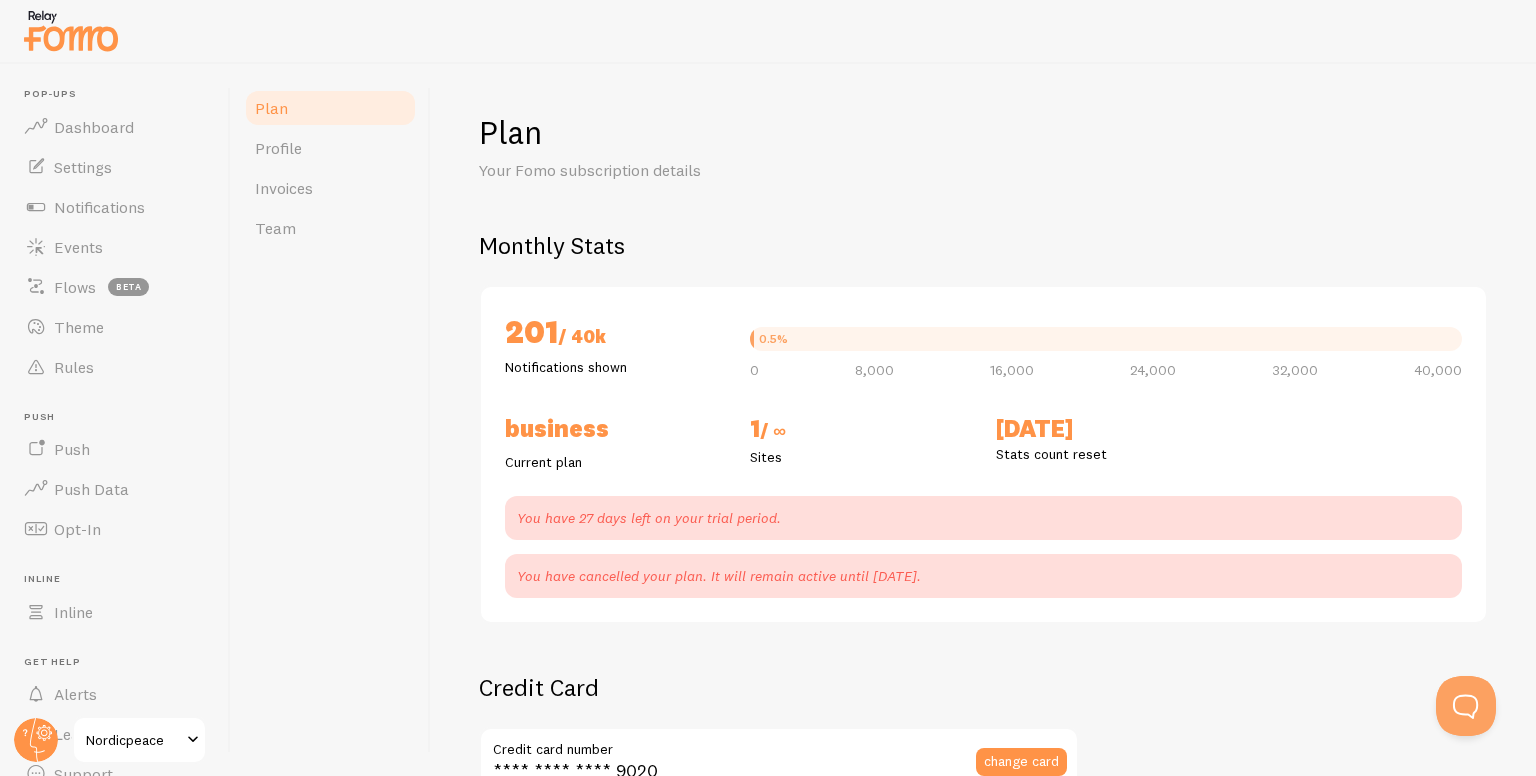 click on "You have cancelled your plan. It will remain active until [DATE]." at bounding box center [983, 576] 